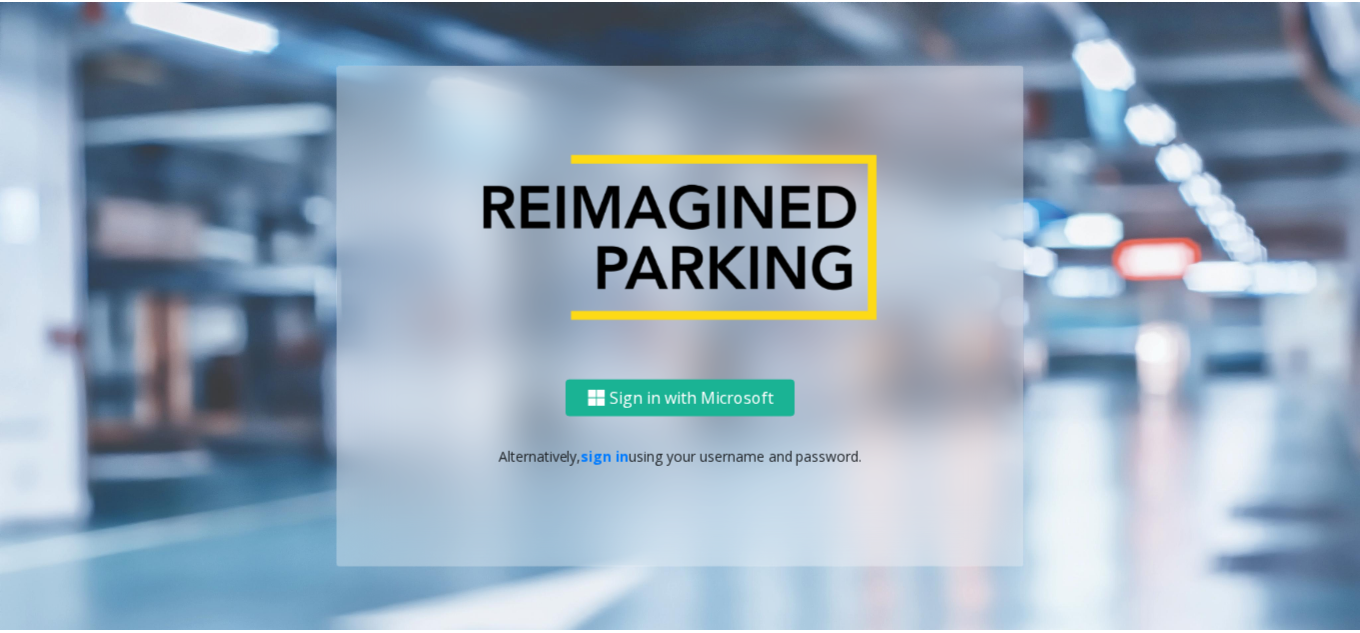 scroll, scrollTop: 0, scrollLeft: 0, axis: both 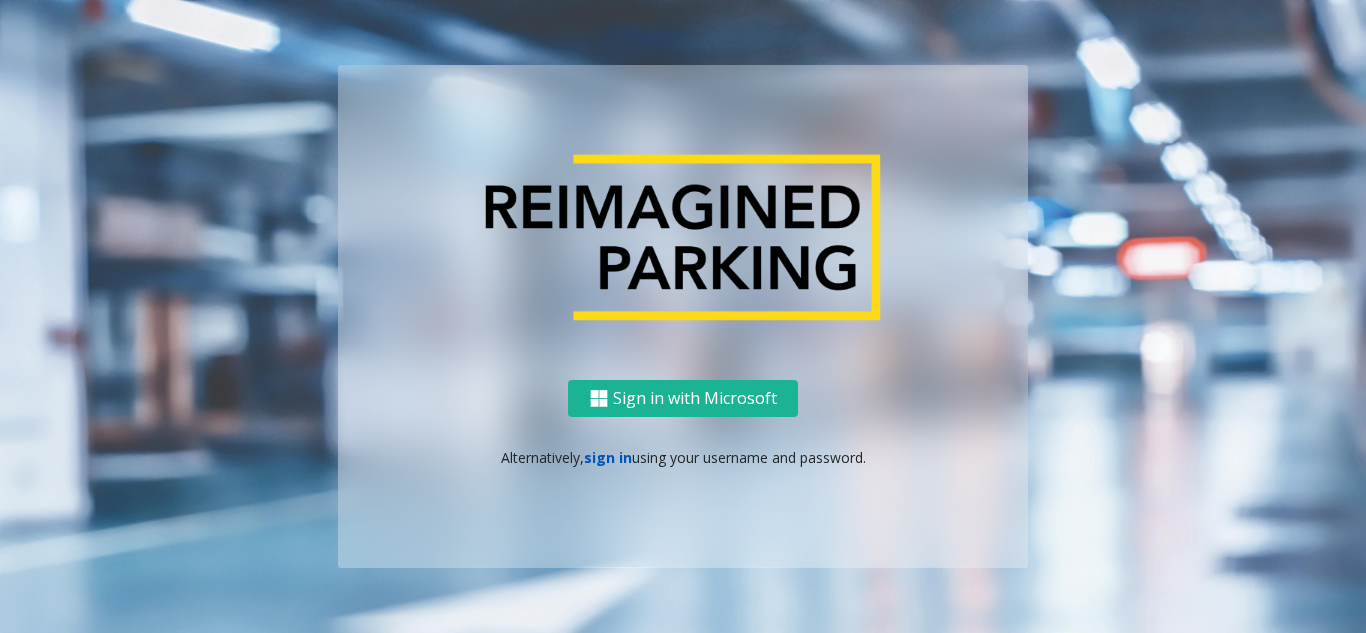click on "sign in" 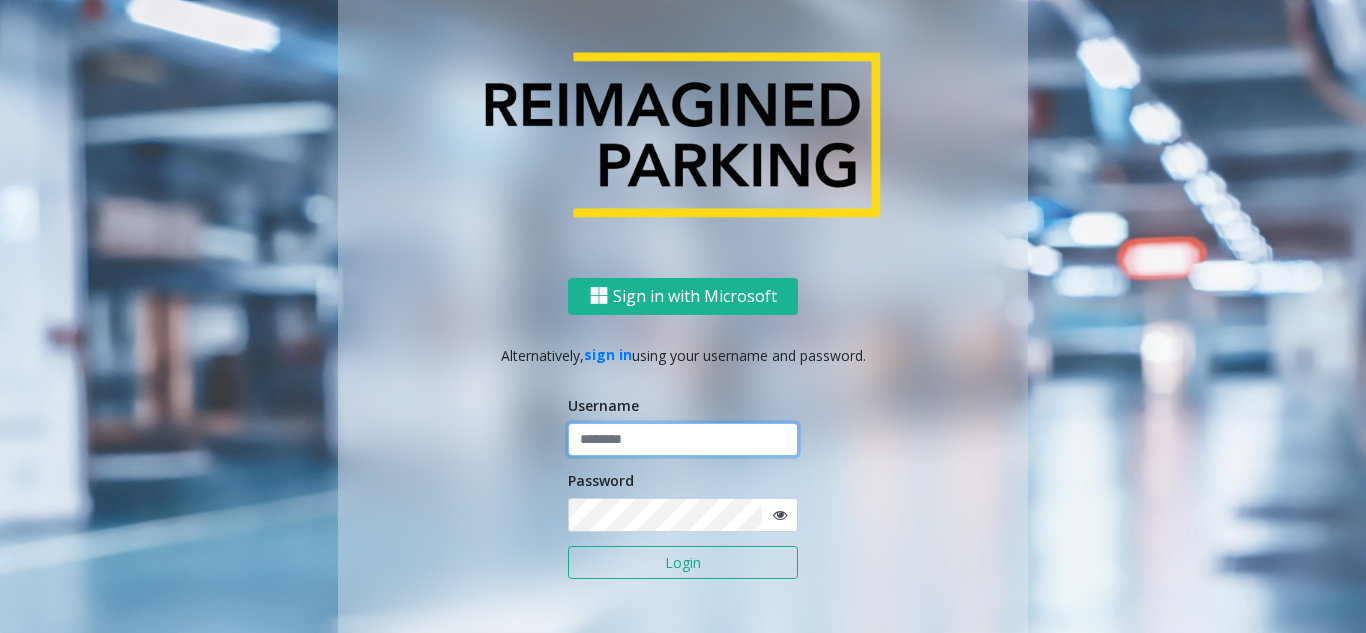click 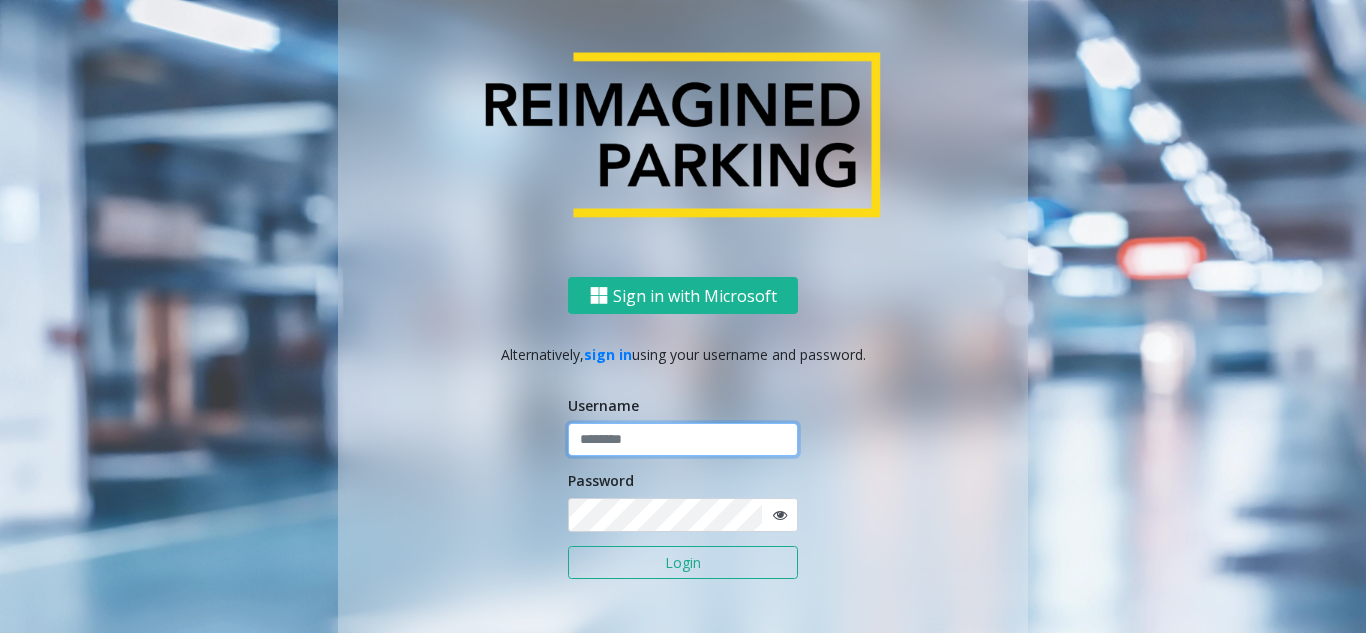paste on "*******" 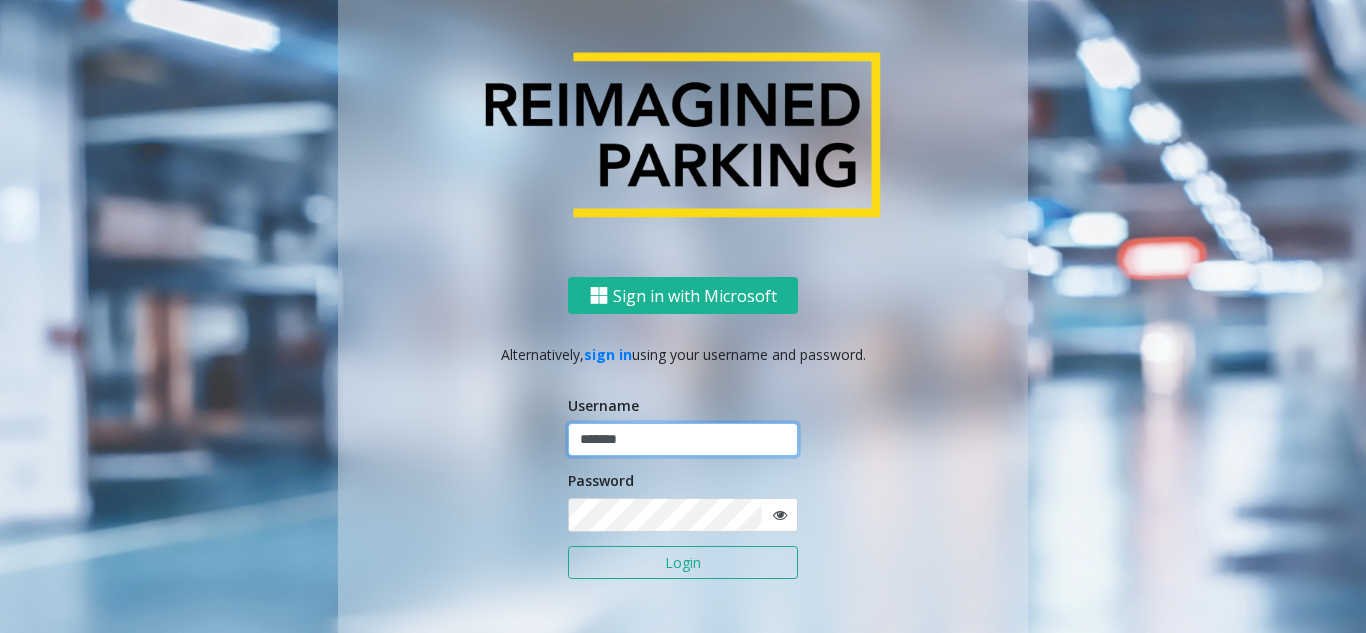 type on "*******" 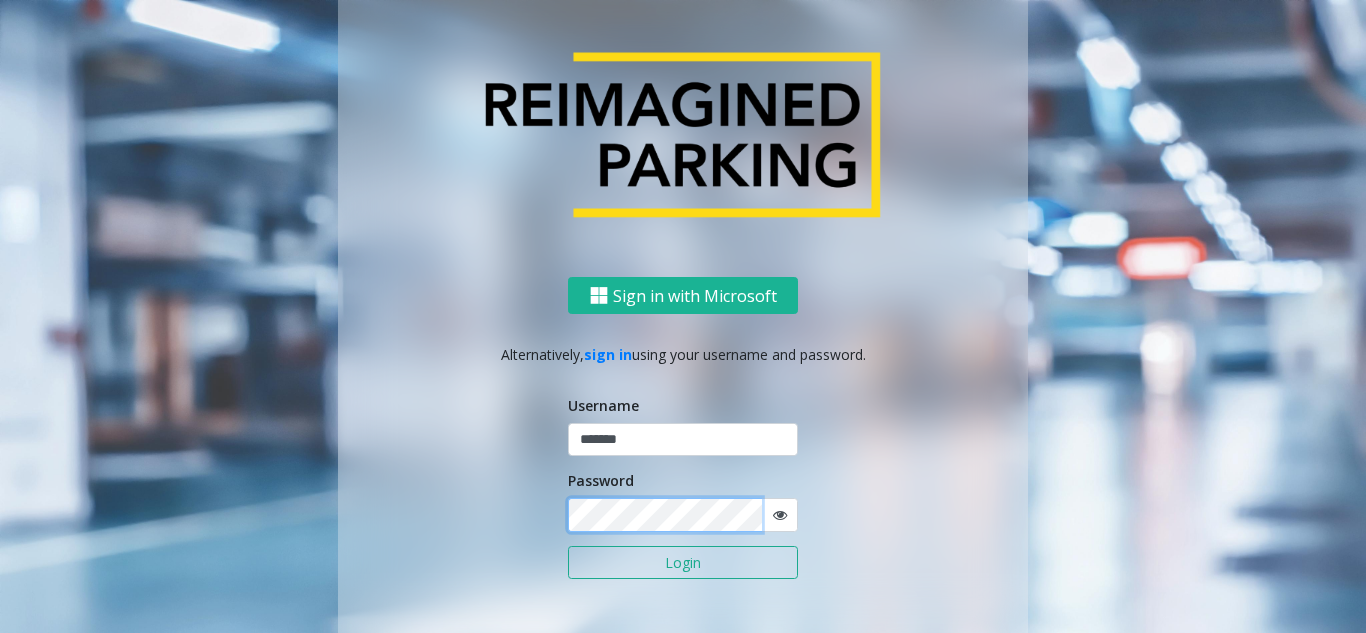 click on "Login" 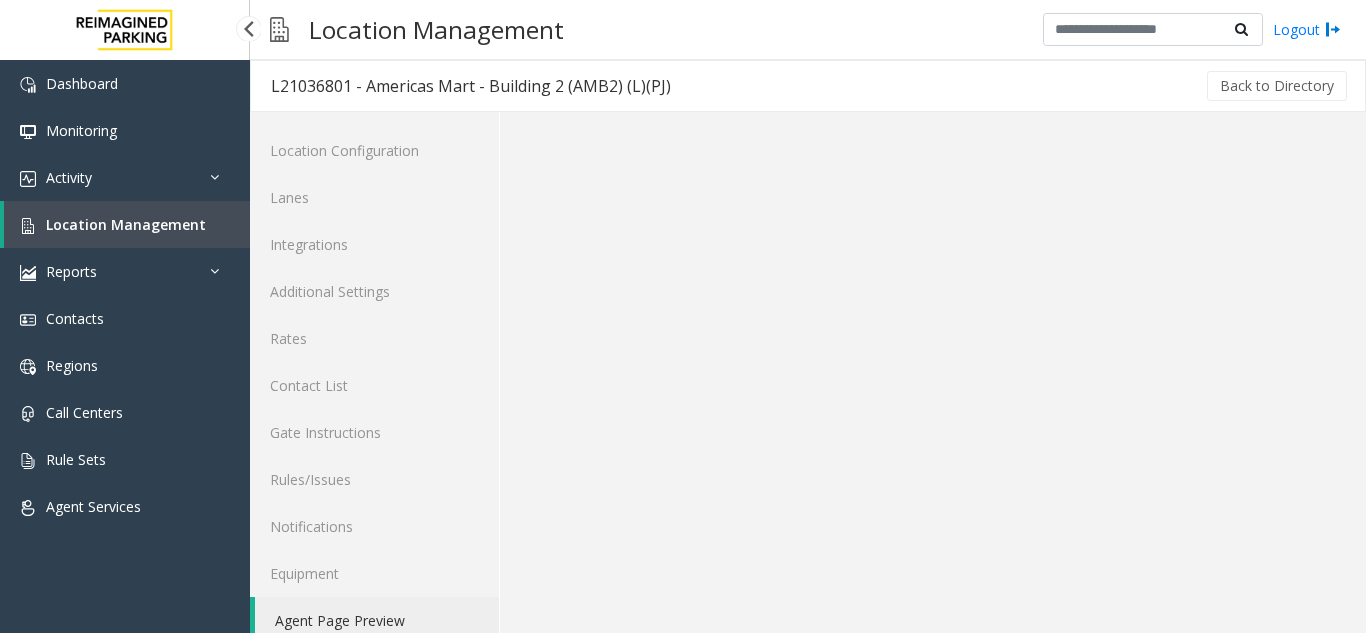 click on "Location Management" at bounding box center (126, 224) 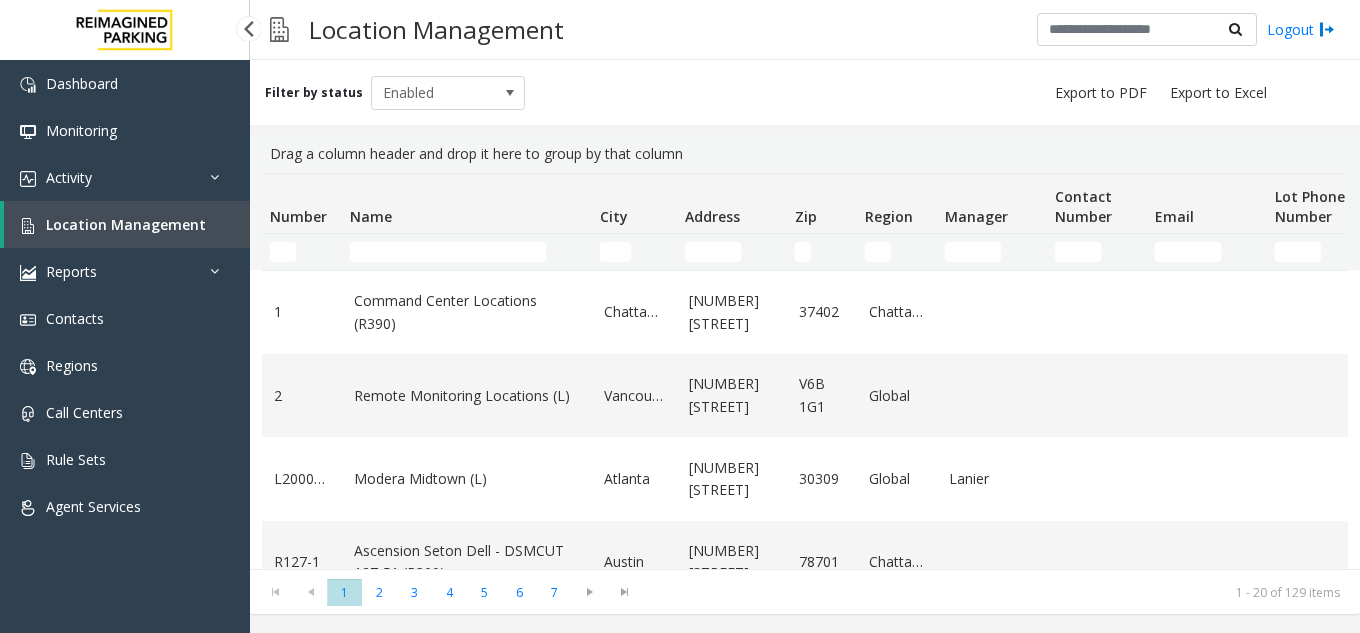 click on "Location Management" at bounding box center [127, 224] 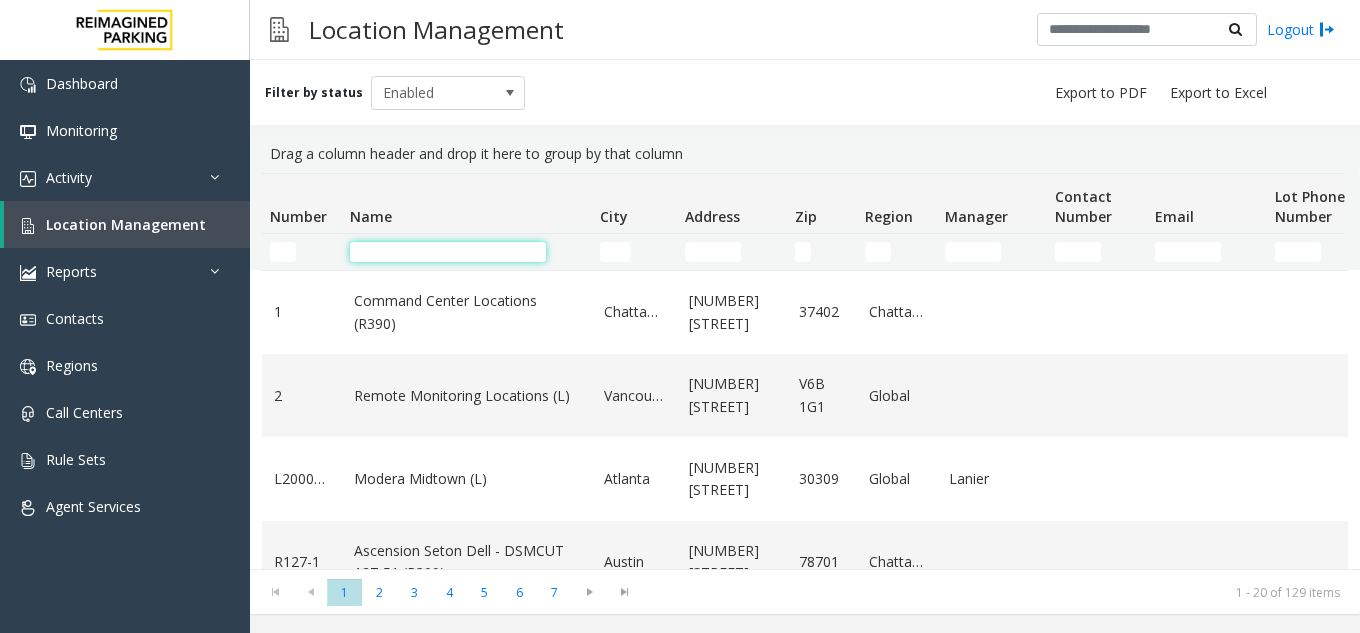 click 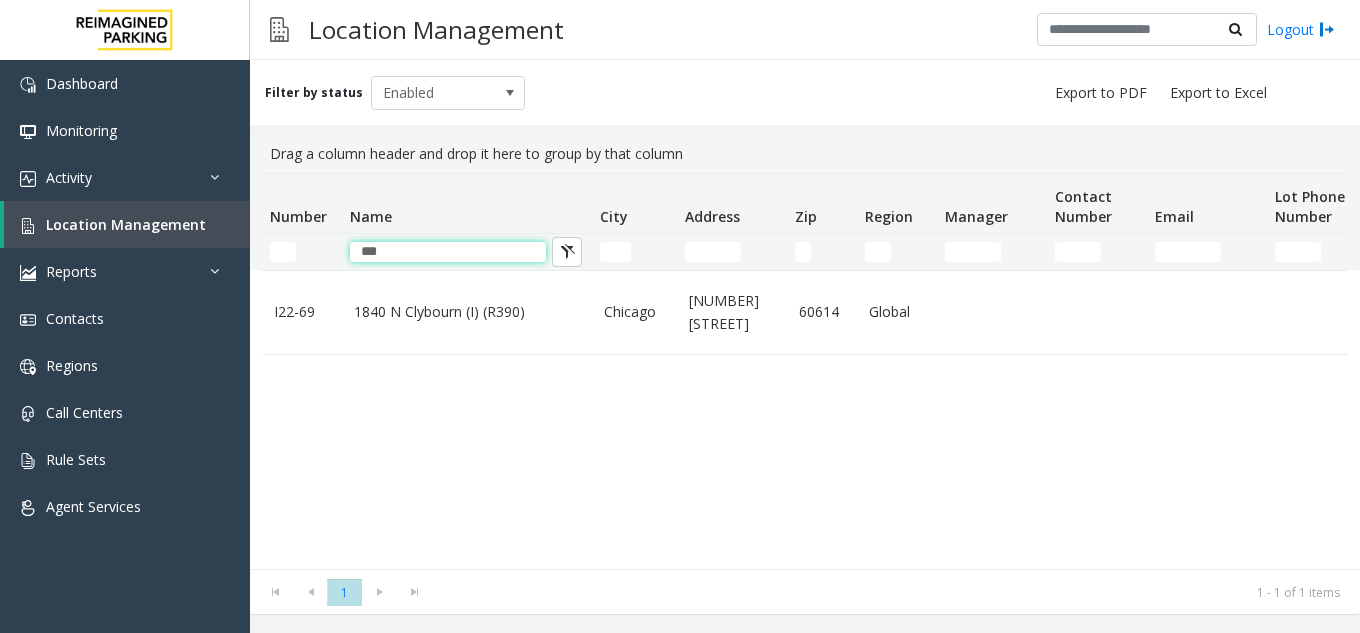type on "***" 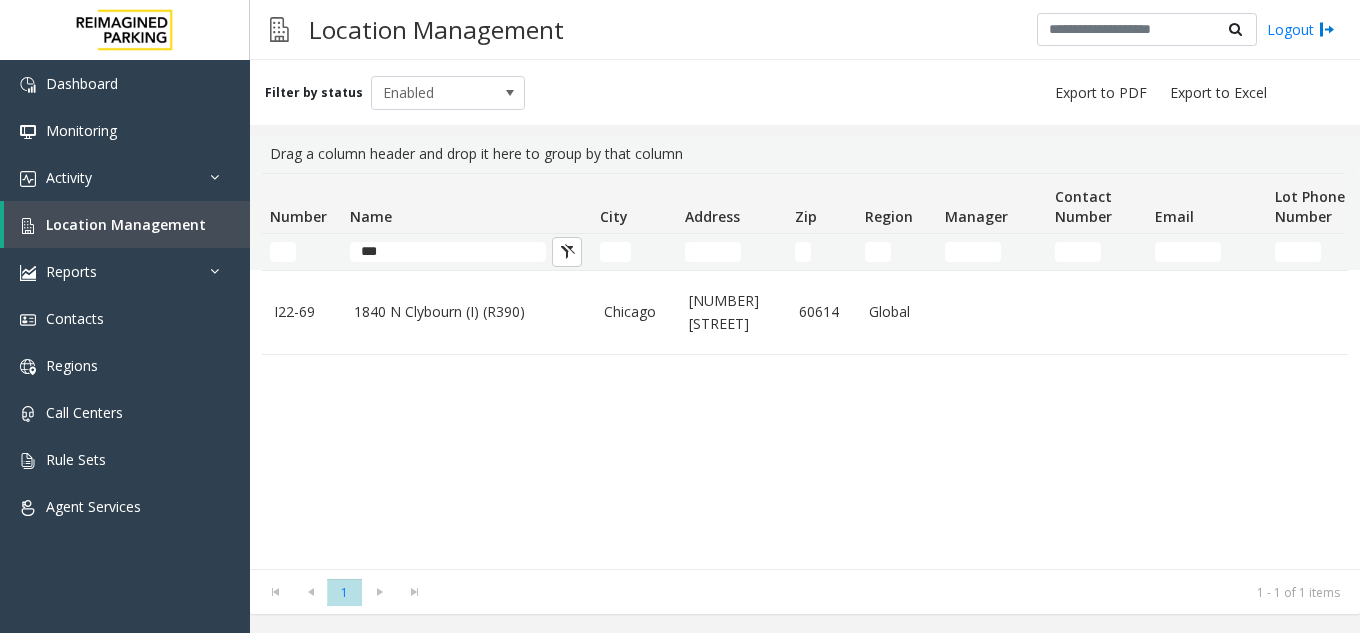 click on "1840 N Clybourn (I) (R390)" 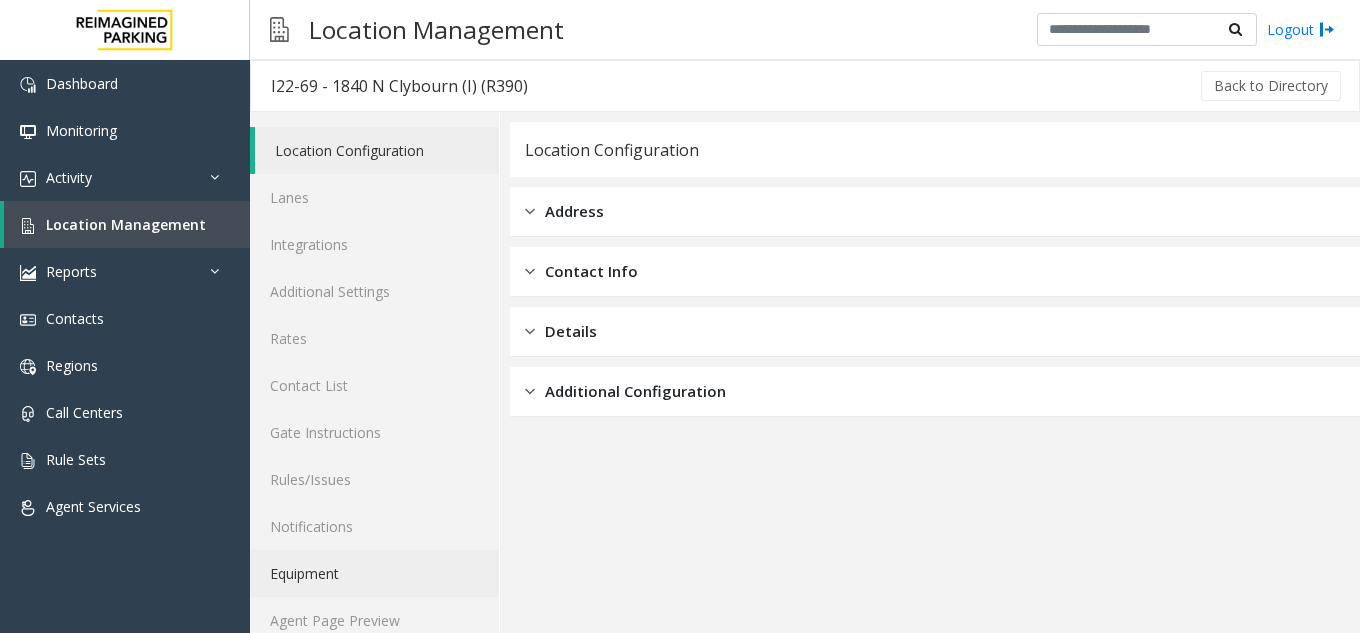 scroll, scrollTop: 26, scrollLeft: 0, axis: vertical 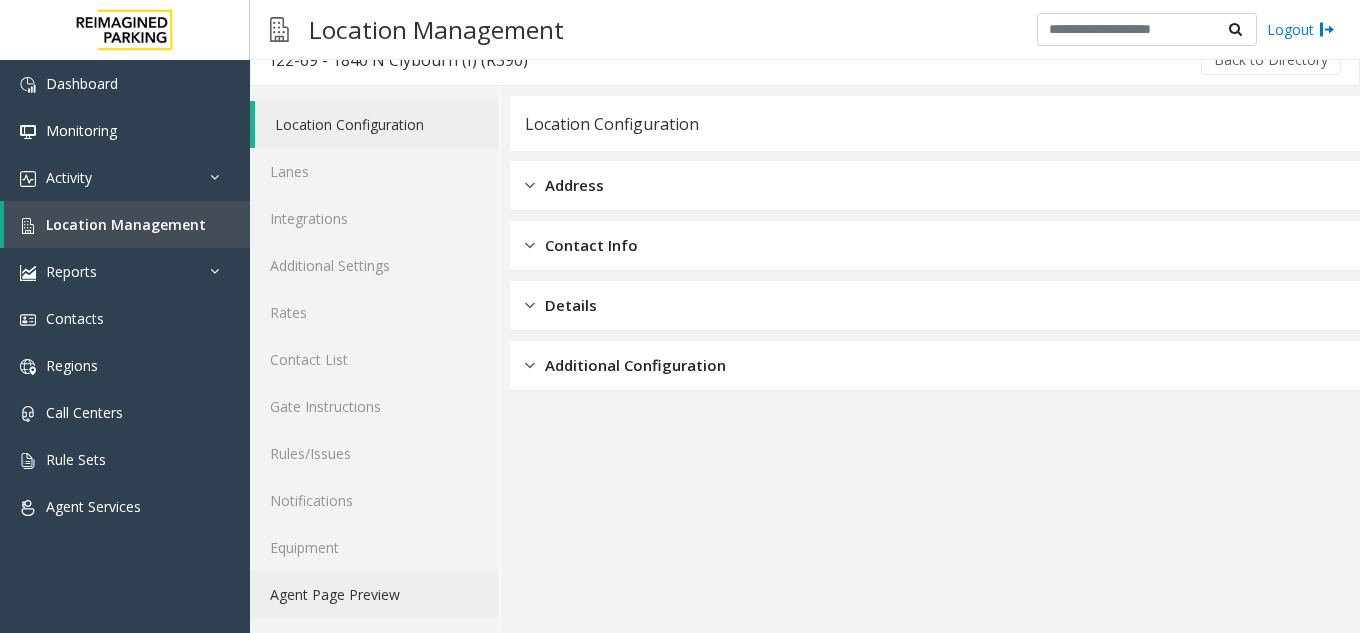 click on "Agent Page Preview" 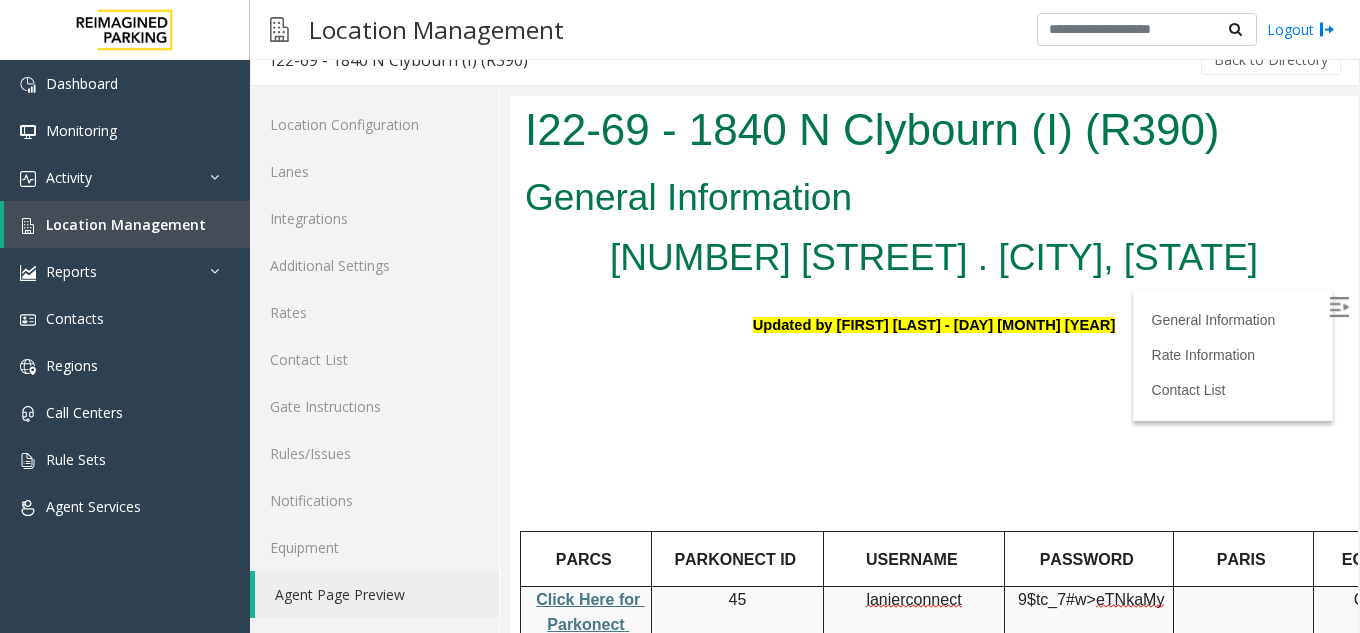 scroll, scrollTop: 300, scrollLeft: 0, axis: vertical 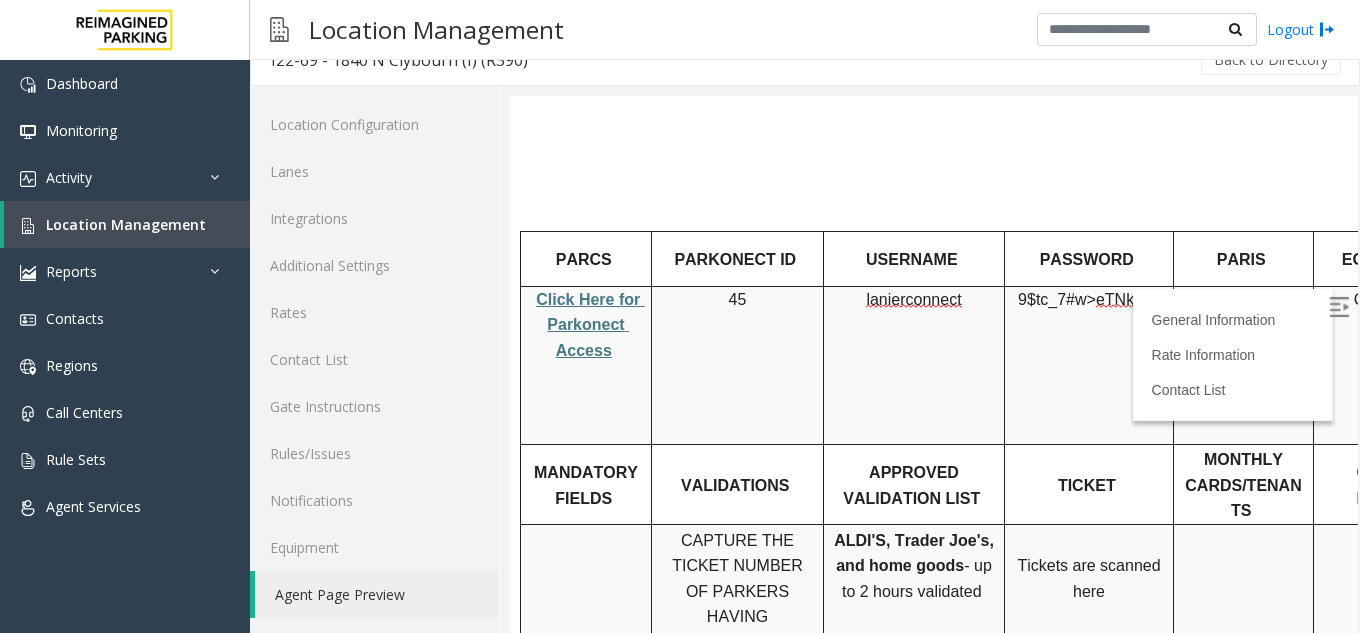 click on "Click Here for Parkonect Access" at bounding box center [586, 325] 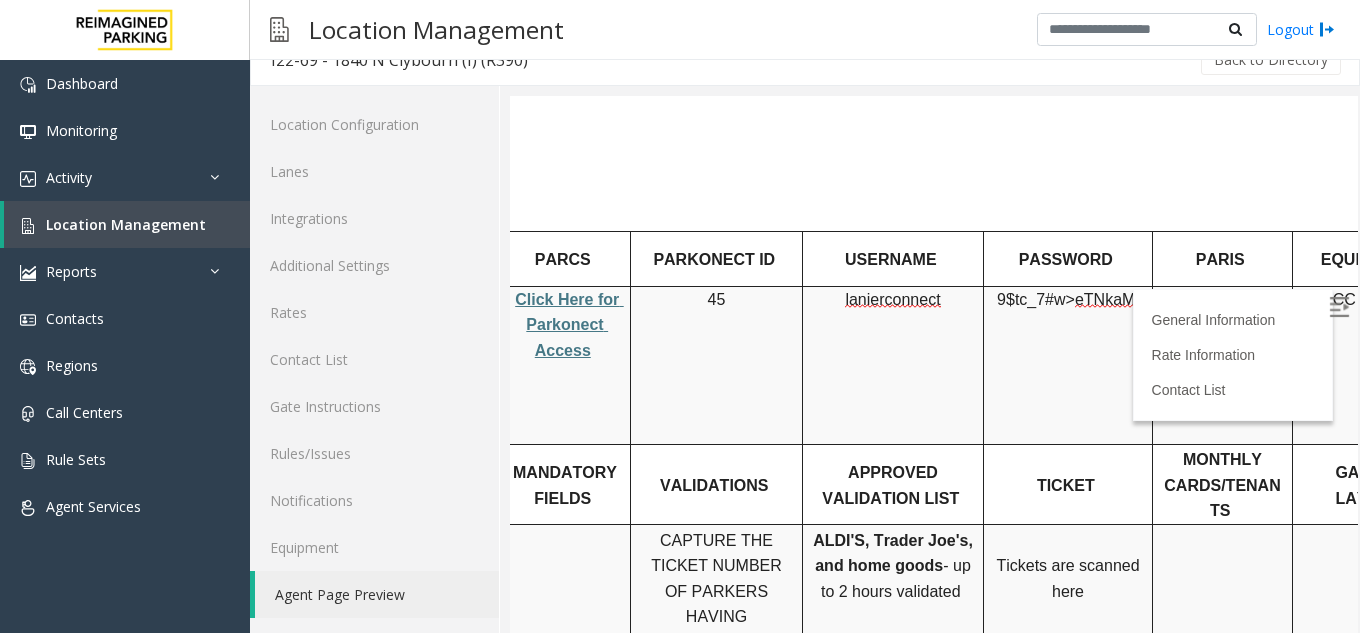 drag, startPoint x: 991, startPoint y: 306, endPoint x: 1028, endPoint y: 310, distance: 37.215588 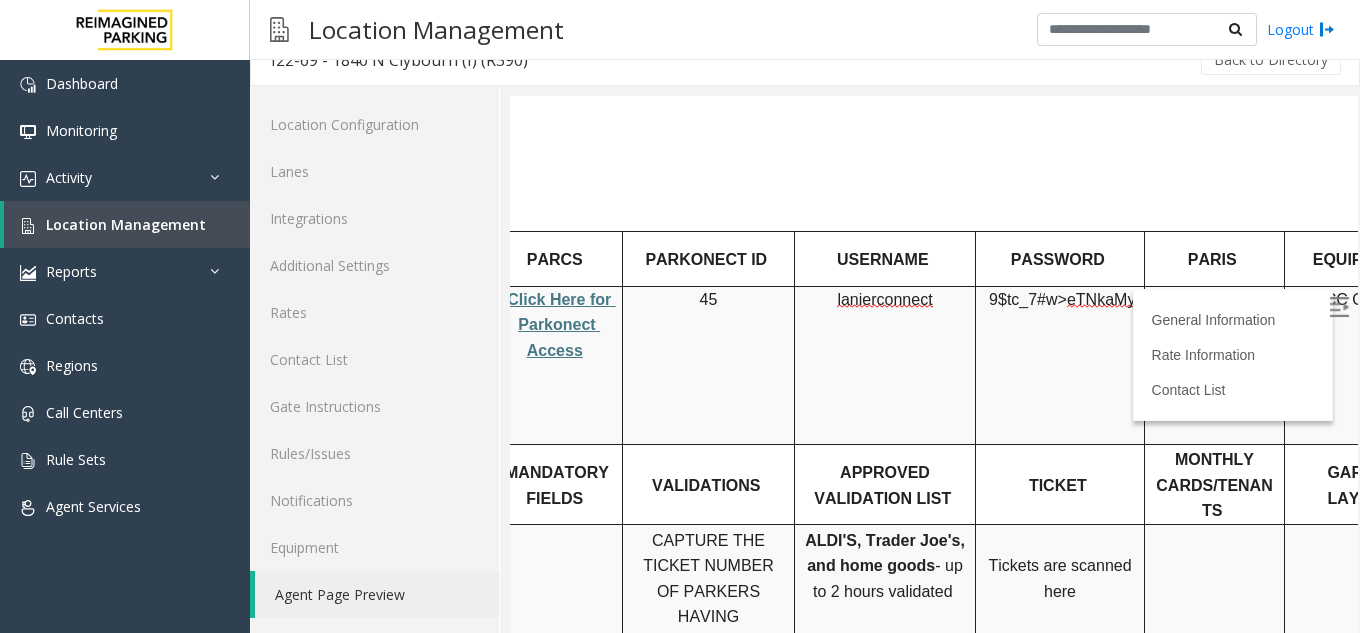 click on "lanierconnect" at bounding box center (884, 300) 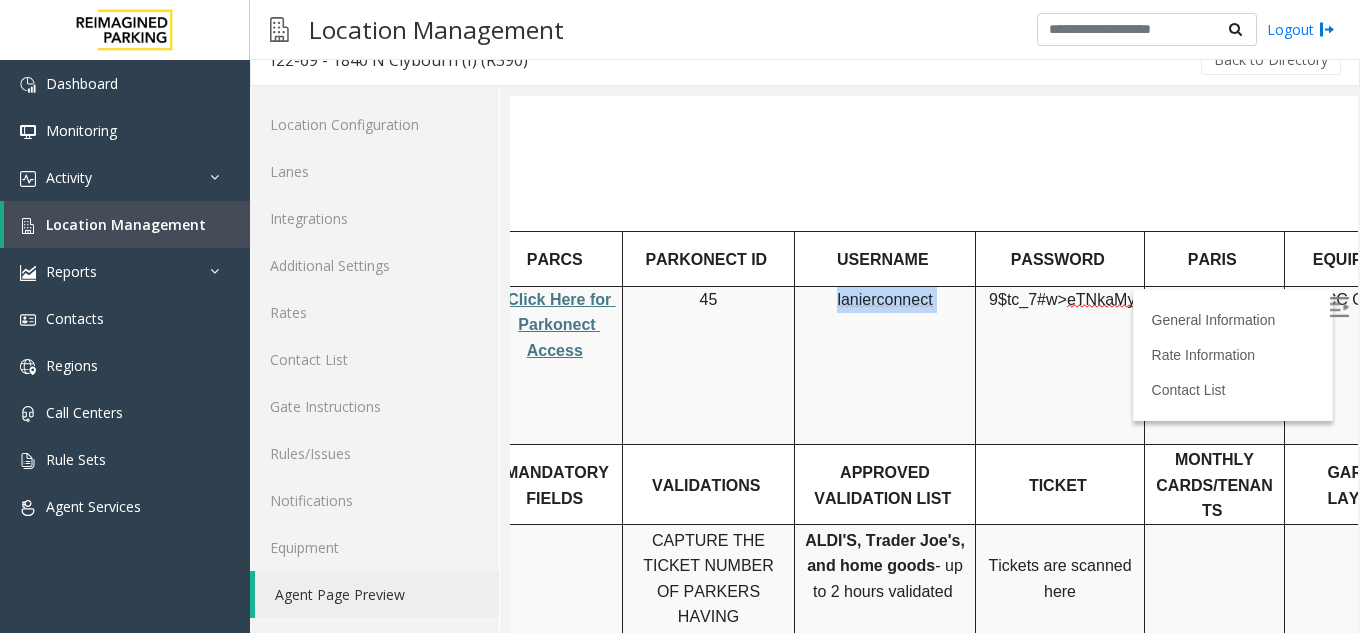 click on "lanierconnect" at bounding box center (884, 300) 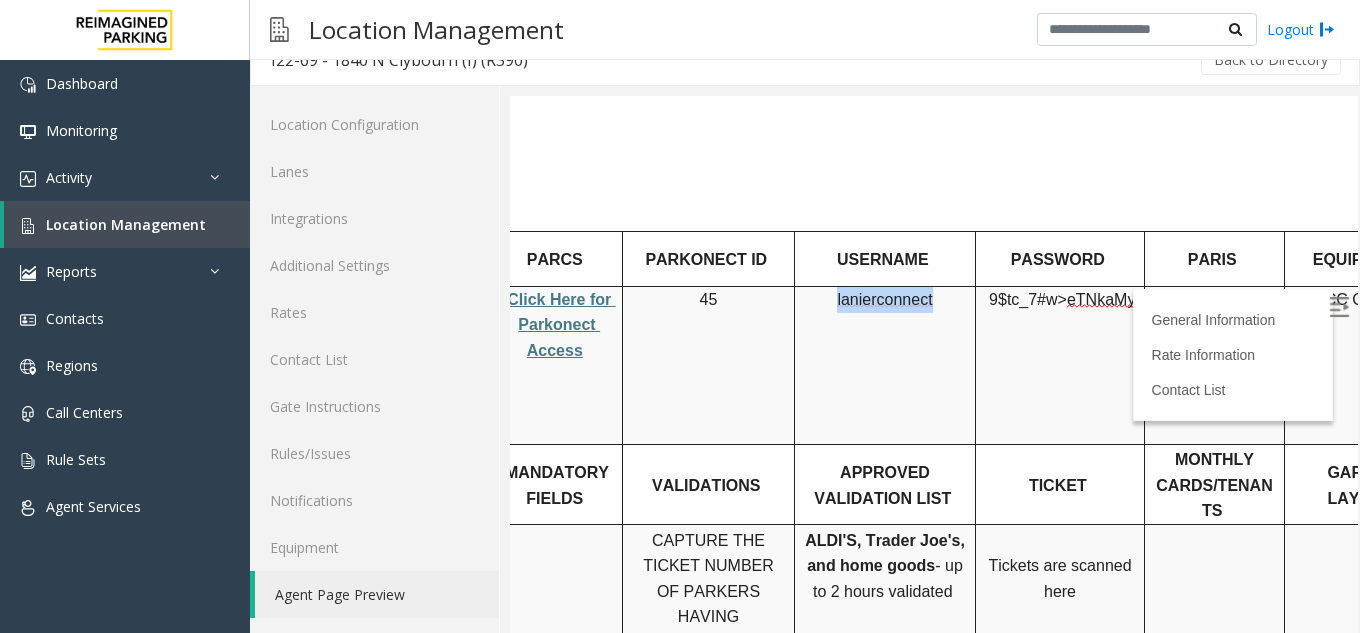 drag, startPoint x: 928, startPoint y: 291, endPoint x: 841, endPoint y: 285, distance: 87.20665 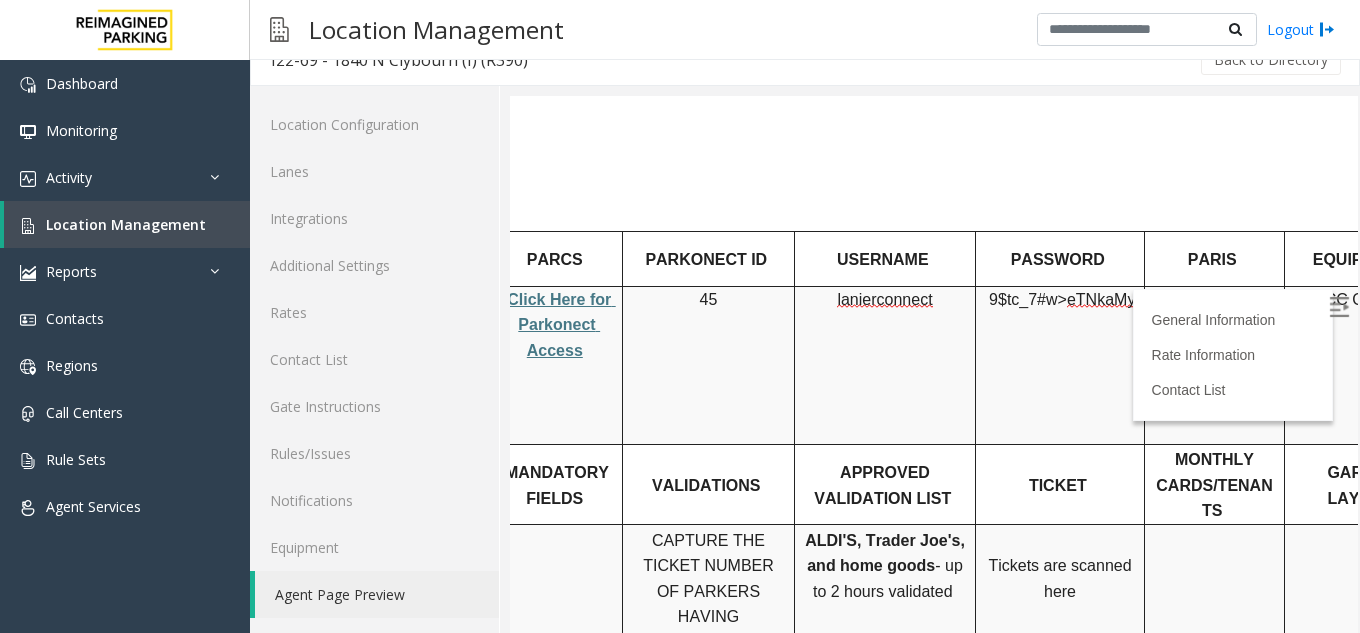click on "9$tc_7#w> eTNkaMy" at bounding box center (1060, 365) 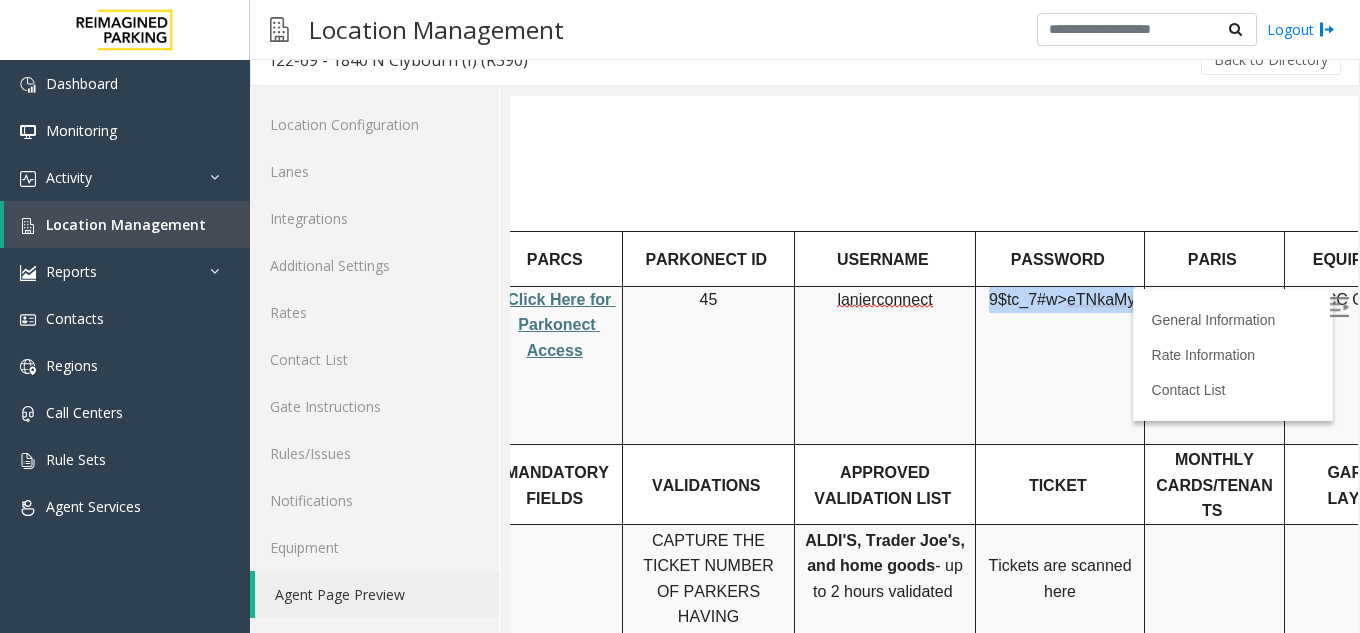 drag, startPoint x: 1124, startPoint y: 288, endPoint x: 994, endPoint y: 290, distance: 130.01538 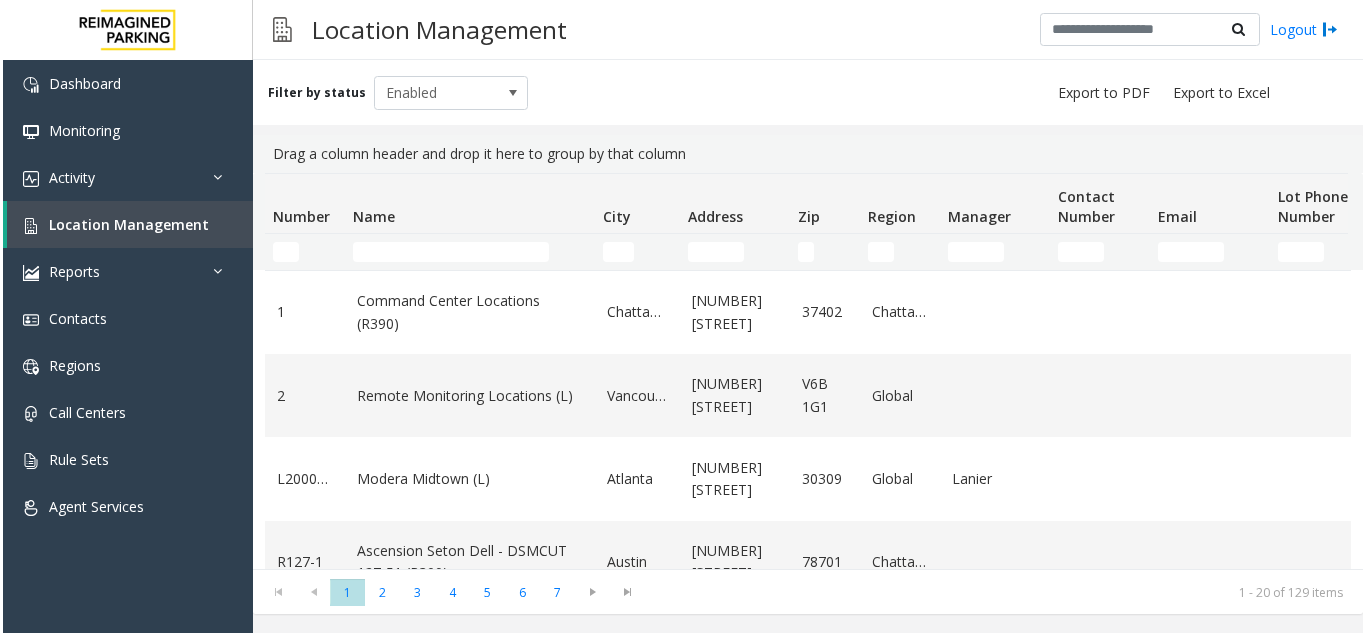 scroll, scrollTop: 0, scrollLeft: 0, axis: both 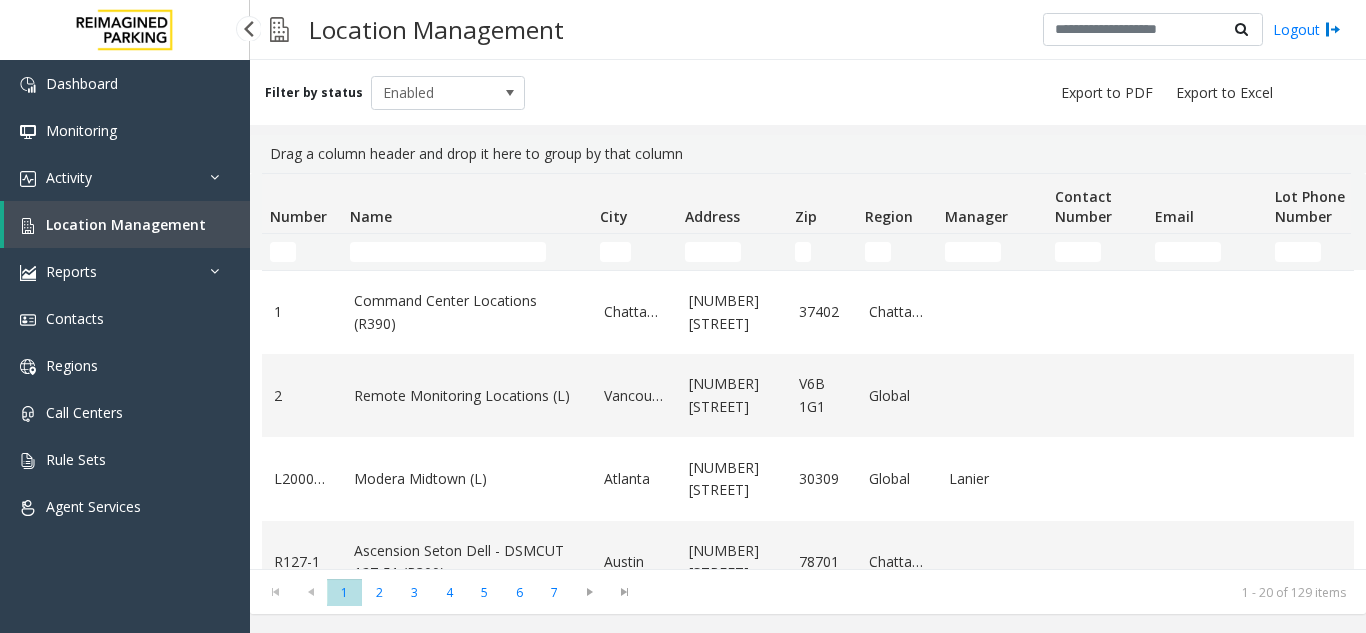 click on "Location Management" at bounding box center [127, 224] 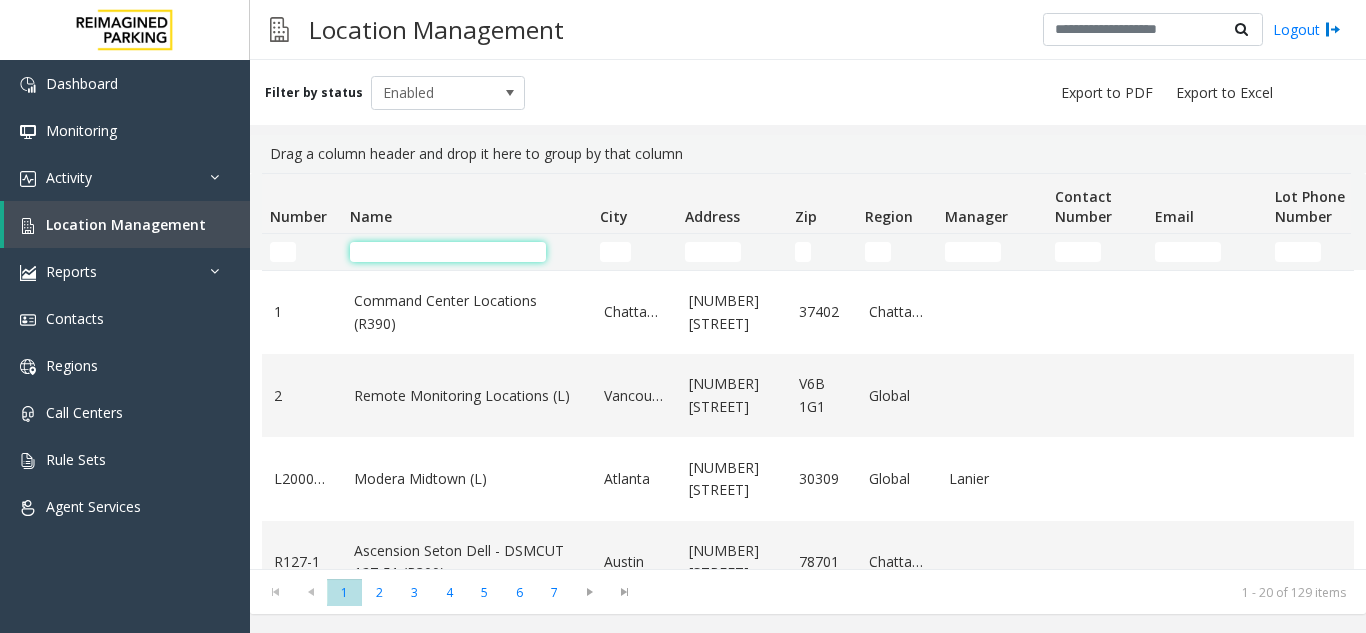 click 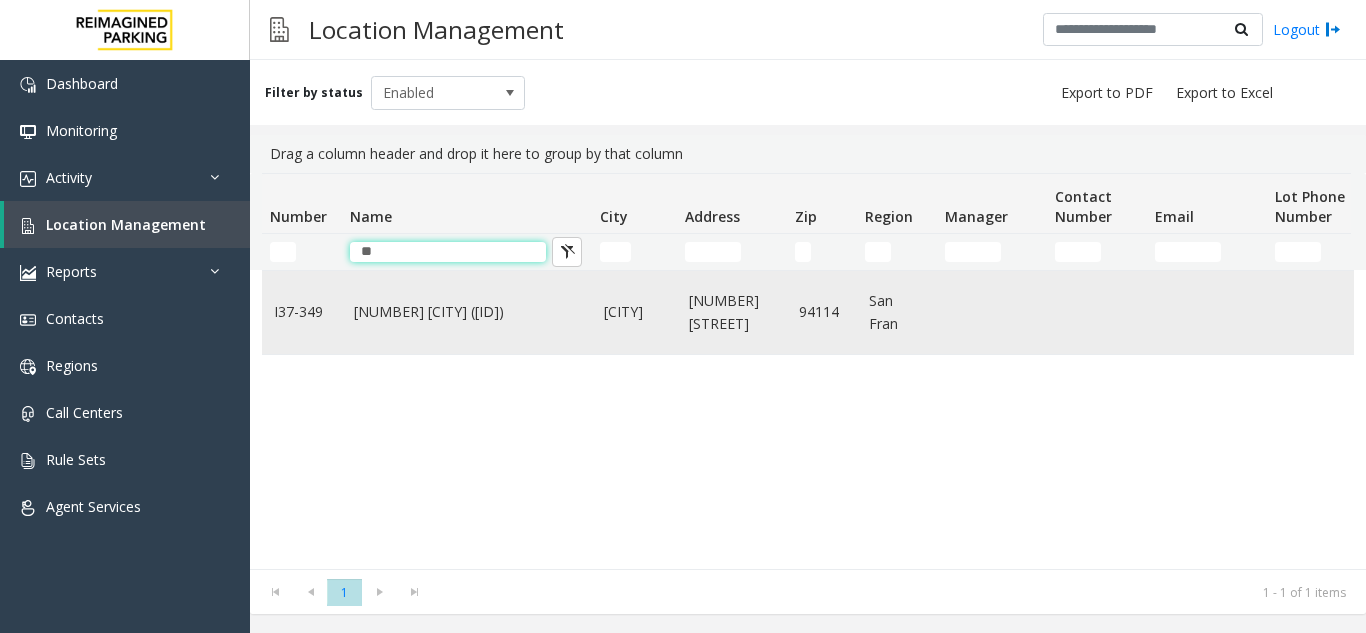 type on "**" 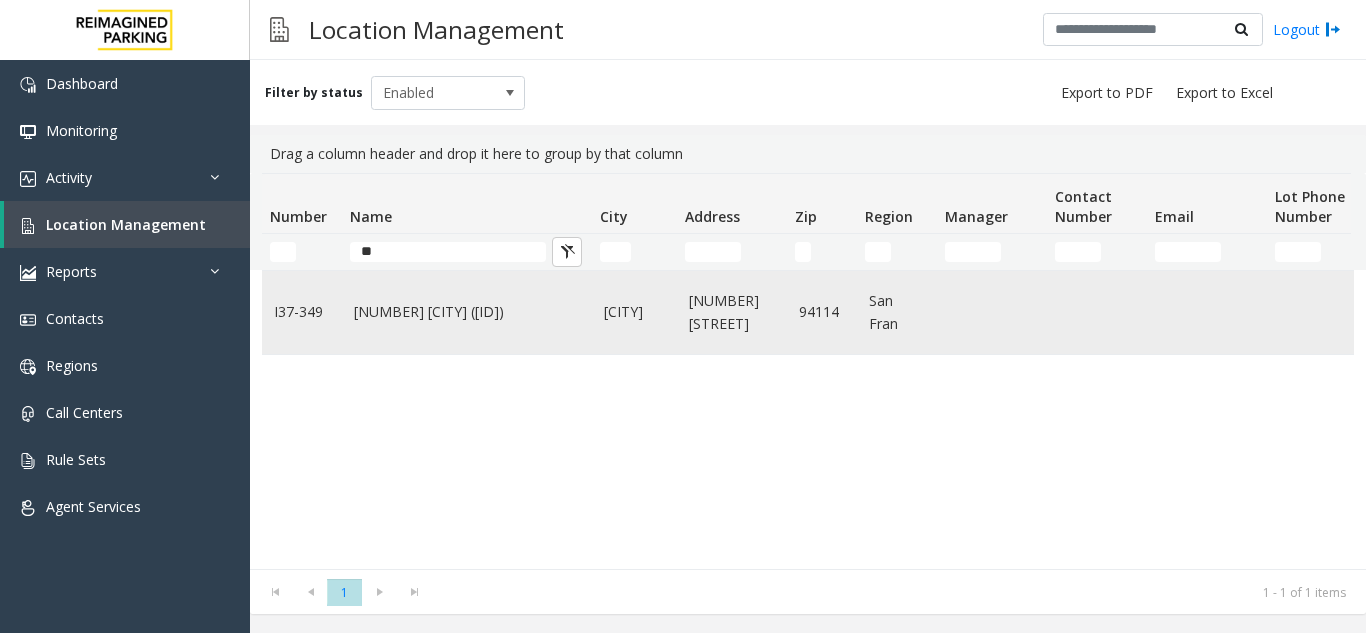 click on "45 Castro (I) (CP)" 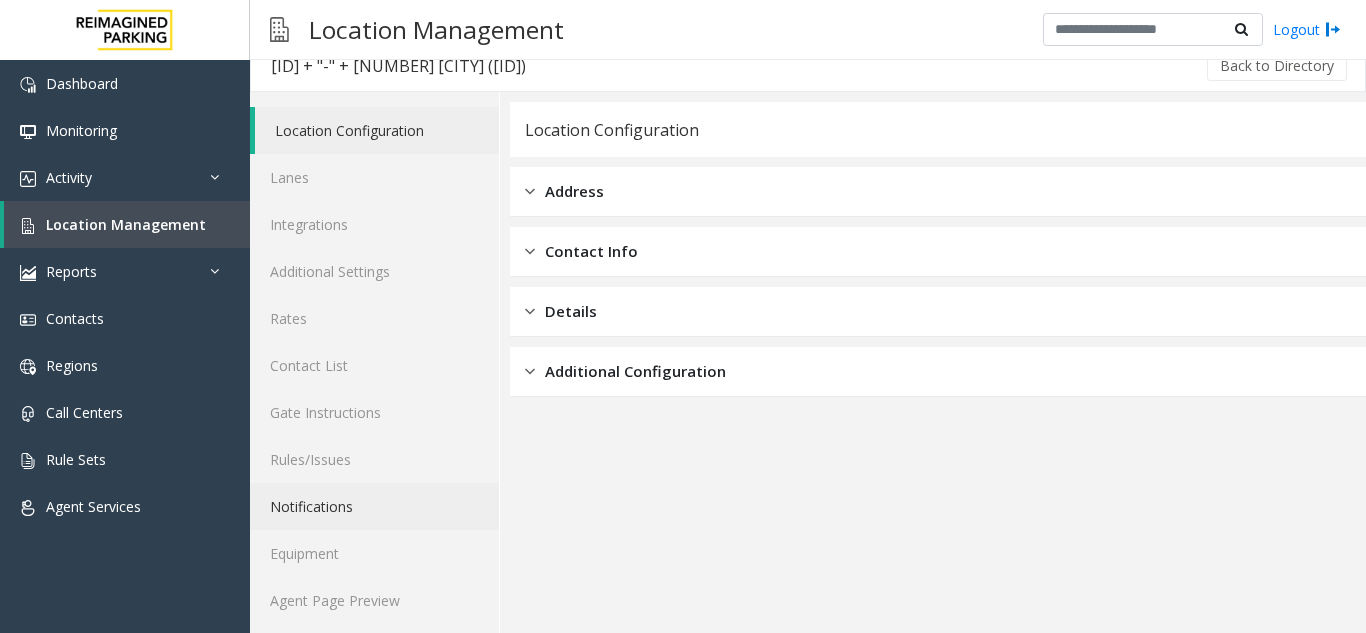 scroll, scrollTop: 26, scrollLeft: 0, axis: vertical 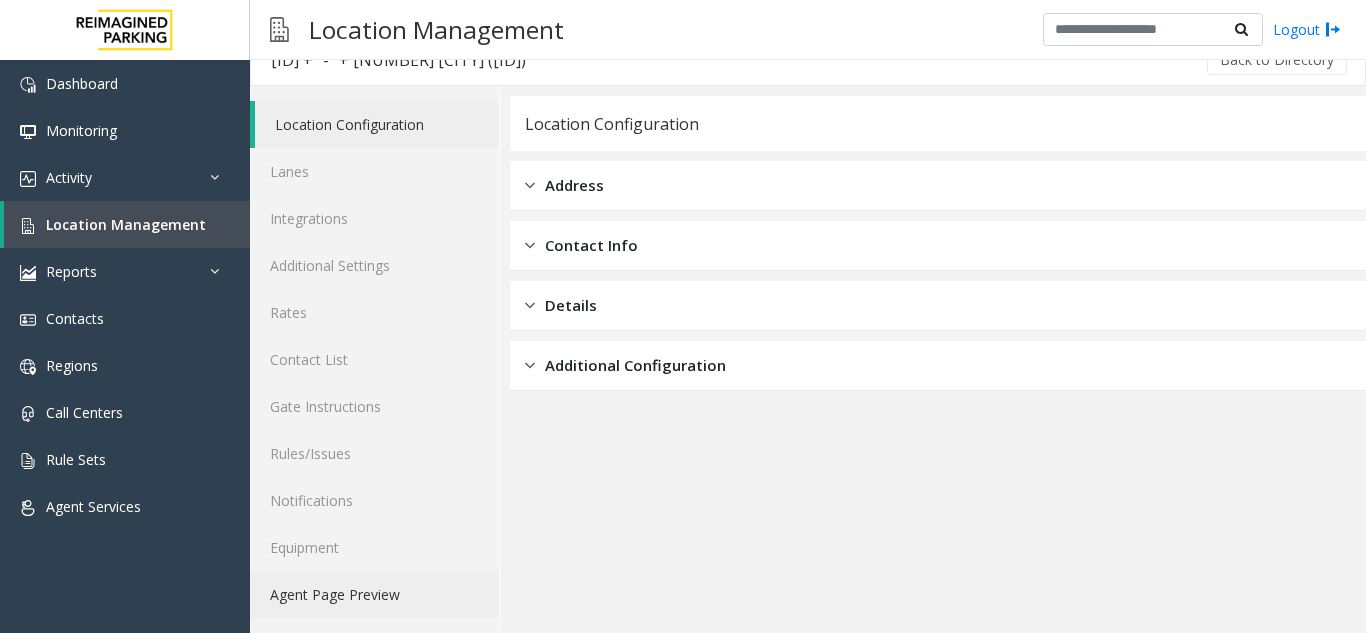 click on "Agent Page Preview" 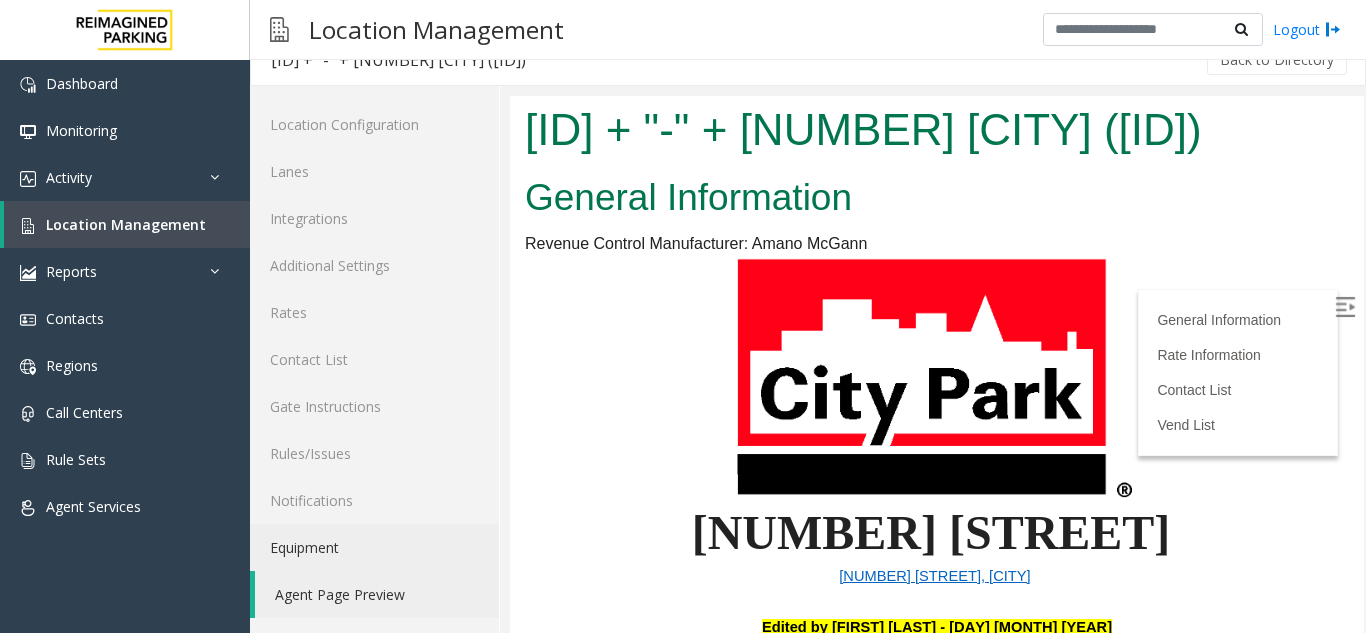 scroll, scrollTop: 0, scrollLeft: 0, axis: both 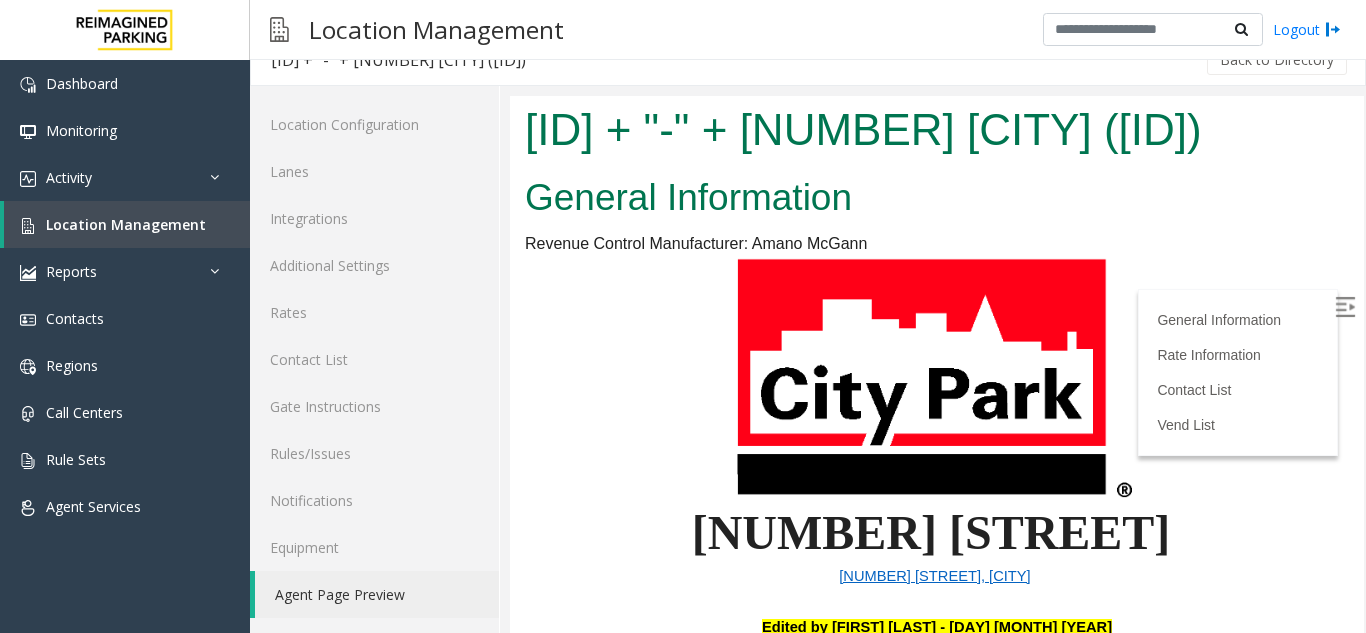 click at bounding box center [1345, 307] 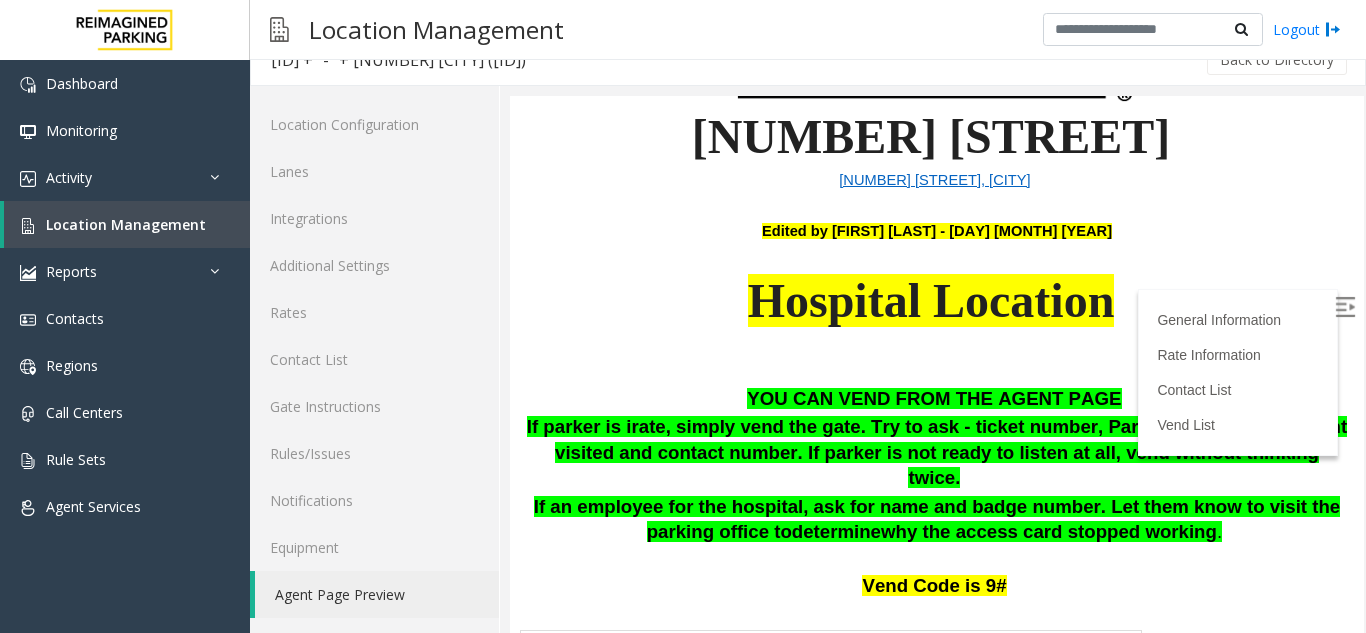 scroll, scrollTop: 400, scrollLeft: 0, axis: vertical 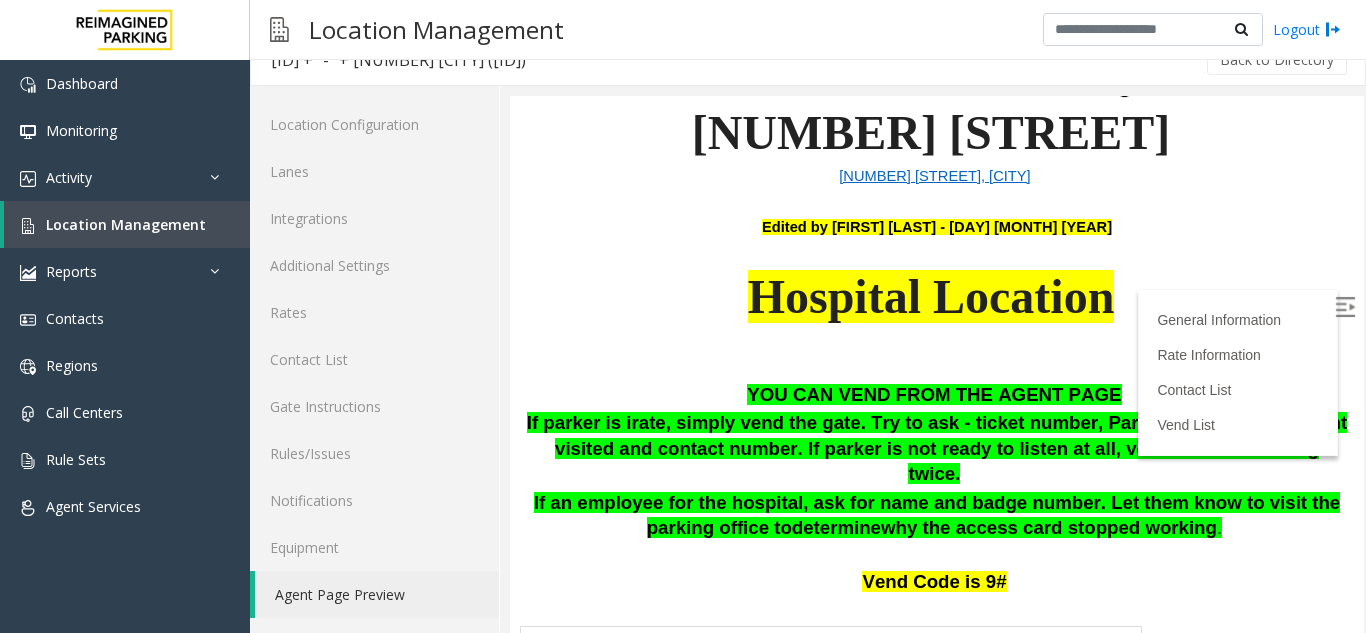 click on "Hospital Location" at bounding box center [937, 322] 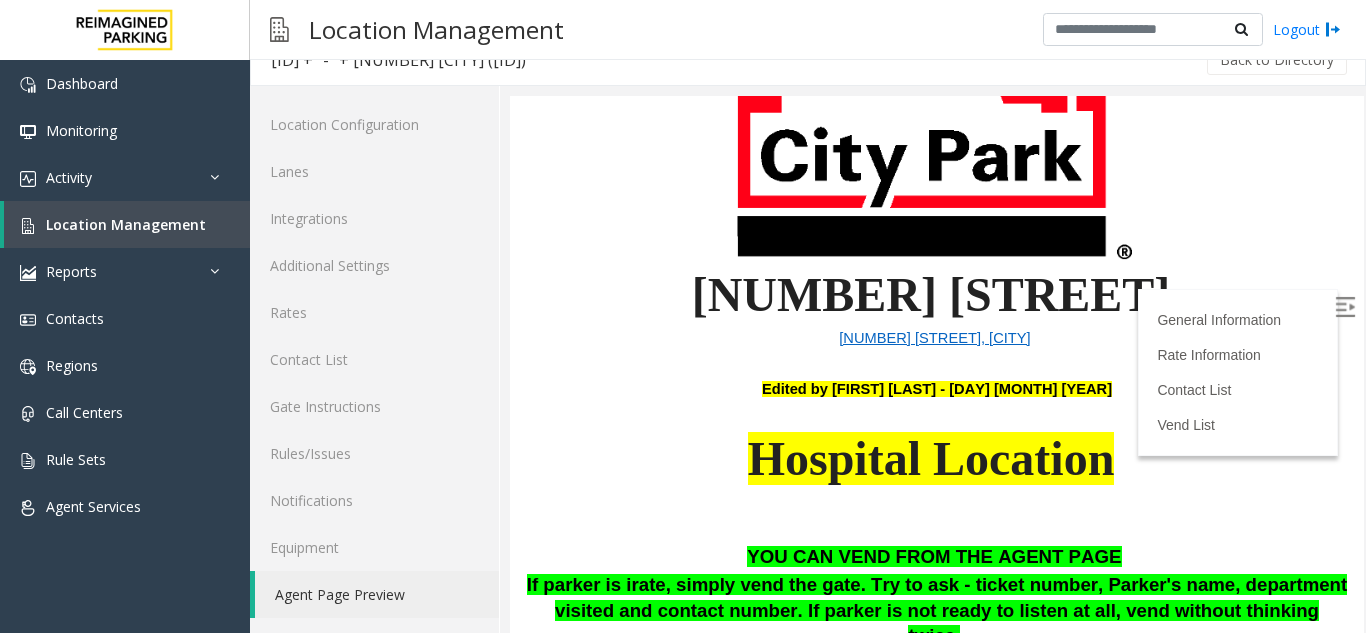 scroll, scrollTop: 200, scrollLeft: 0, axis: vertical 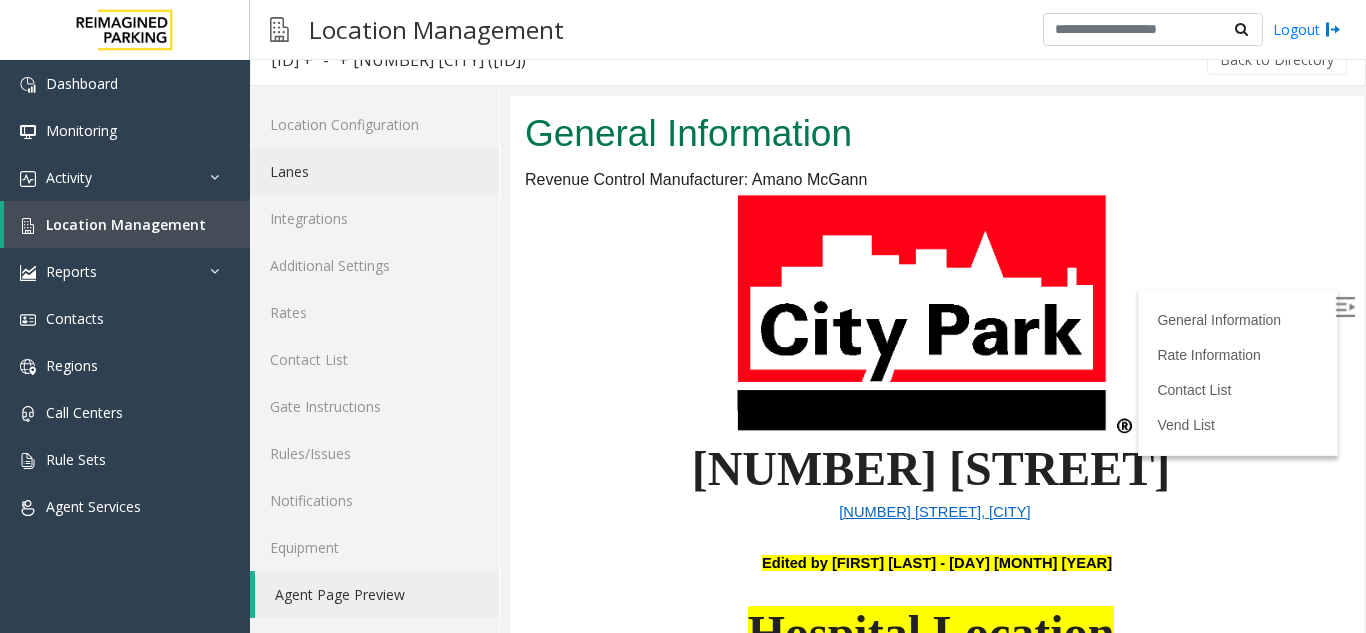 click on "Lanes" 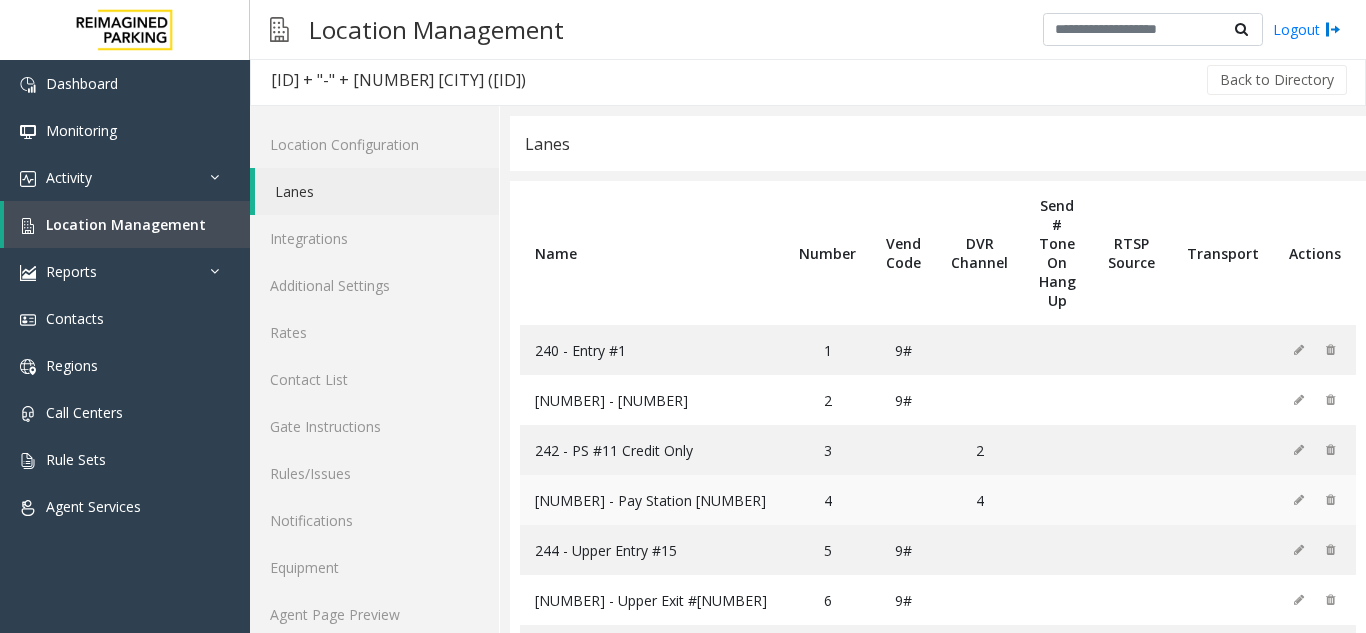 scroll, scrollTop: 0, scrollLeft: 0, axis: both 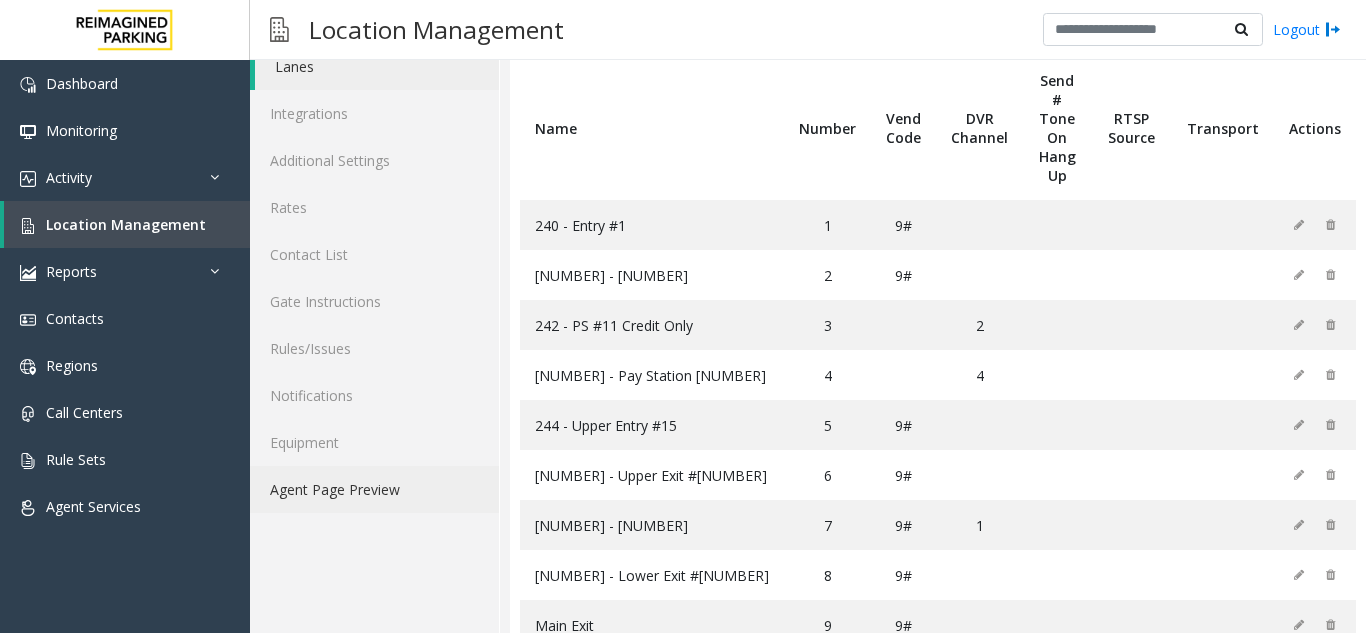 click on "Agent Page Preview" 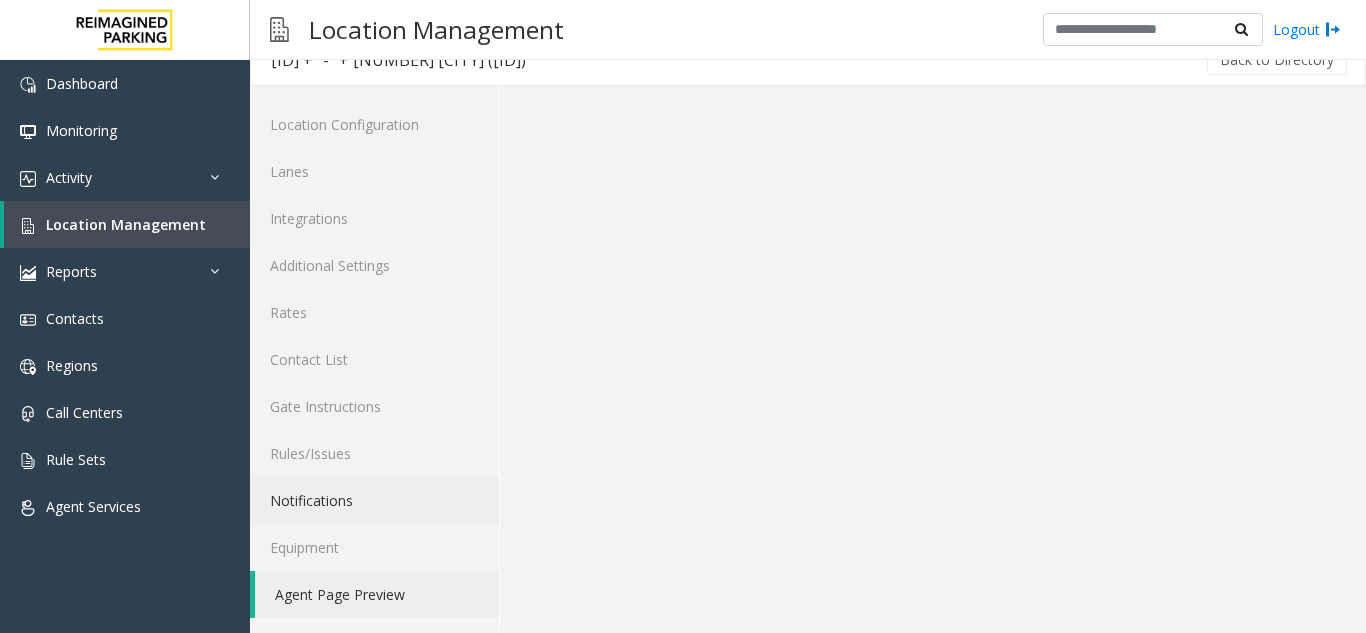 scroll, scrollTop: 8, scrollLeft: 0, axis: vertical 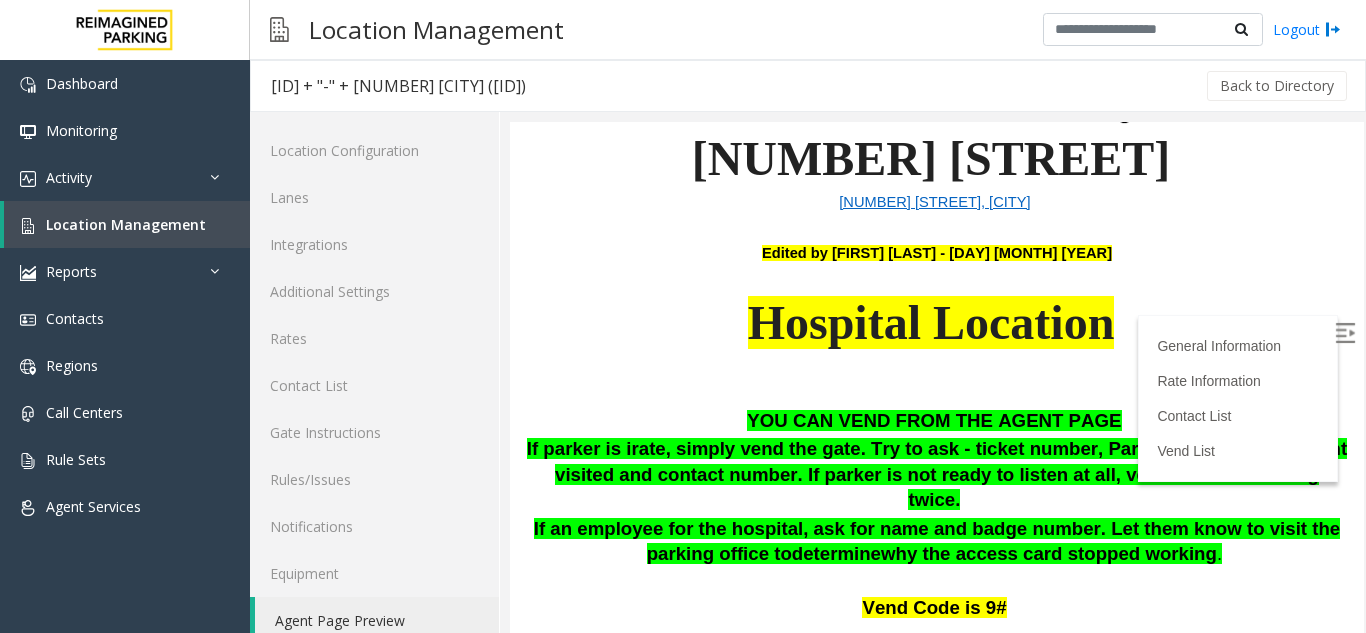 click at bounding box center [1345, 333] 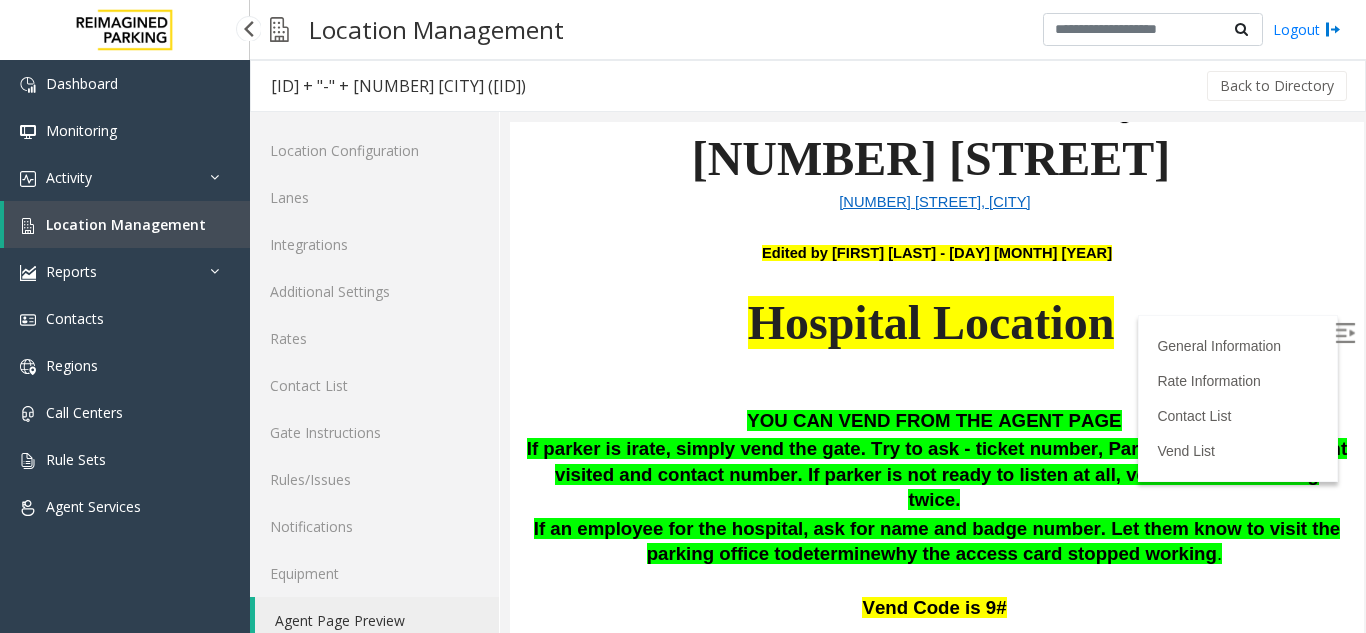 click on "Location Management" at bounding box center [126, 224] 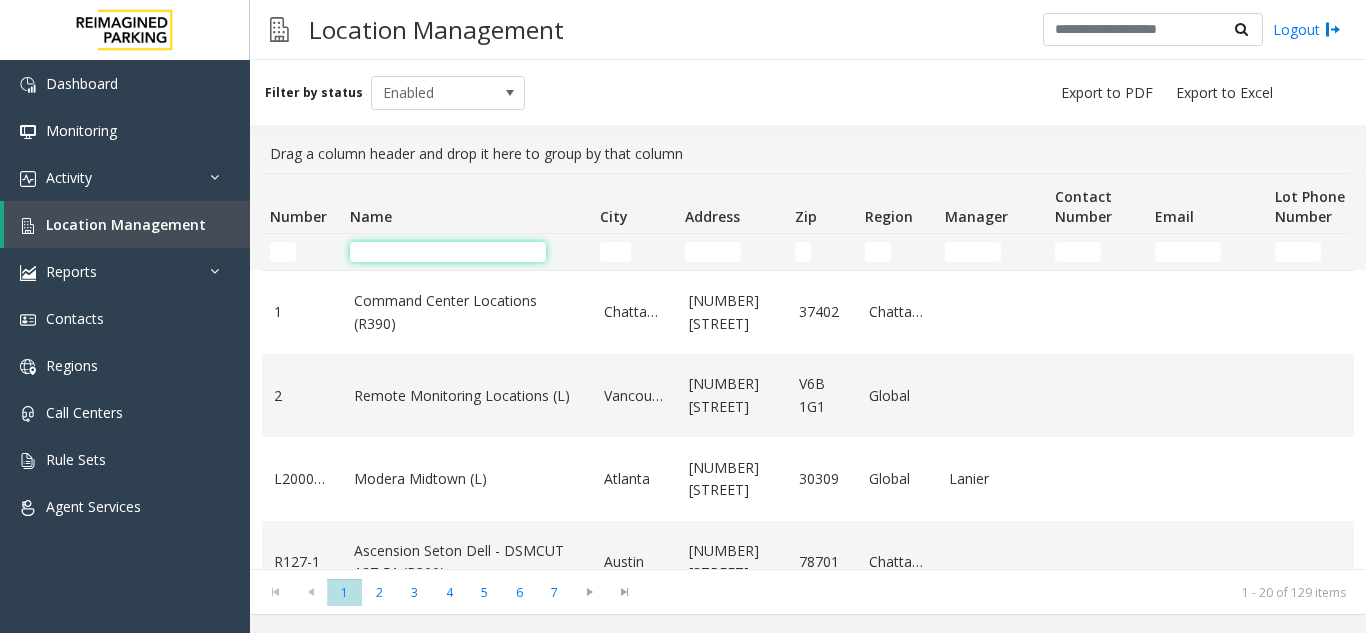 click 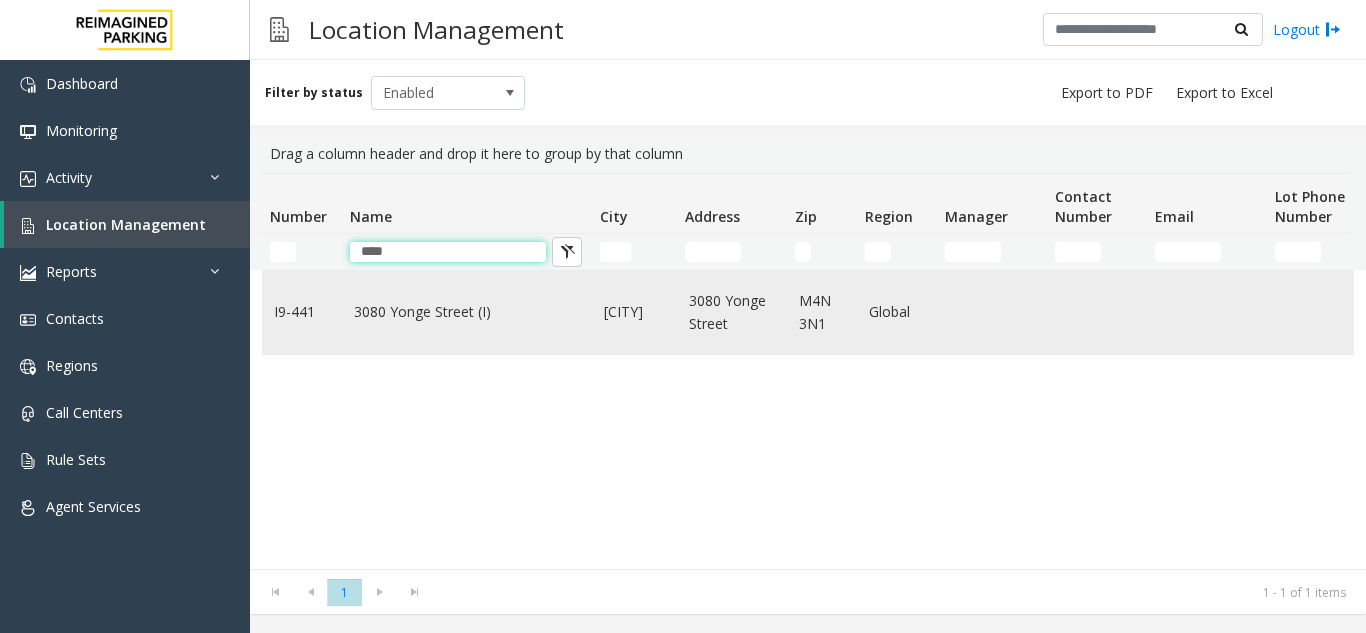 type on "****" 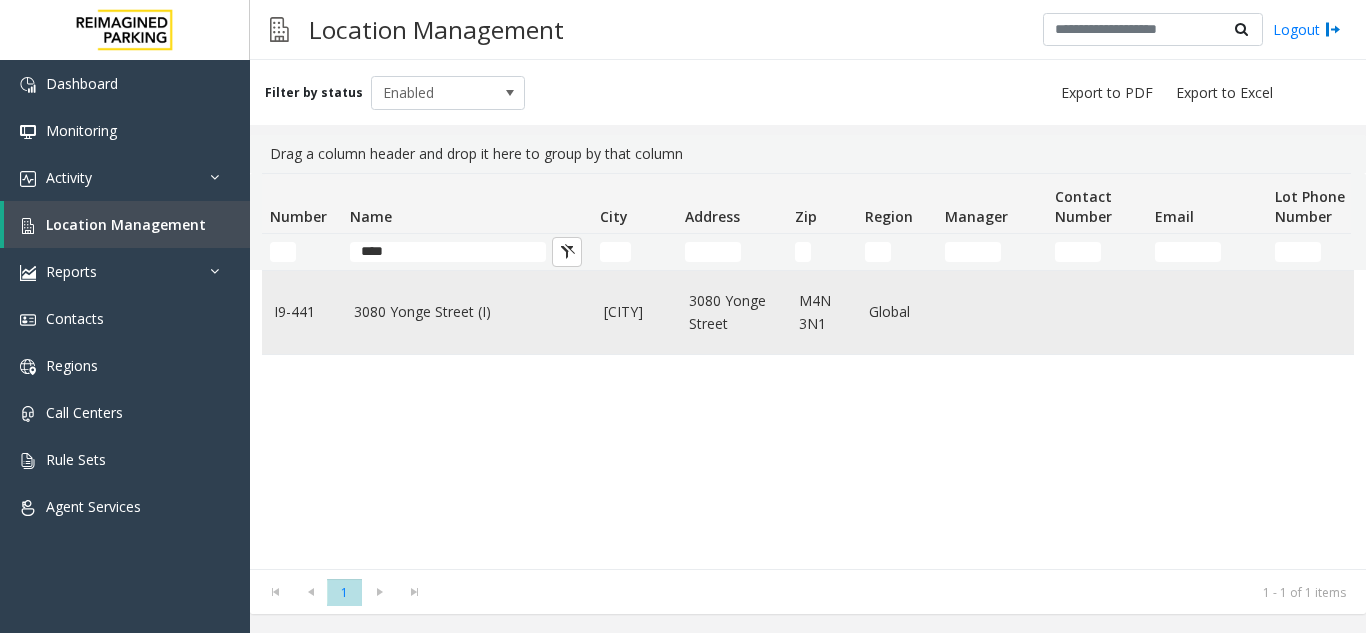 click on "3080 Yonge Street (I)" 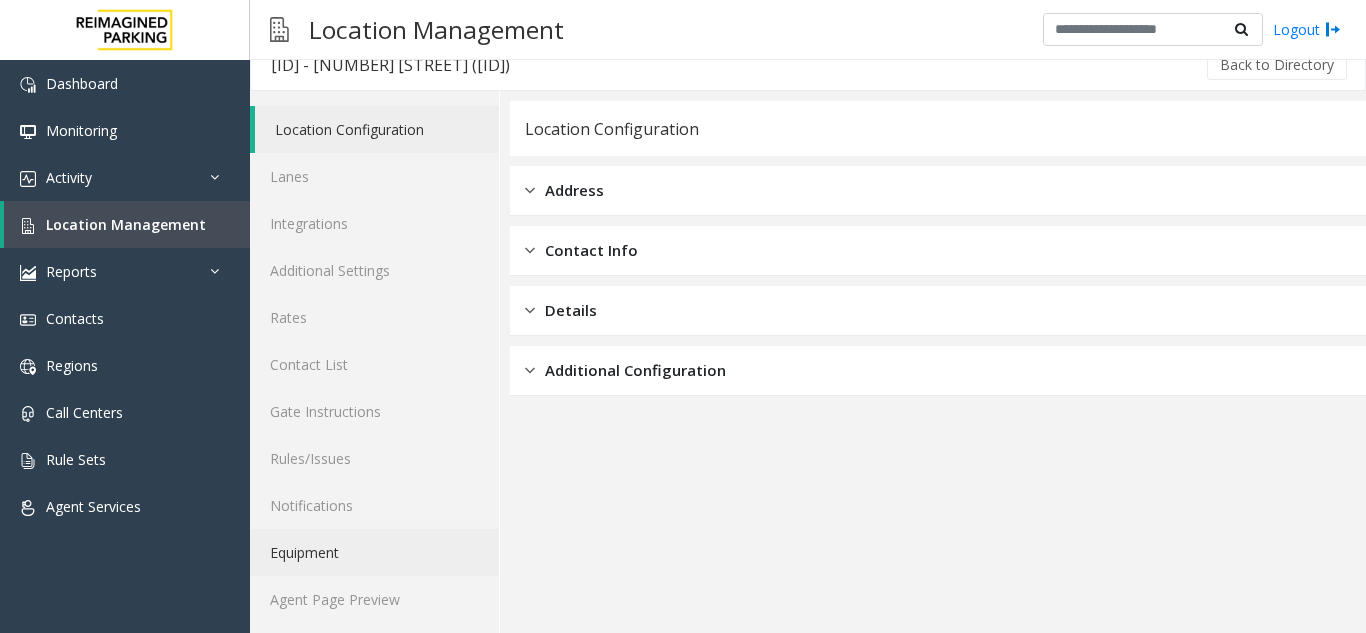 scroll, scrollTop: 26, scrollLeft: 0, axis: vertical 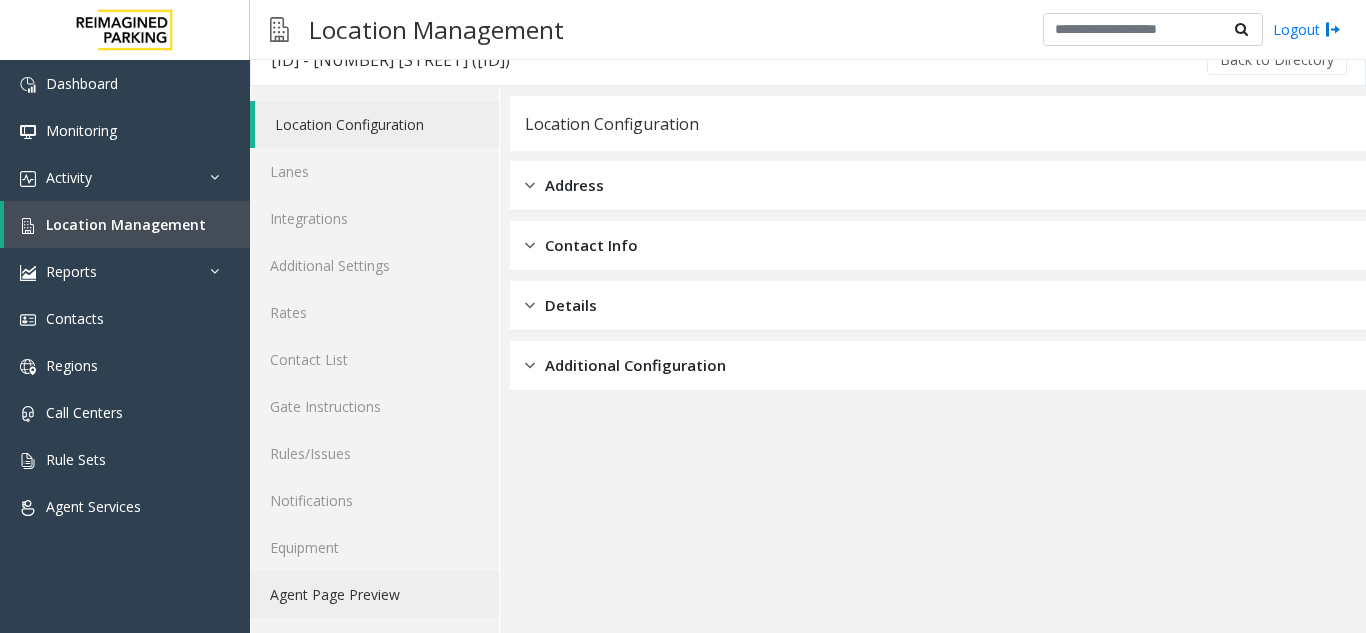 click on "Agent Page Preview" 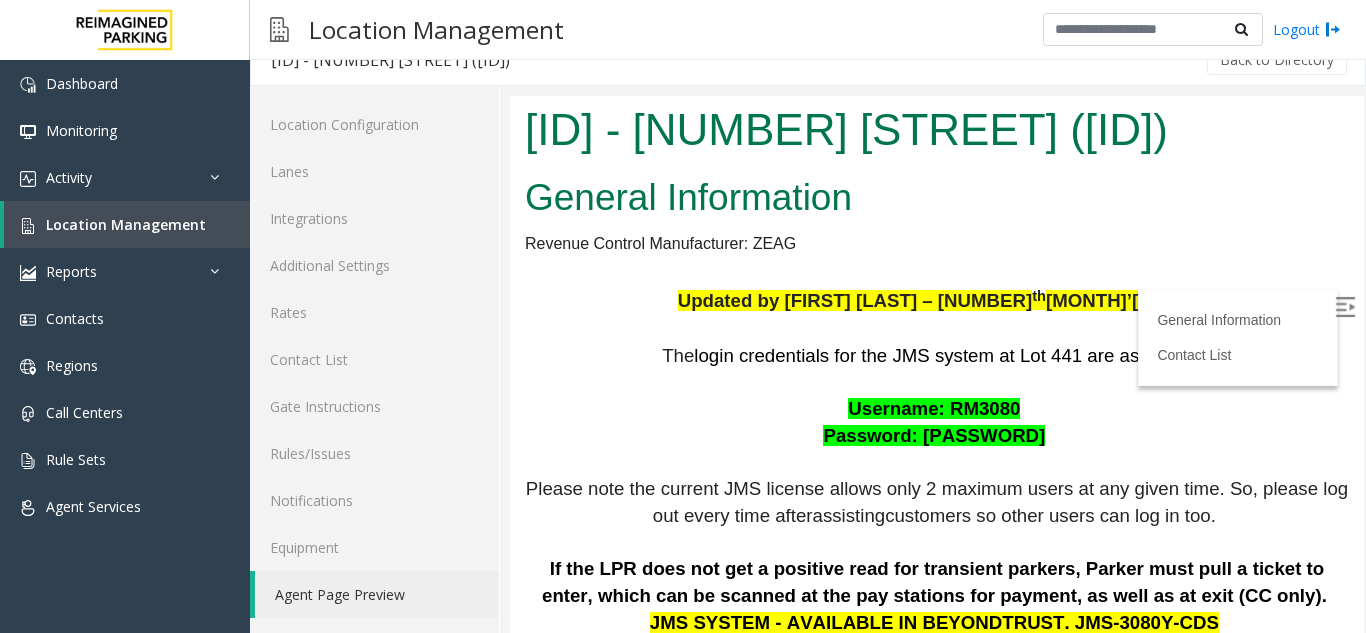 scroll, scrollTop: 0, scrollLeft: 0, axis: both 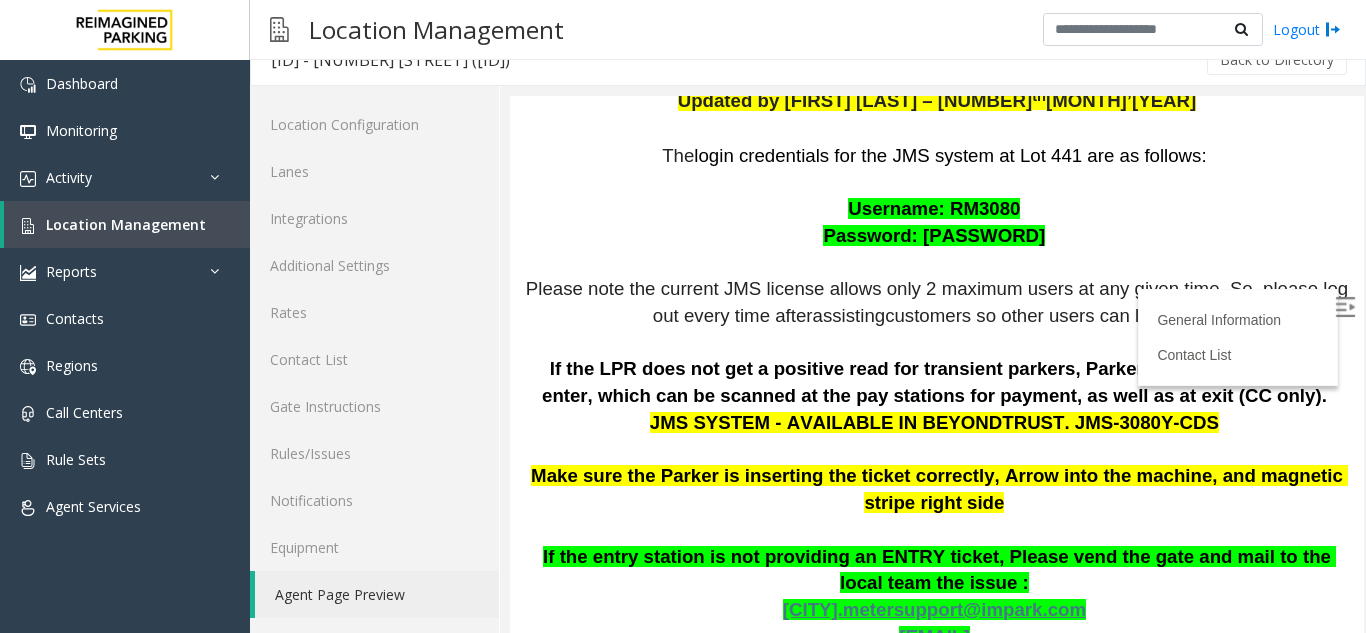 click on "Please note the current JMS license allows only 2 maximum users at any given time. So, please log out every time after" at bounding box center [940, 302] 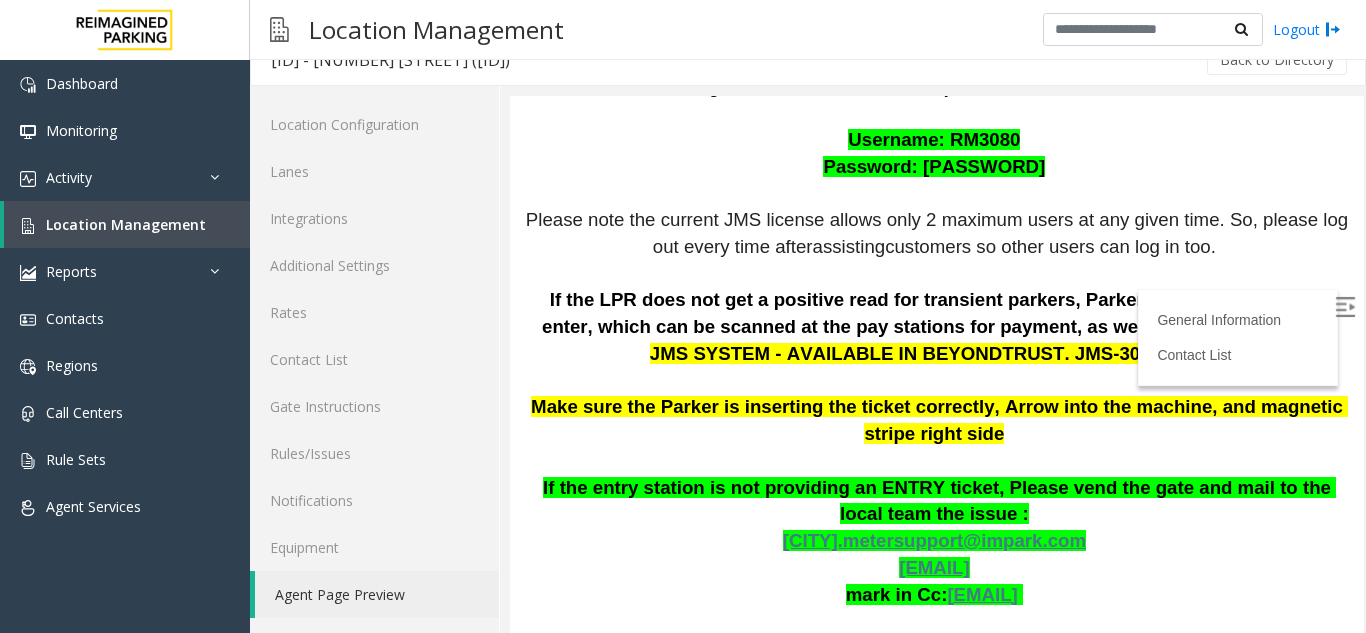 scroll, scrollTop: 0, scrollLeft: 0, axis: both 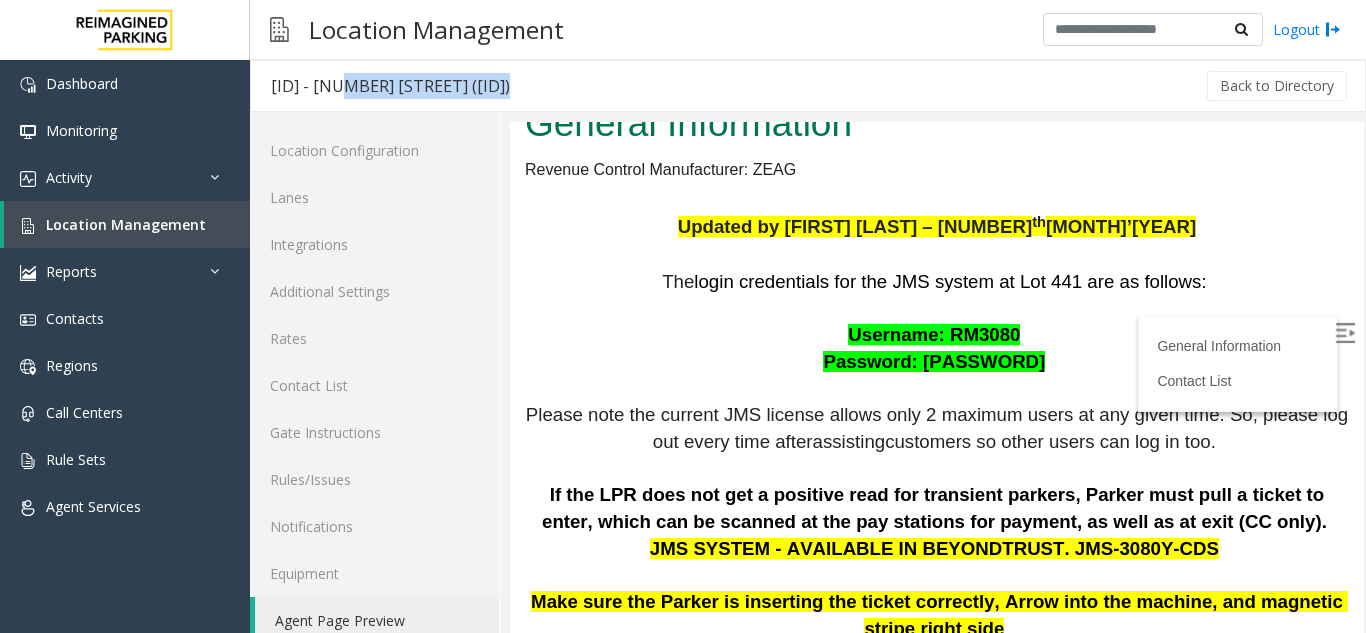 drag, startPoint x: 491, startPoint y: 86, endPoint x: 331, endPoint y: 90, distance: 160.04999 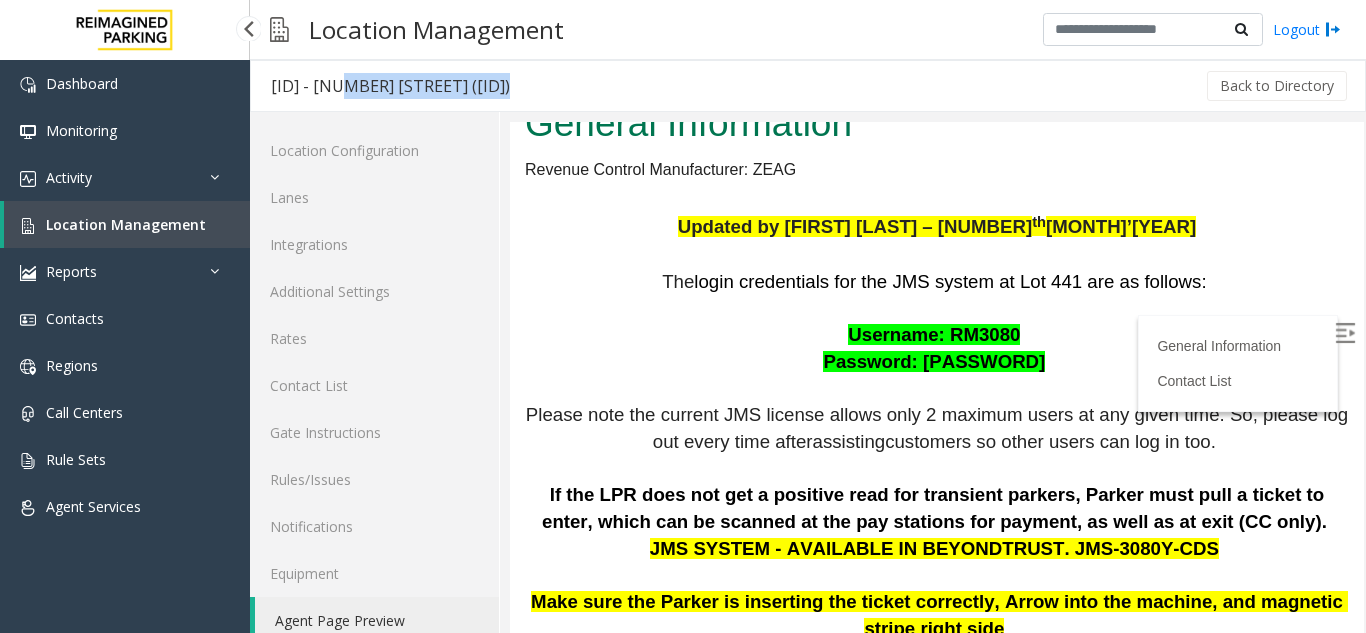 click on "Location Management" at bounding box center [126, 224] 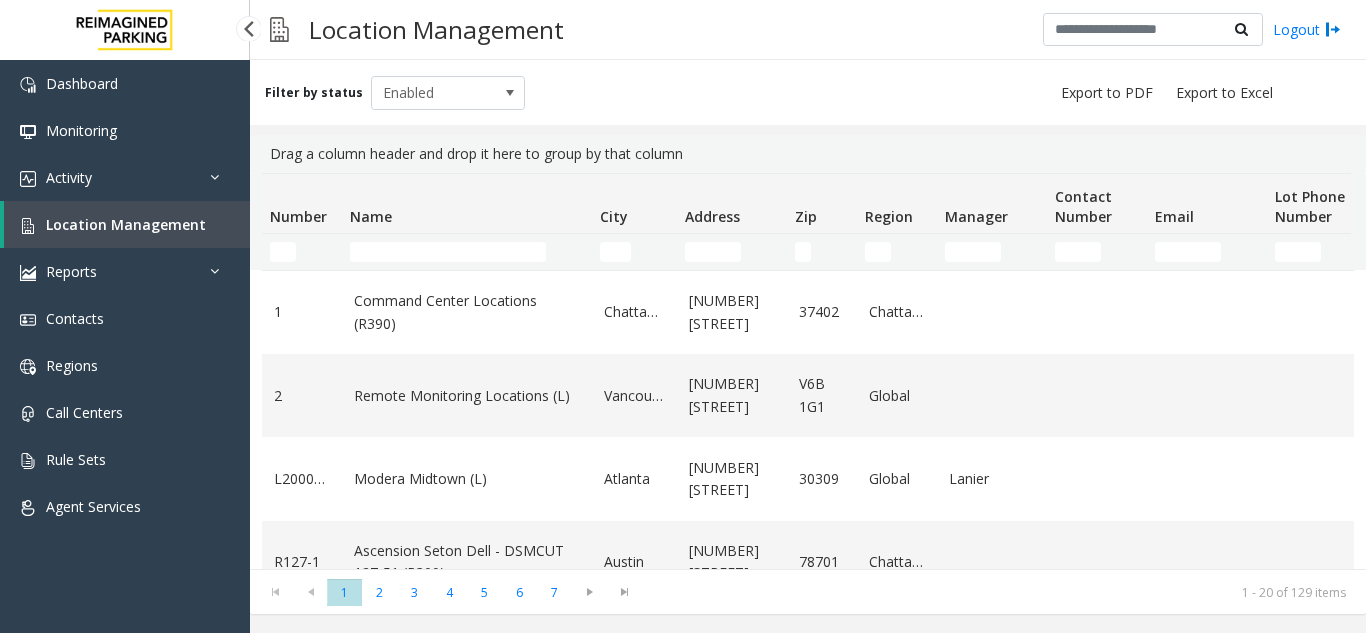 click on "Location Management" at bounding box center [126, 224] 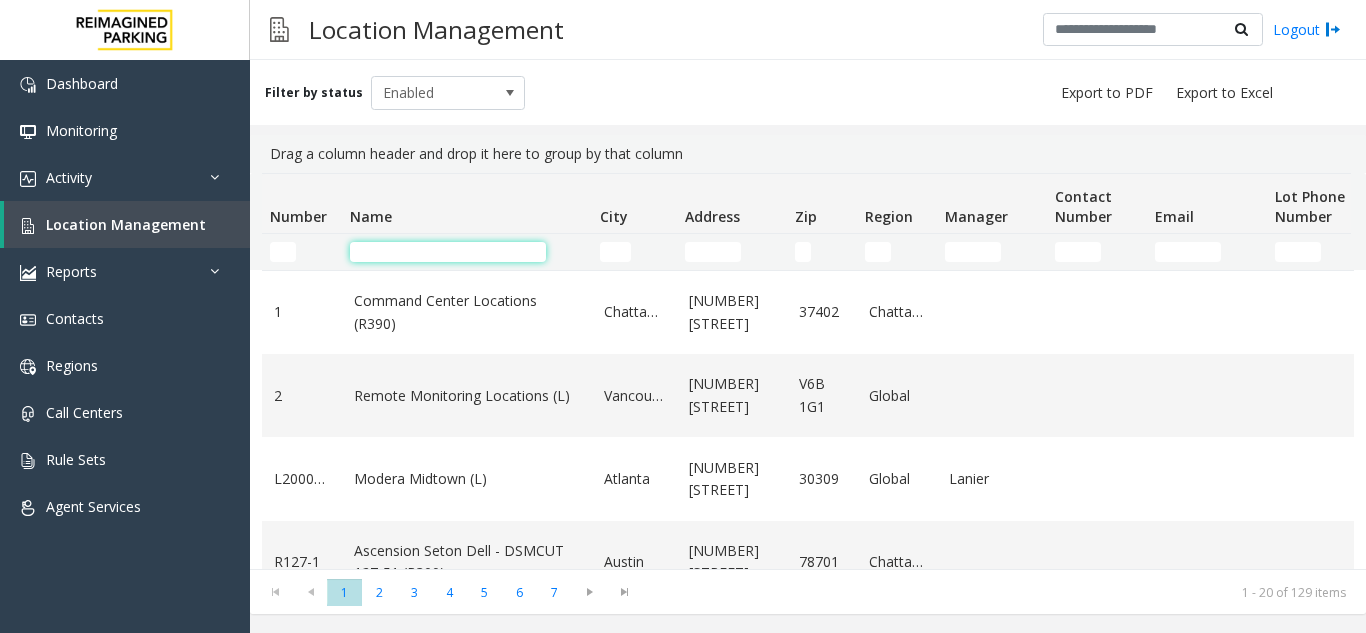 click 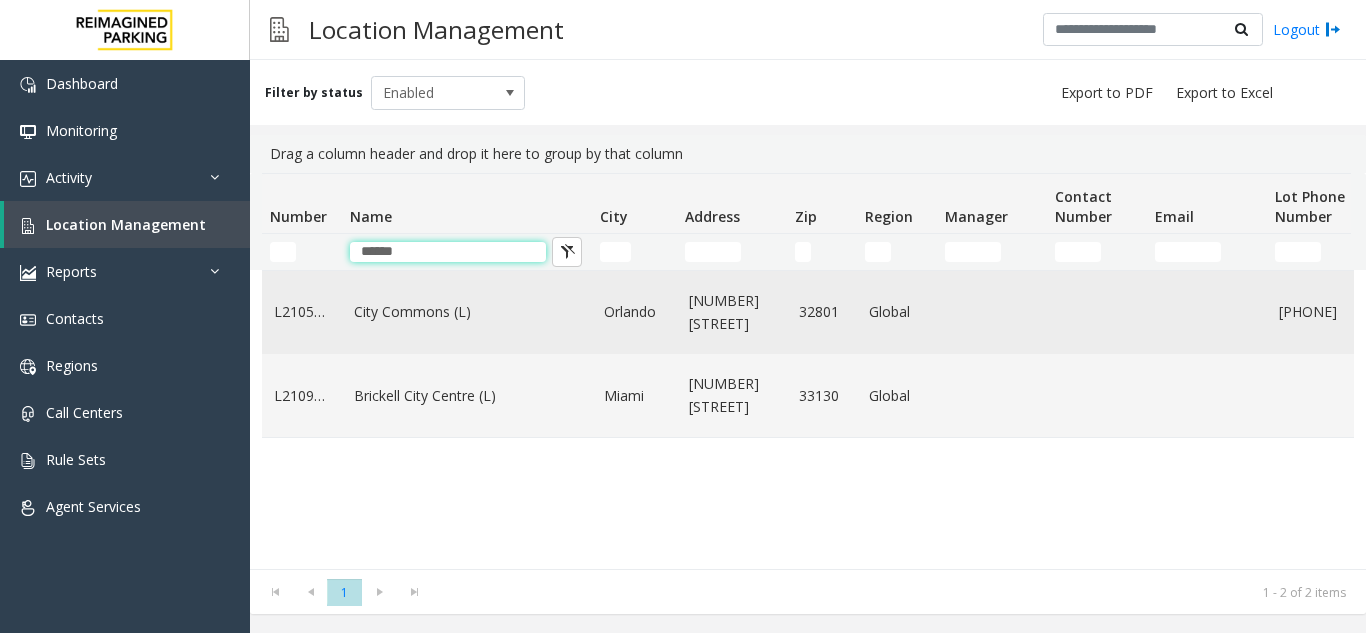 type on "******" 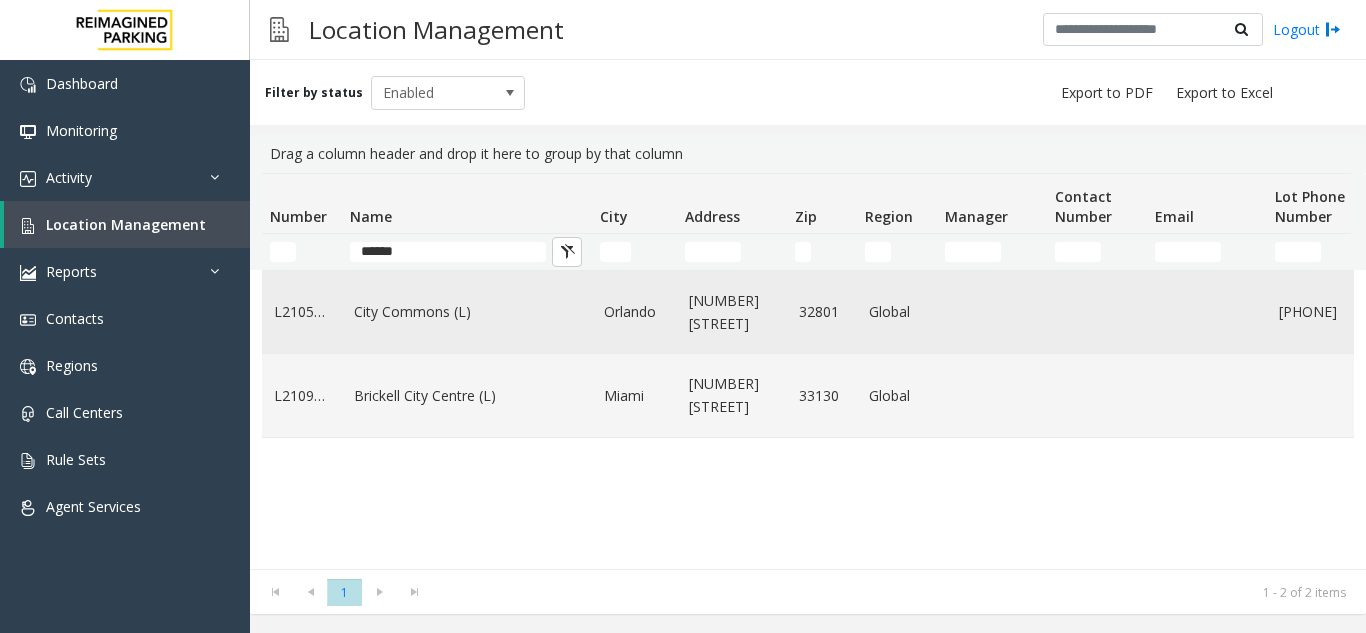 click on "City Commons (L)" 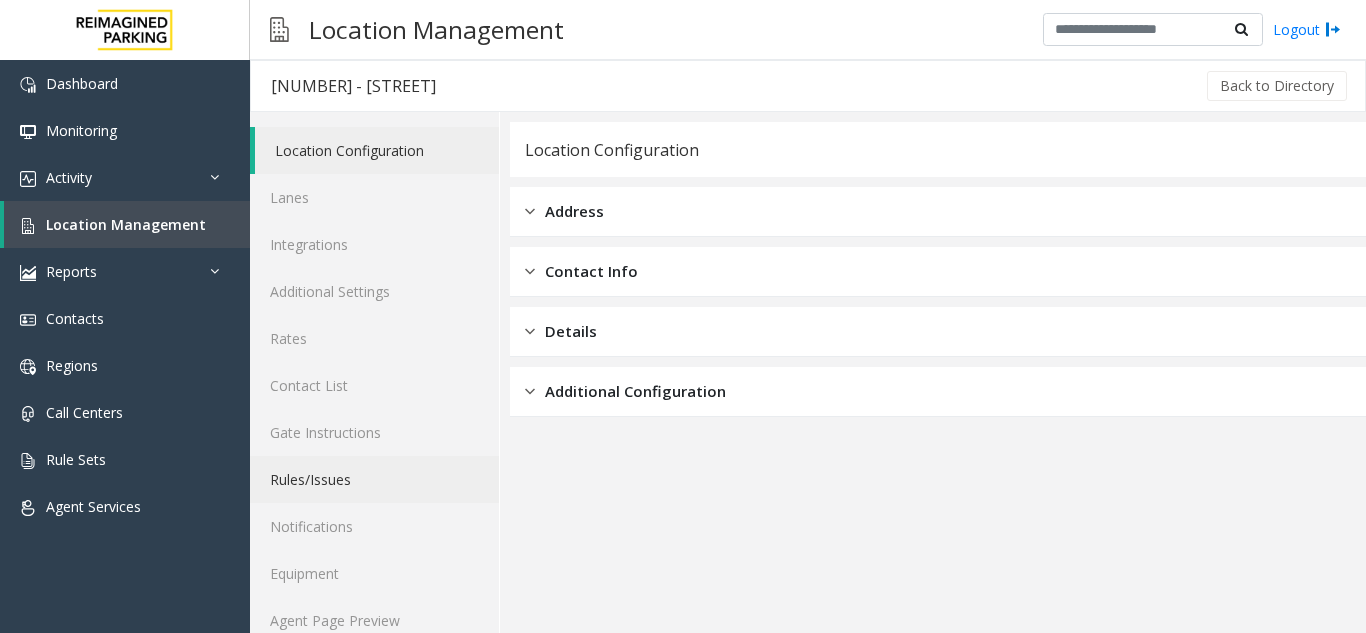 scroll, scrollTop: 26, scrollLeft: 0, axis: vertical 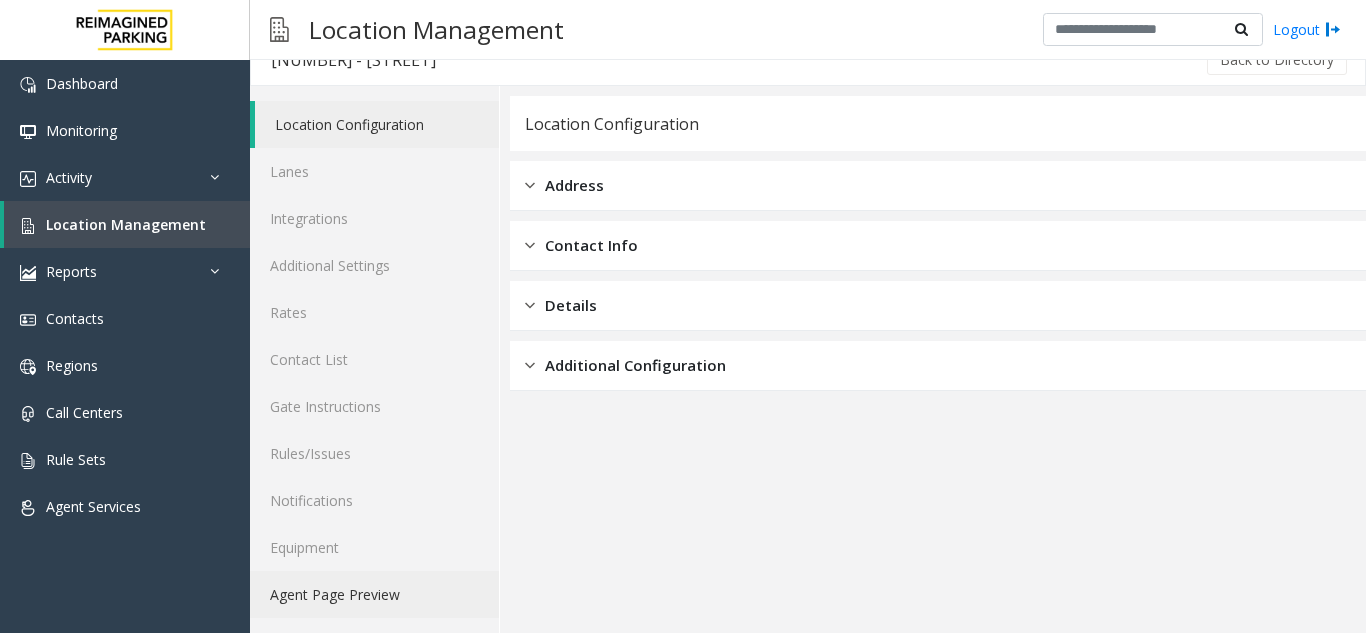 click on "Agent Page Preview" 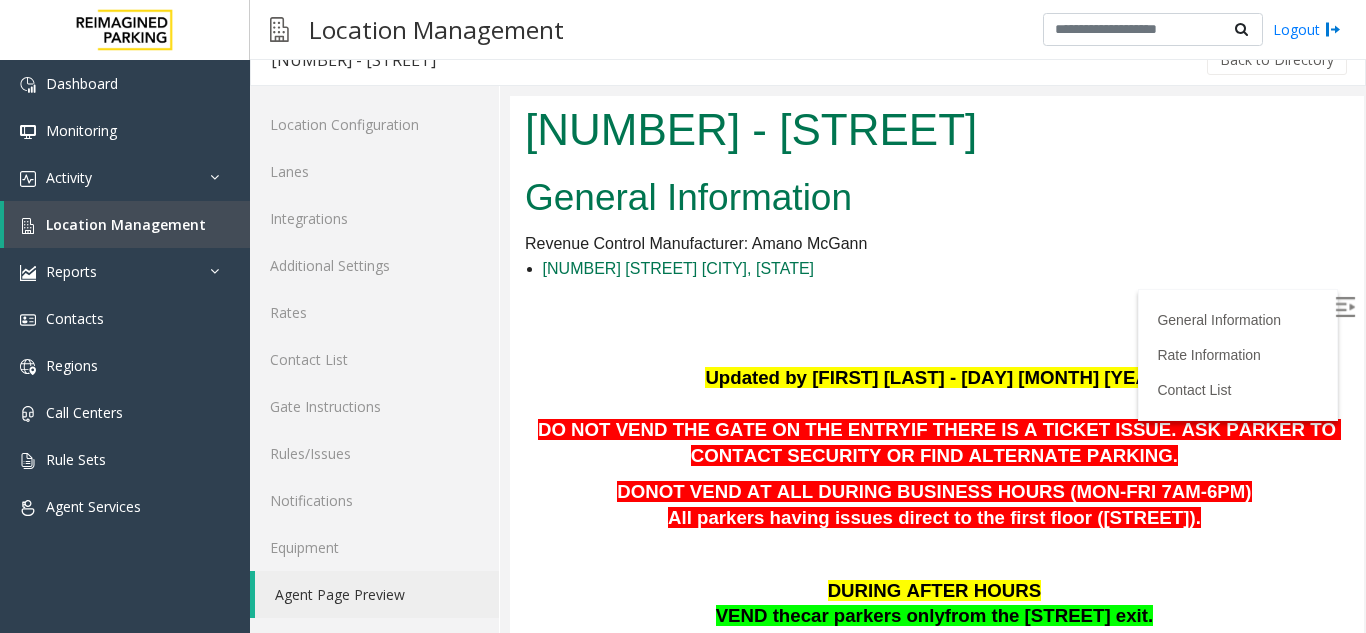 scroll, scrollTop: 340, scrollLeft: 0, axis: vertical 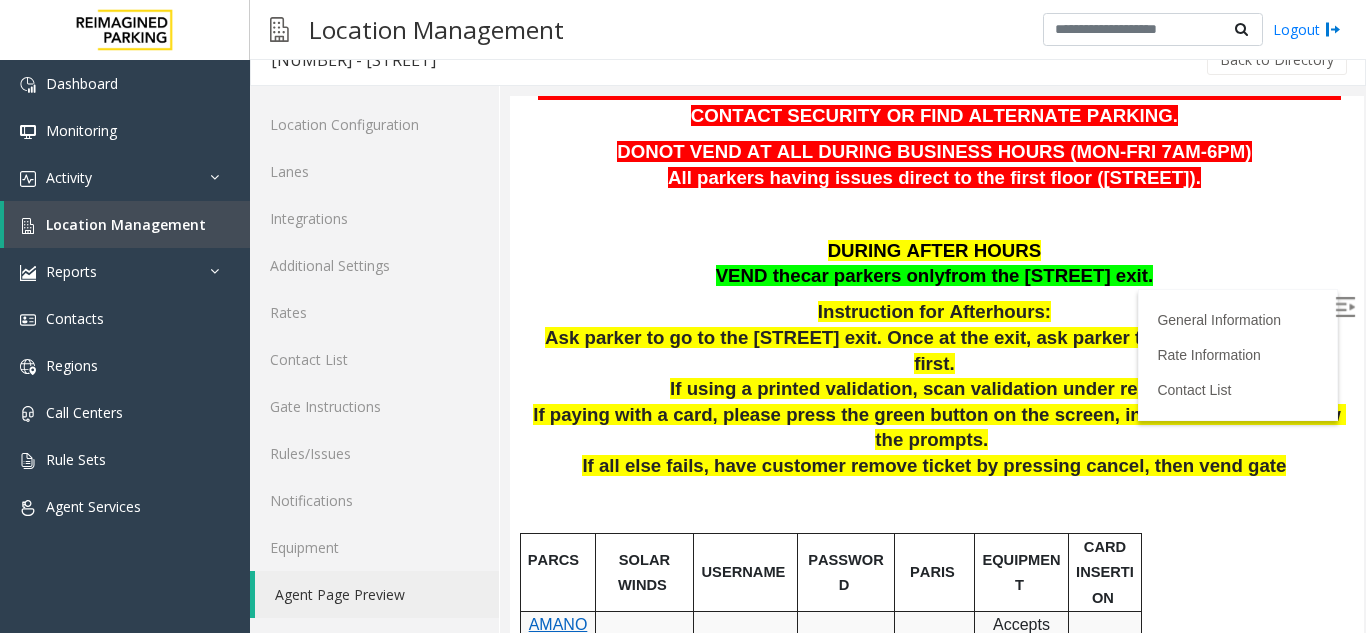 click at bounding box center [1345, 307] 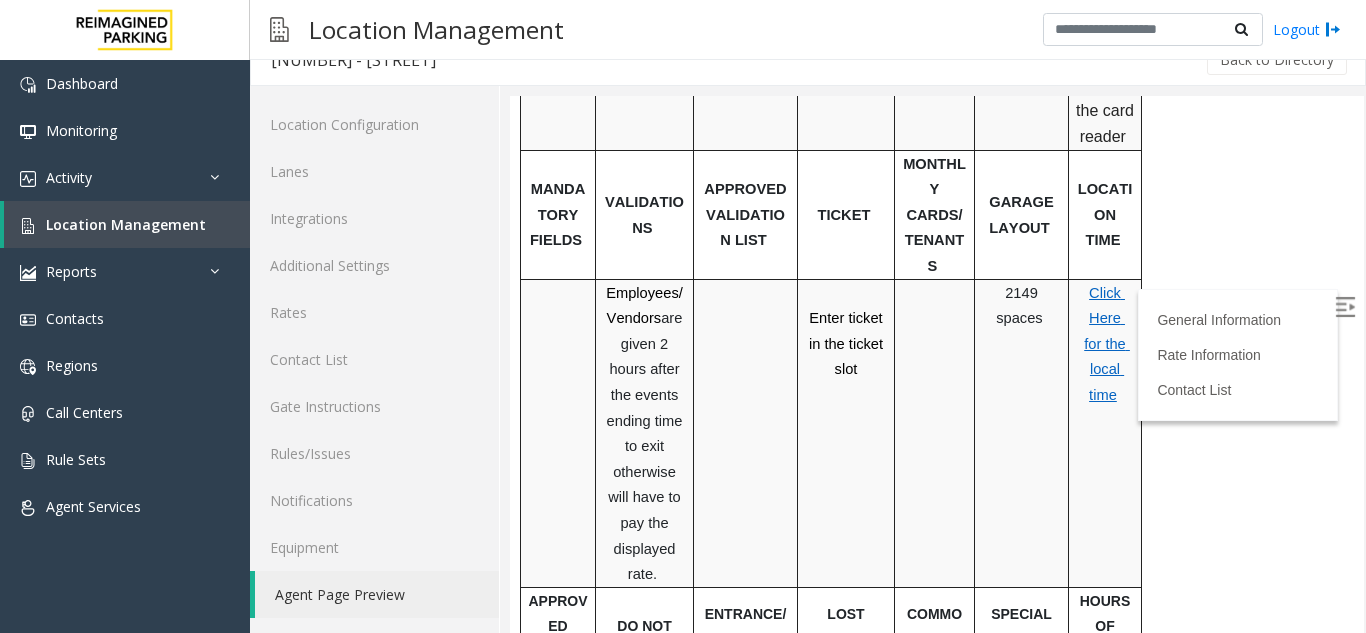 scroll, scrollTop: 1540, scrollLeft: 0, axis: vertical 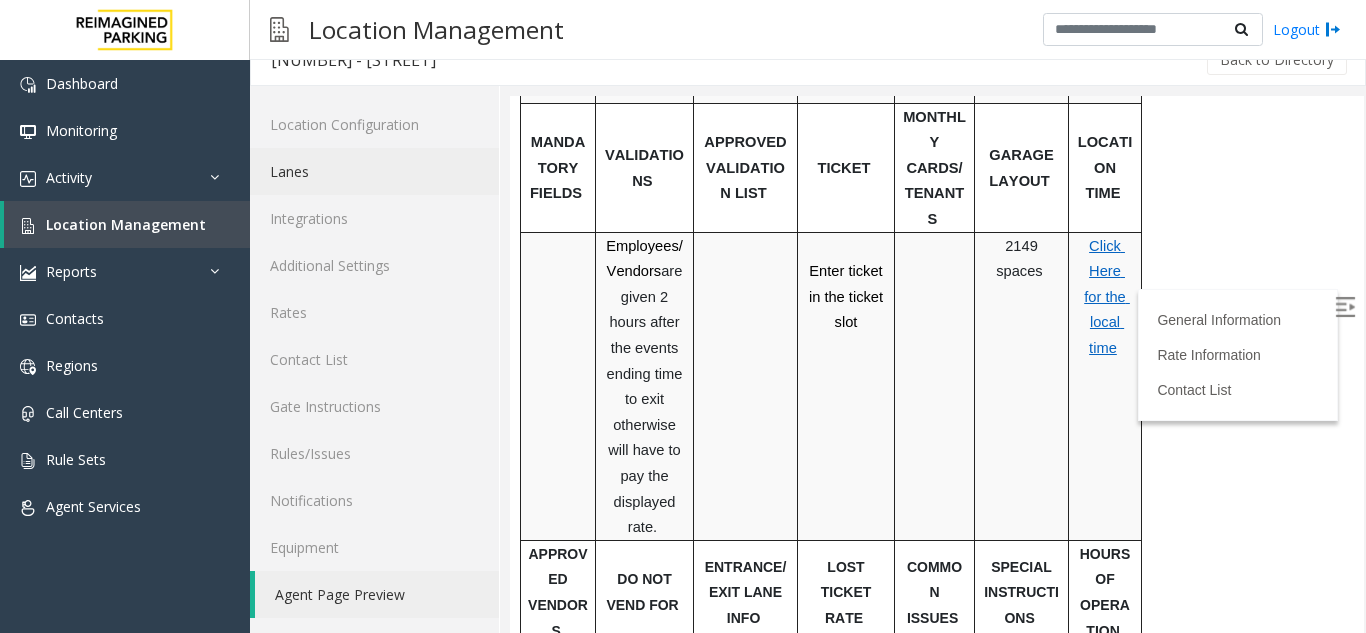 click on "Lanes" 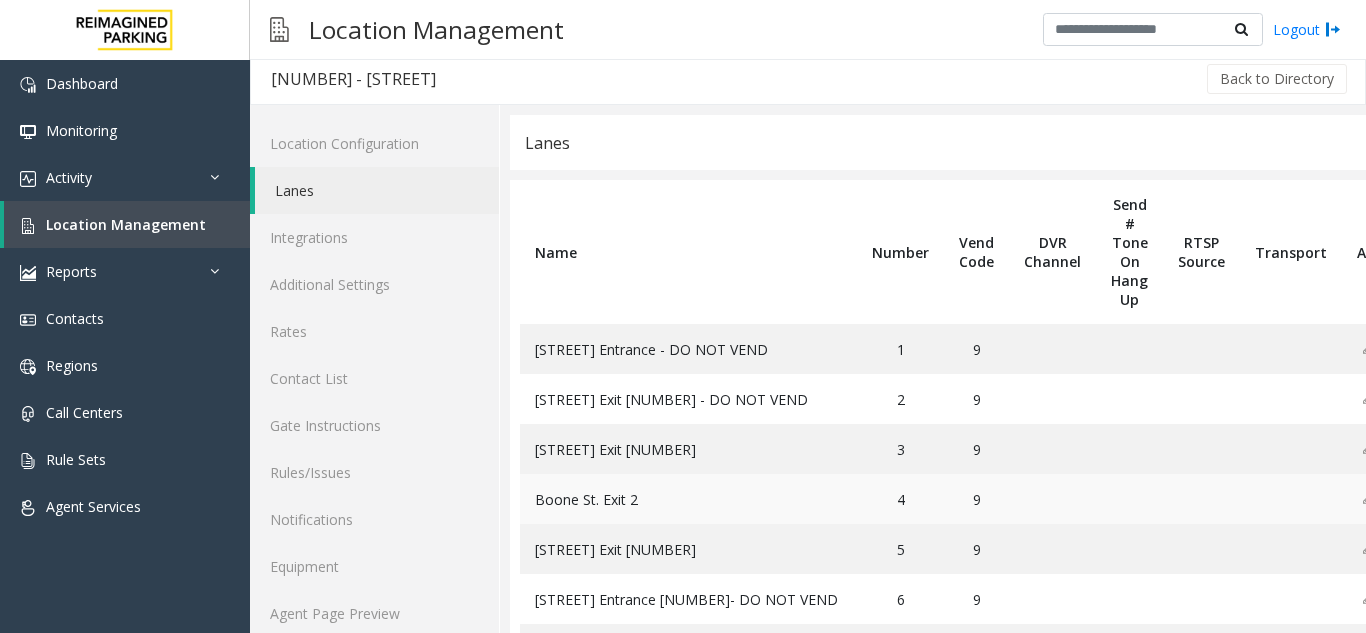 scroll, scrollTop: 0, scrollLeft: 0, axis: both 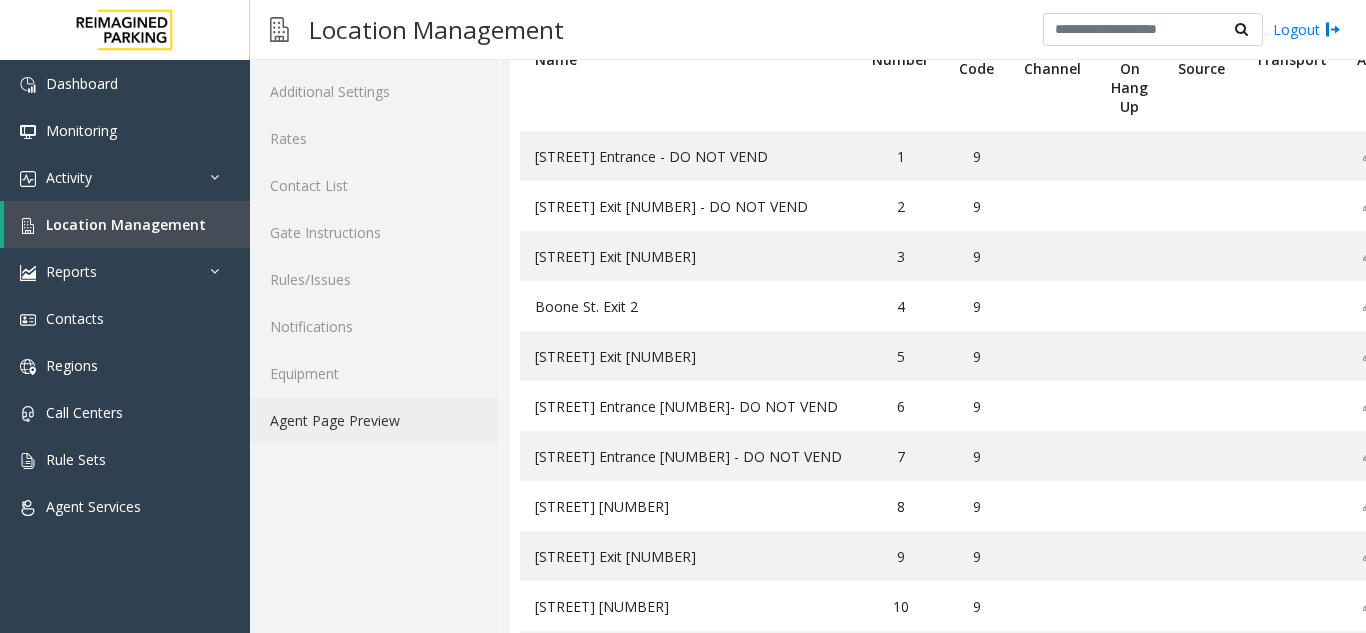 click on "Agent Page Preview" 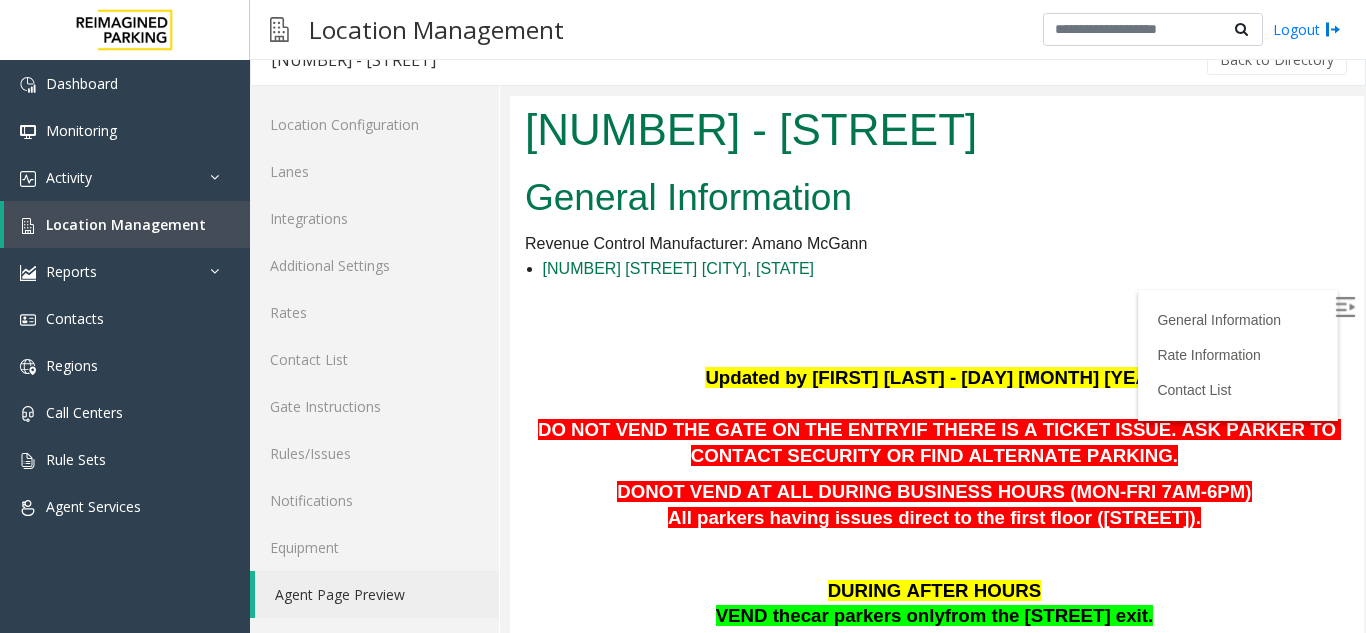 scroll, scrollTop: 0, scrollLeft: 0, axis: both 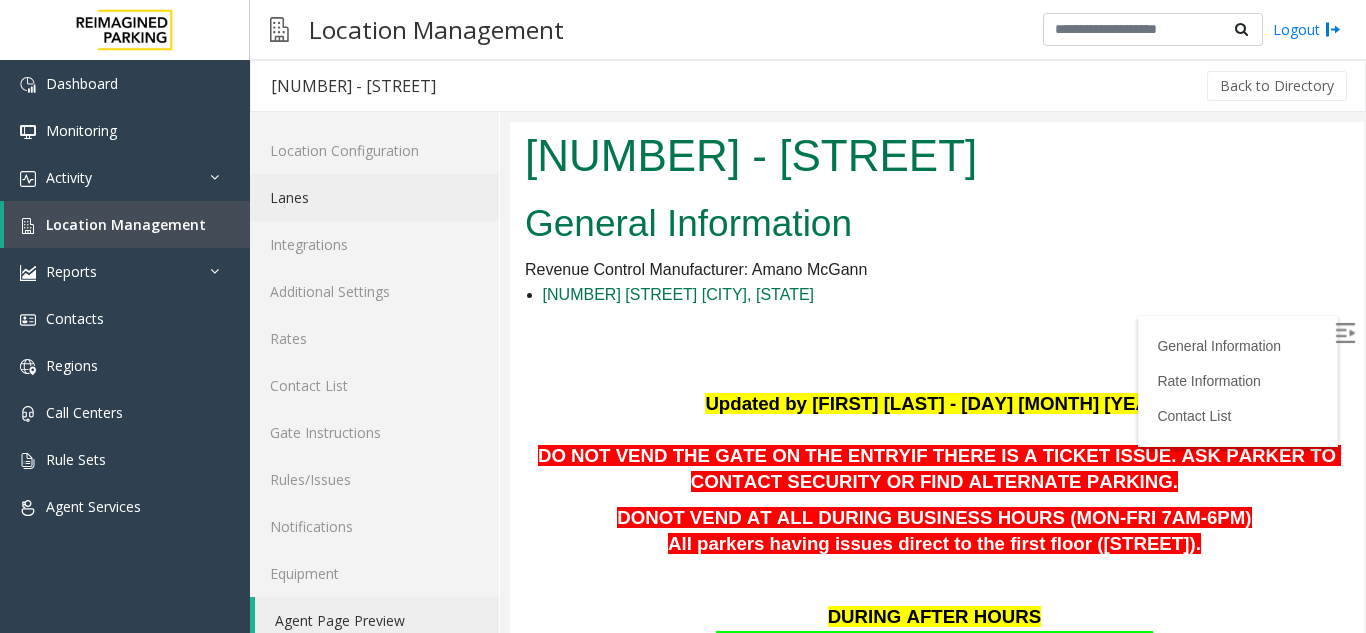 click on "Lanes" 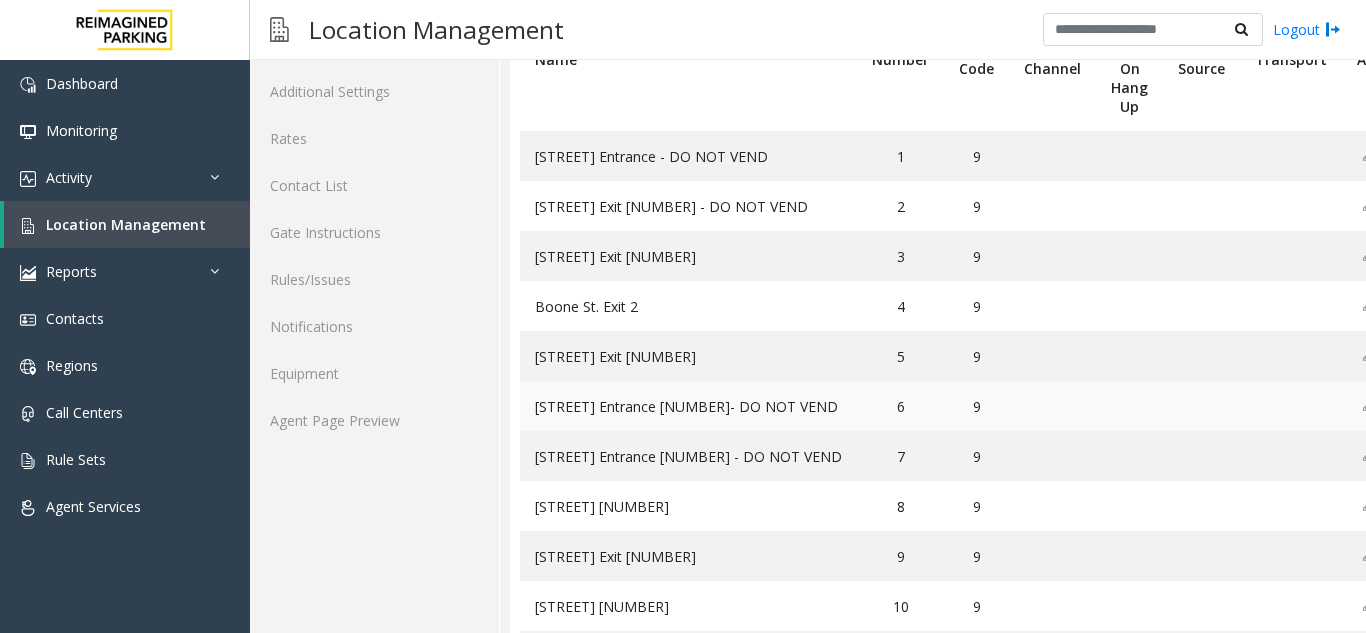 scroll, scrollTop: 0, scrollLeft: 0, axis: both 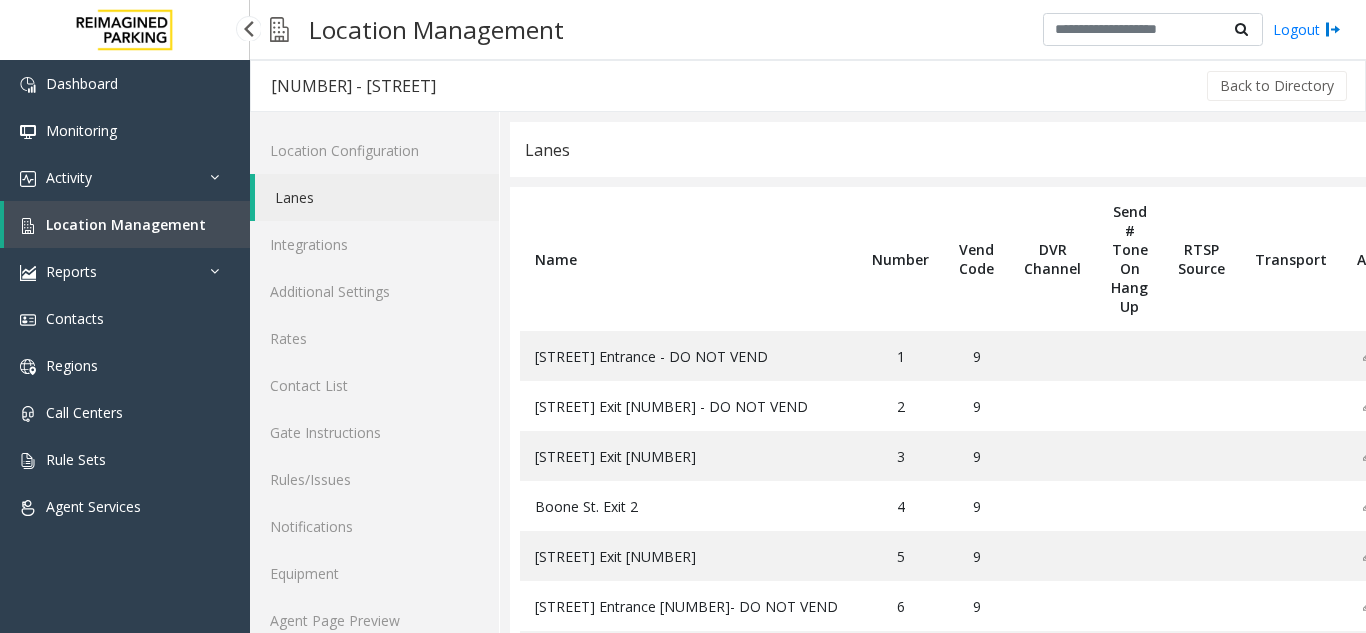 click on "Location Management" at bounding box center [126, 224] 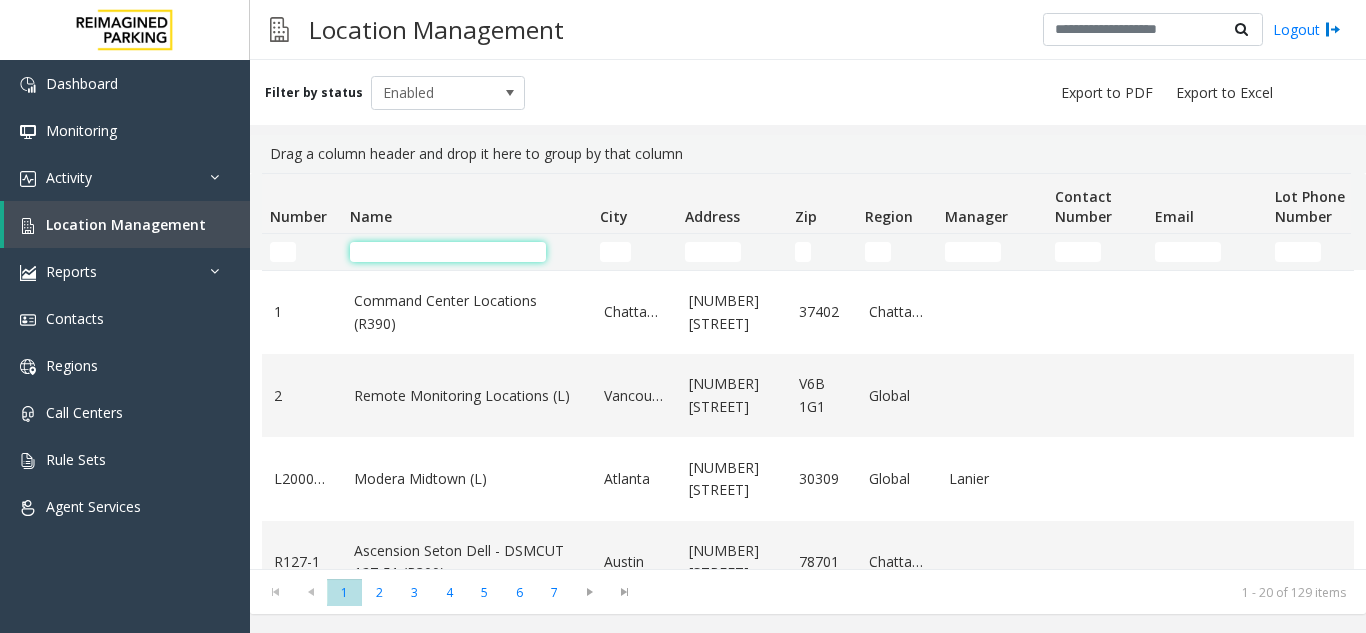 click 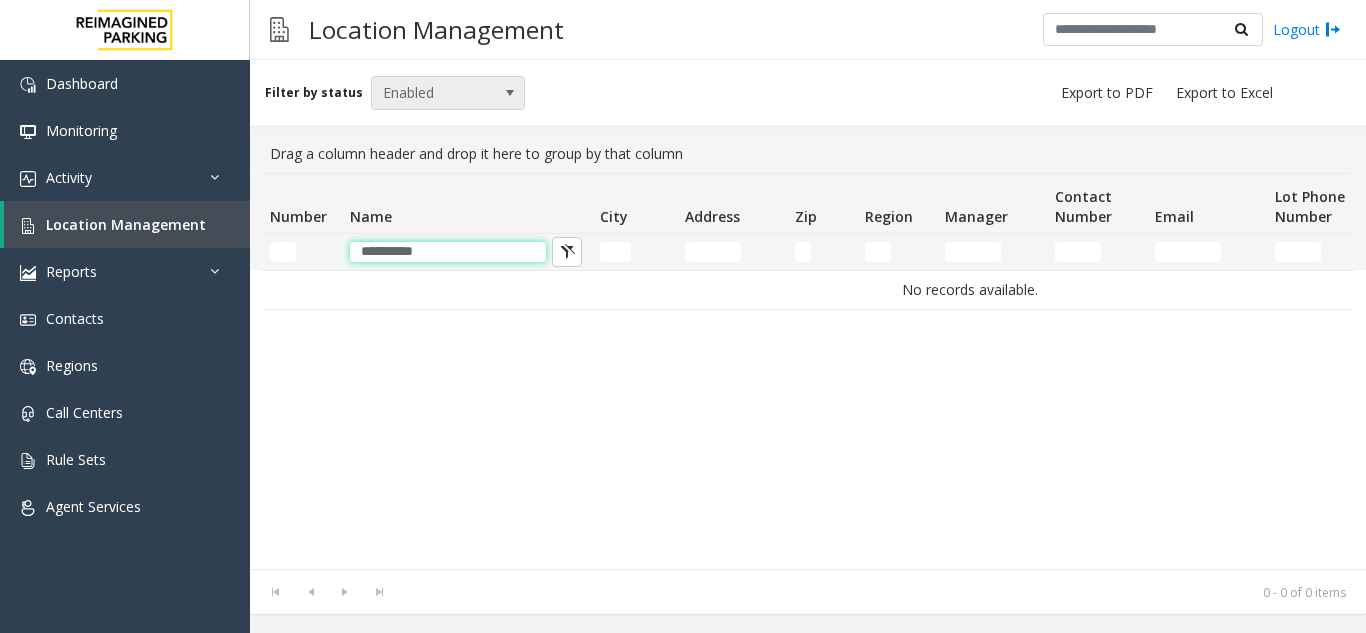 type on "**********" 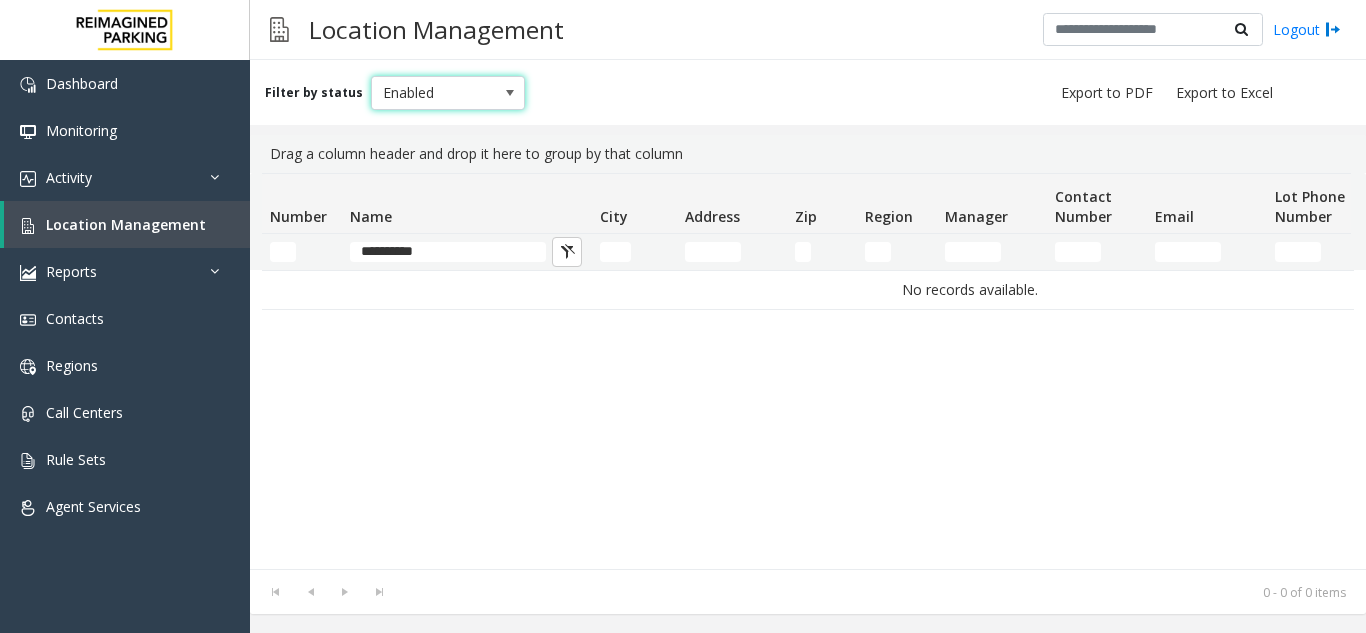 click at bounding box center (510, 93) 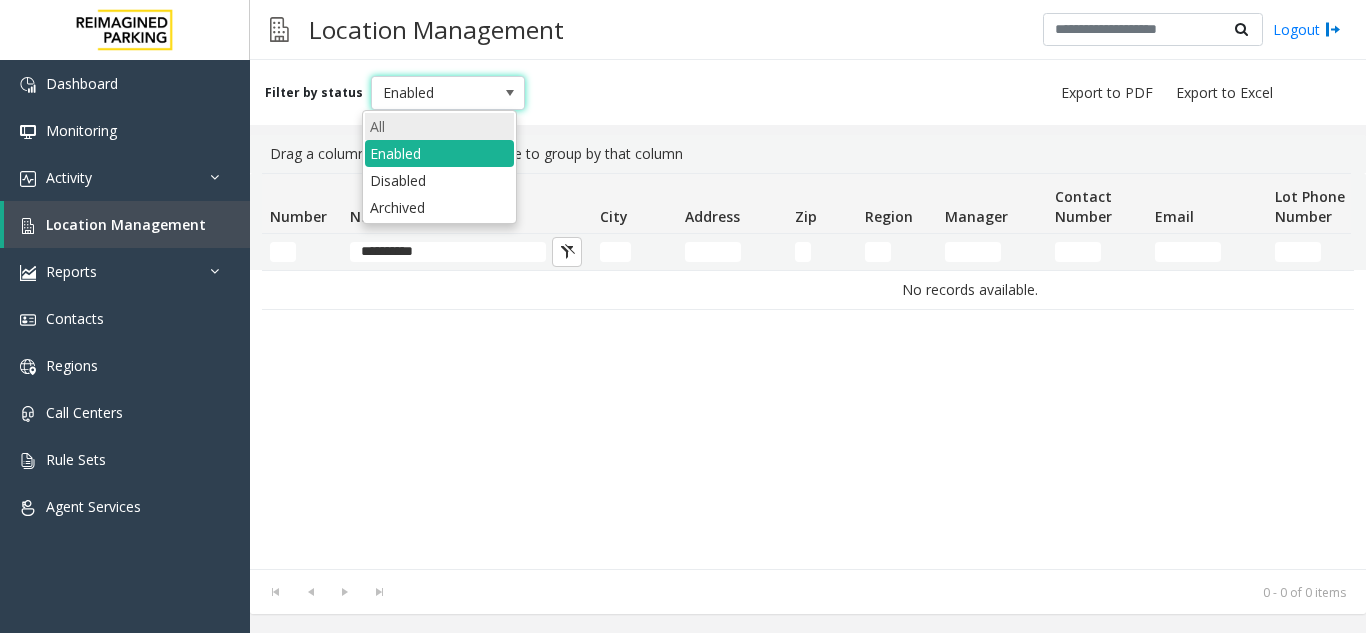 click on "All" at bounding box center (439, 126) 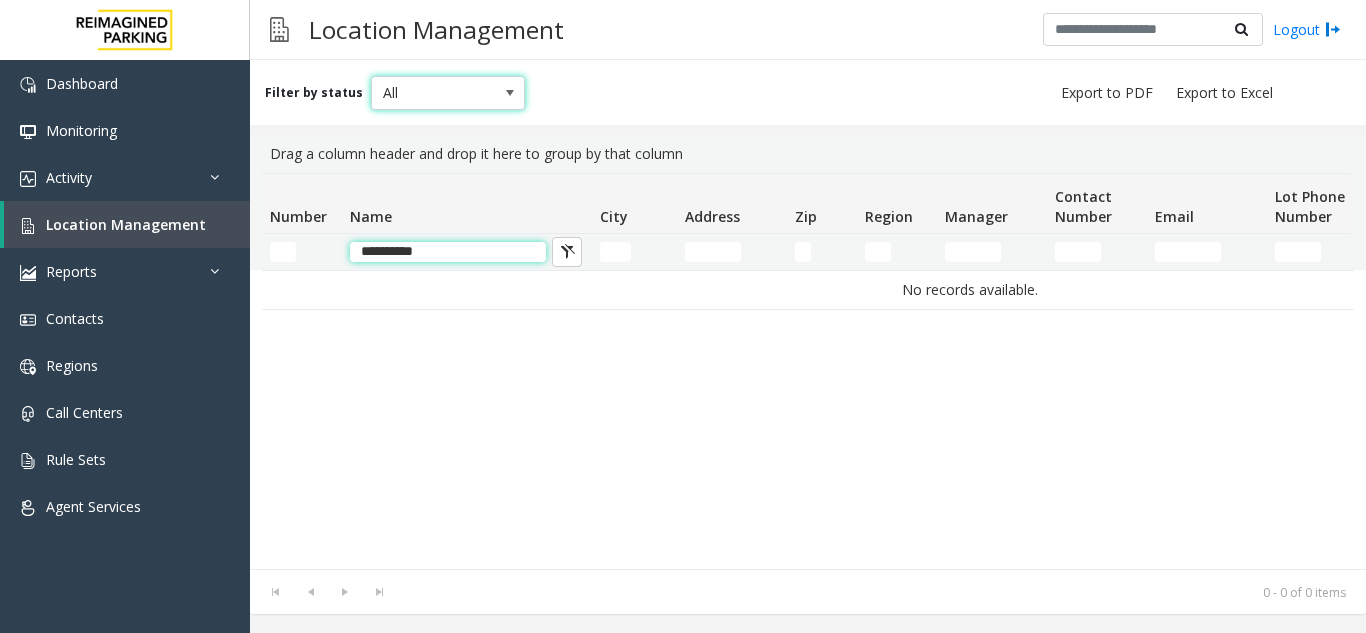 click on "**********" 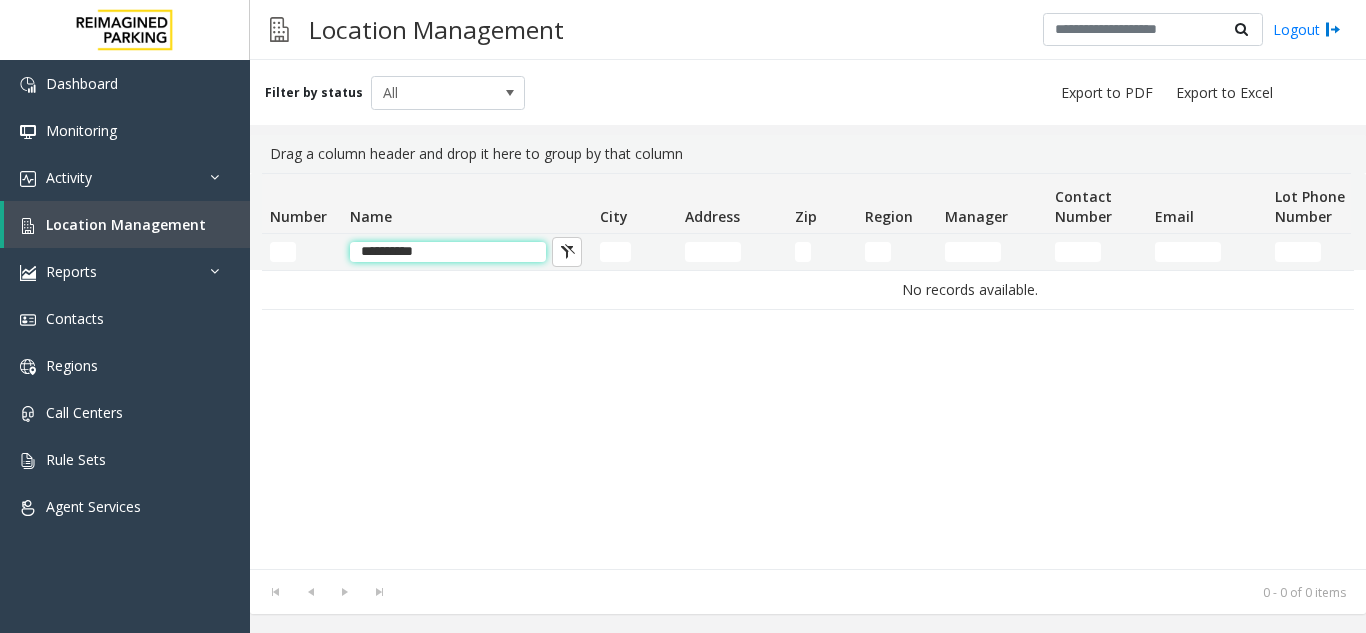 click on "**********" 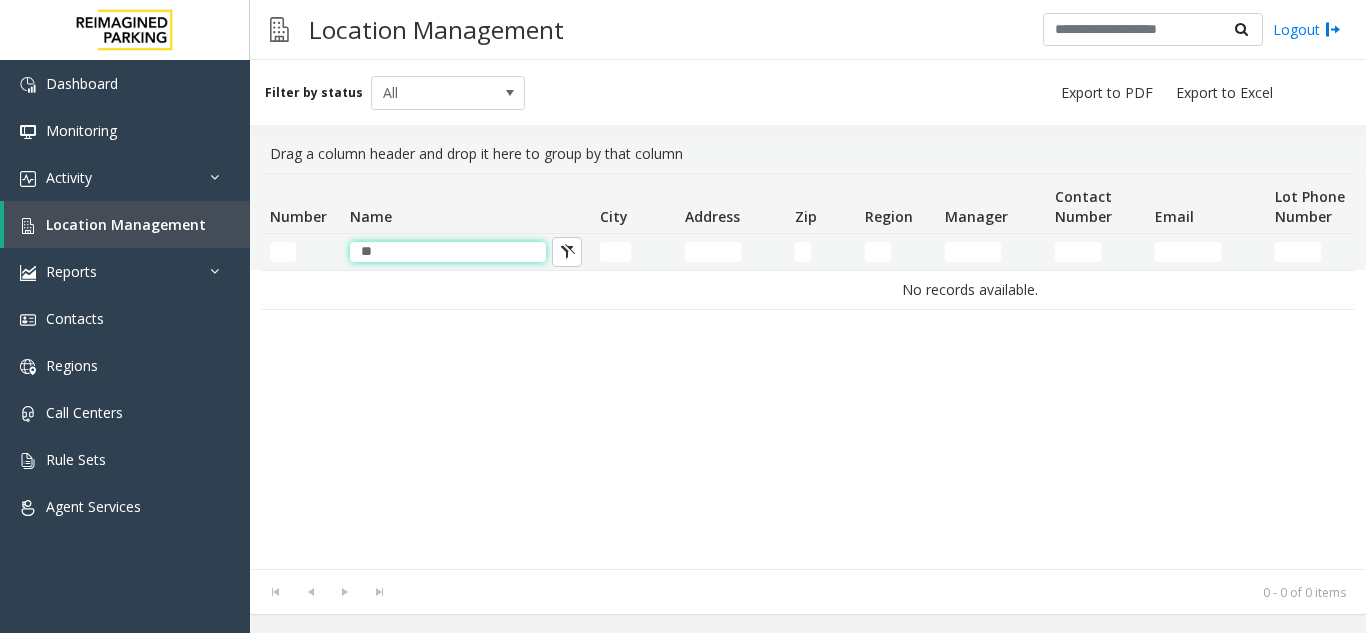 type on "*" 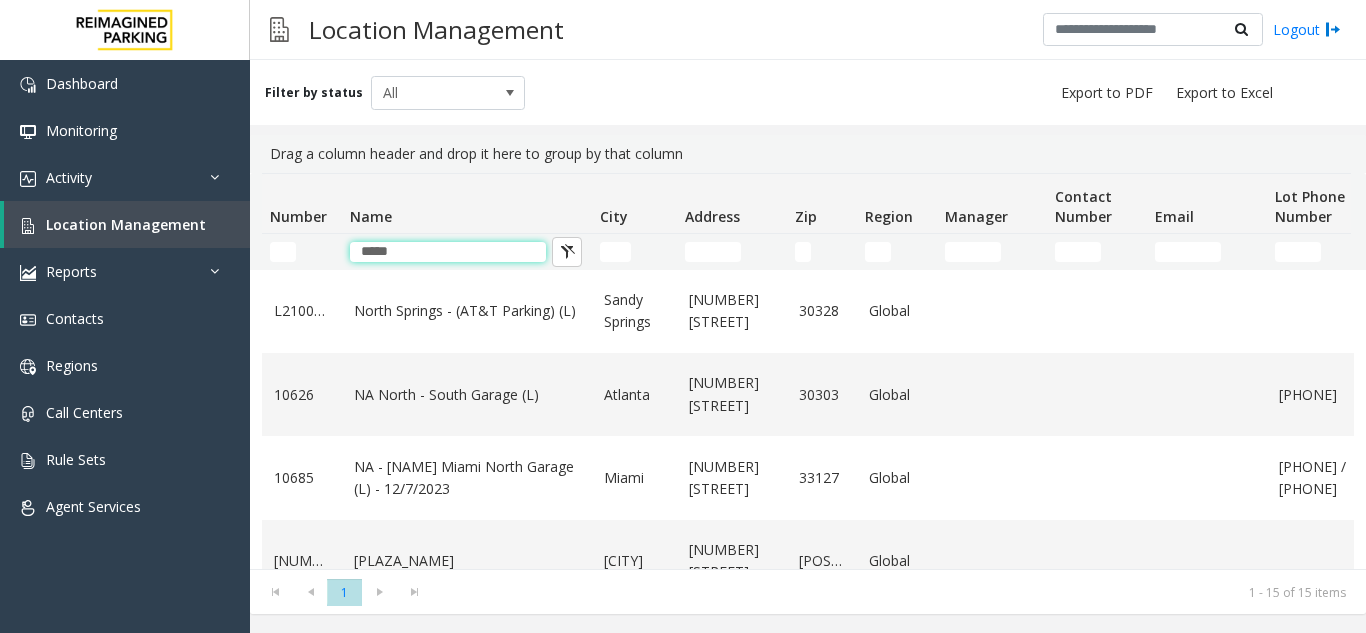 scroll, scrollTop: 0, scrollLeft: 0, axis: both 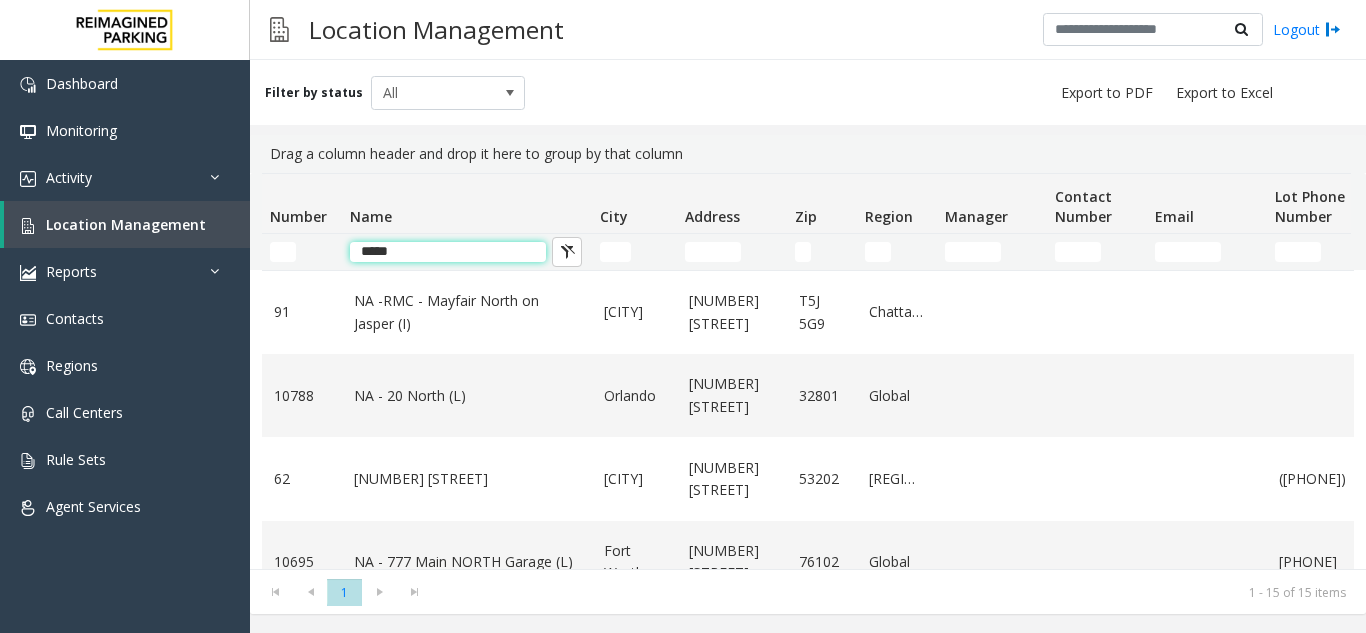 click on "*****" 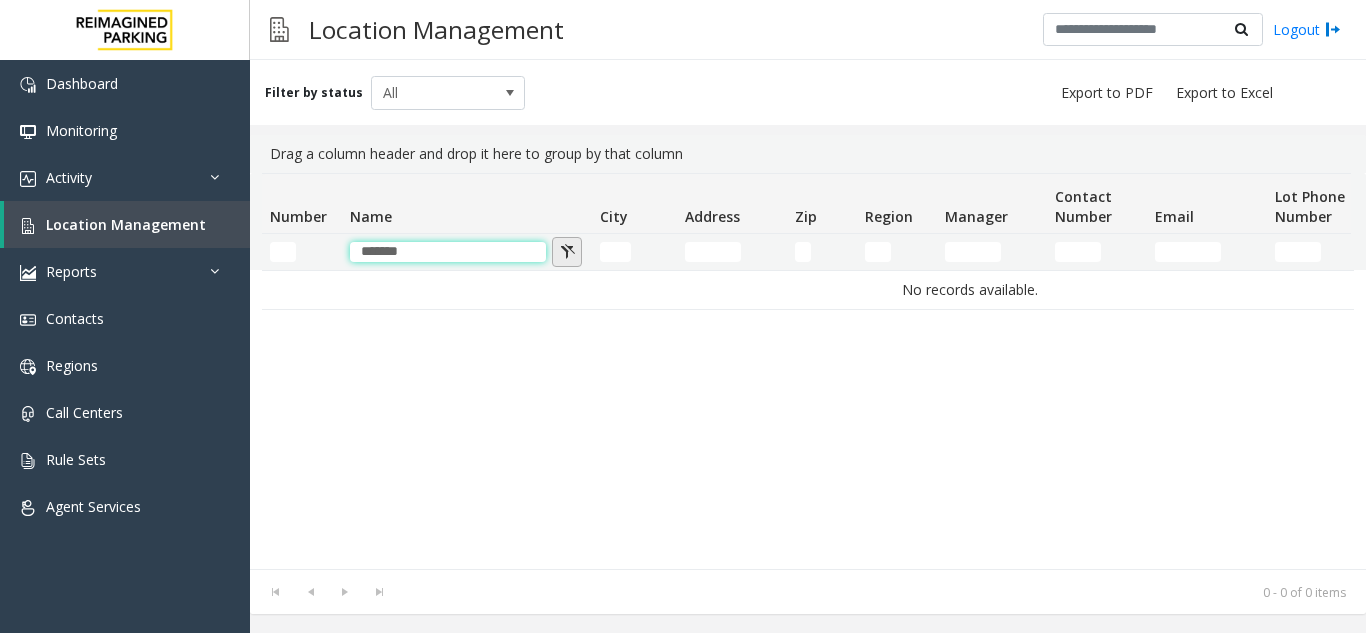 type on "*******" 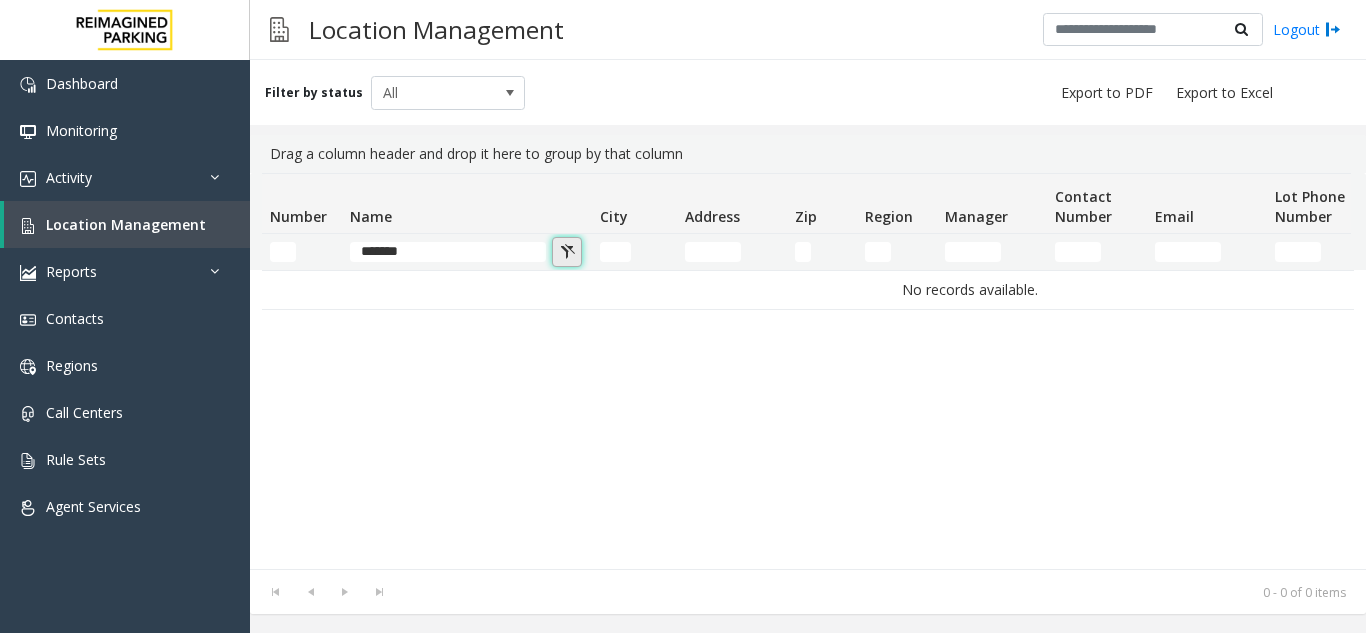 click 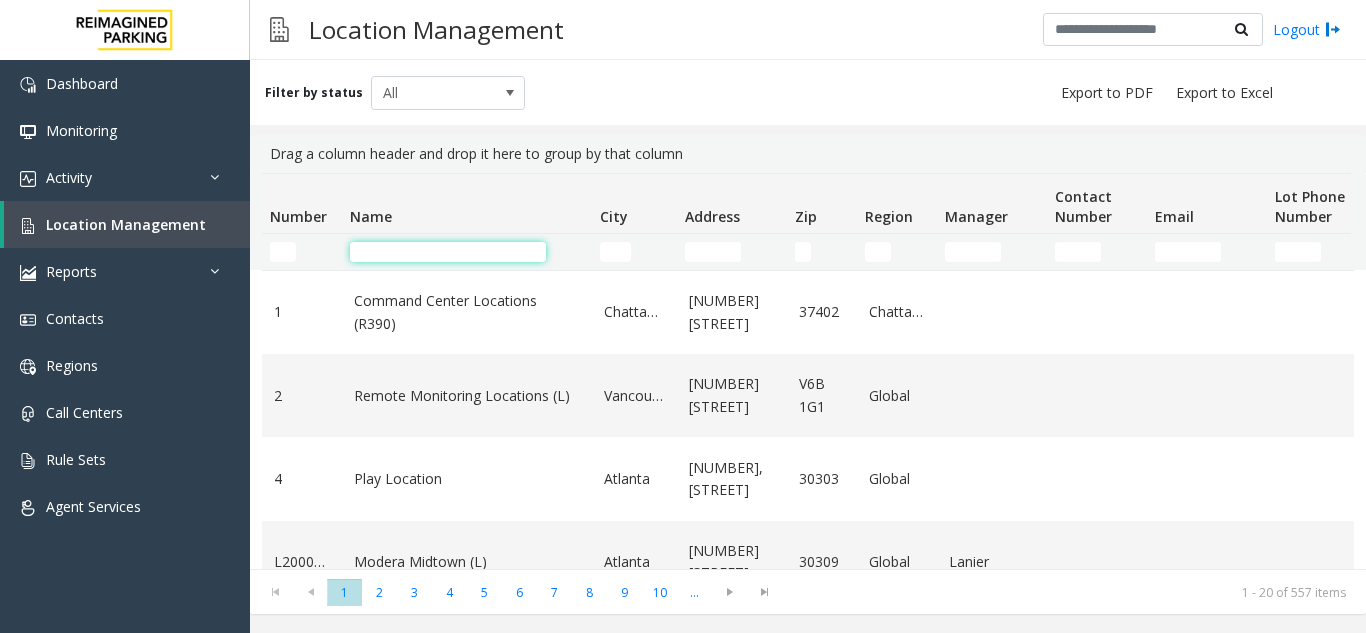 click 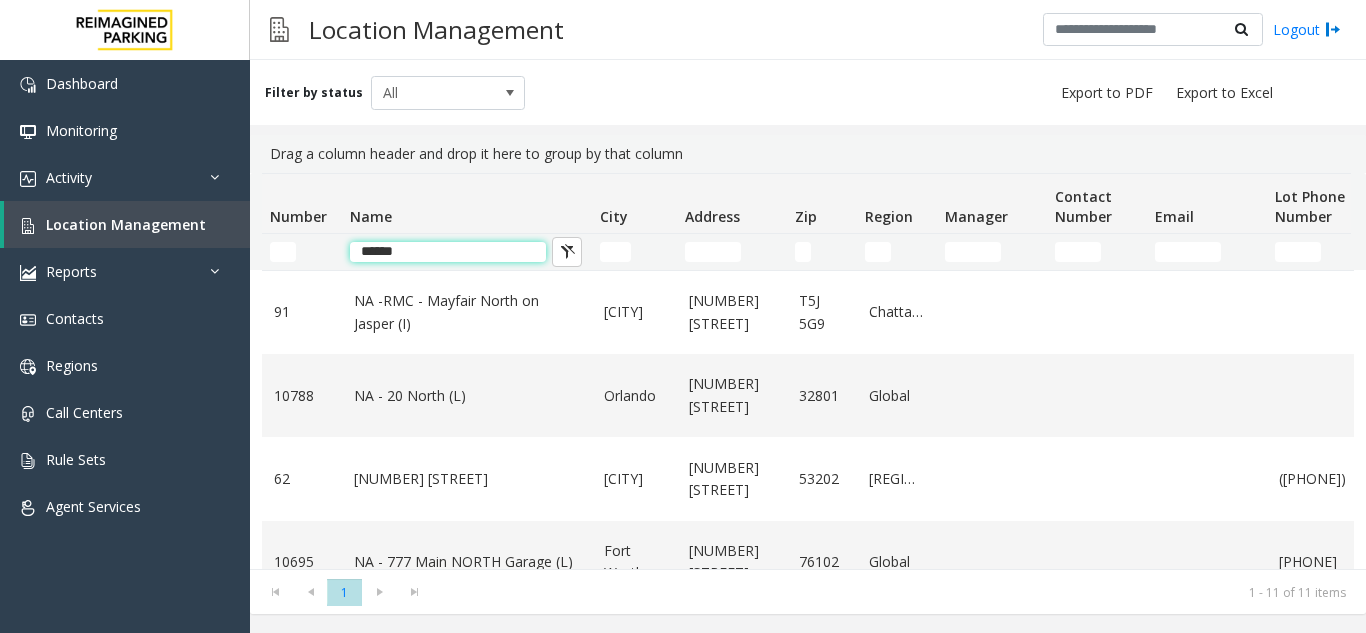 click on "*****" 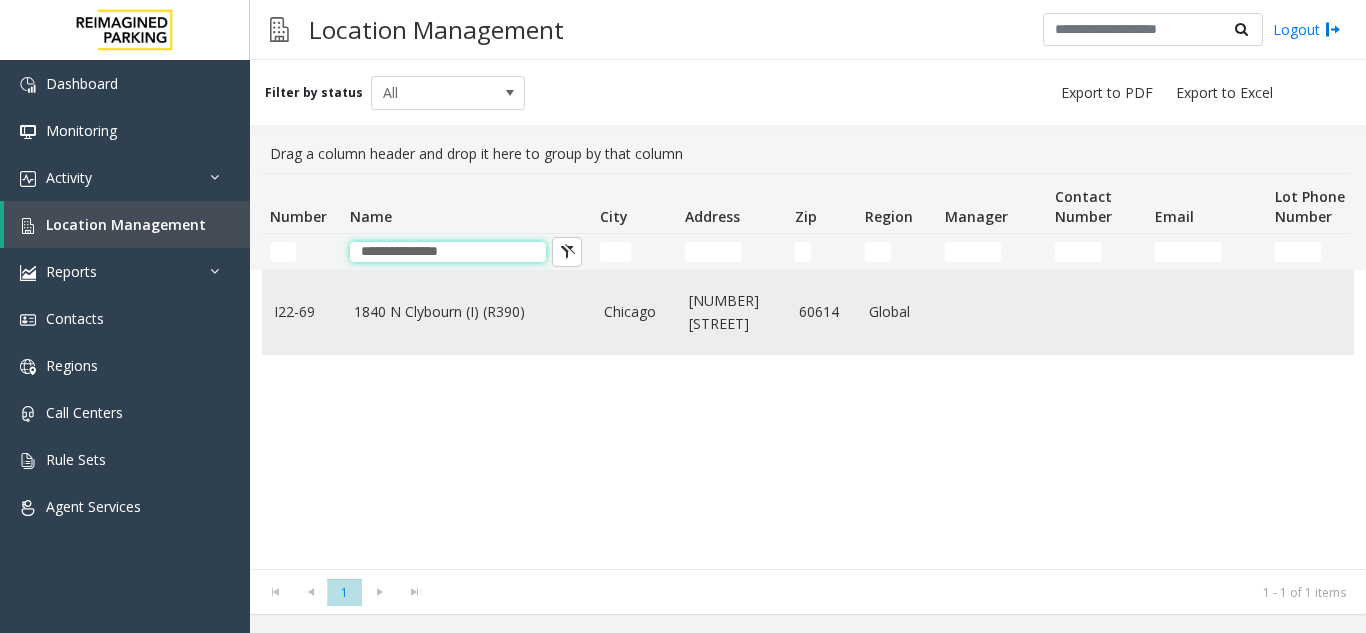 type on "**********" 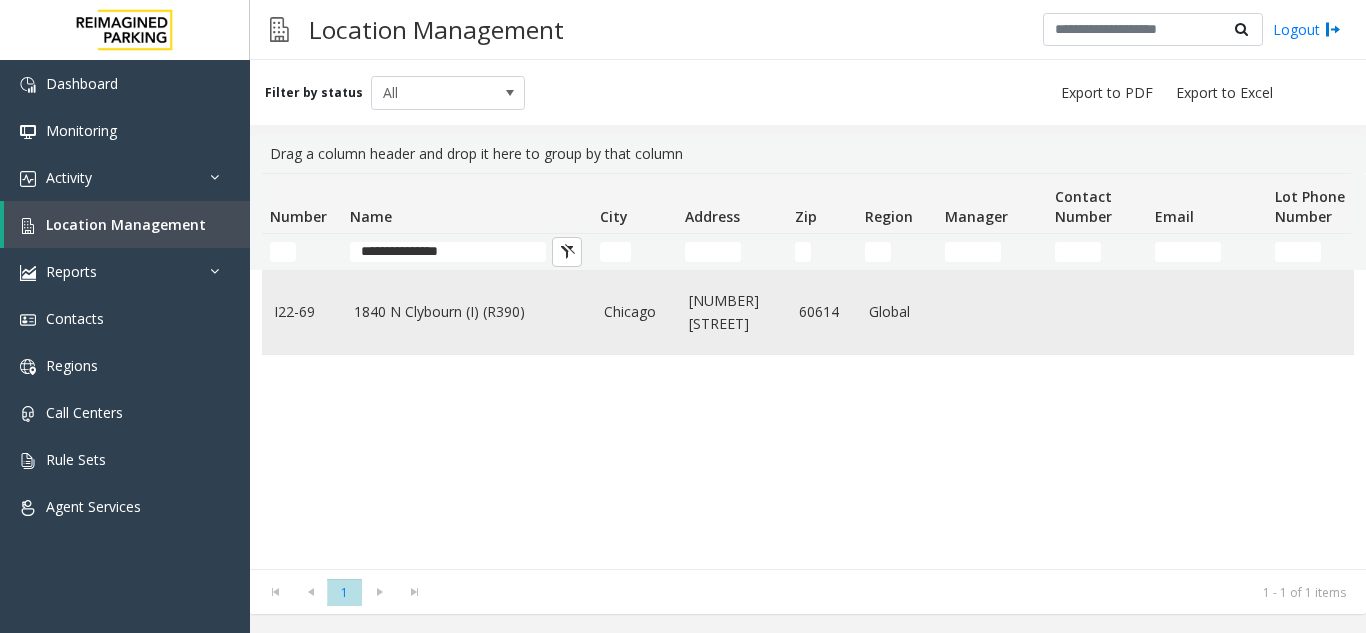 click on "1840 N Clybourn (I) (R390)" 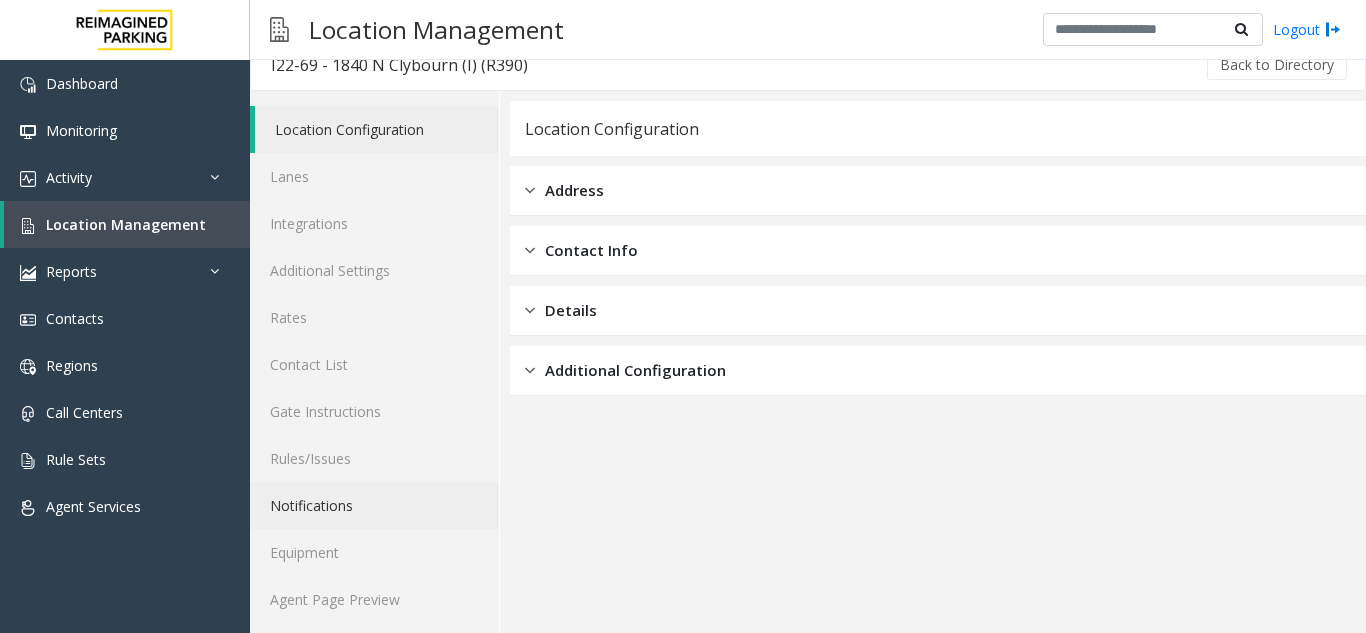 scroll, scrollTop: 26, scrollLeft: 0, axis: vertical 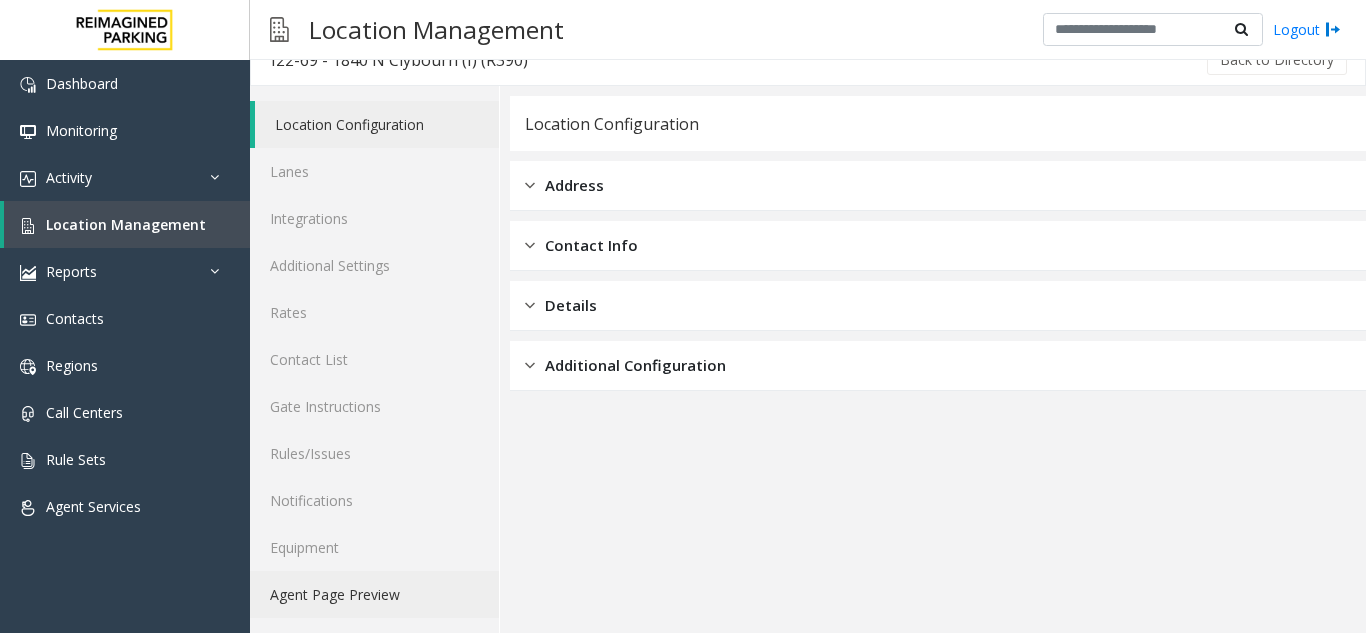 click on "Agent Page Preview" 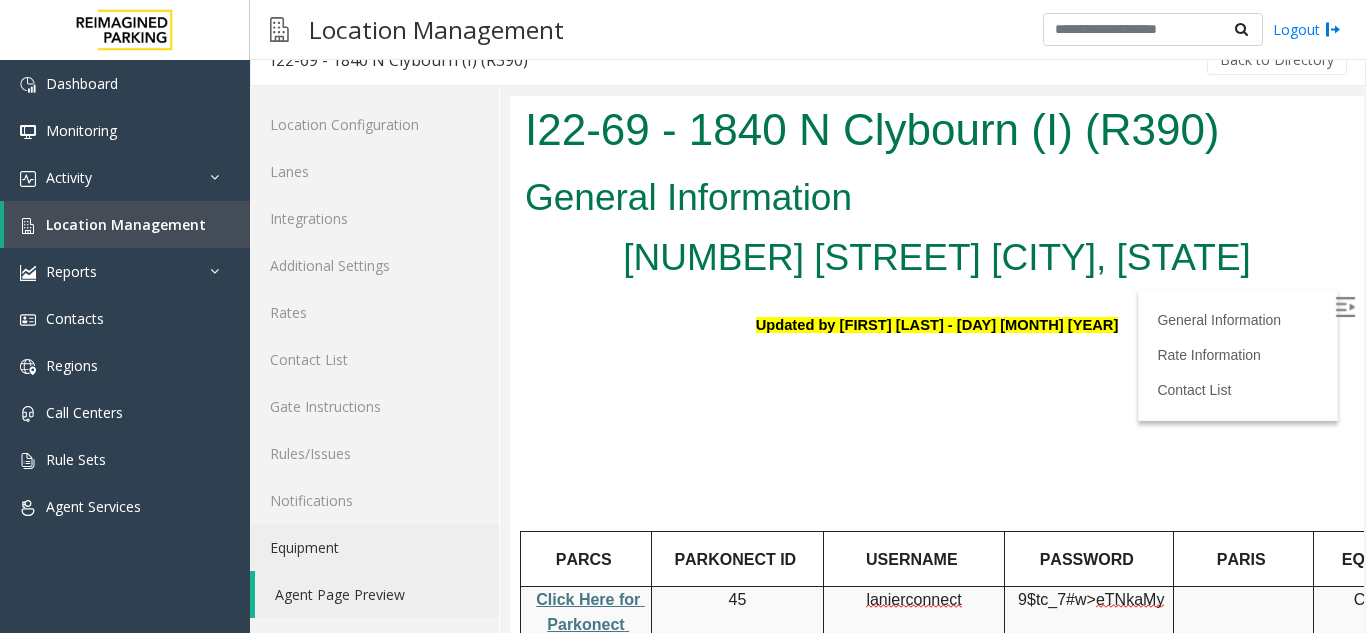 scroll, scrollTop: 100, scrollLeft: 0, axis: vertical 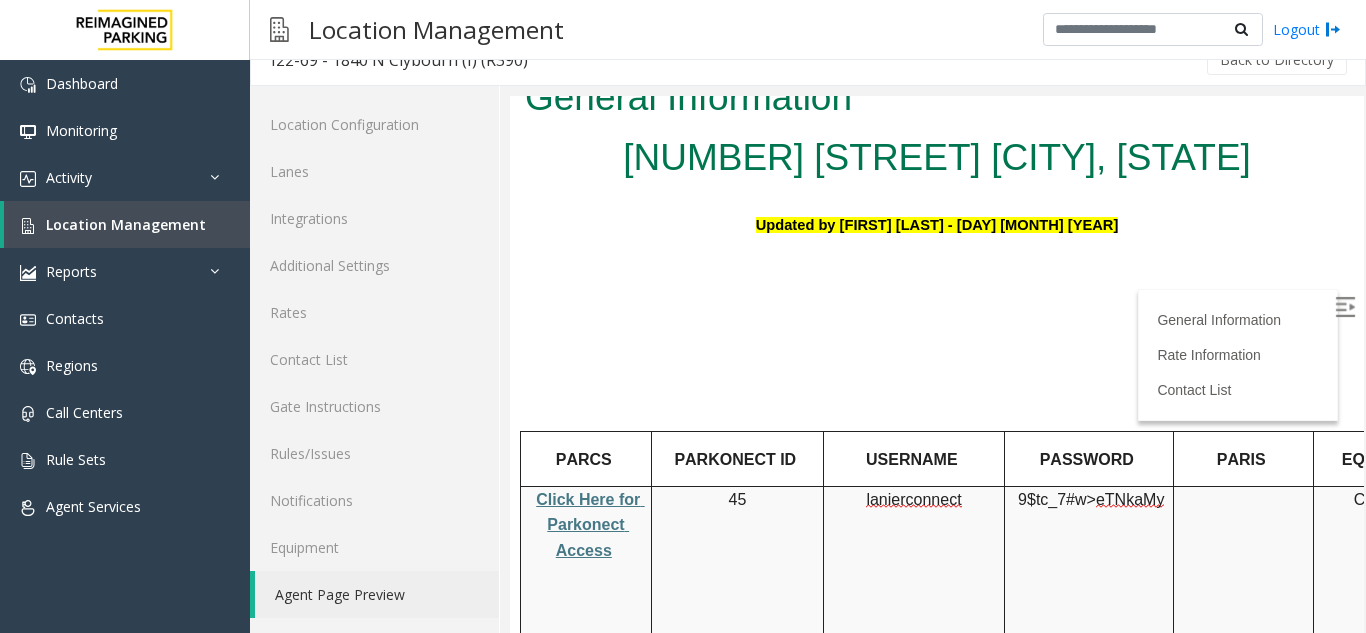 click at bounding box center (1345, 307) 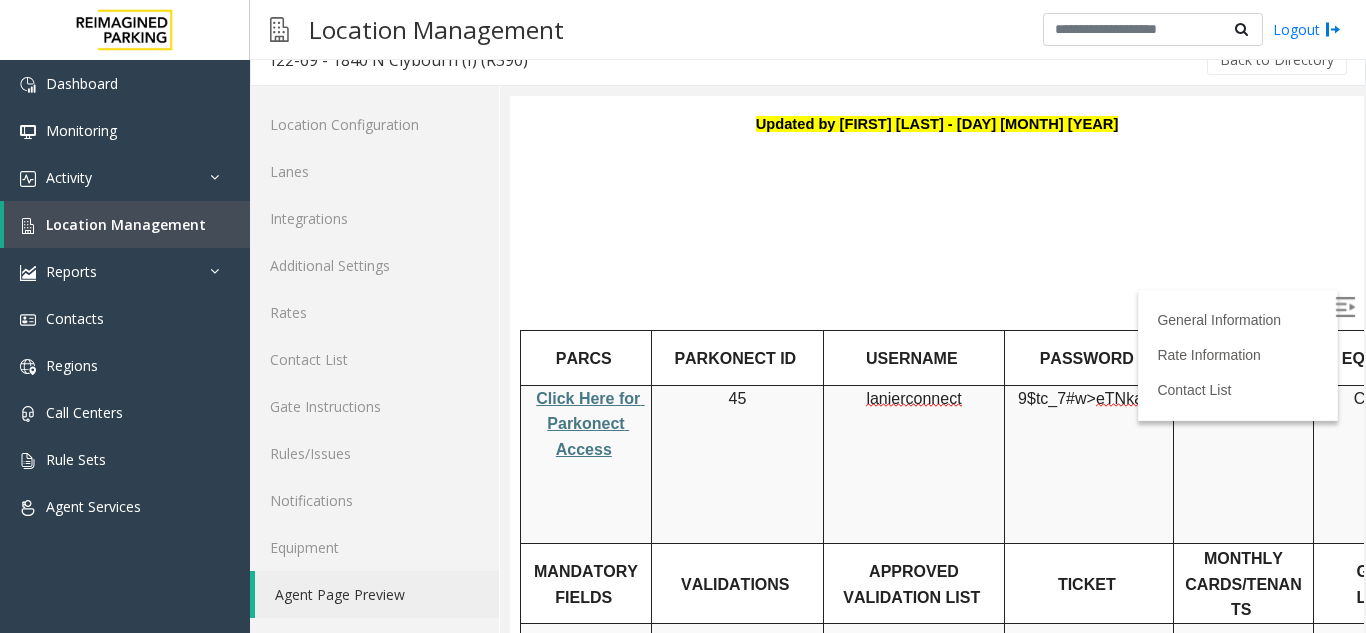 scroll, scrollTop: 200, scrollLeft: 0, axis: vertical 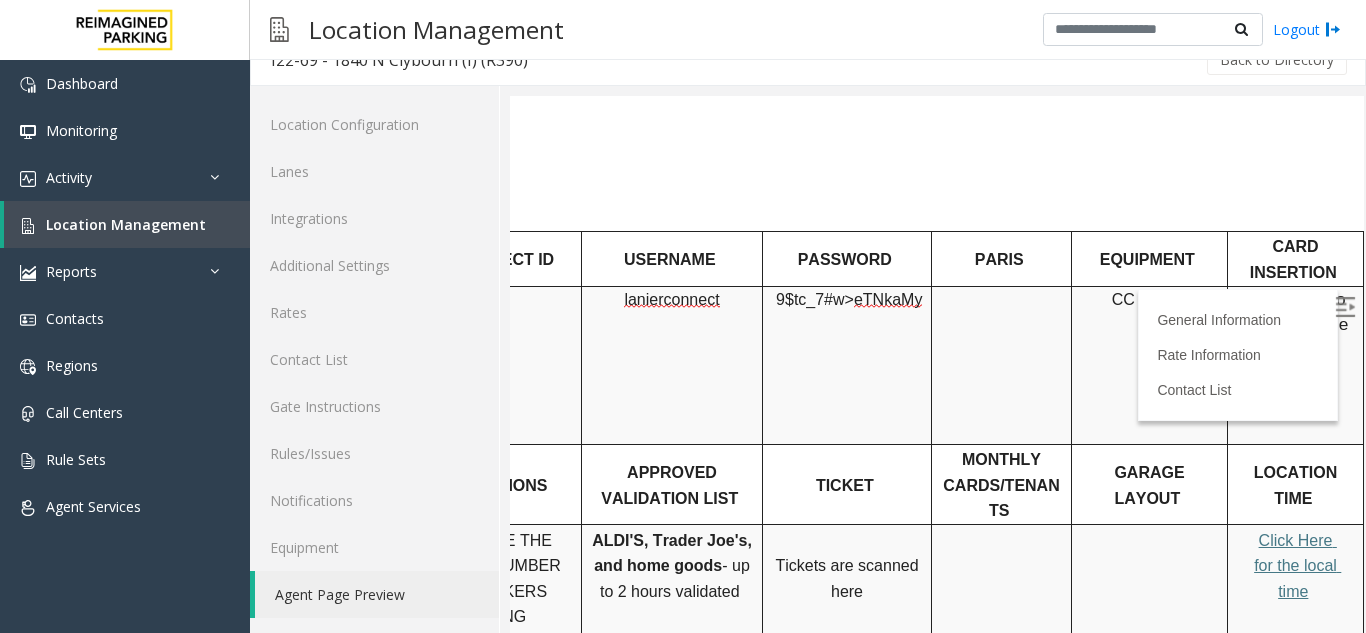click on "Click Here for the local time" at bounding box center (1297, 566) 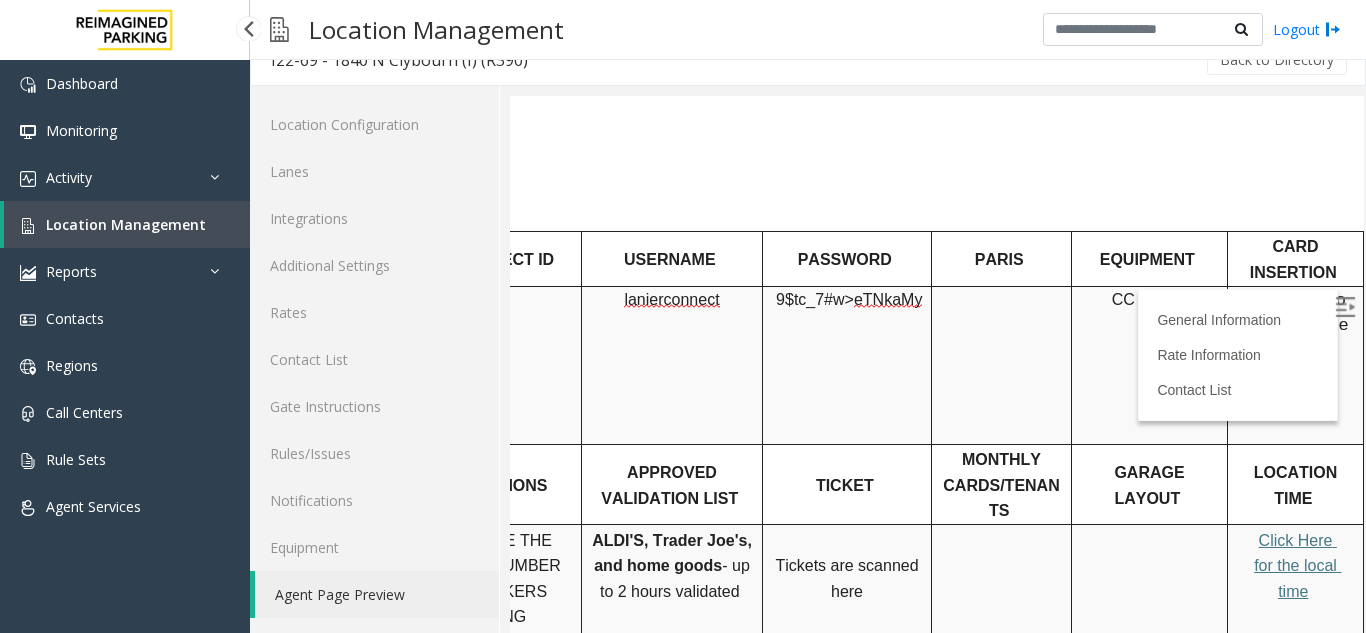 click on "Location Management" at bounding box center (126, 224) 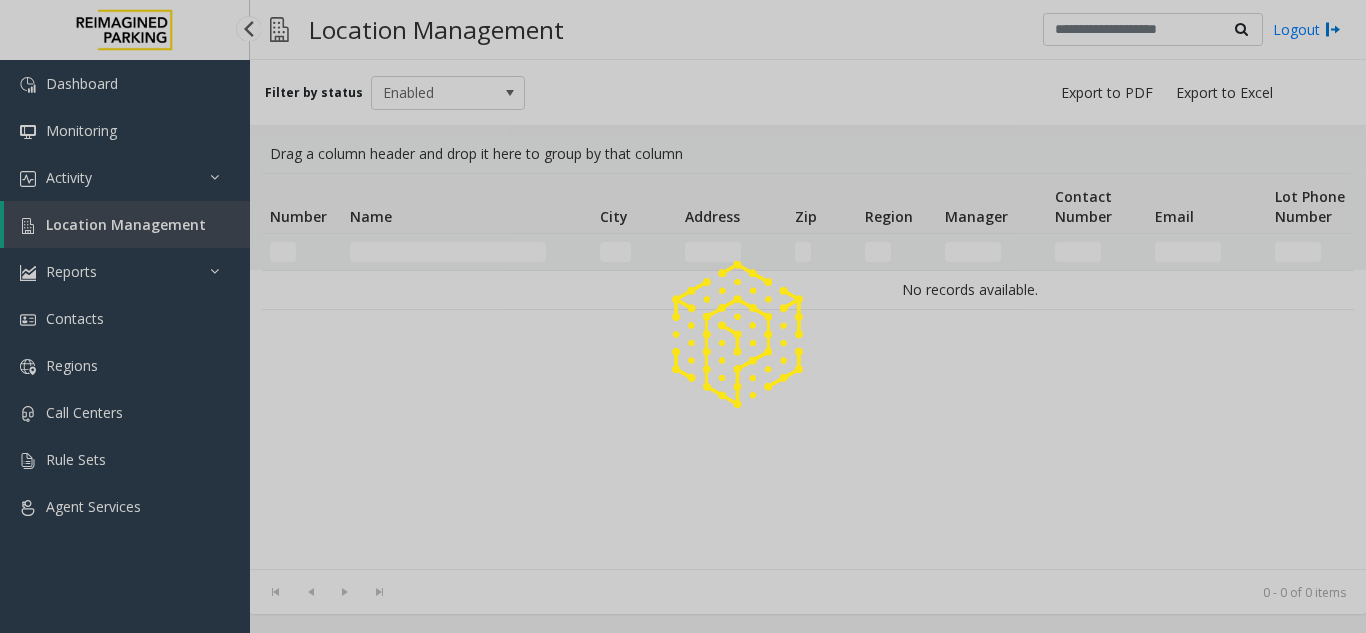 scroll, scrollTop: 0, scrollLeft: 0, axis: both 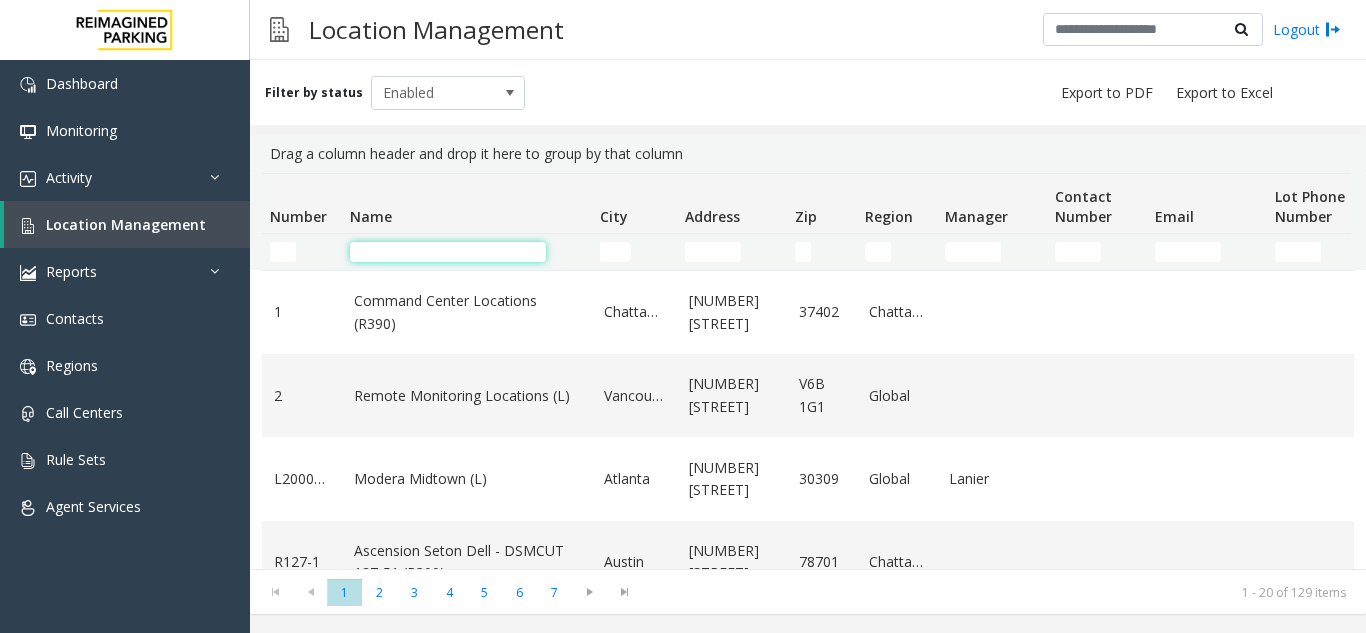 click 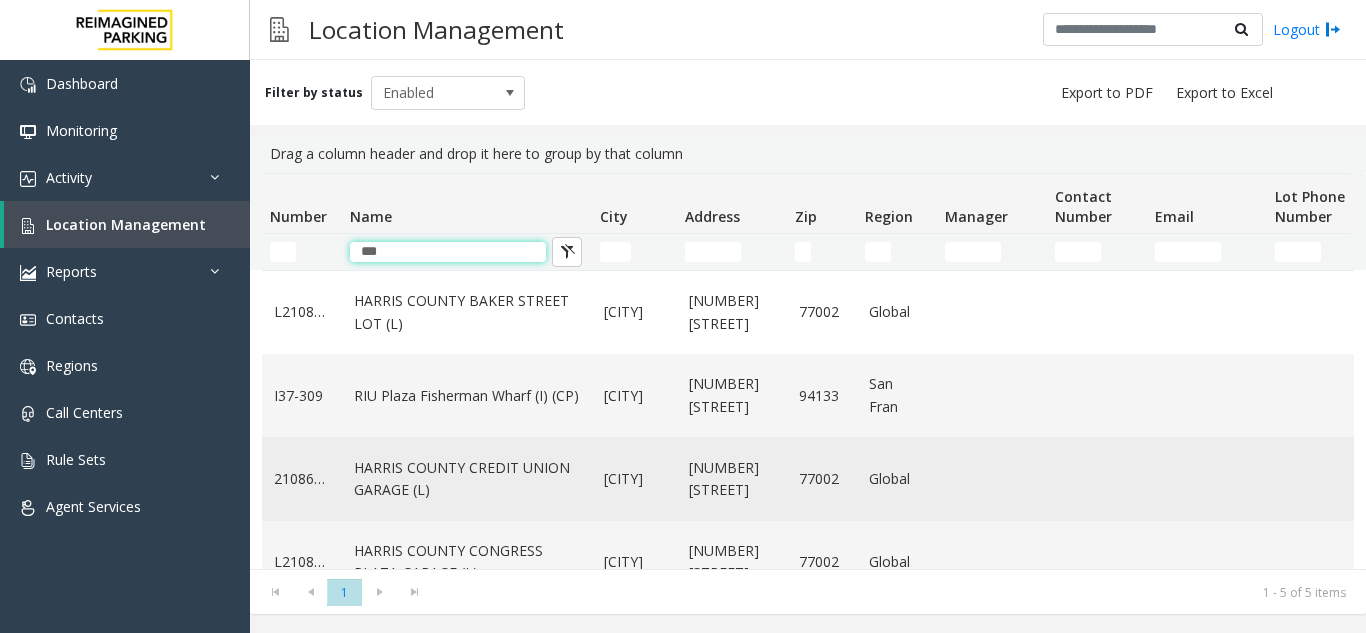 scroll, scrollTop: 100, scrollLeft: 0, axis: vertical 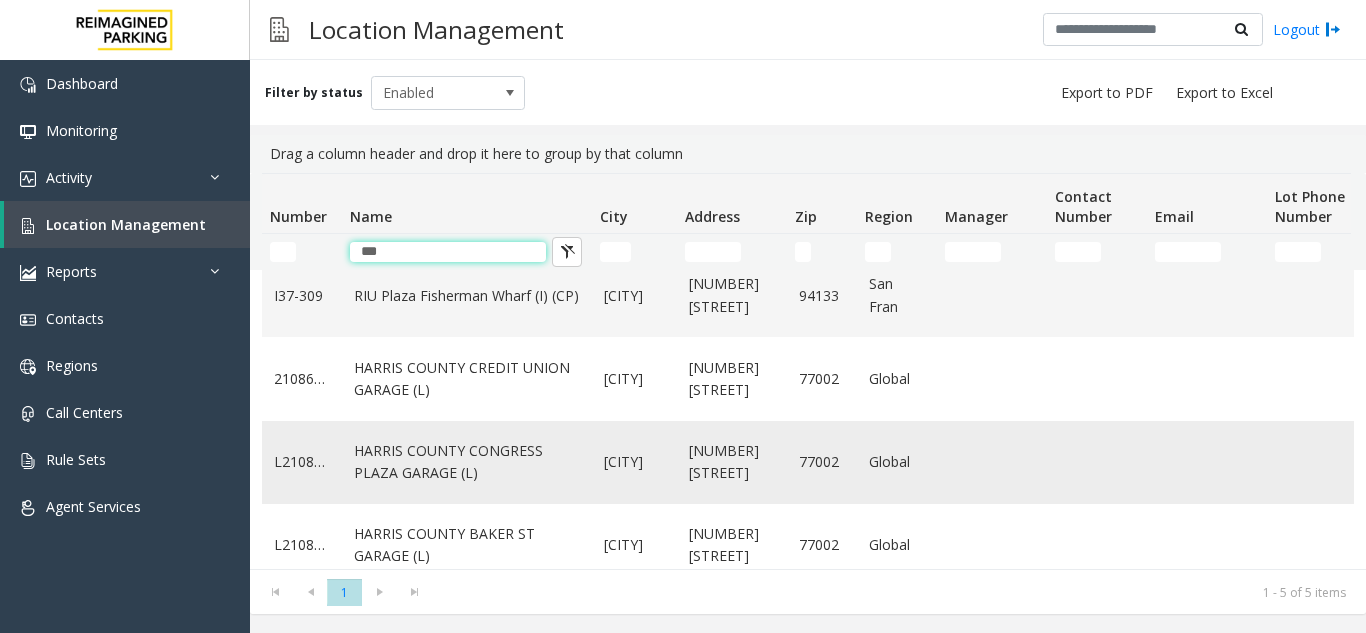 type on "***" 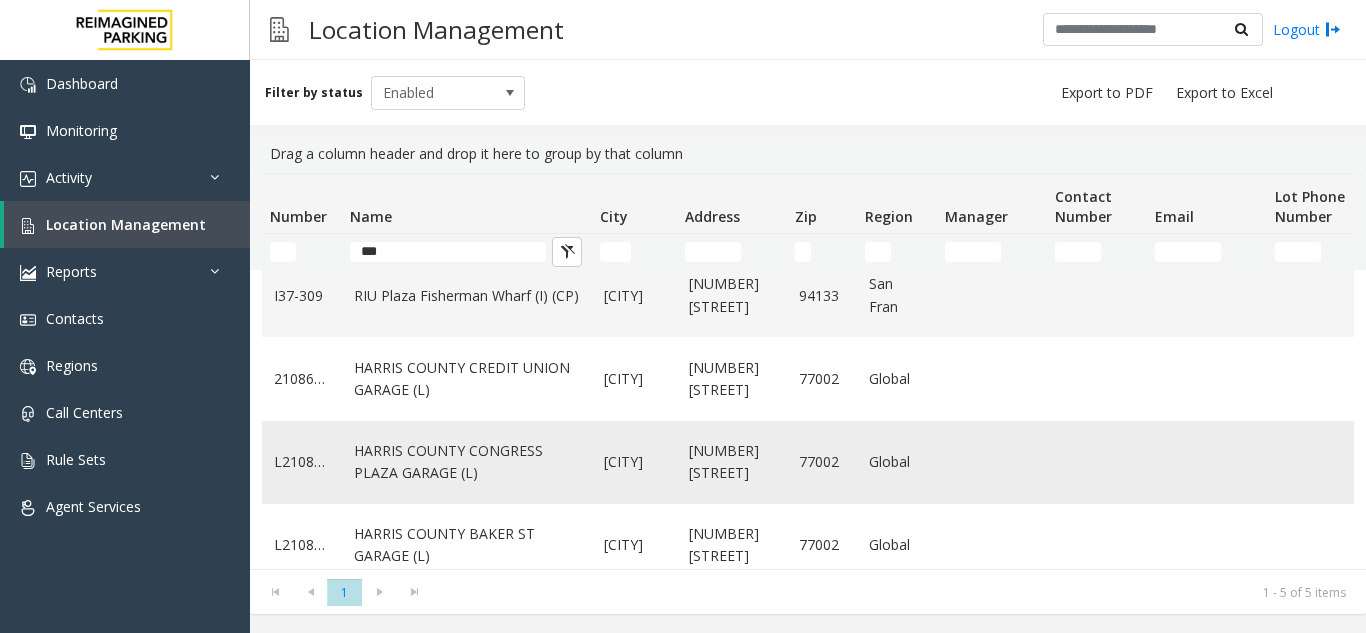 click on "HARRIS COUNTY CONGRESS PLAZA GARAGE (L)" 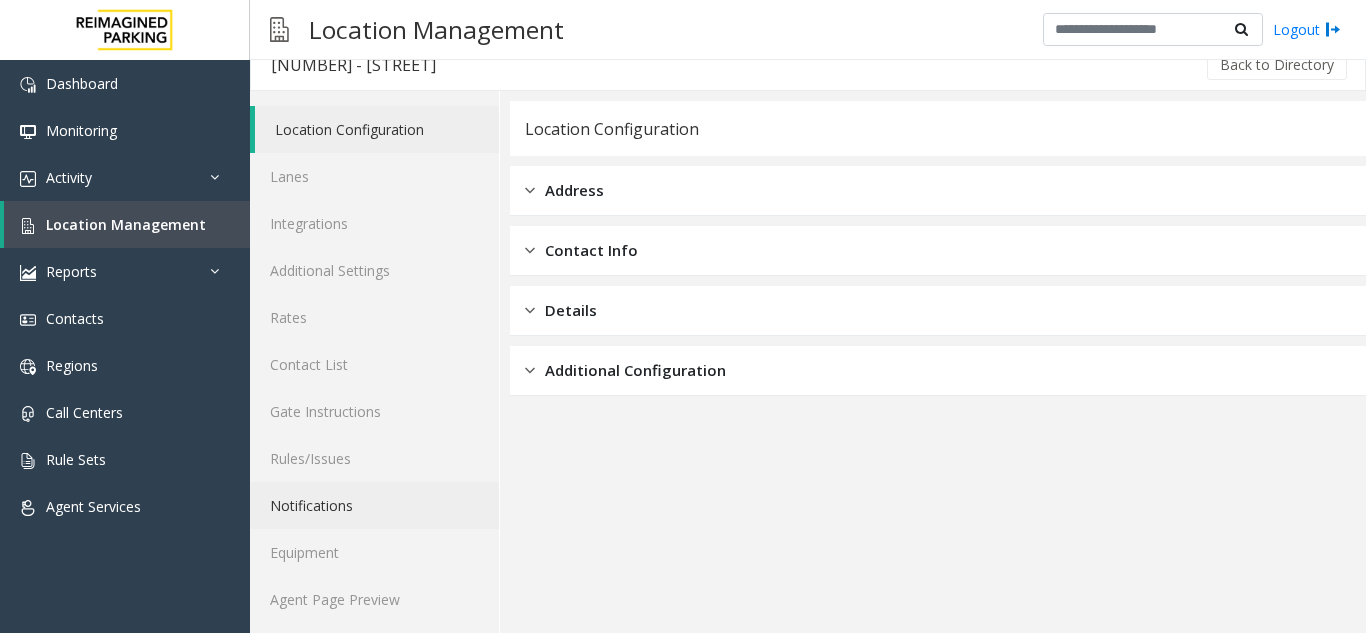 scroll, scrollTop: 26, scrollLeft: 0, axis: vertical 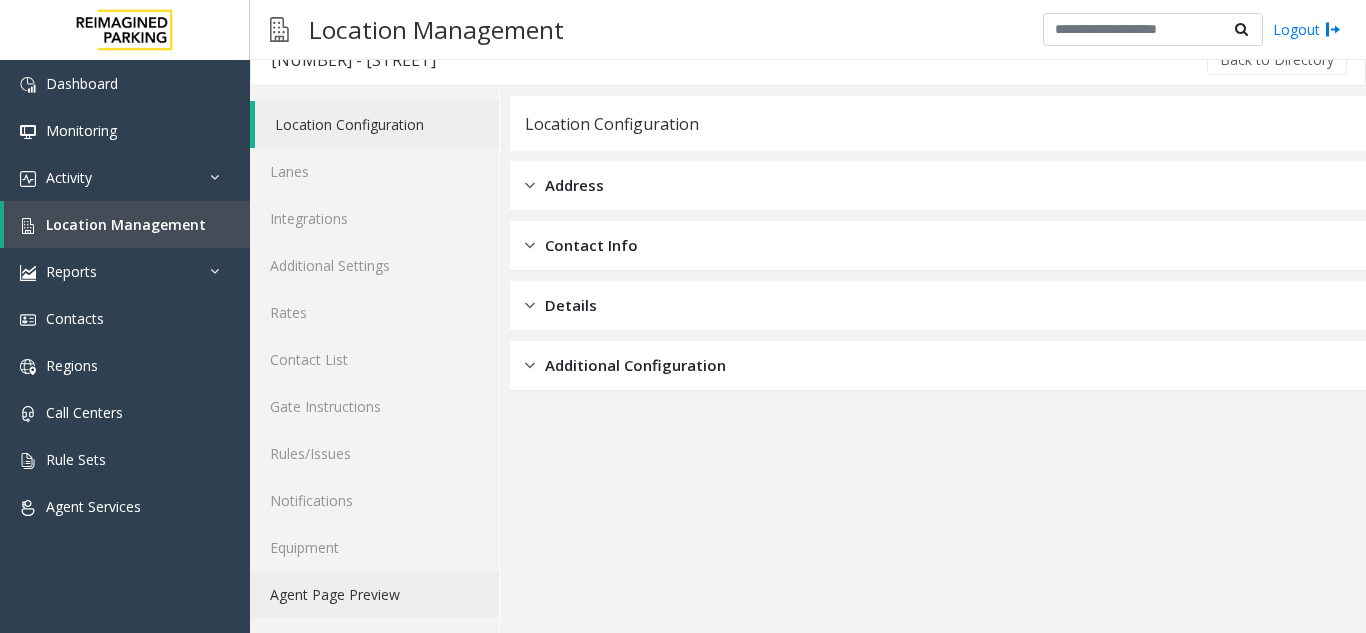 click on "Agent Page Preview" 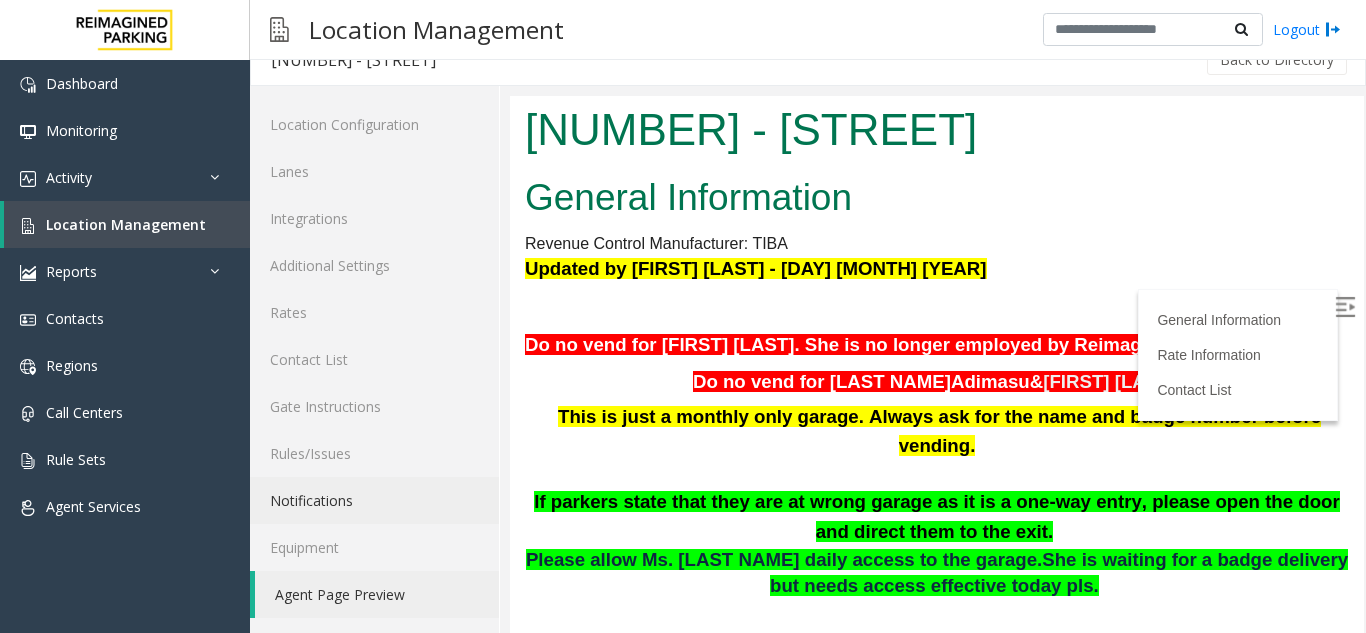 scroll, scrollTop: 0, scrollLeft: 0, axis: both 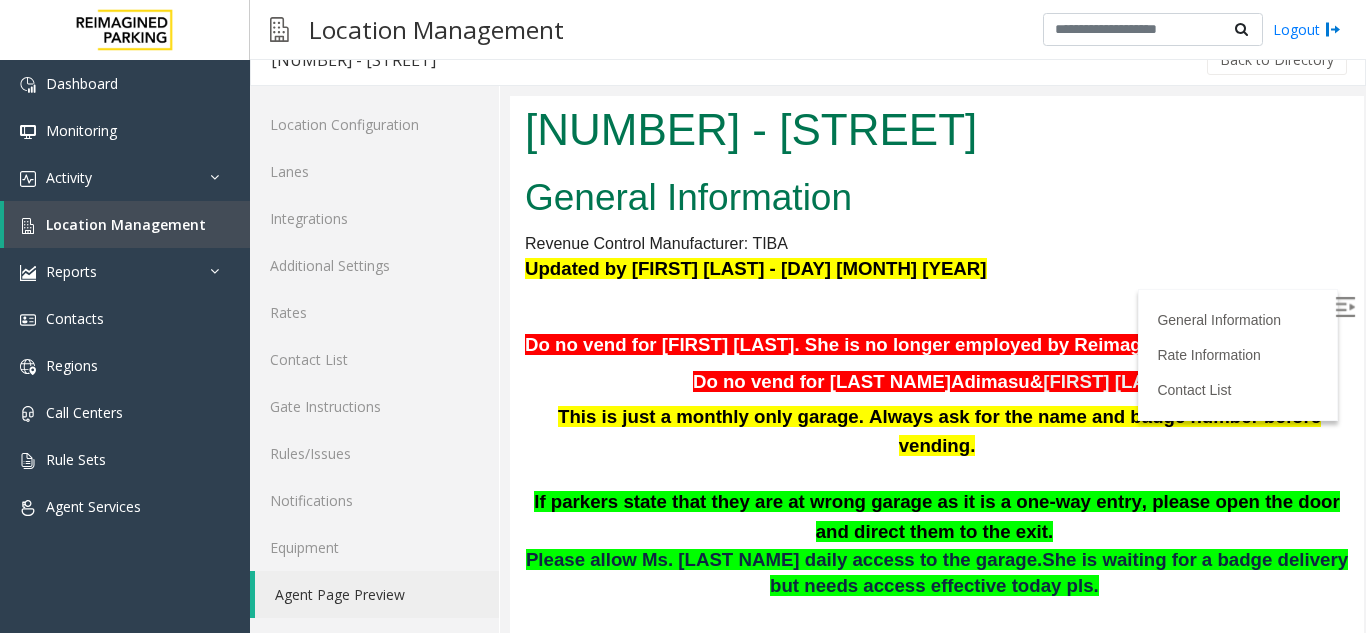 click at bounding box center [1345, 307] 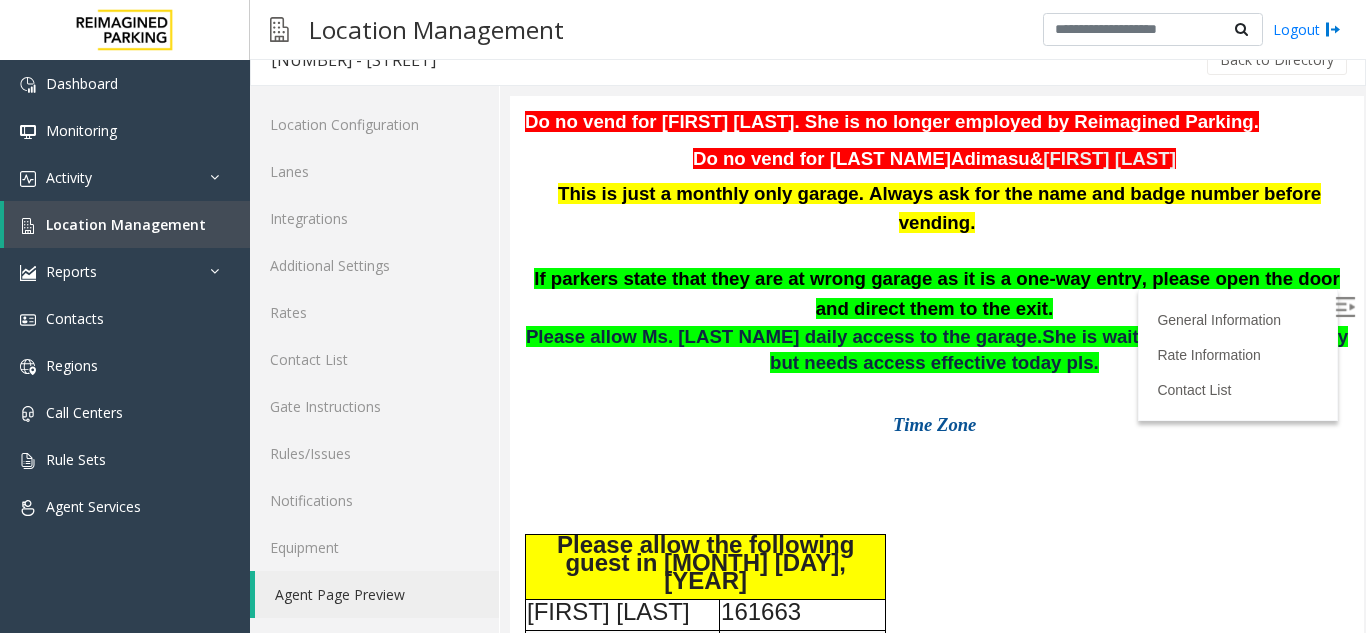 scroll, scrollTop: 0, scrollLeft: 0, axis: both 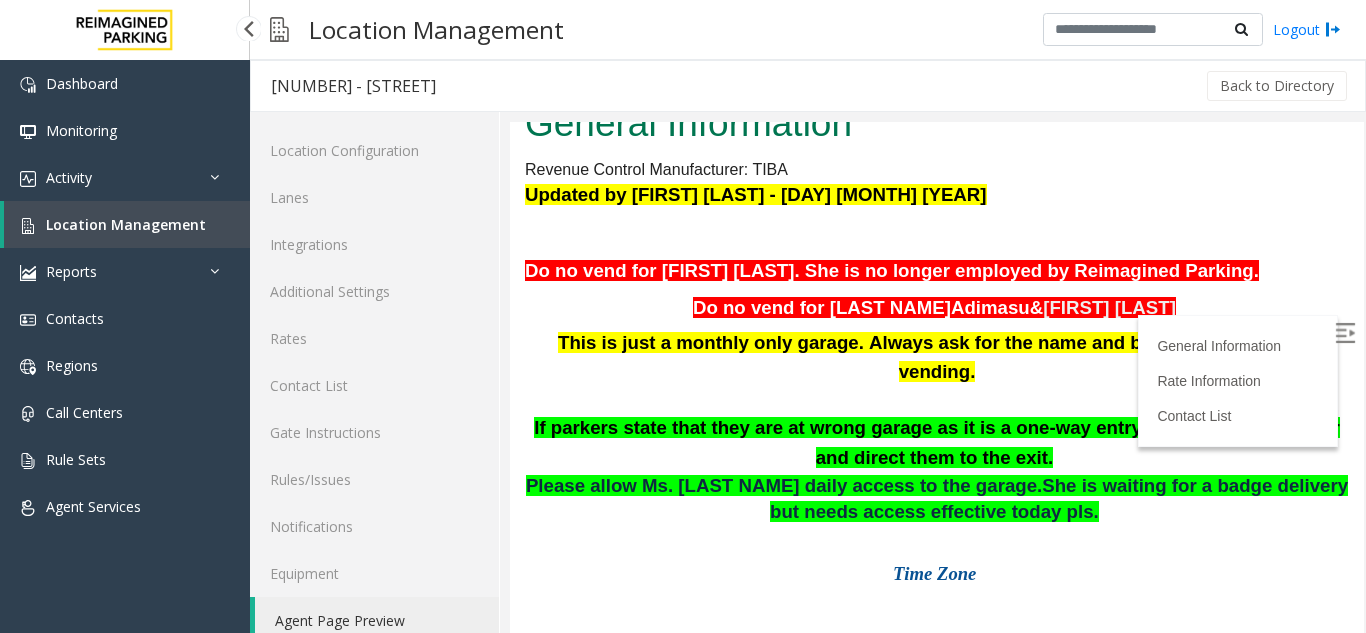 click on "Location Management" at bounding box center (126, 224) 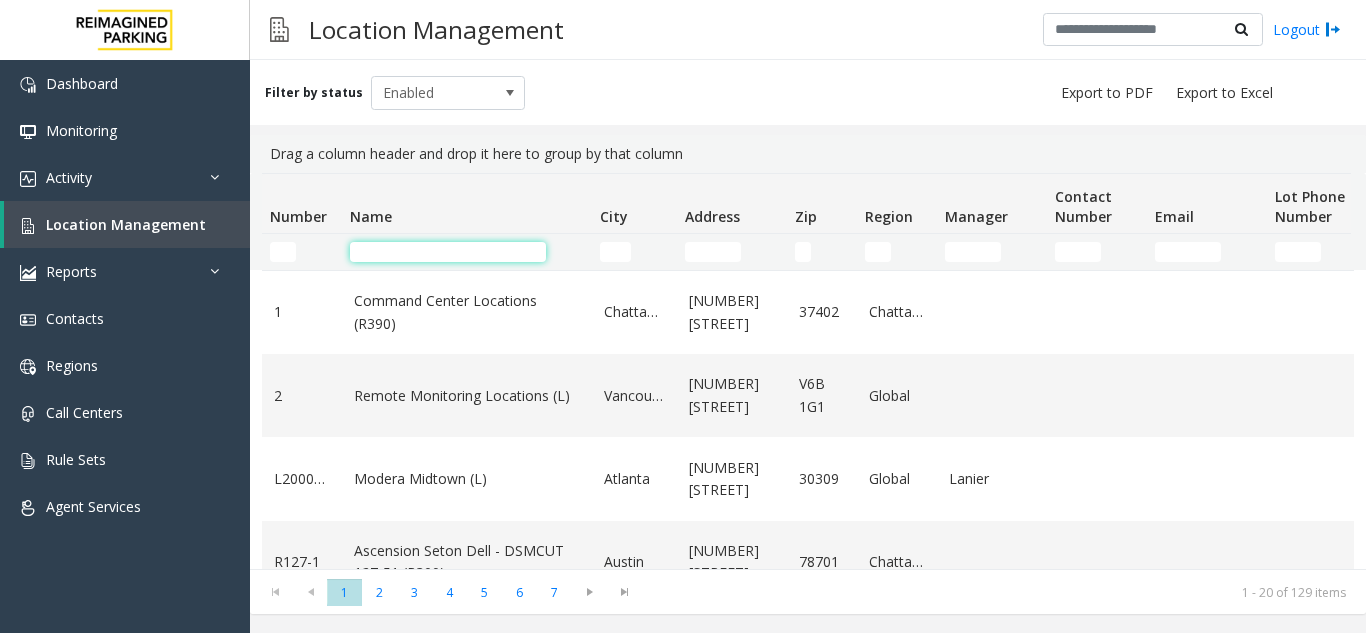 click 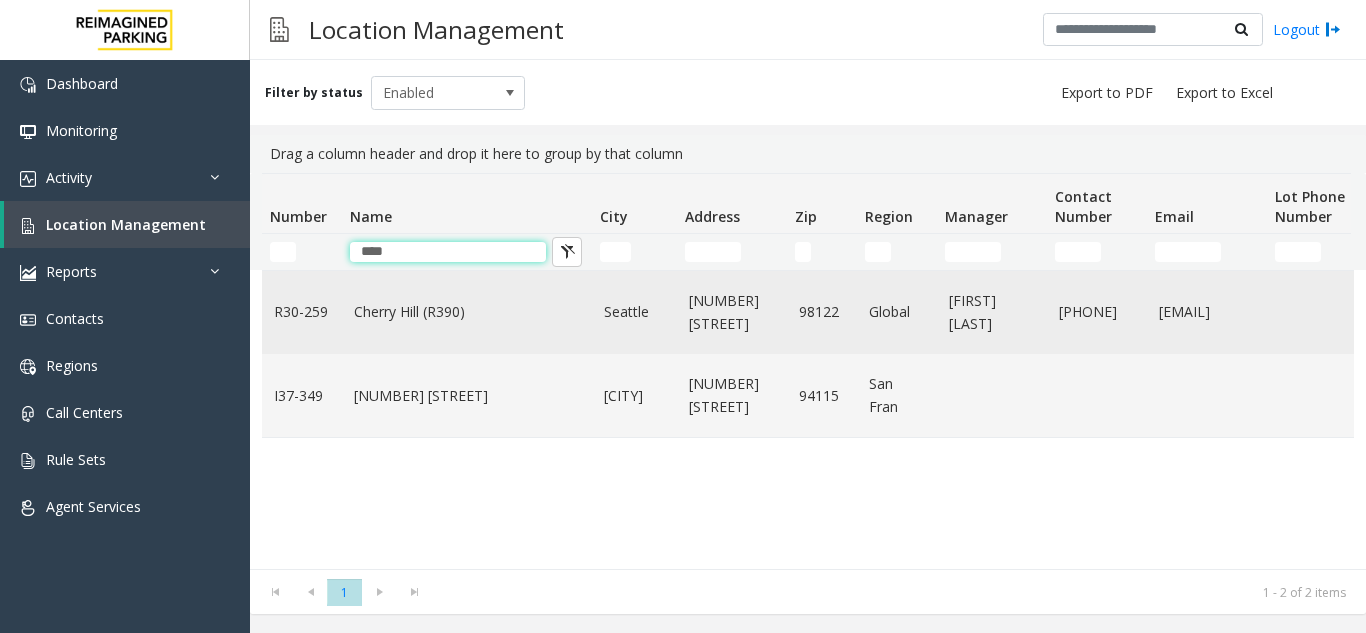 type on "****" 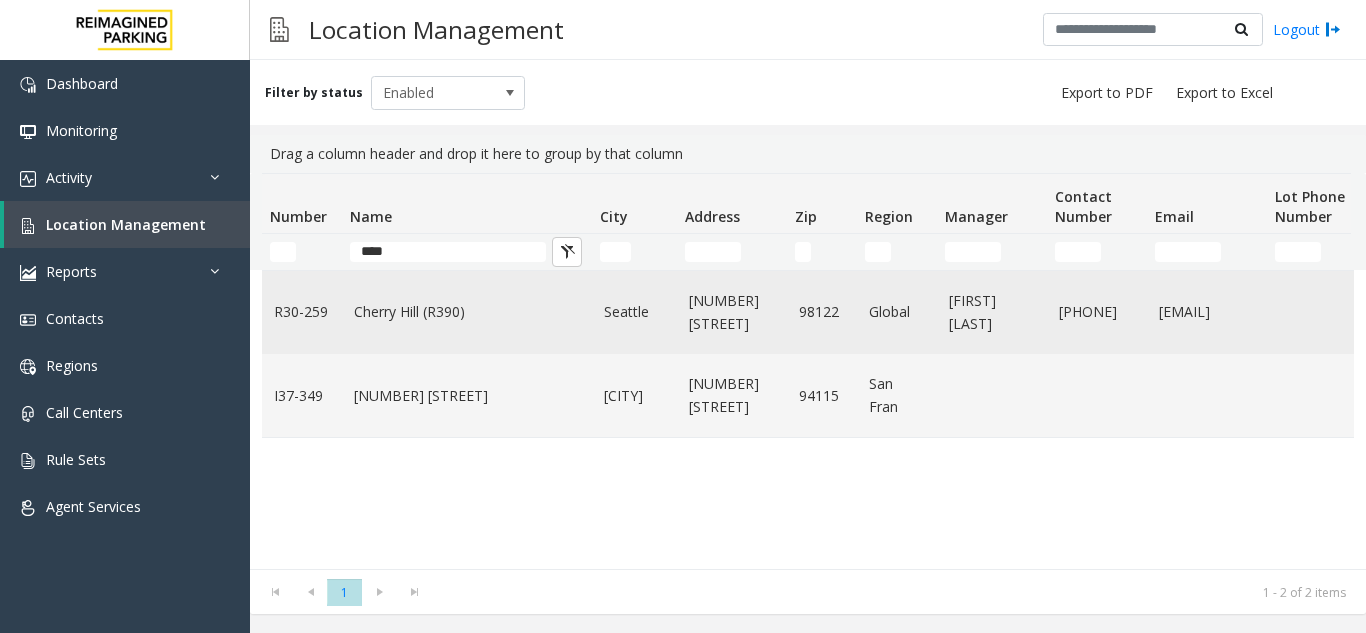 click on "Cherry Hill (R390)" 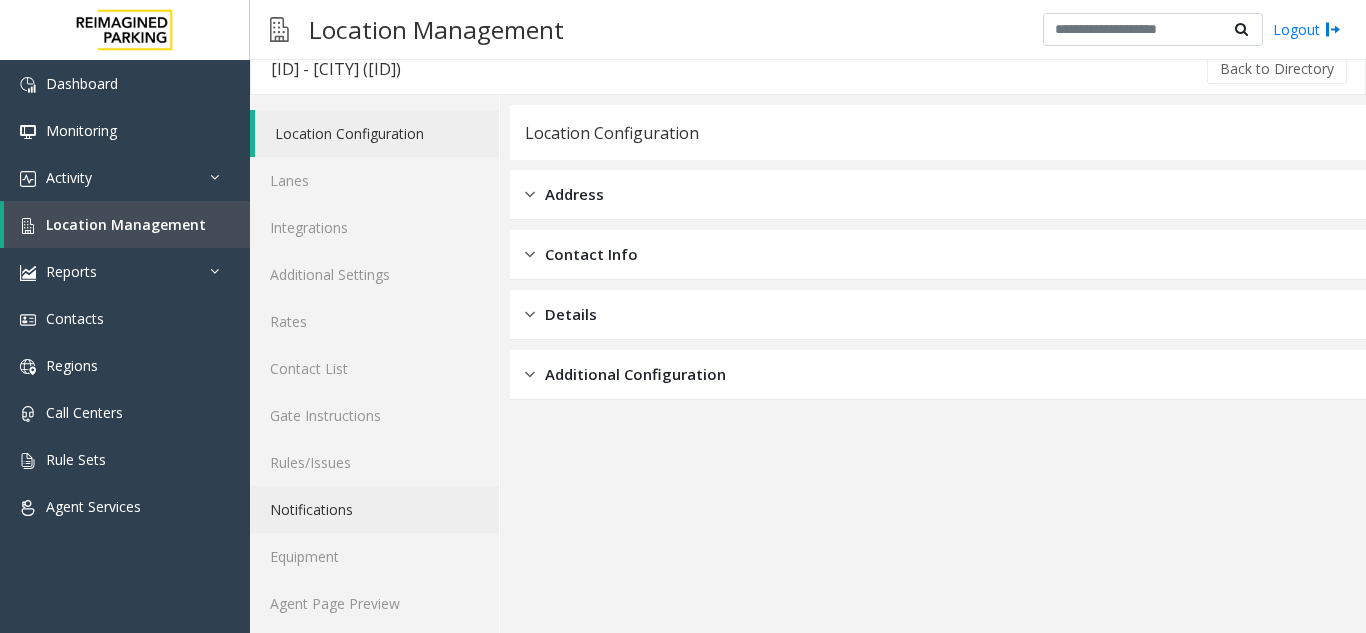 scroll, scrollTop: 26, scrollLeft: 0, axis: vertical 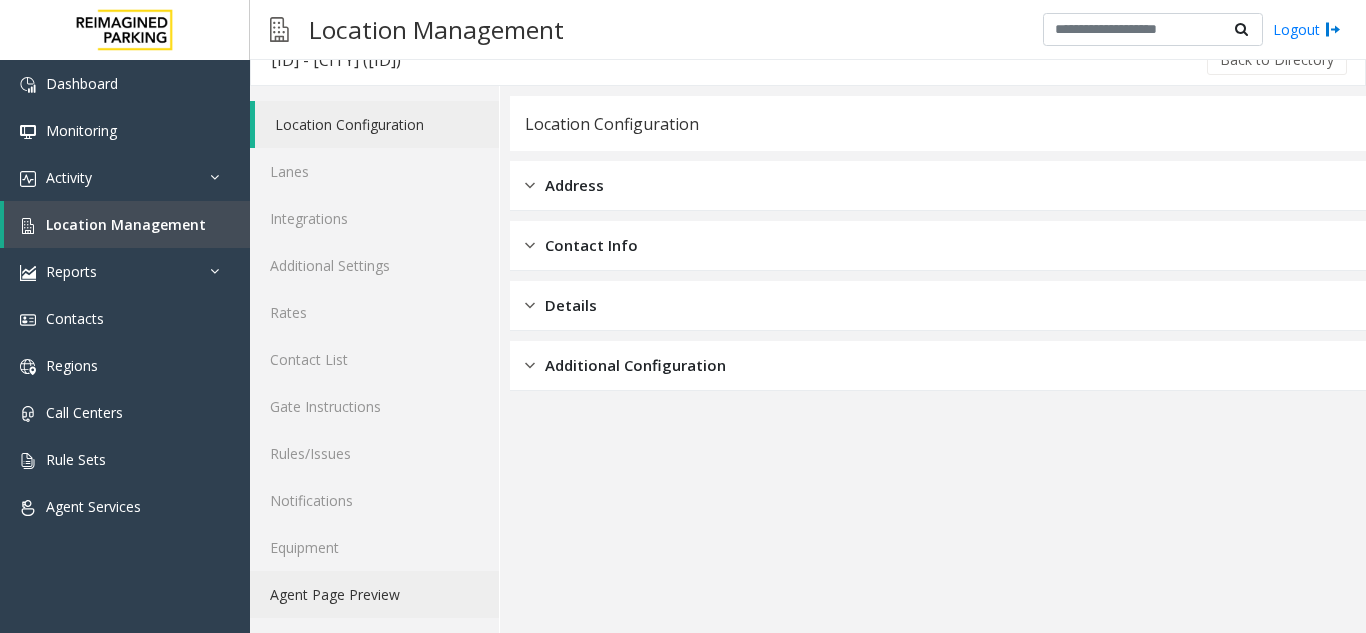 click on "Agent Page Preview" 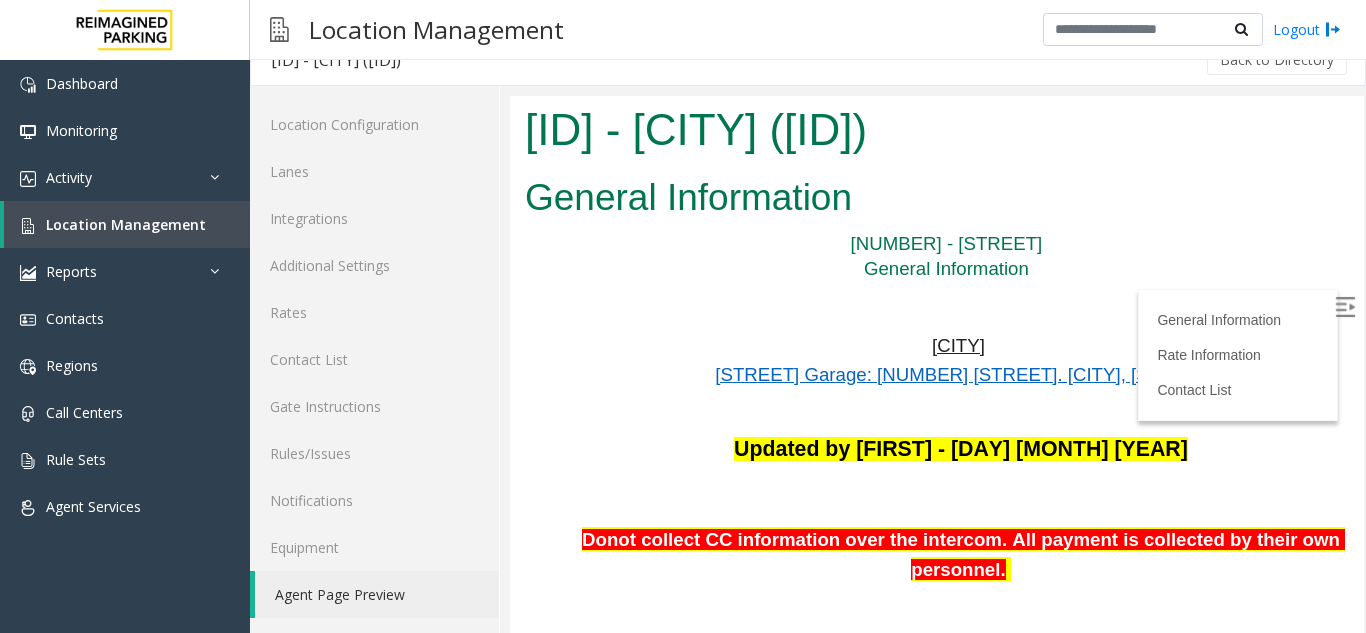 scroll, scrollTop: 0, scrollLeft: 0, axis: both 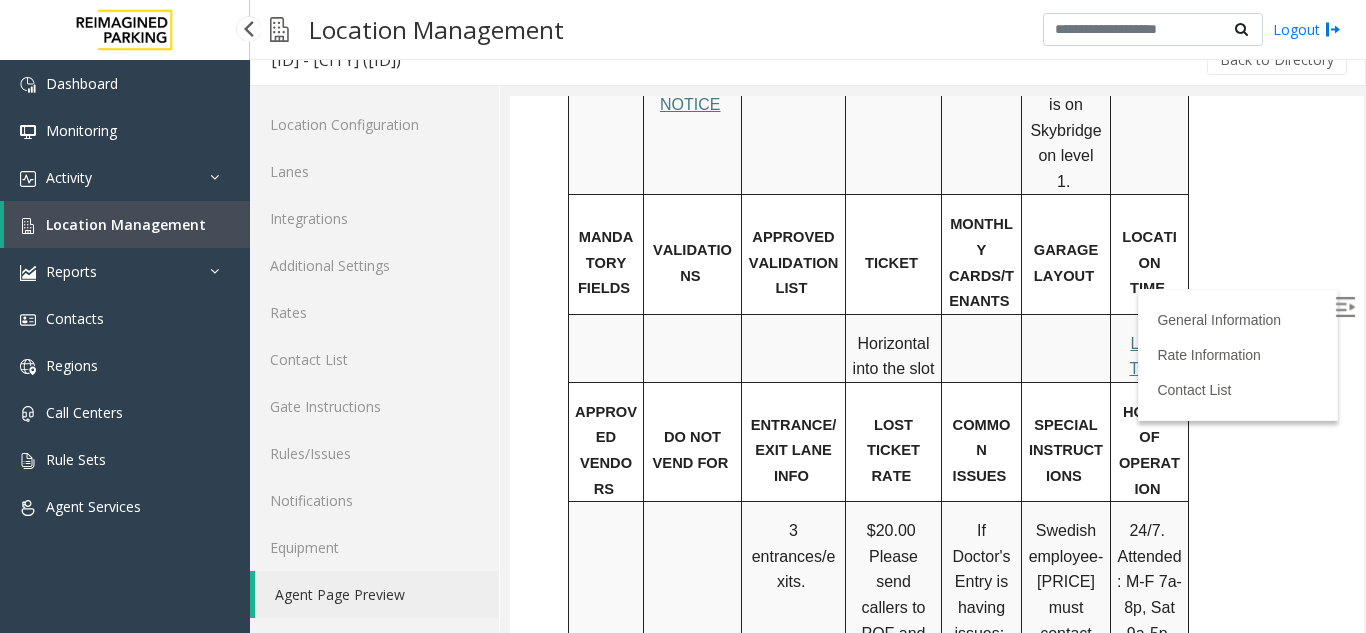 click on "Location Management" at bounding box center (126, 224) 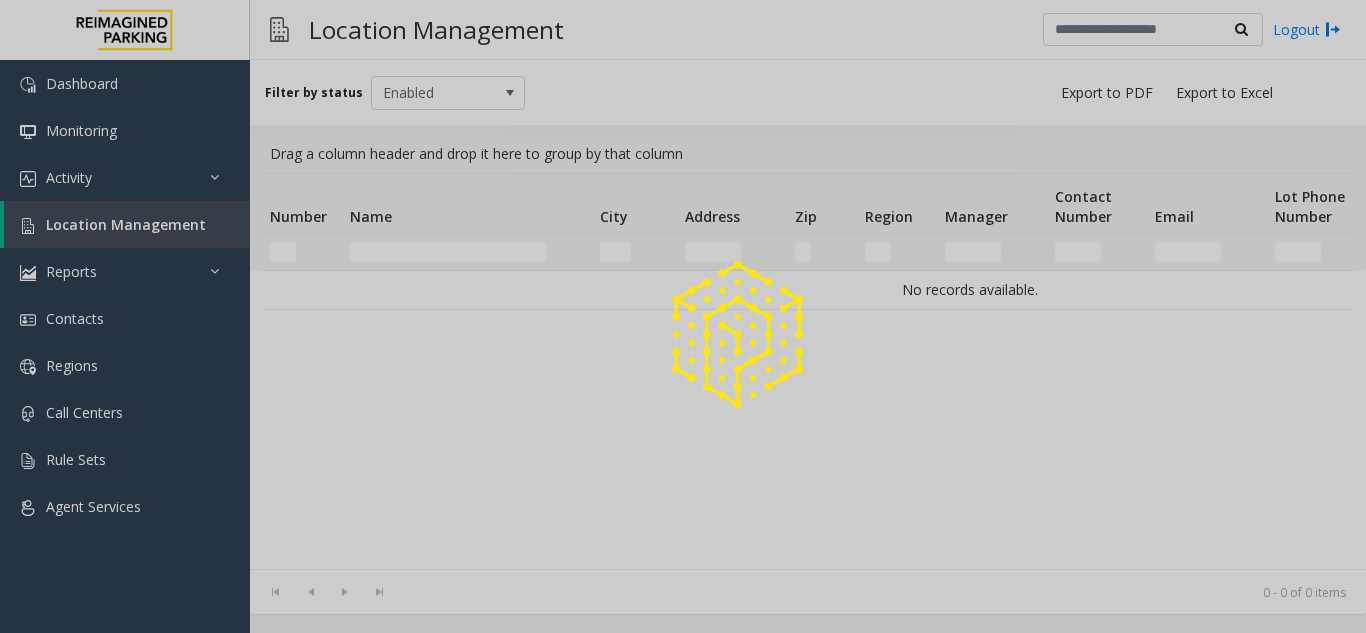 scroll, scrollTop: 0, scrollLeft: 0, axis: both 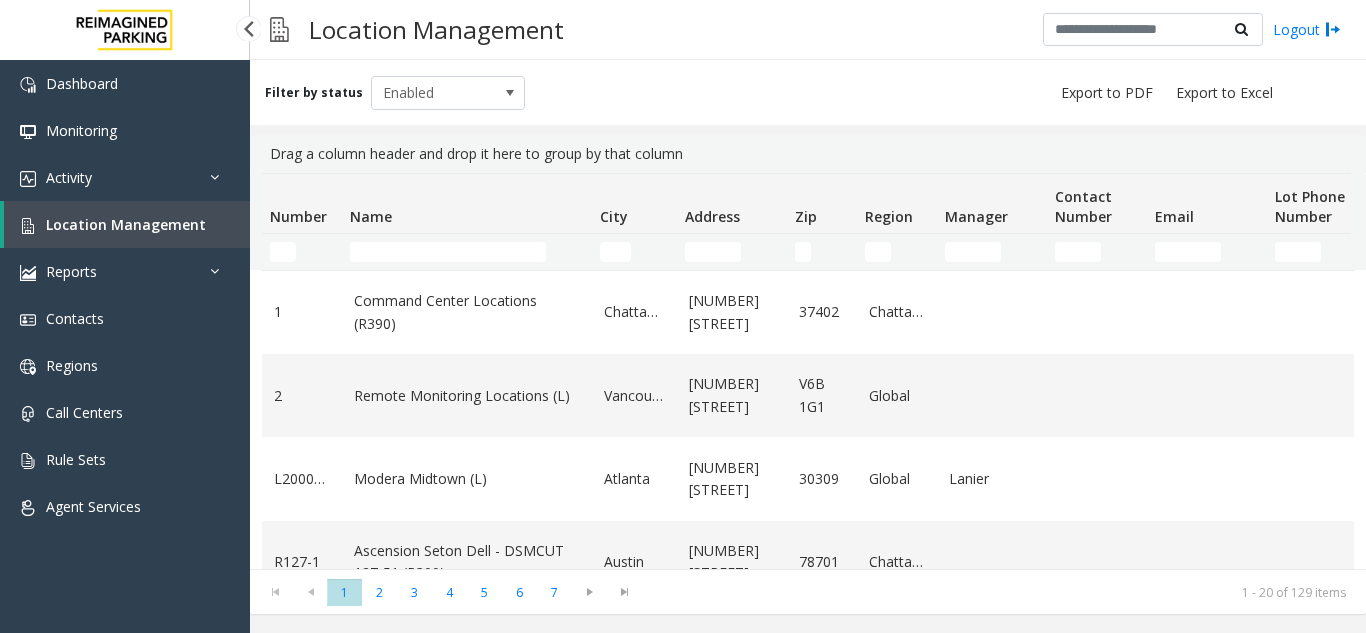click on "Location Management" at bounding box center (126, 224) 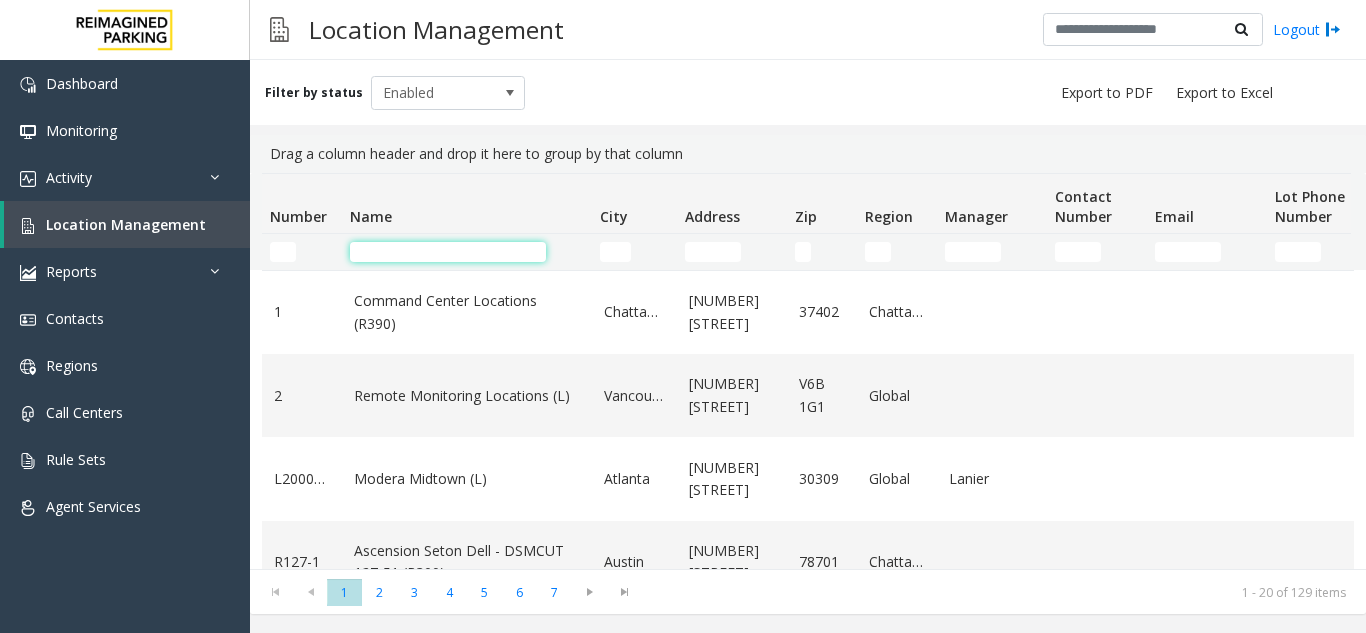click 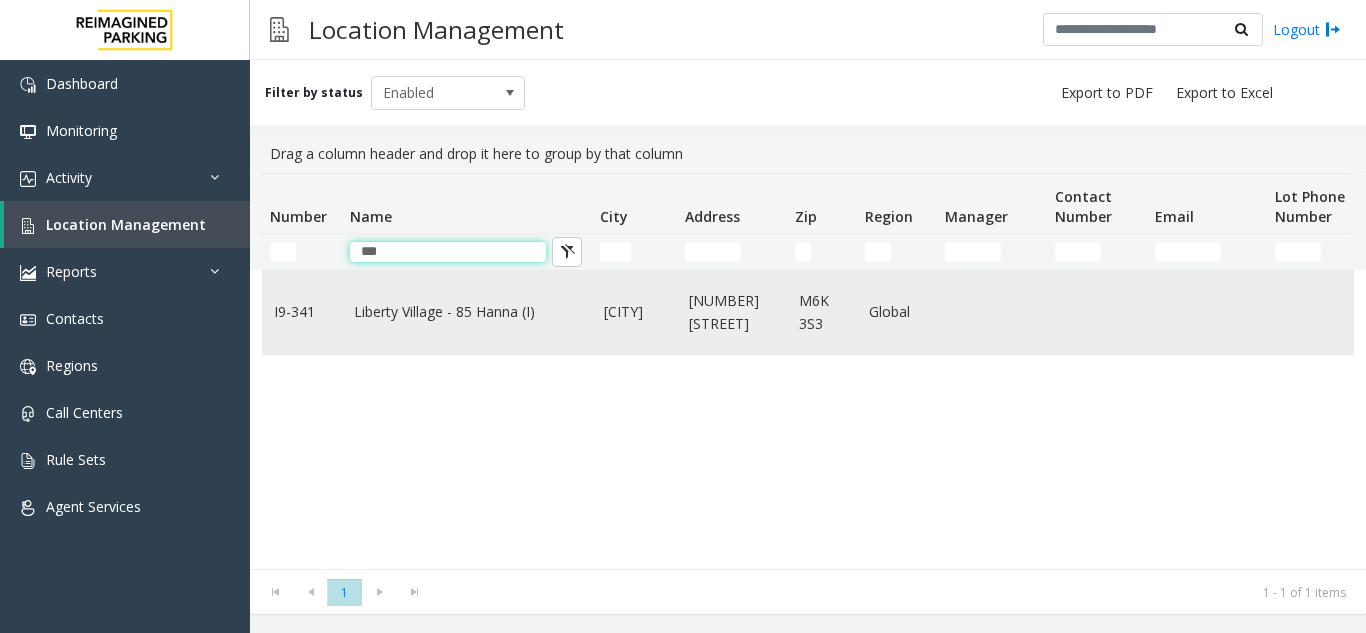 type on "***" 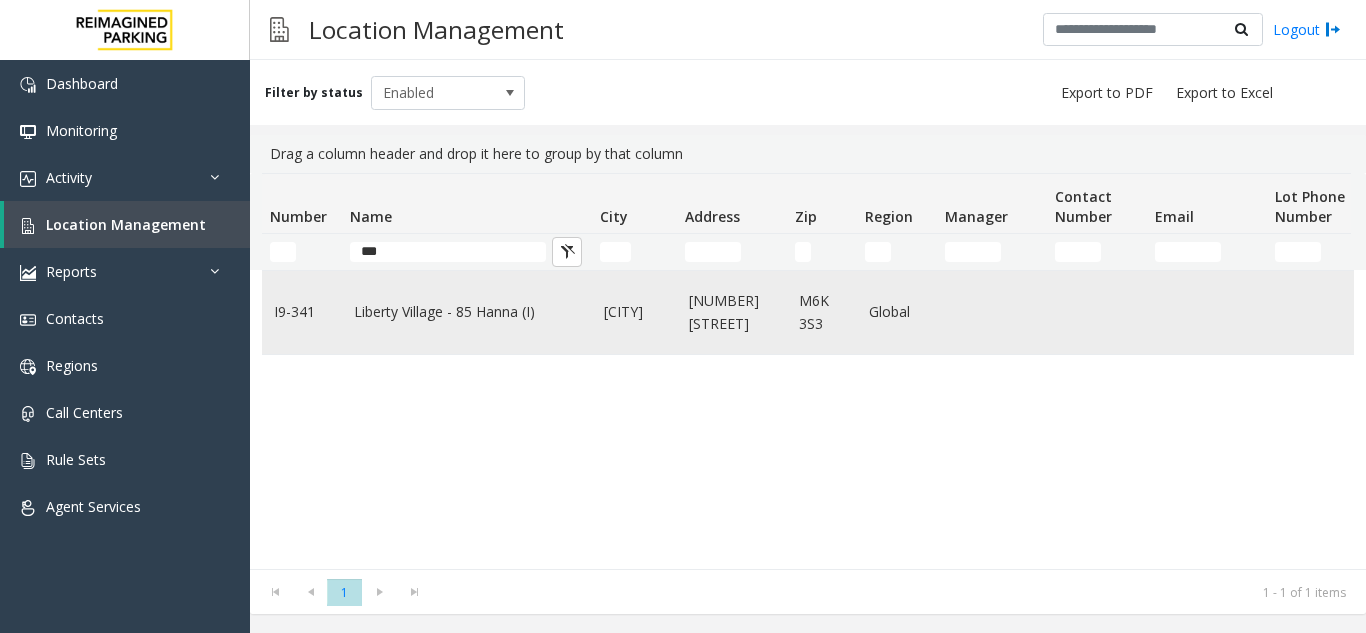 click on "Liberty Village - 85 Hanna (I)" 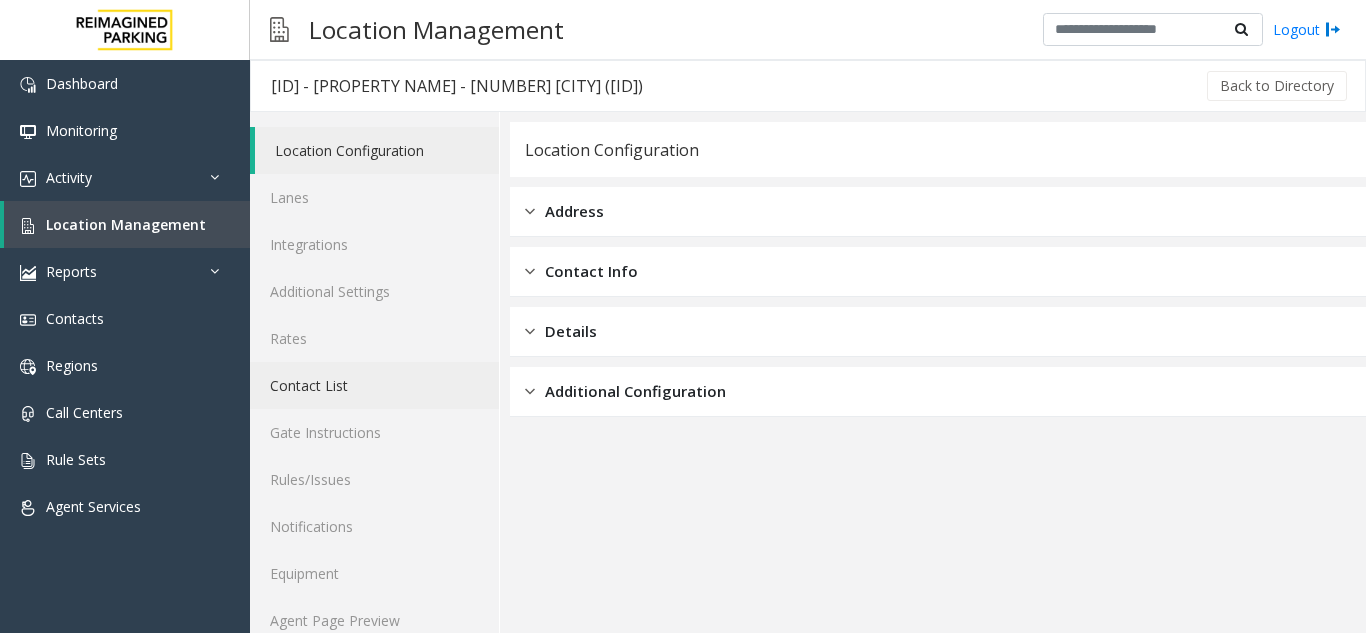 scroll, scrollTop: 26, scrollLeft: 0, axis: vertical 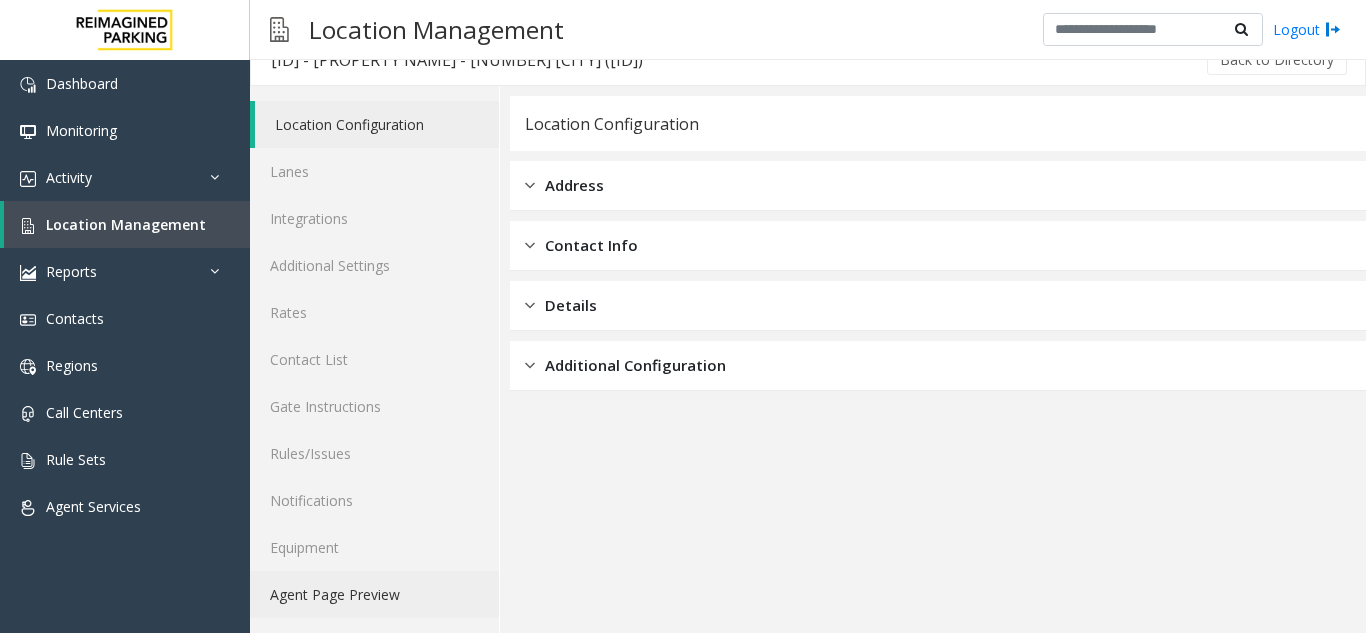 click on "Agent Page Preview" 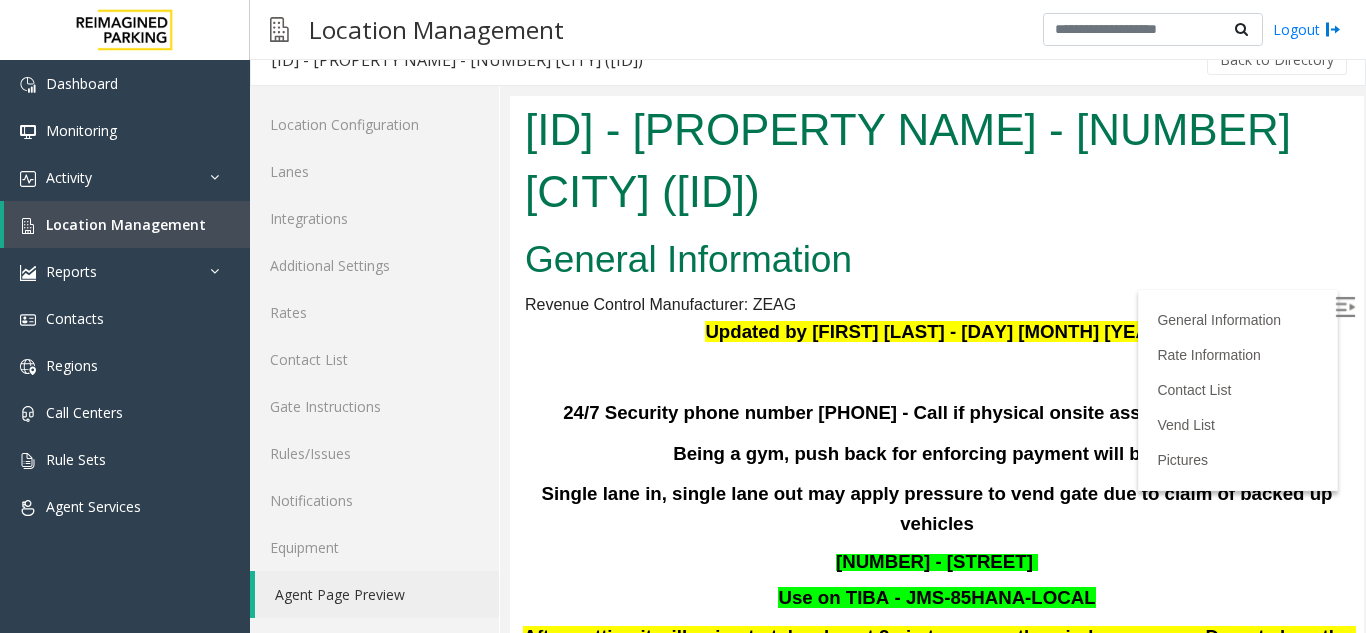 scroll, scrollTop: 0, scrollLeft: 0, axis: both 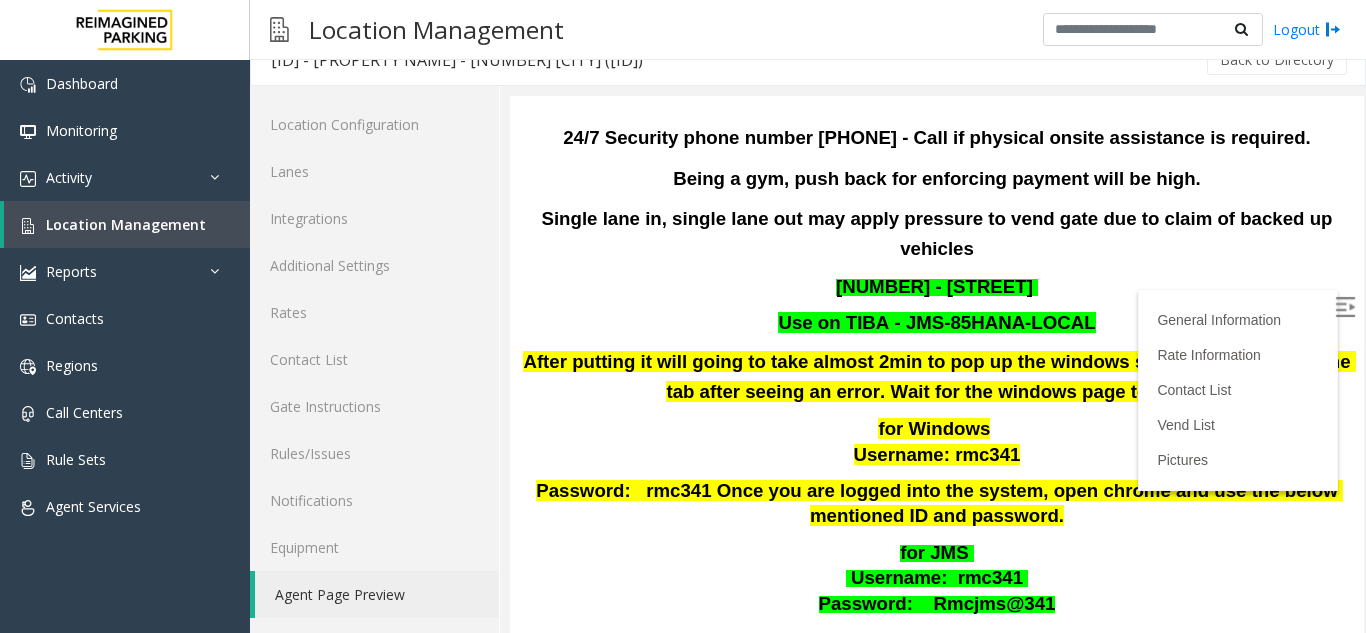 click on "Time Zone" at bounding box center (937, 658) 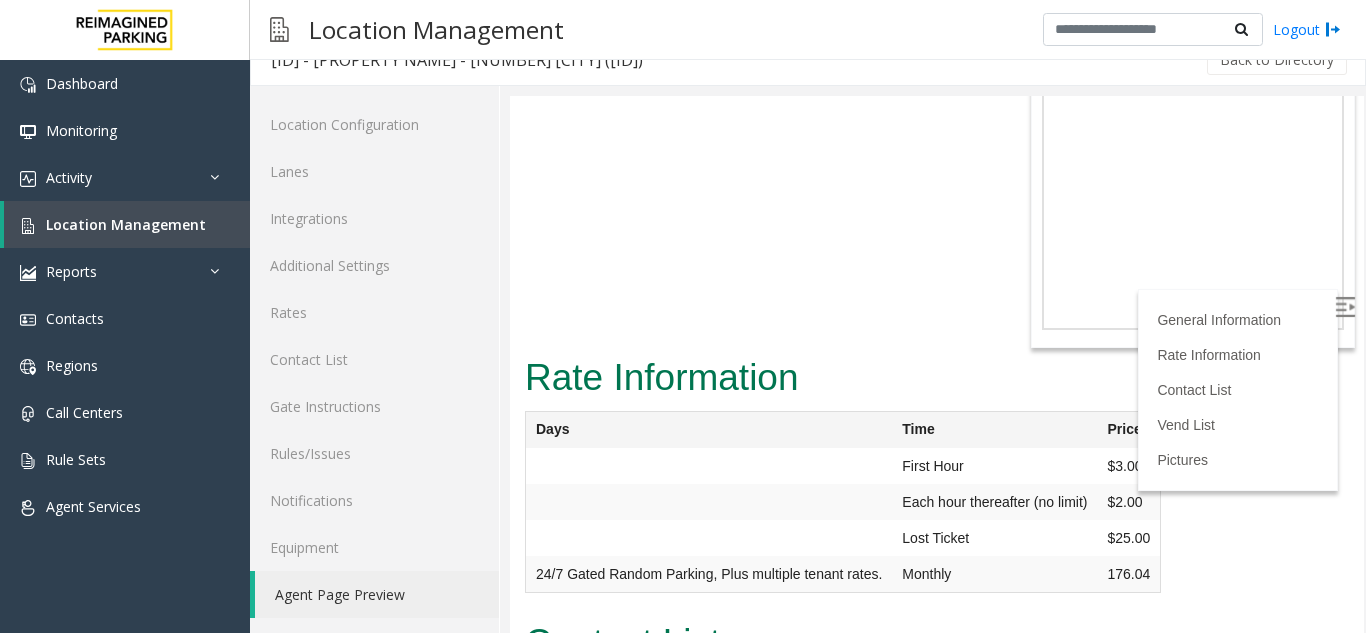 scroll, scrollTop: 900, scrollLeft: 0, axis: vertical 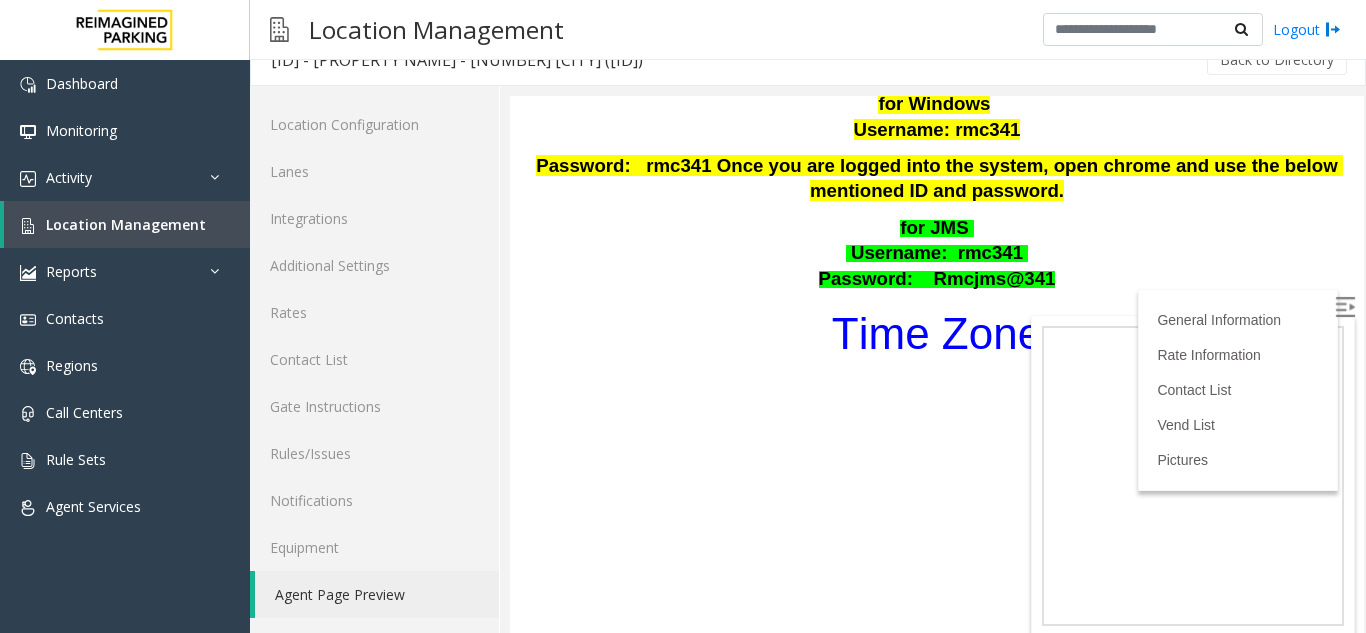 click at bounding box center [1345, 307] 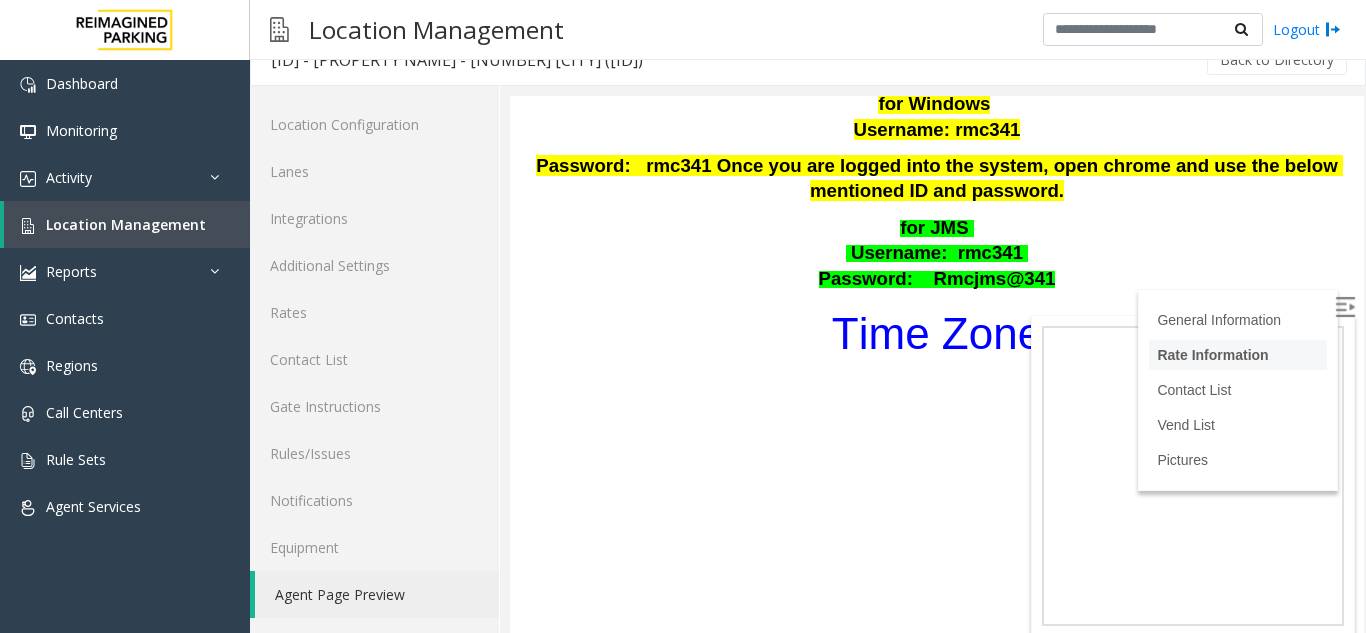 click on "Rate Information" at bounding box center (1212, 355) 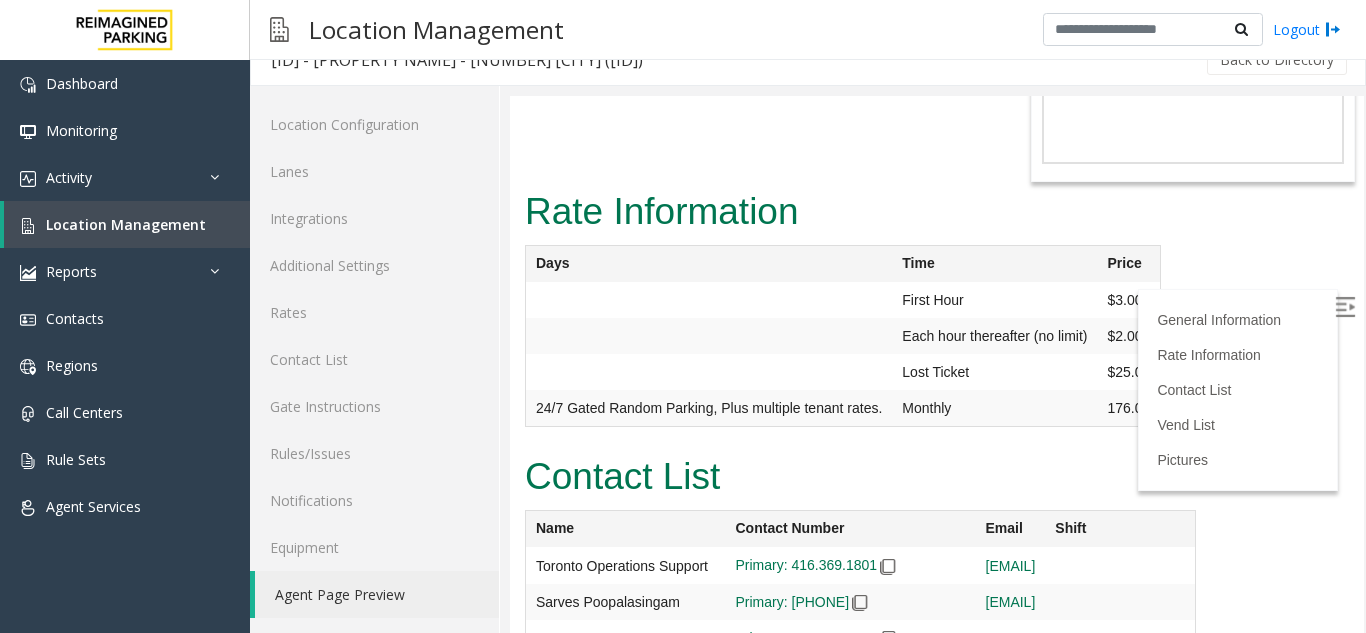 click at bounding box center [1345, 307] 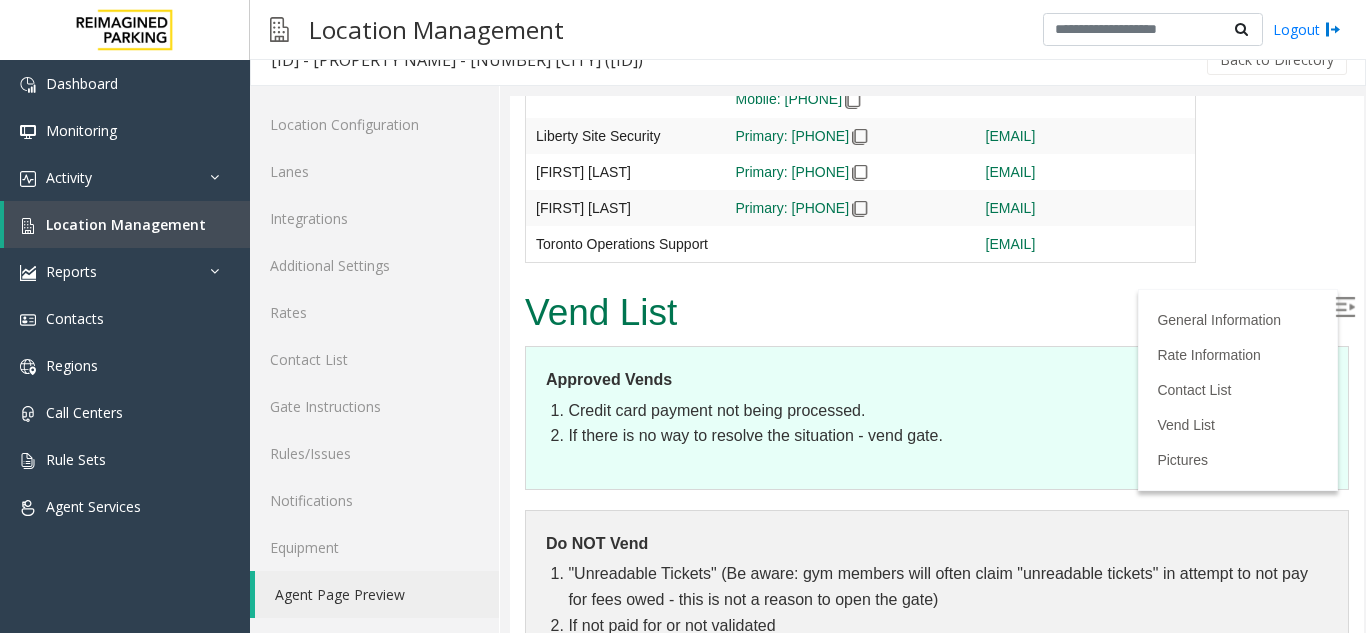 scroll, scrollTop: 1562, scrollLeft: 0, axis: vertical 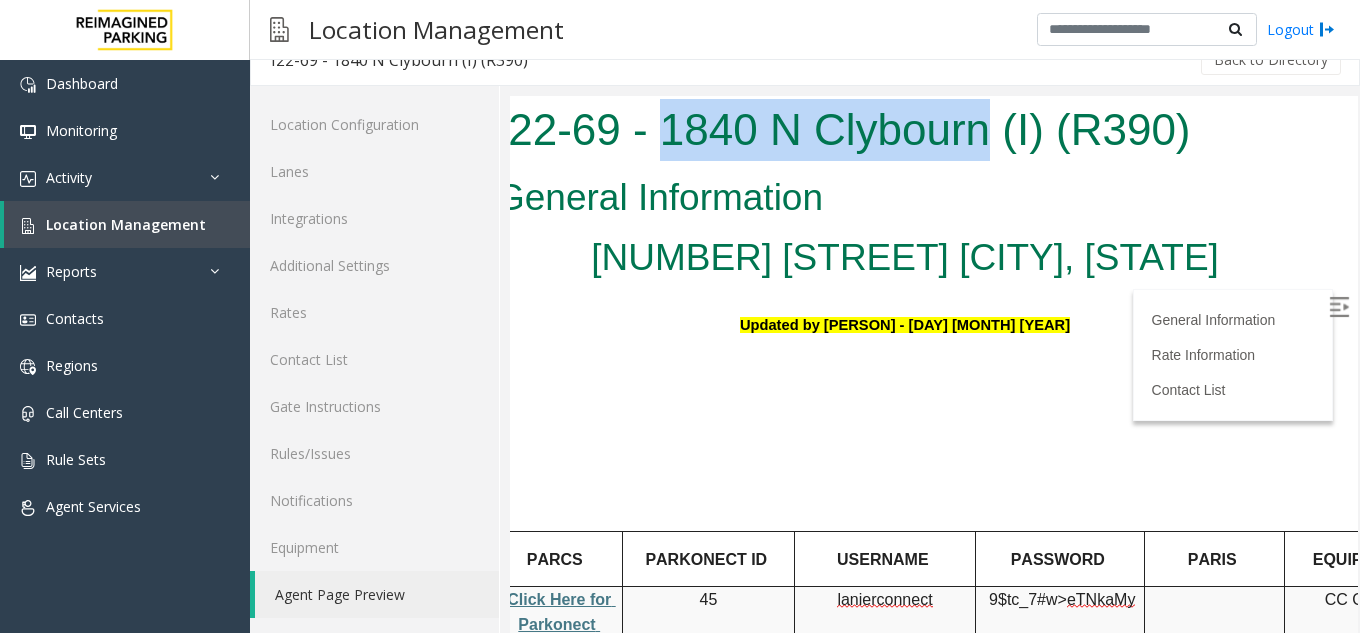 drag, startPoint x: 662, startPoint y: 123, endPoint x: 989, endPoint y: 150, distance: 328.1128 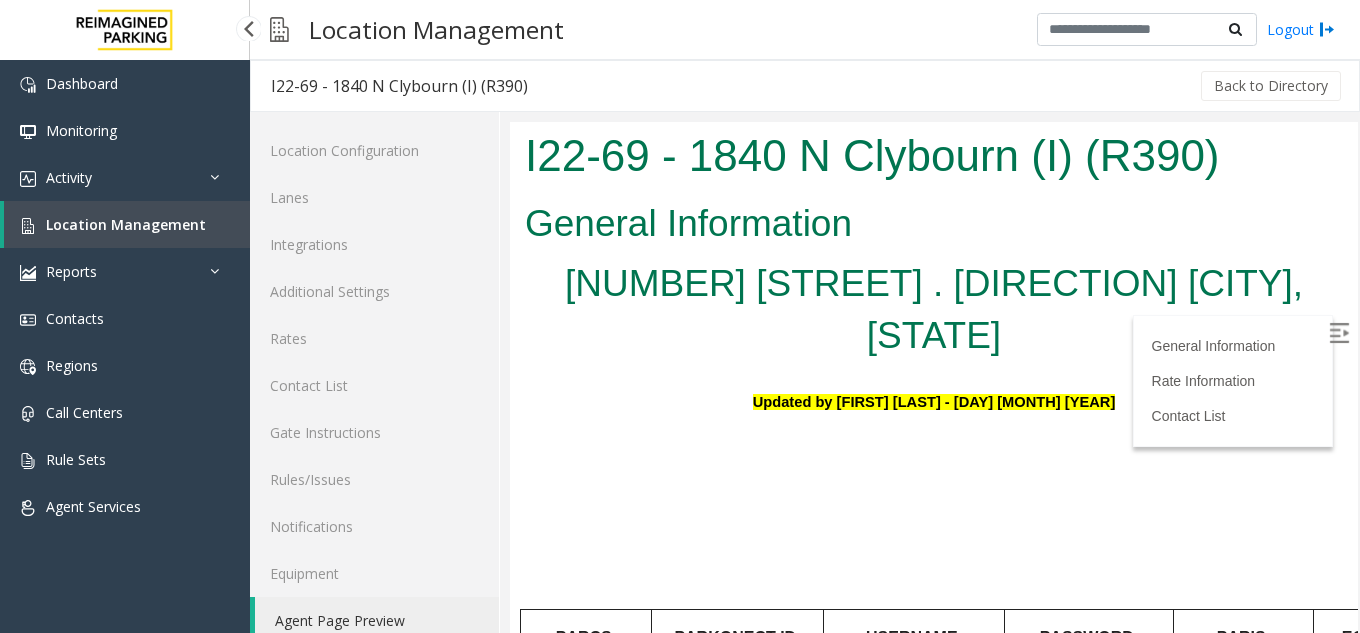 scroll, scrollTop: 0, scrollLeft: 29, axis: horizontal 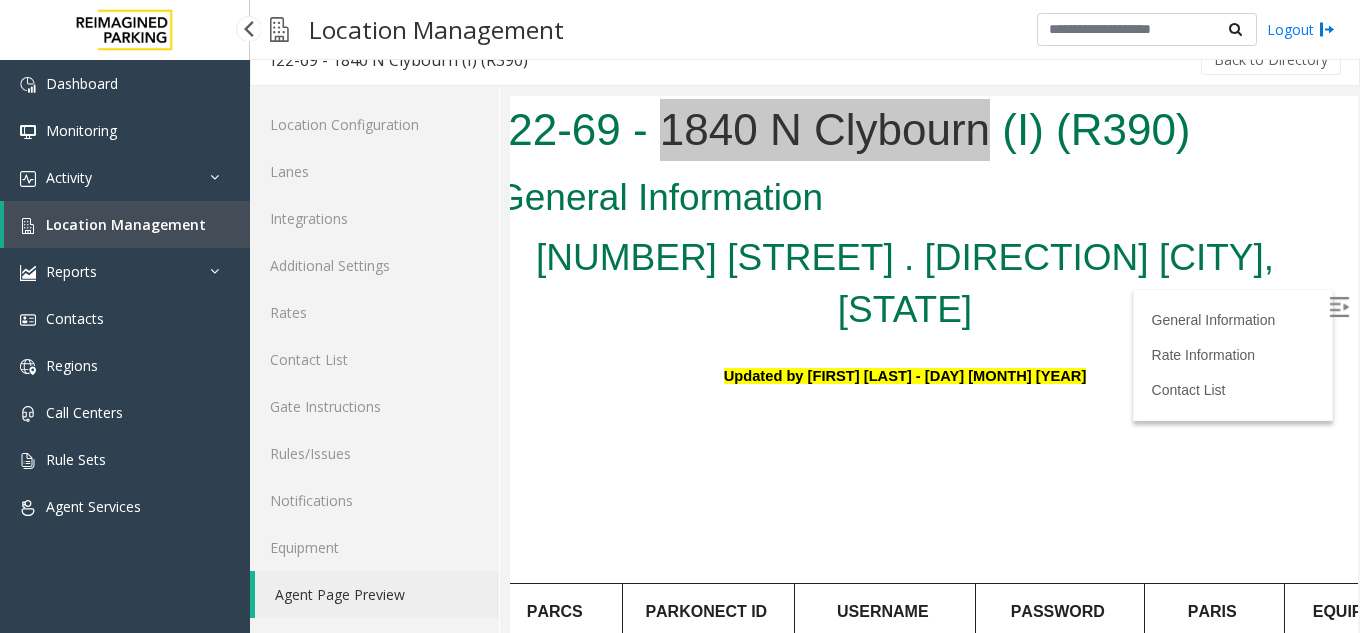 click on "Location Management" at bounding box center [126, 224] 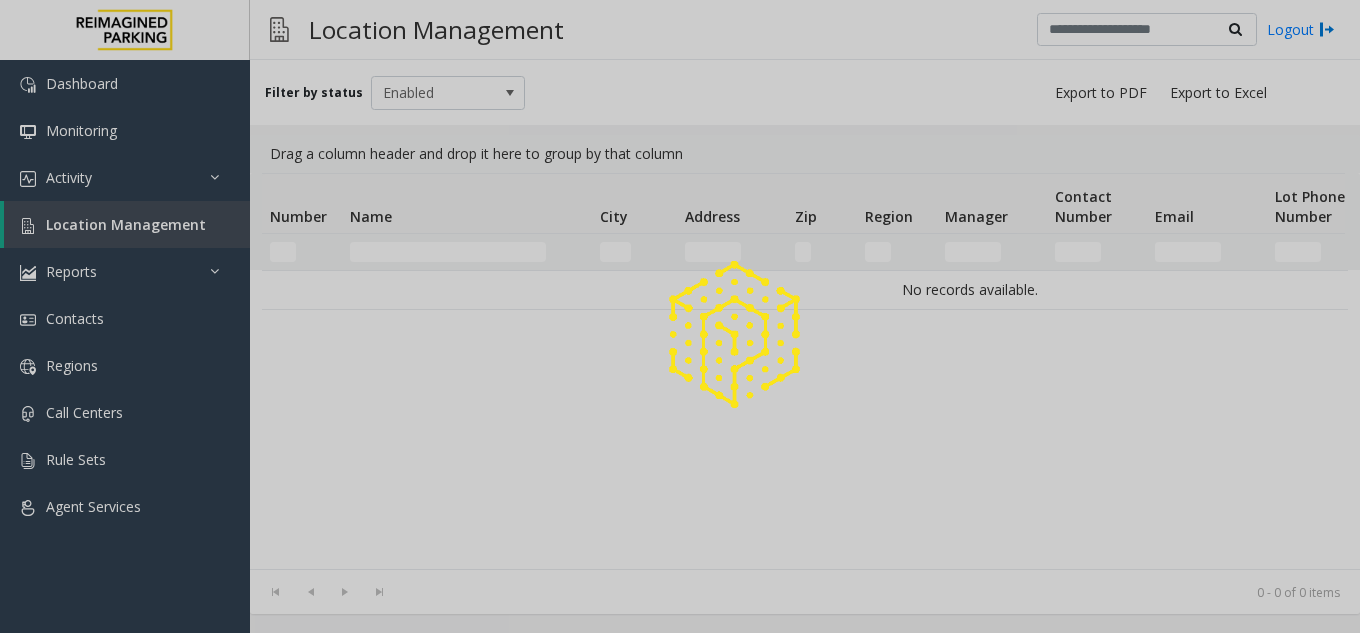 click 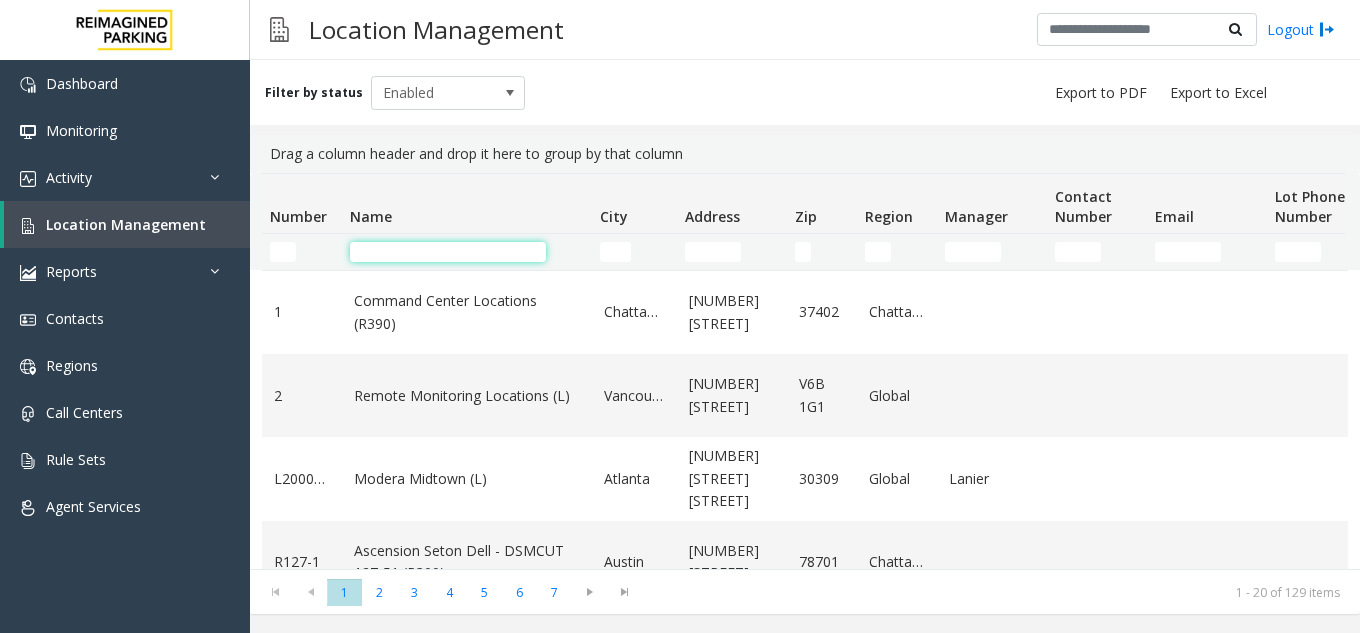 click 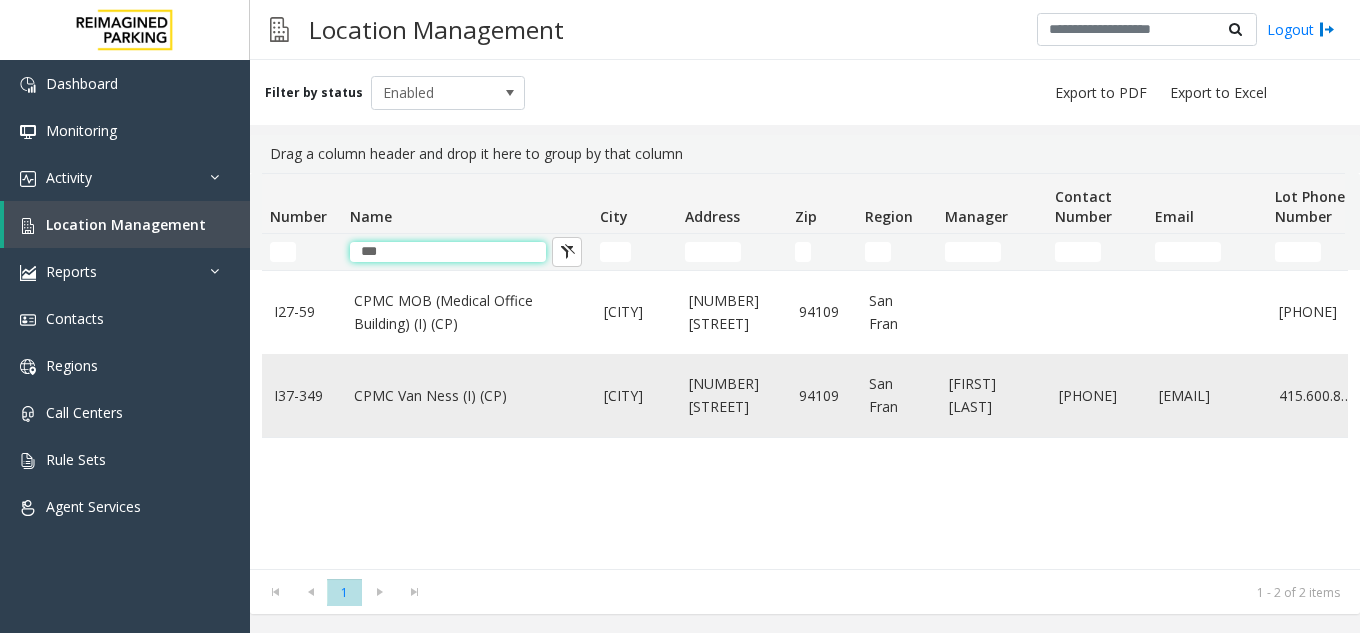 type on "***" 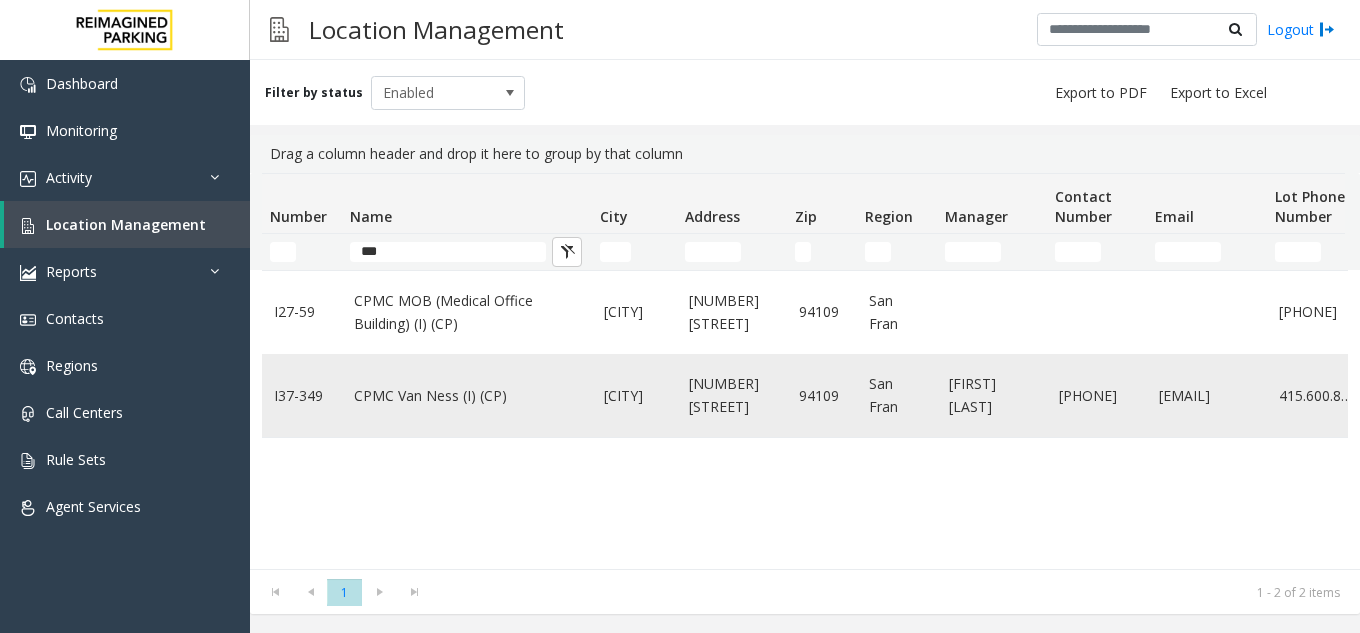 click on "CPMC Van Ness (I) (CP)" 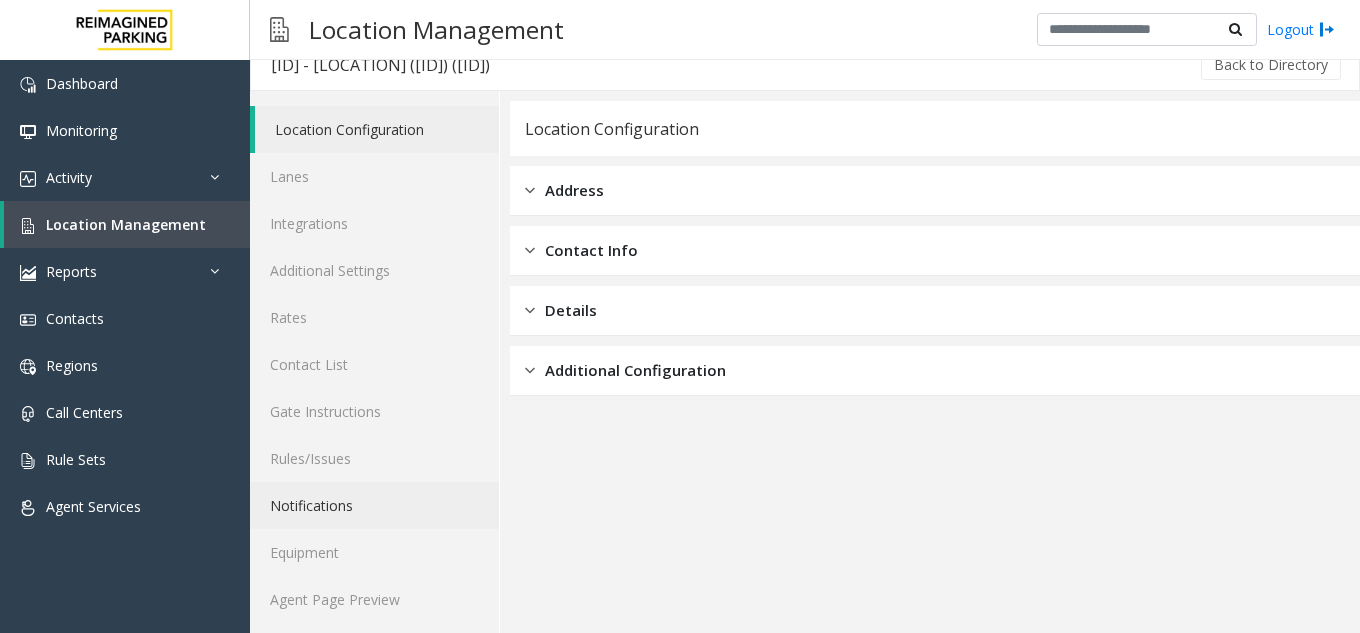 scroll, scrollTop: 26, scrollLeft: 0, axis: vertical 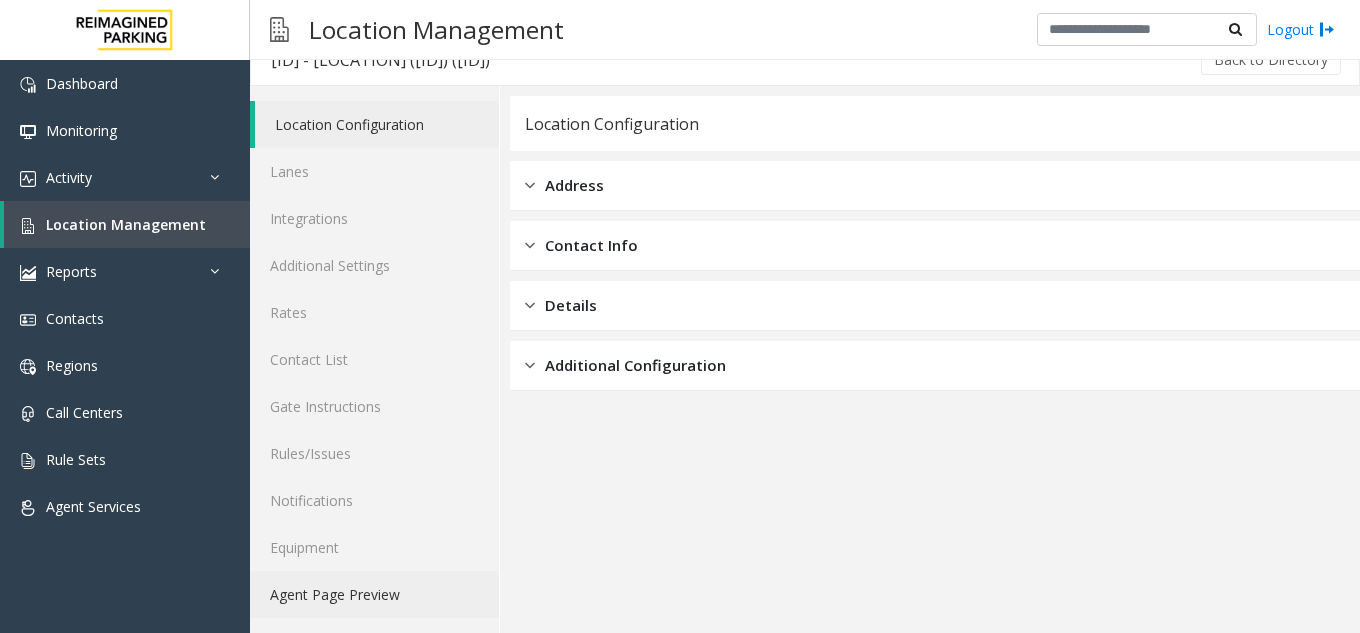 click on "Agent Page Preview" 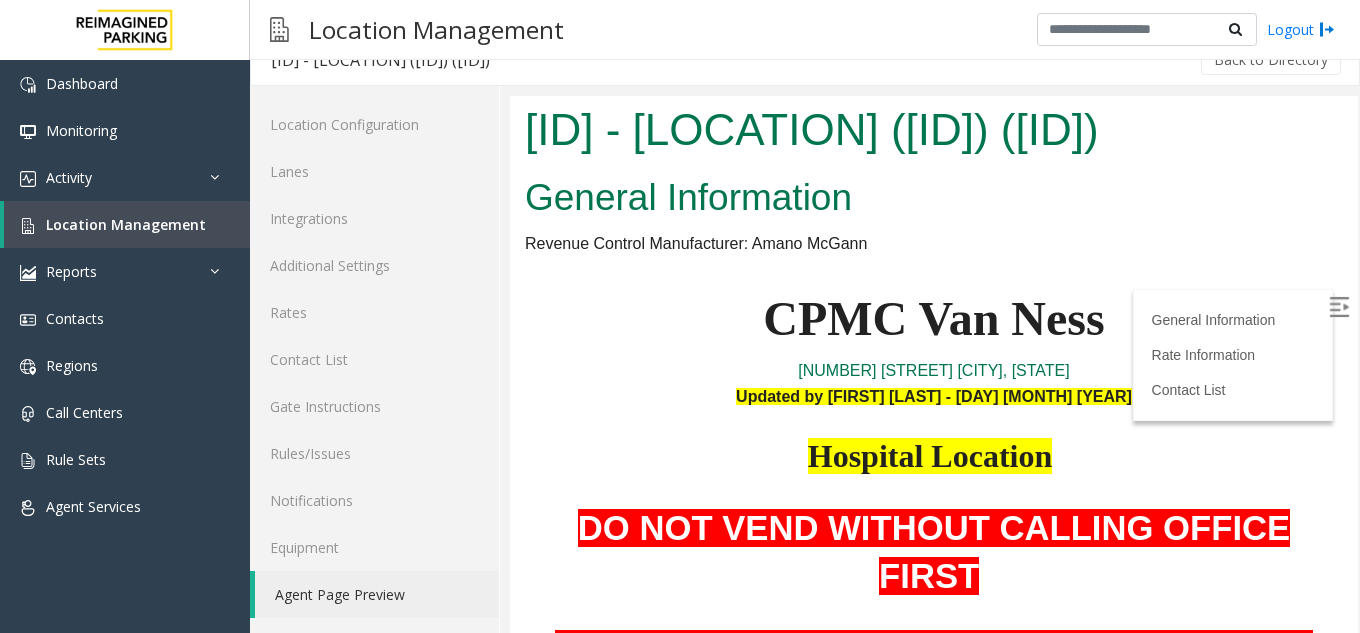 scroll, scrollTop: 0, scrollLeft: 0, axis: both 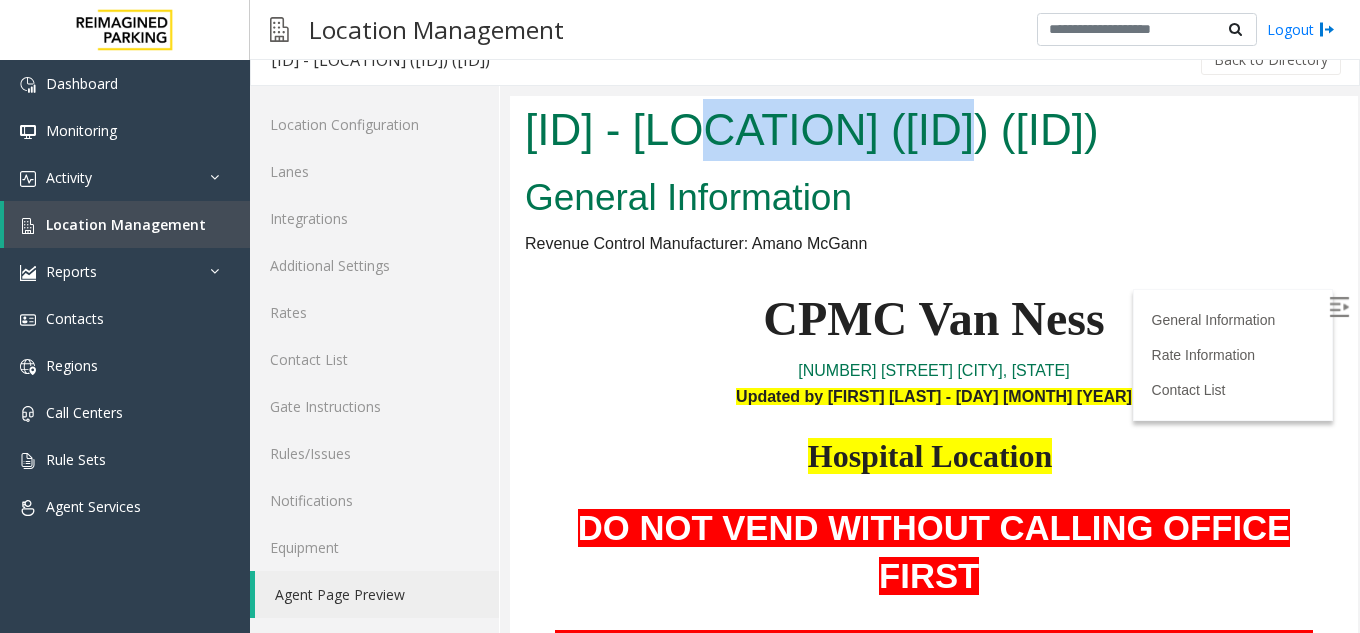 drag, startPoint x: 720, startPoint y: 124, endPoint x: 1035, endPoint y: 118, distance: 315.05713 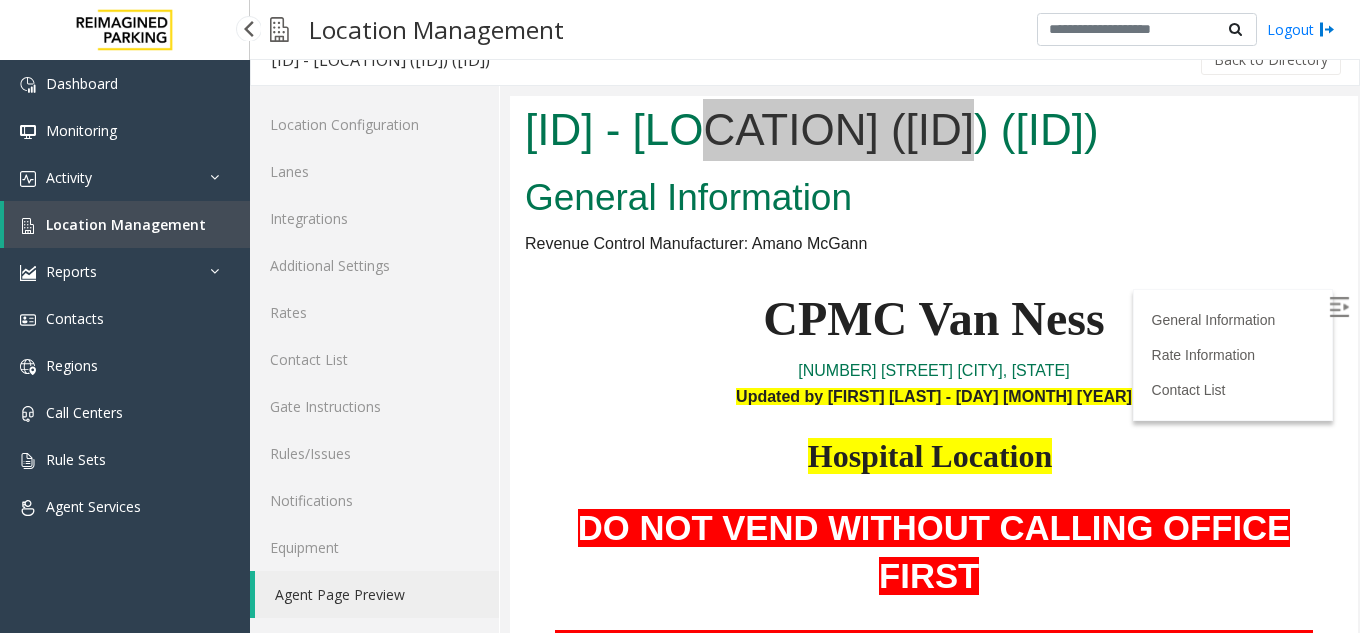 click on "Location Management" at bounding box center (126, 224) 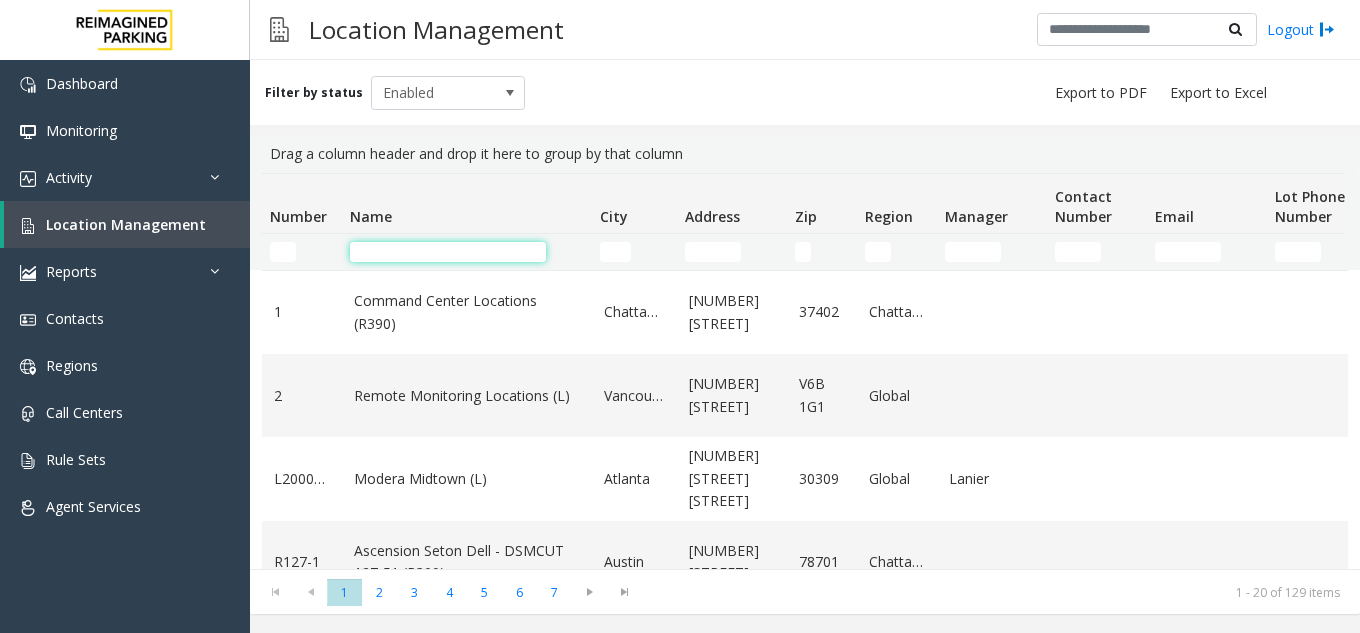 click 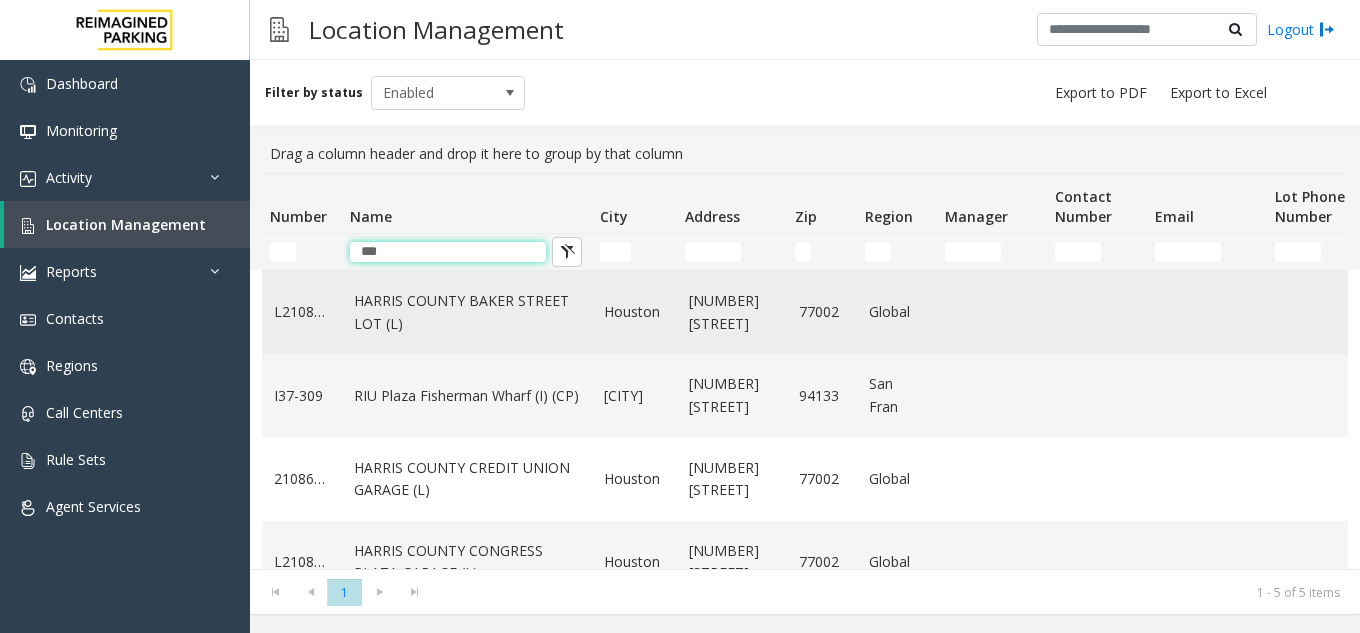 type on "***" 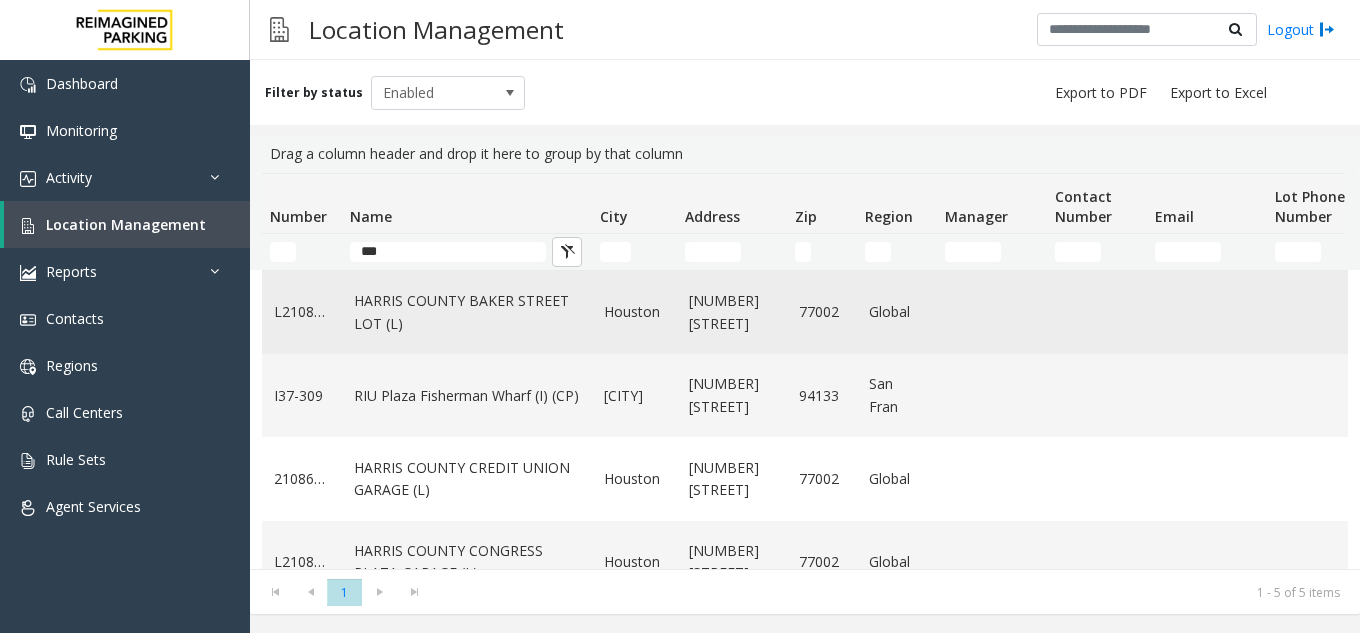 click on "HARRIS COUNTY BAKER STREET LOT (L)" 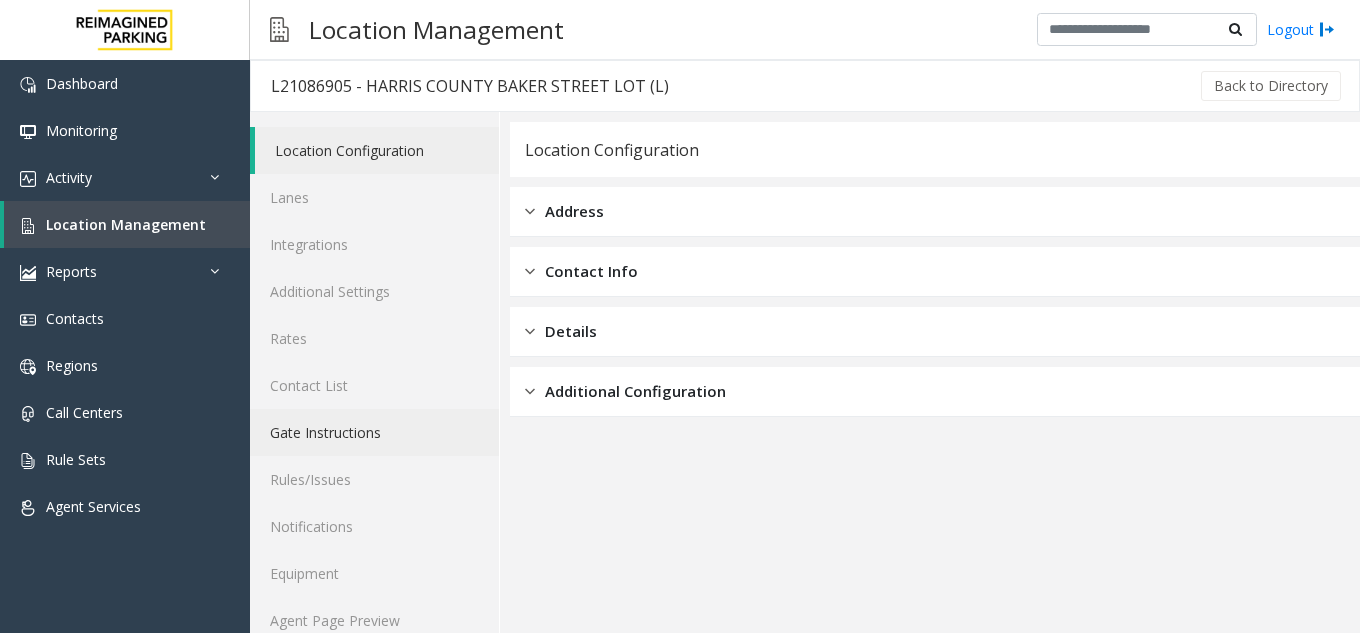 scroll, scrollTop: 26, scrollLeft: 0, axis: vertical 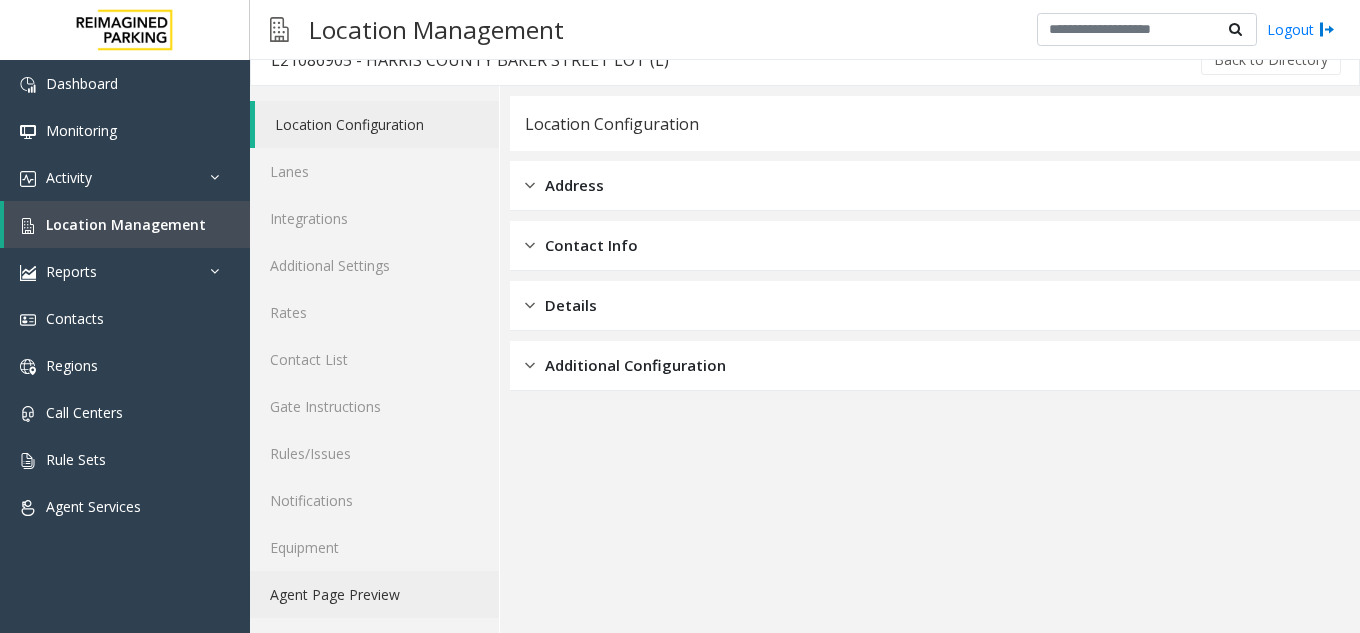 click on "Agent Page Preview" 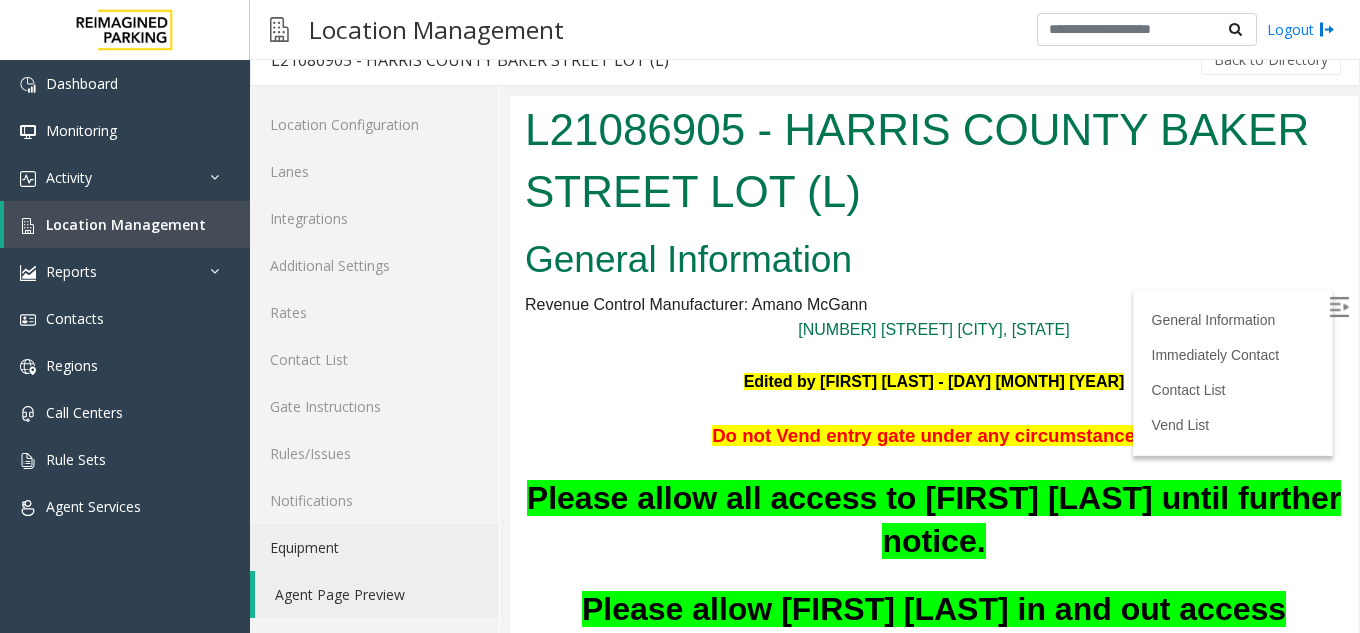 click at bounding box center [1339, 307] 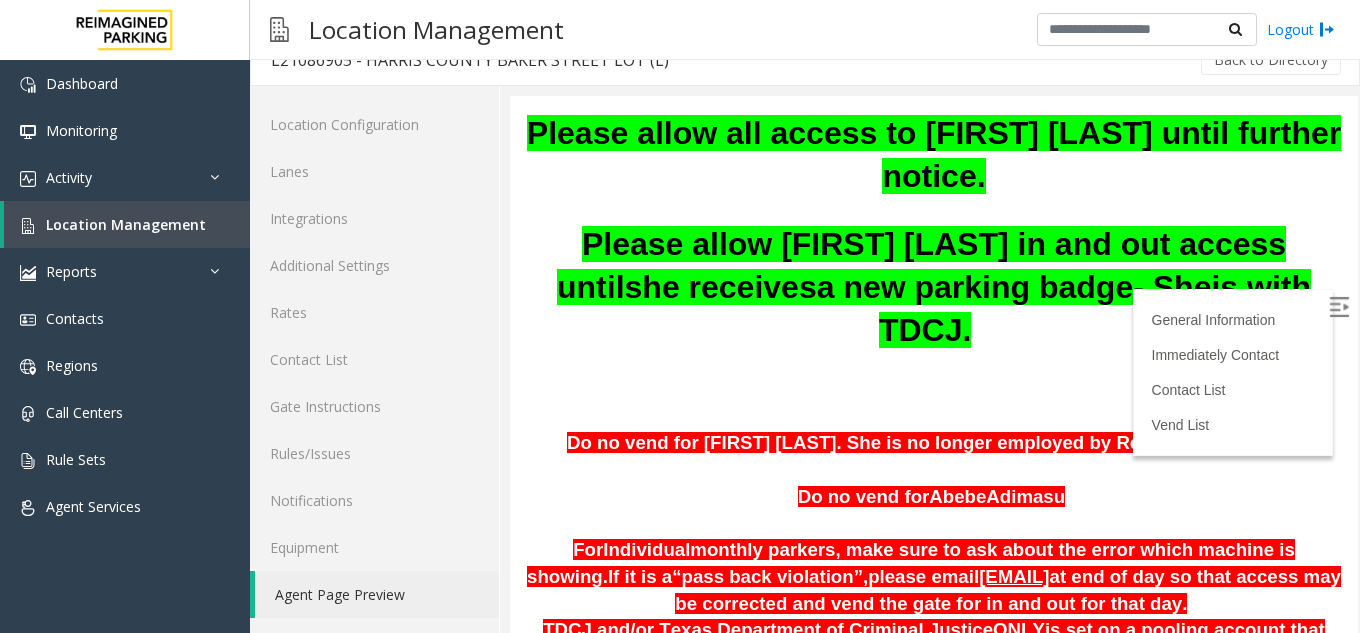 scroll, scrollTop: 400, scrollLeft: 0, axis: vertical 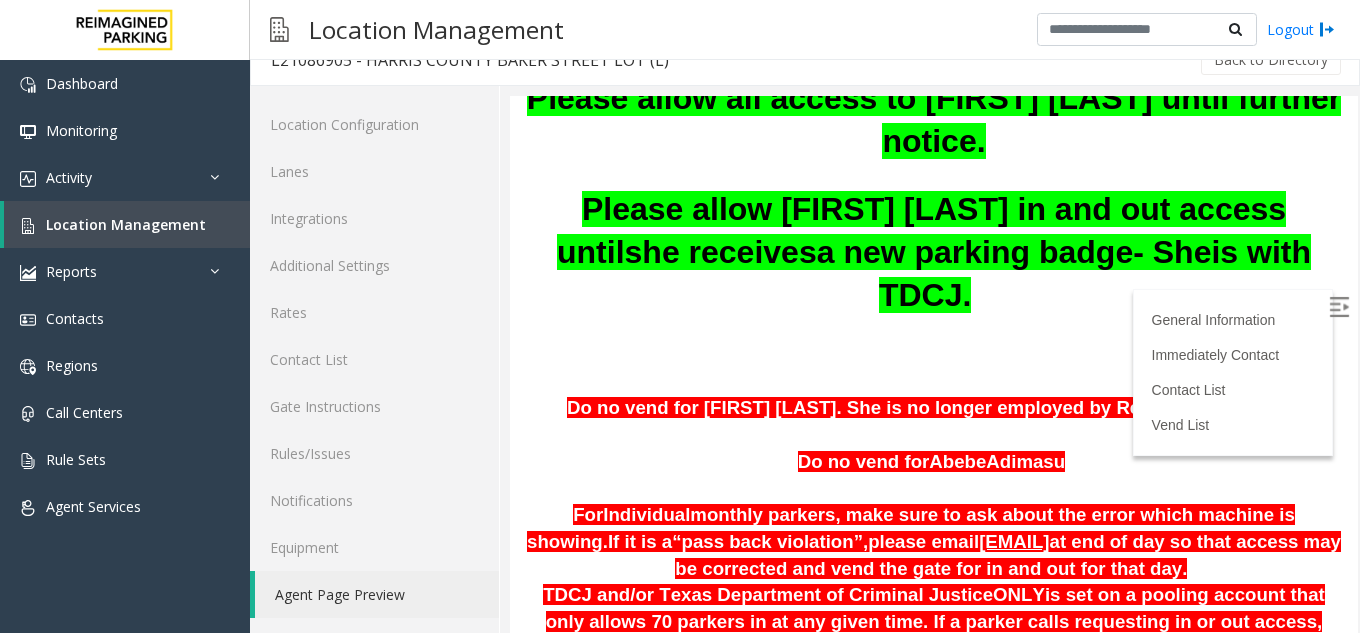 click at bounding box center (1339, 307) 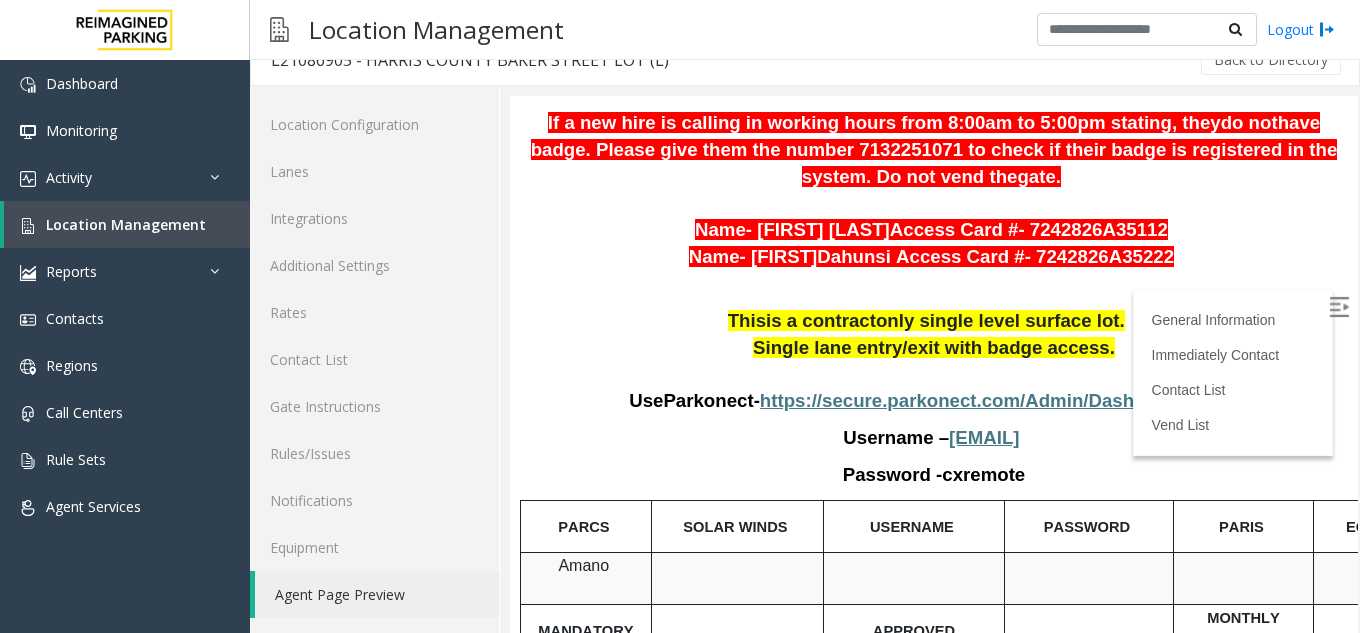 scroll, scrollTop: 1100, scrollLeft: 0, axis: vertical 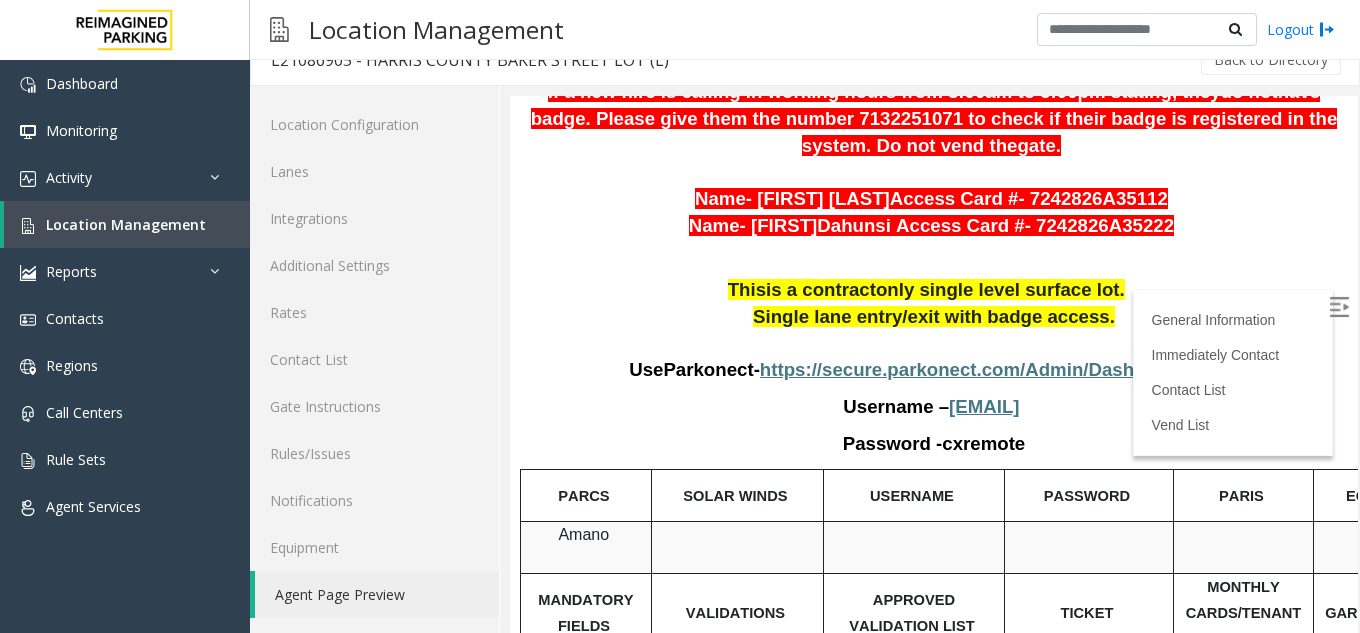click on "https://secure.parkonect.com/Admin/Dashboard.aspx" at bounding box center (997, 369) 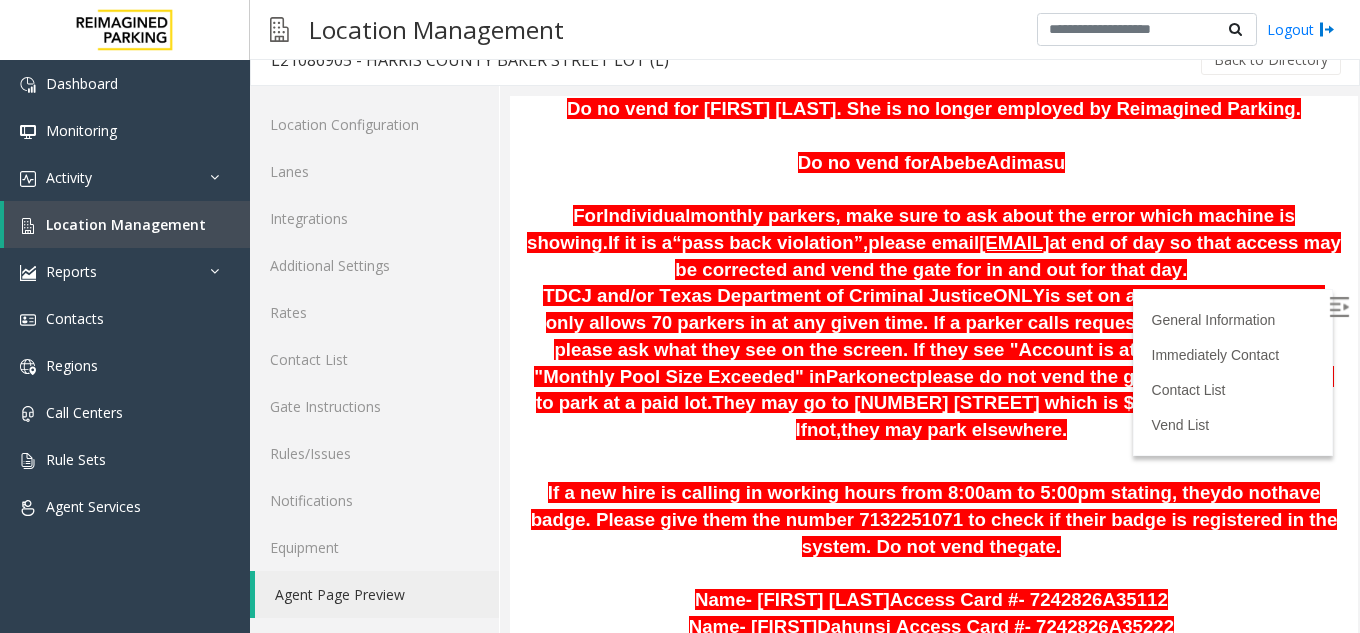 scroll, scrollTop: 700, scrollLeft: 0, axis: vertical 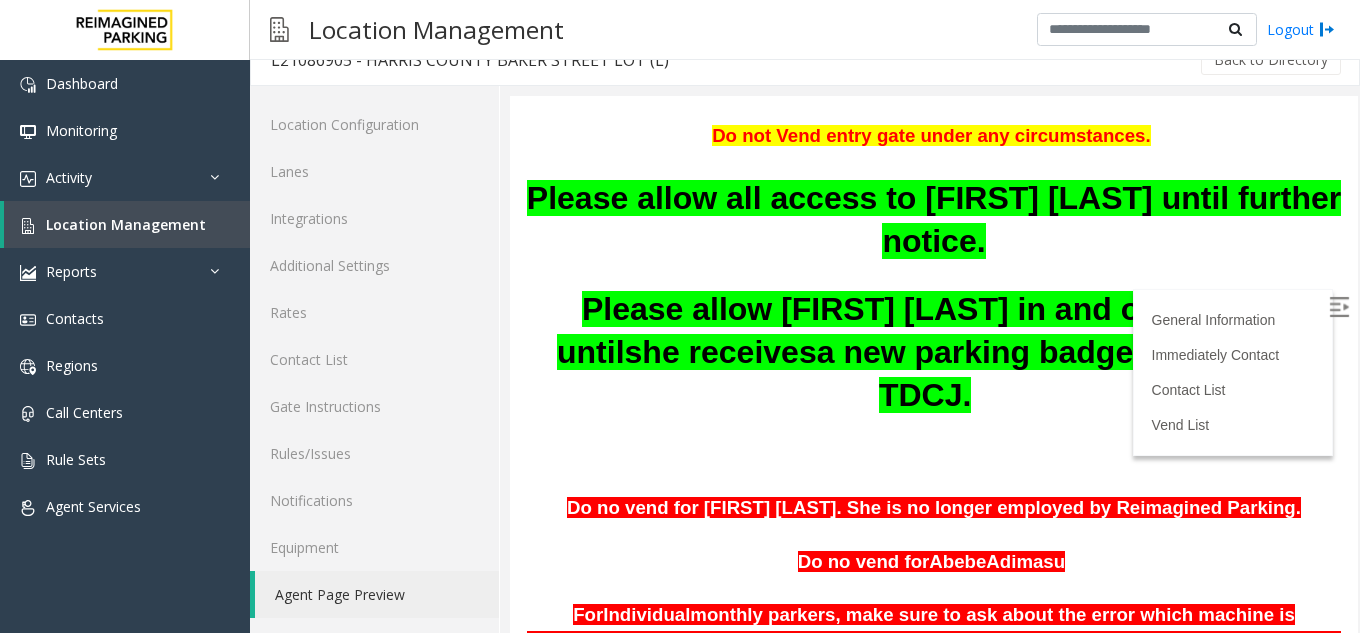 click on "a new parking badge" at bounding box center [975, 352] 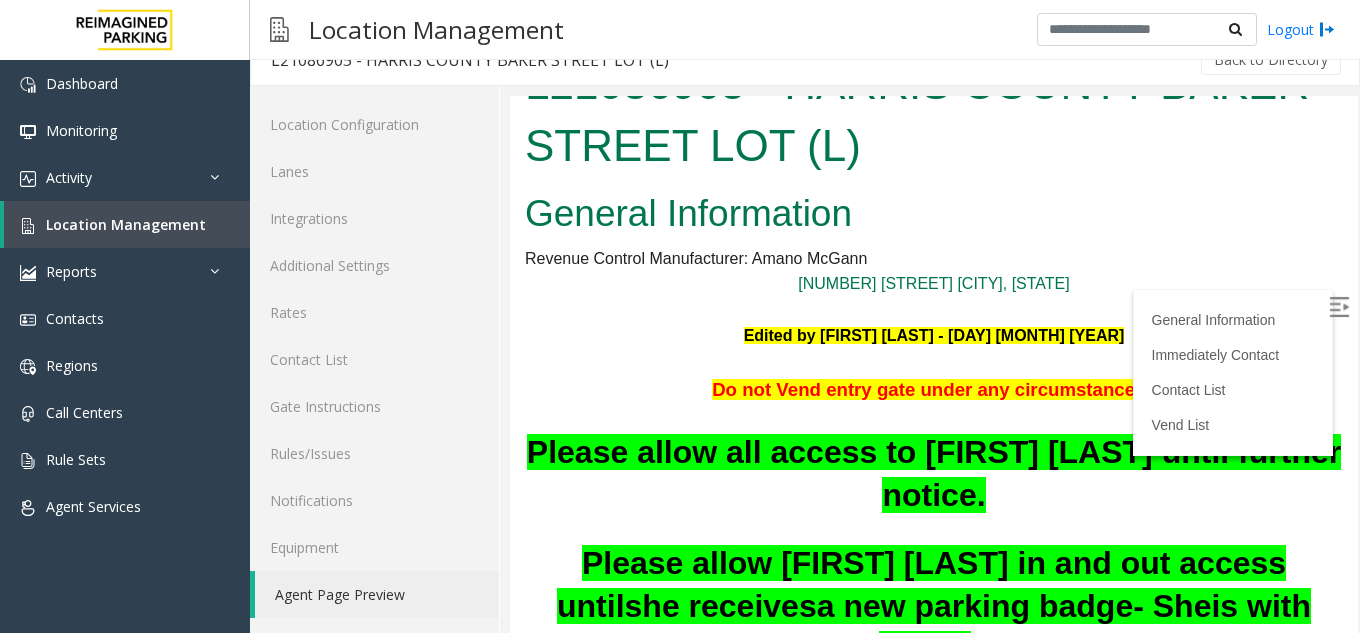 scroll, scrollTop: 0, scrollLeft: 0, axis: both 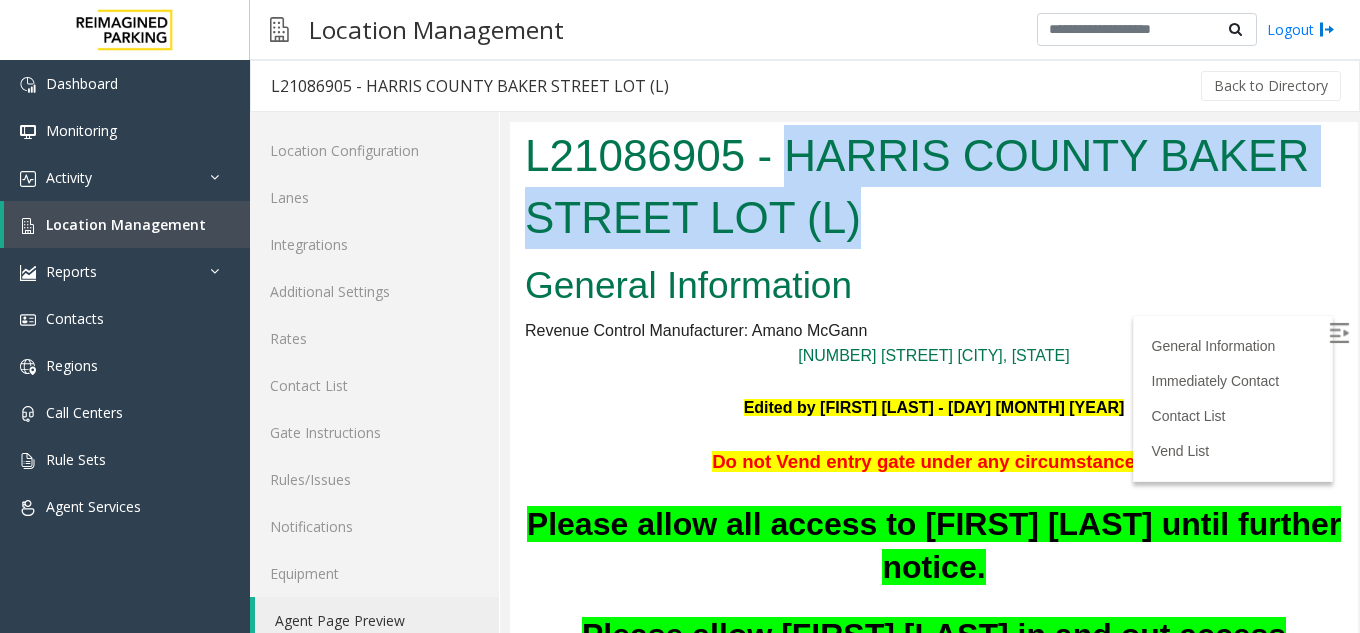 drag, startPoint x: 787, startPoint y: 149, endPoint x: 884, endPoint y: 217, distance: 118.46096 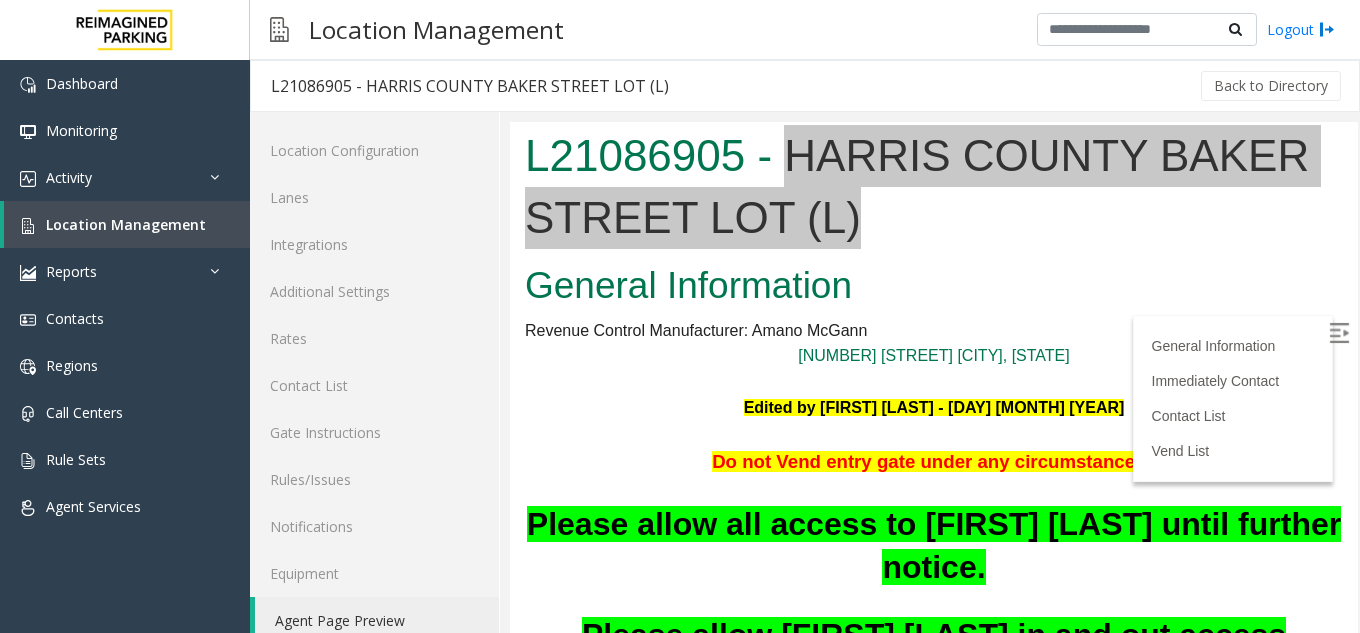 click 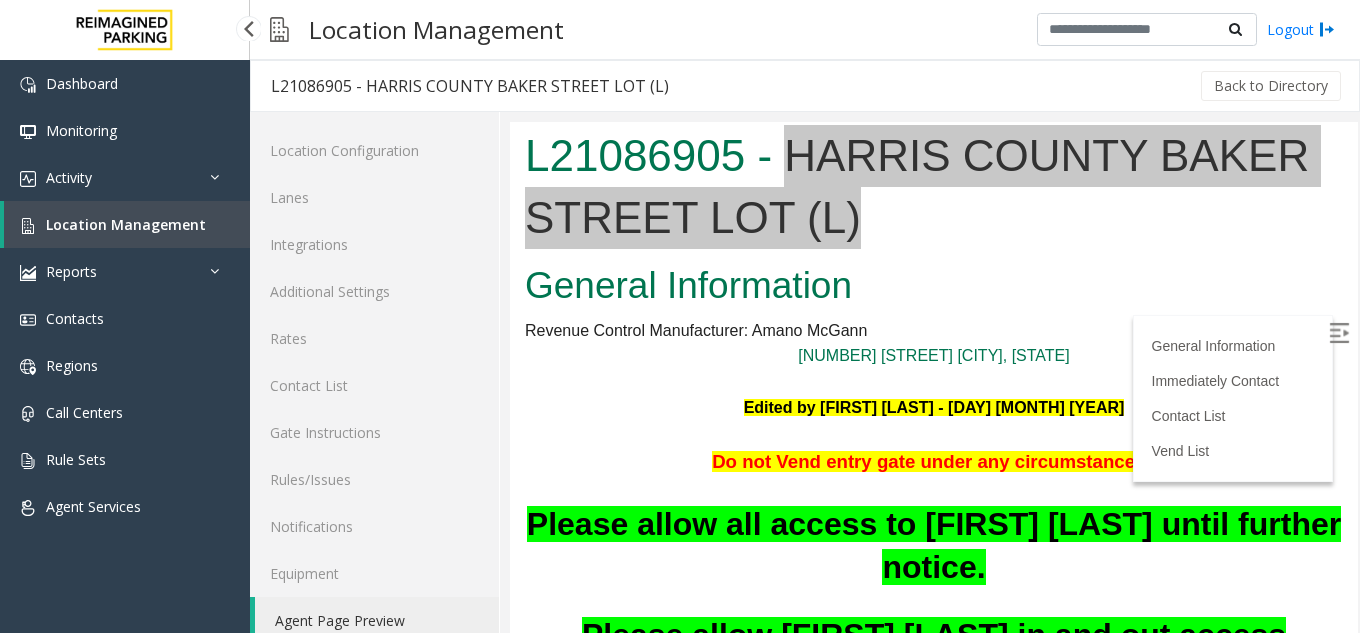 click on "Location Management" at bounding box center (127, 224) 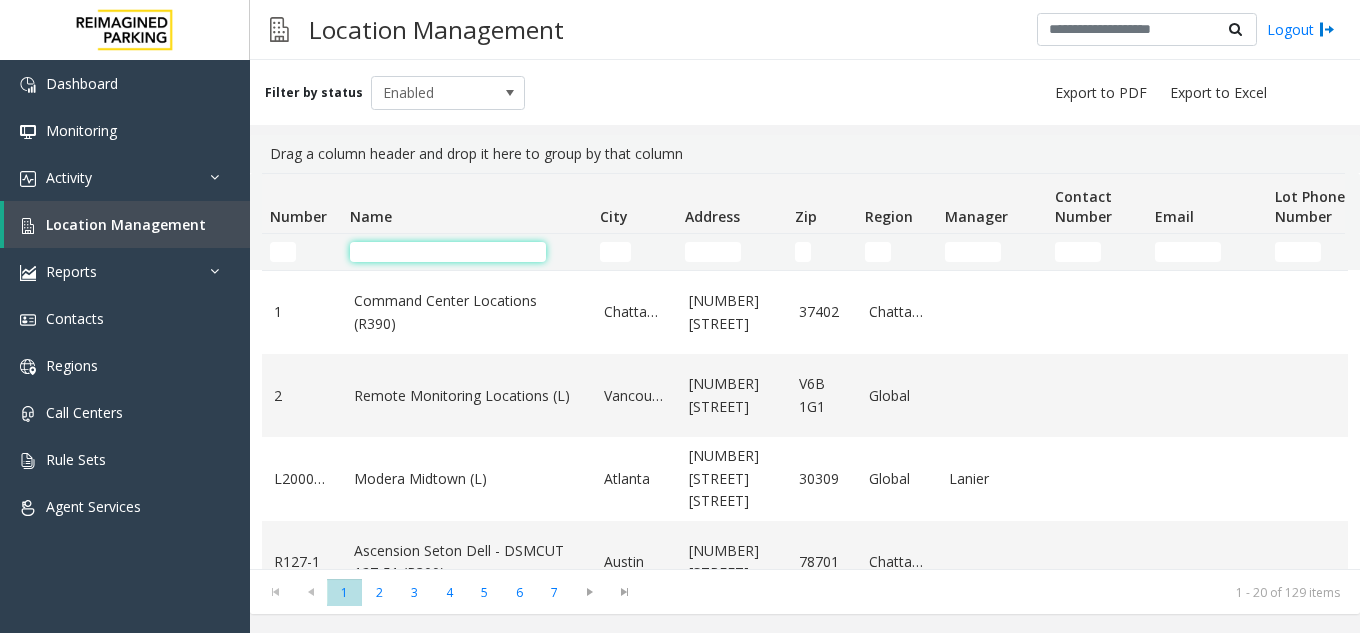click 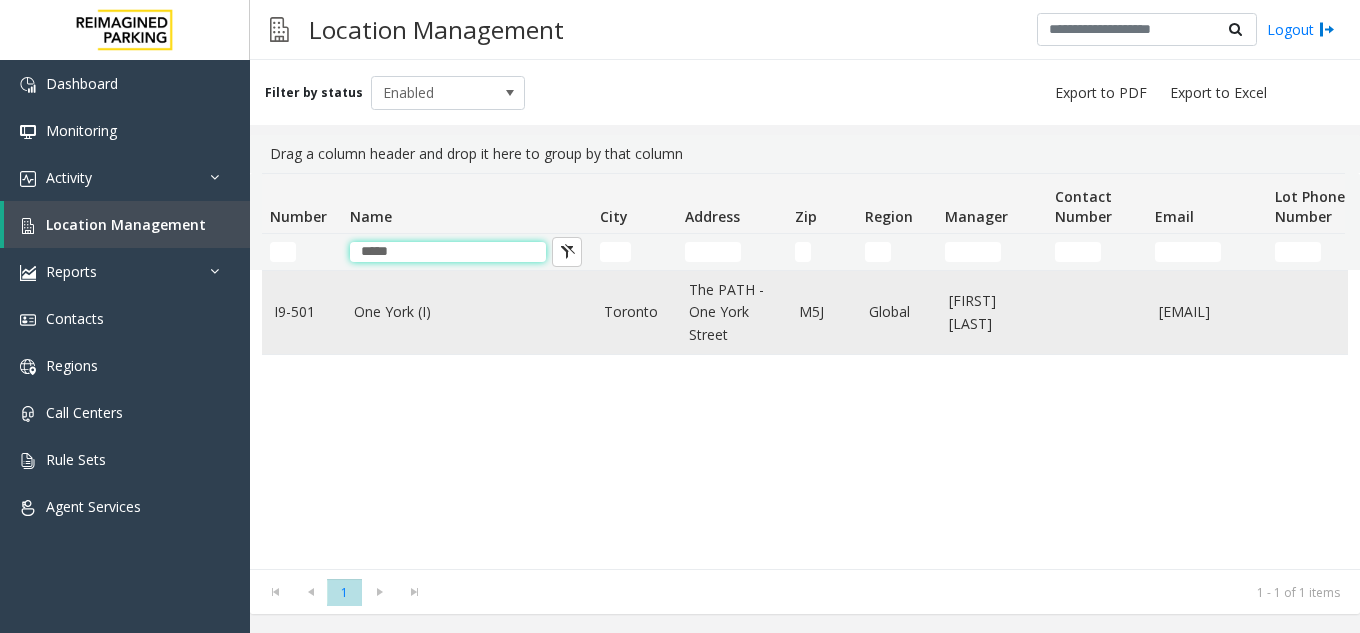 type on "*****" 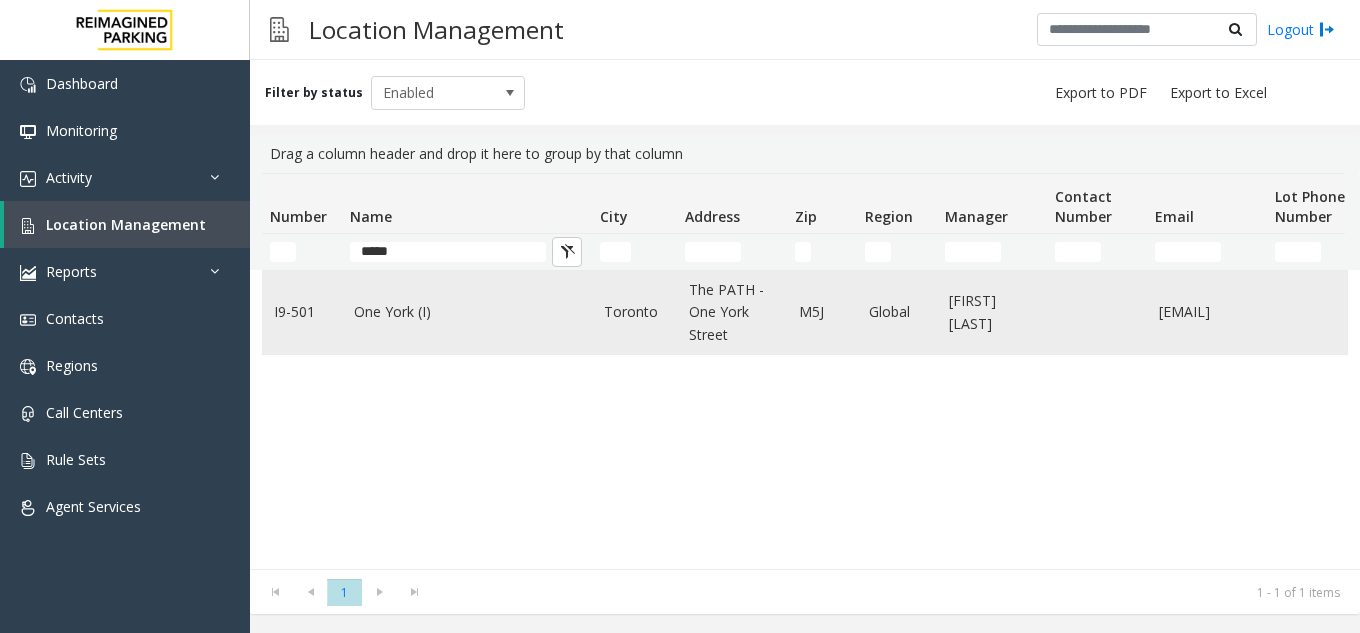 click on "One York (I)" 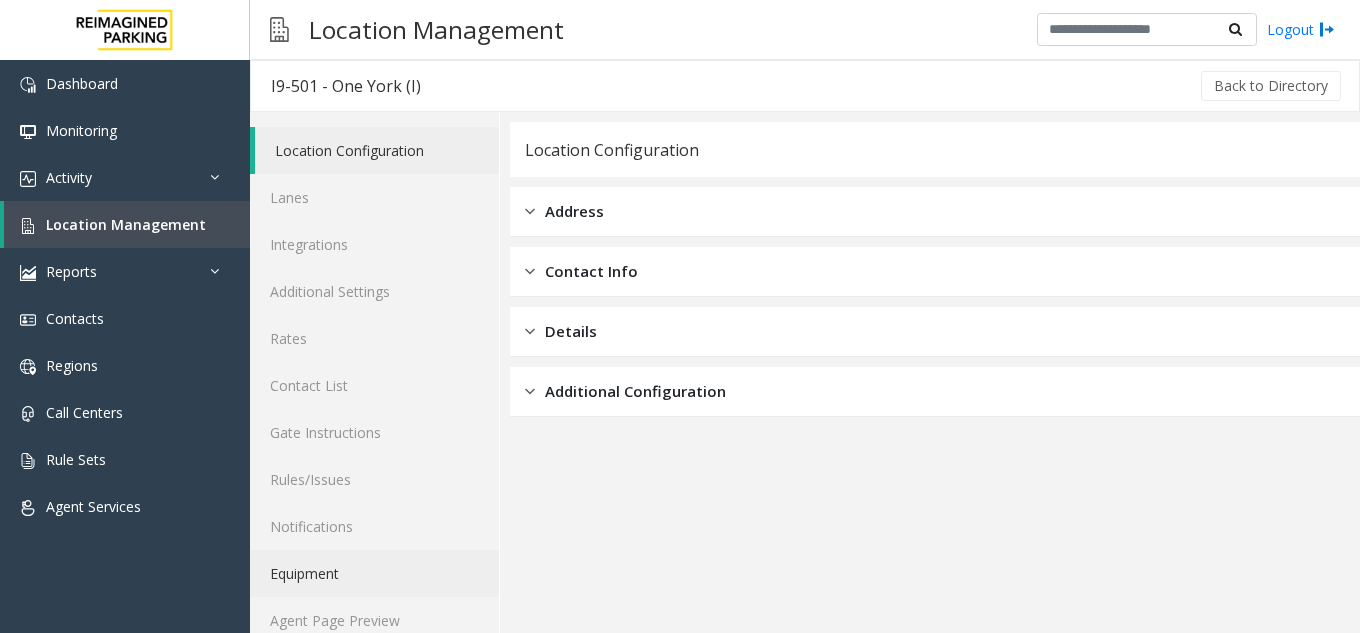 scroll, scrollTop: 26, scrollLeft: 0, axis: vertical 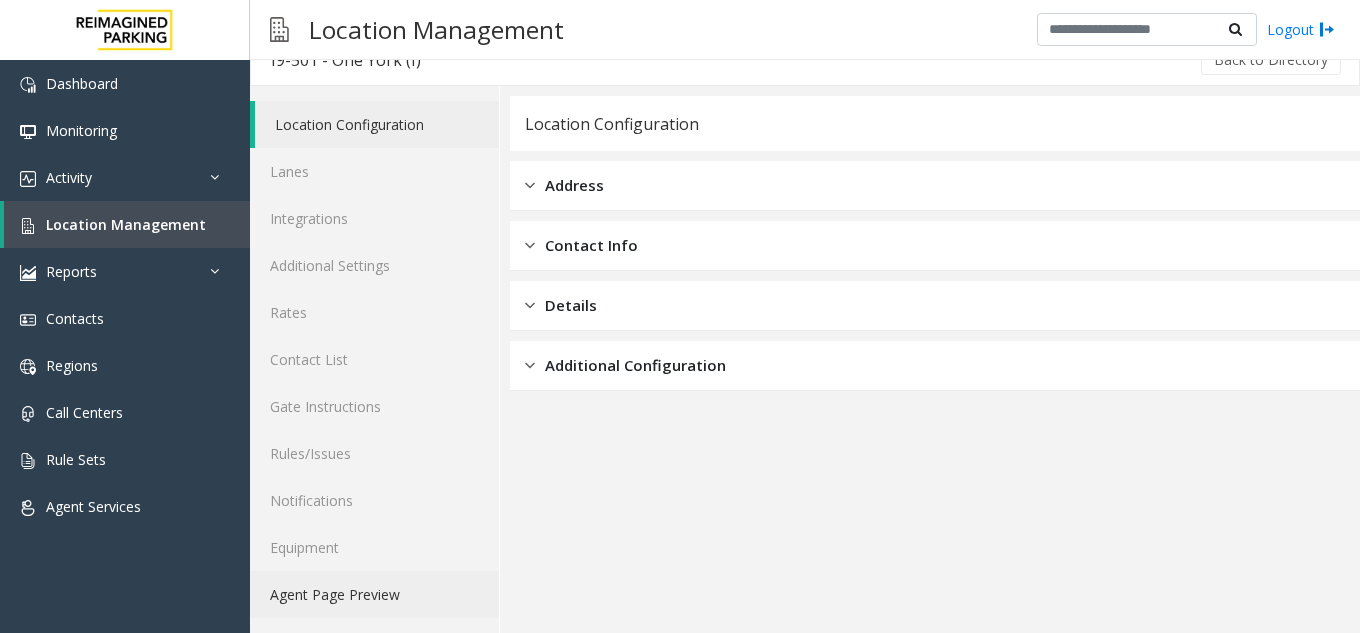 click on "Agent Page Preview" 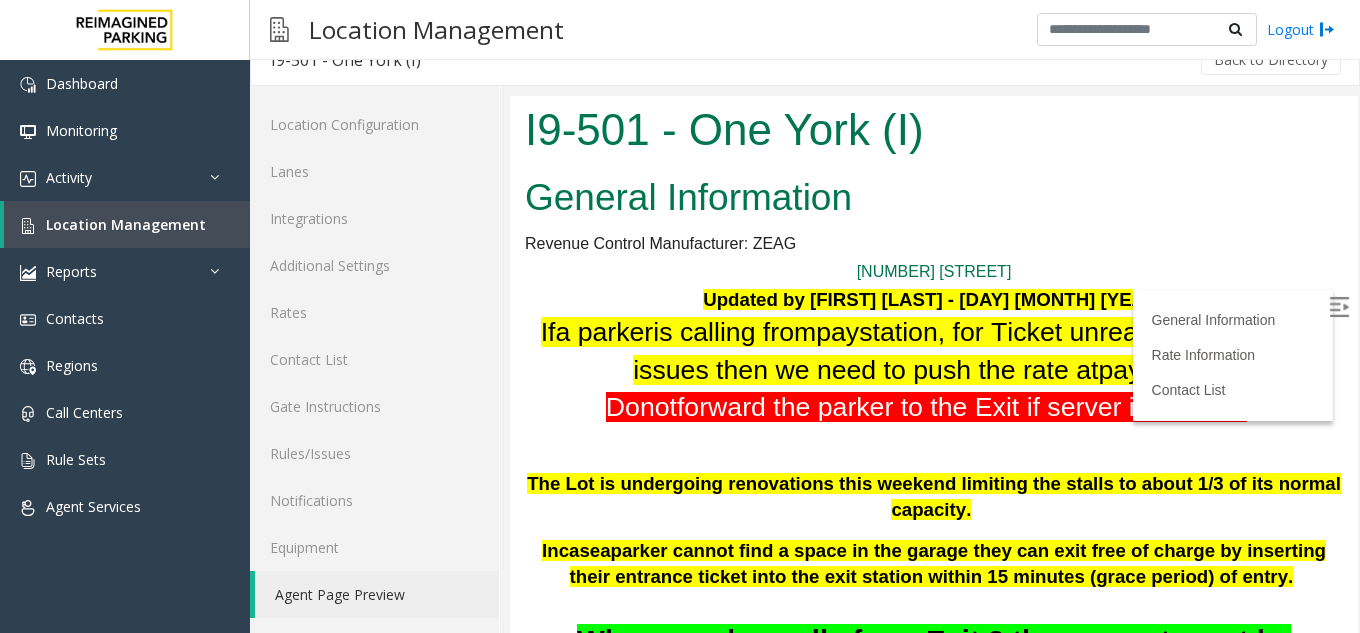 scroll, scrollTop: 0, scrollLeft: 0, axis: both 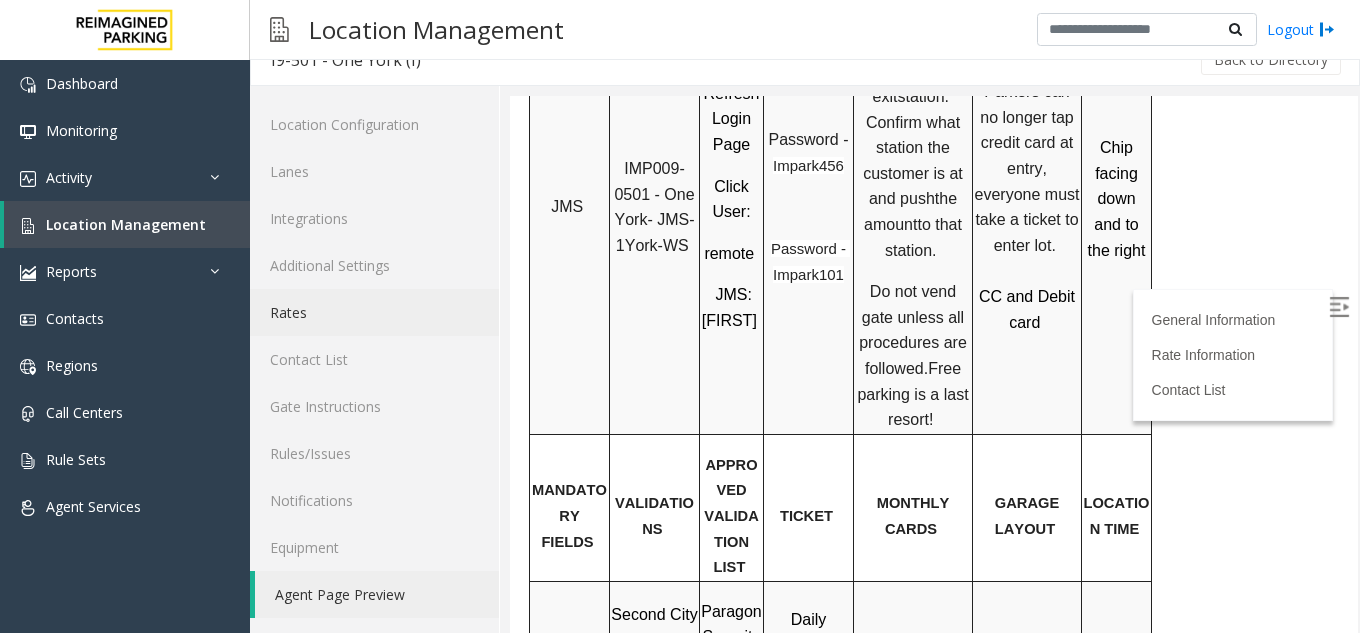 click on "Rates" 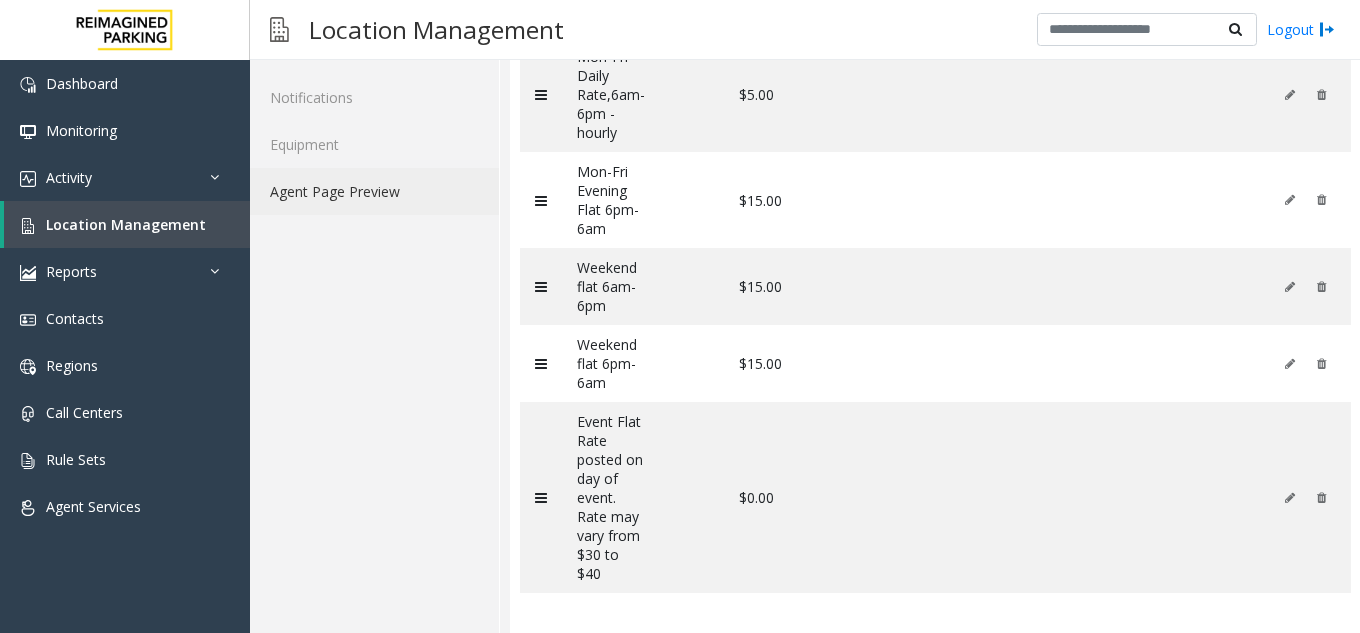 click on "Agent Page Preview" 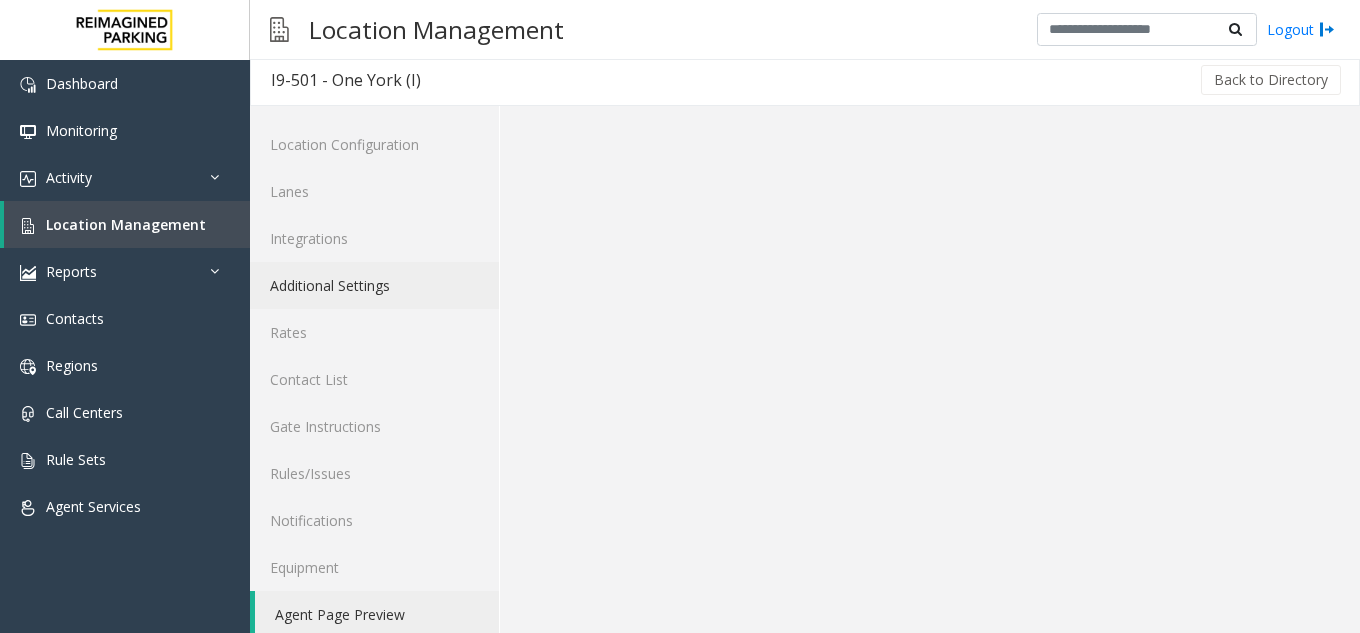 scroll, scrollTop: 0, scrollLeft: 0, axis: both 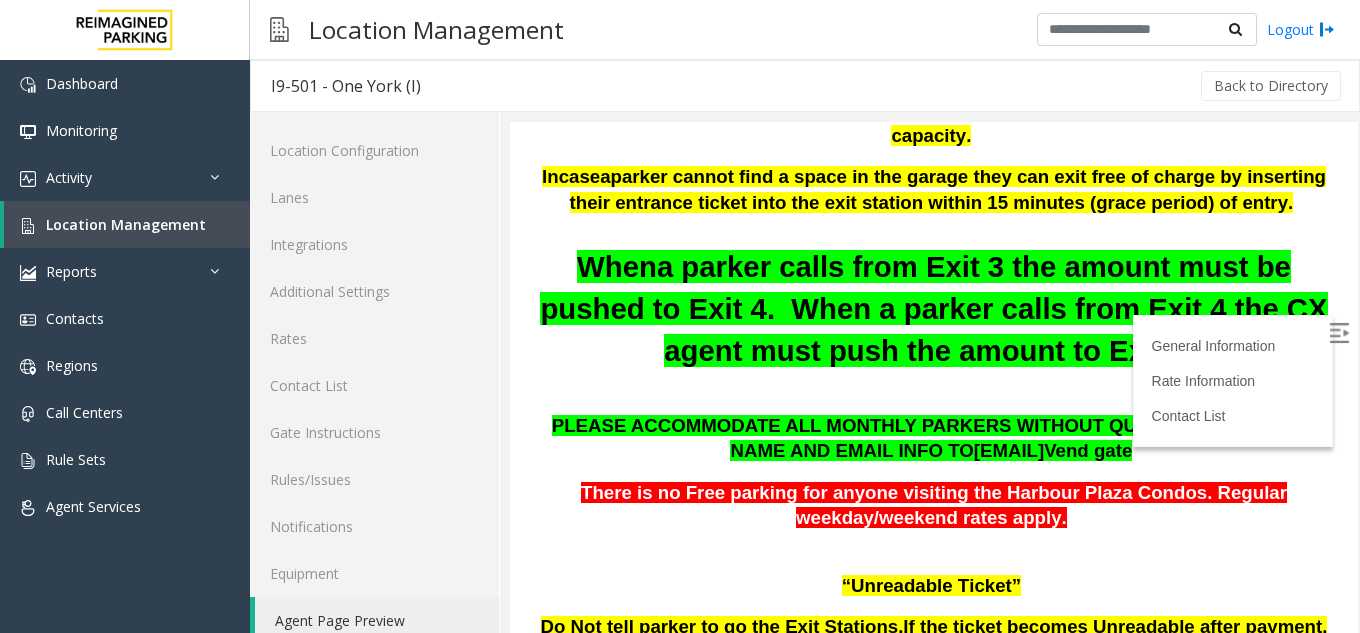 click at bounding box center (1339, 333) 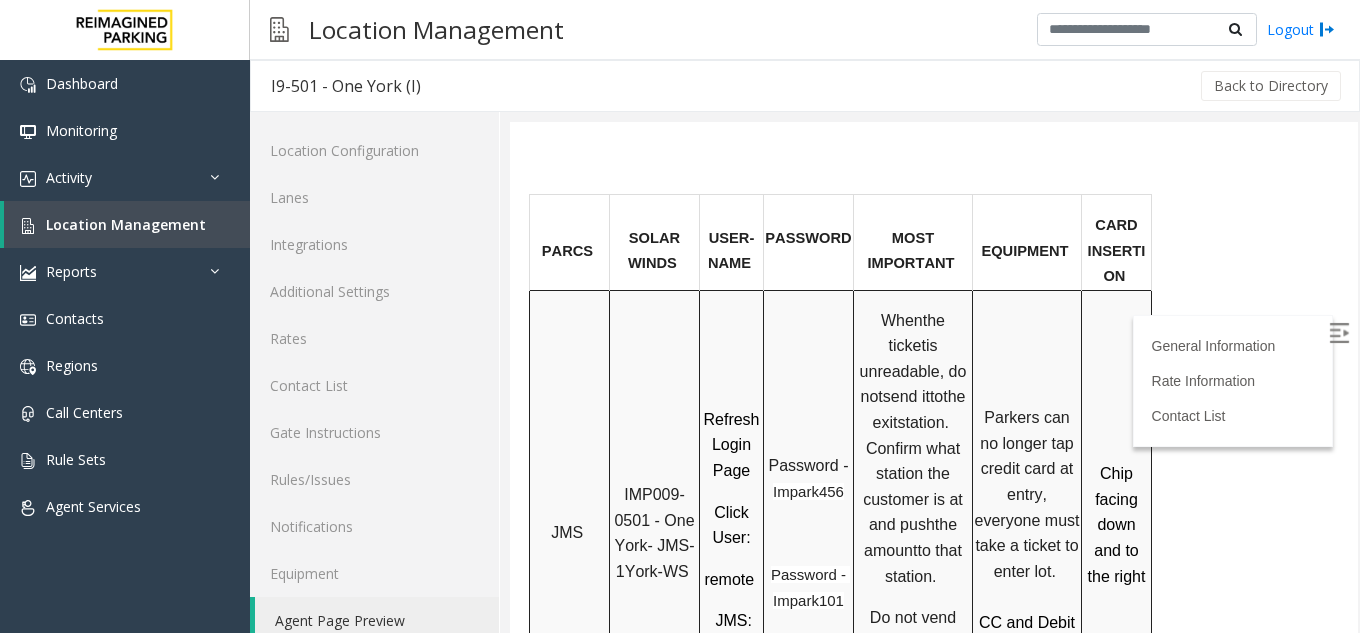 scroll, scrollTop: 1400, scrollLeft: 0, axis: vertical 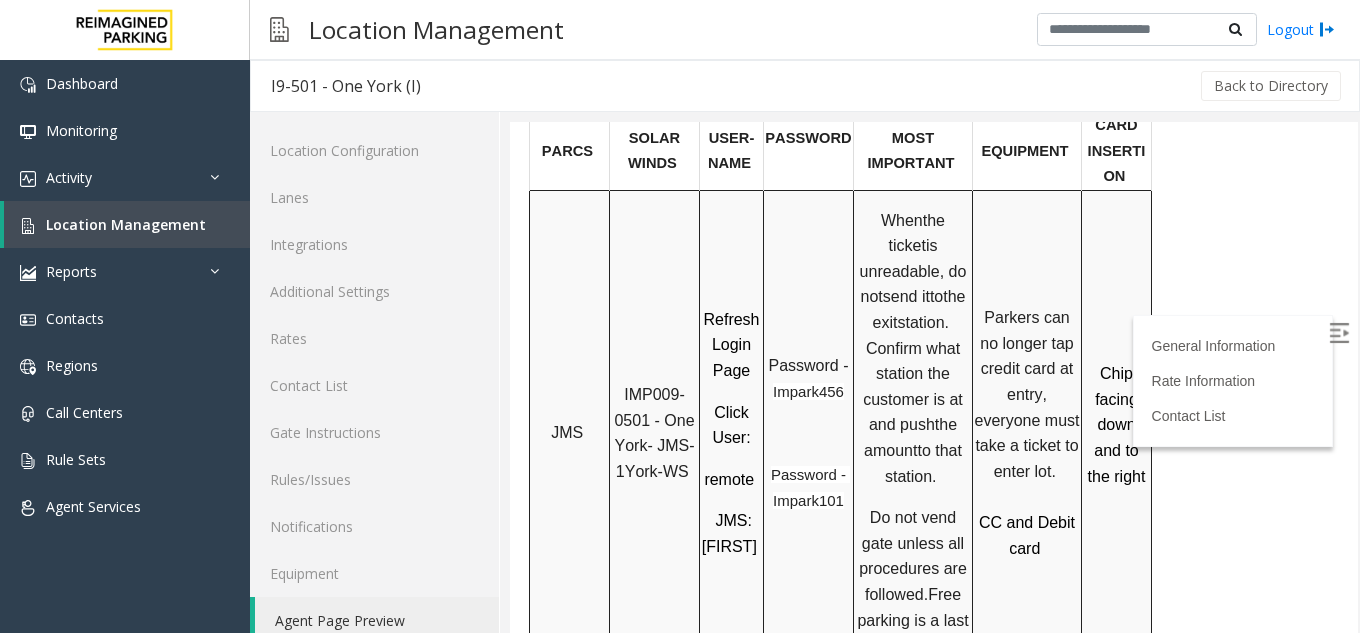 click on "IMP009-0501 - One York- JMS-1York-WS" at bounding box center [656, 433] 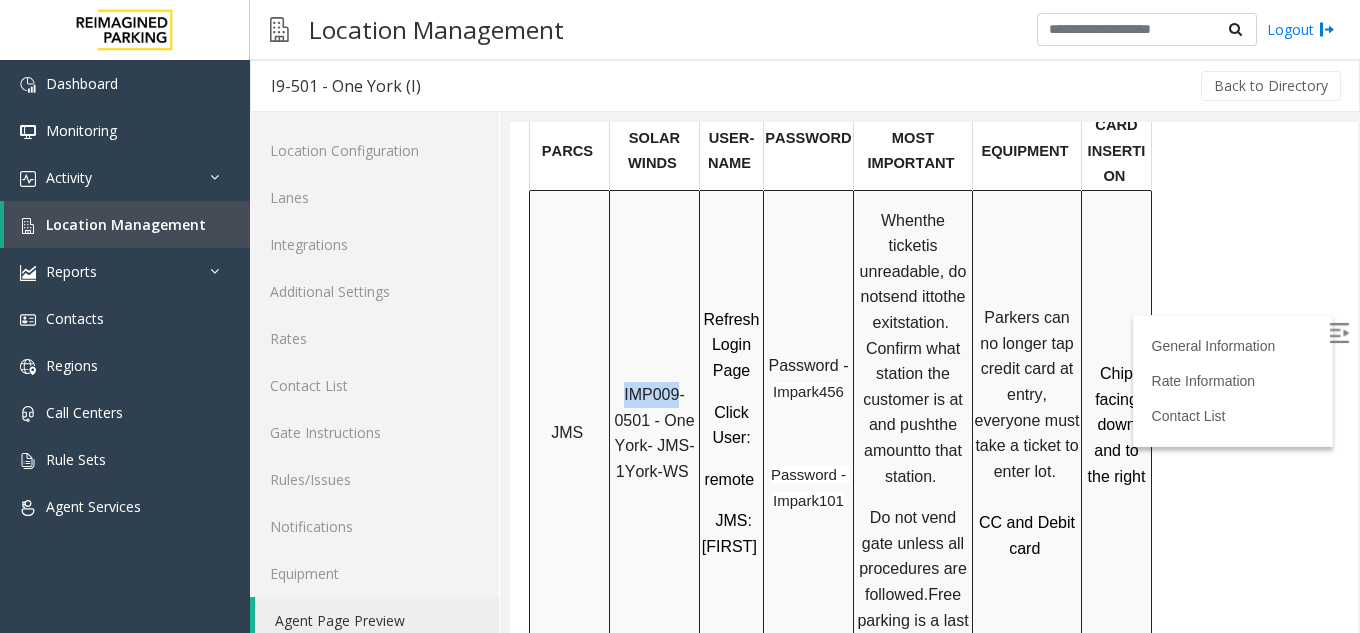 click on "IMP009-0501 - One York- JMS-1York-WS" at bounding box center (656, 433) 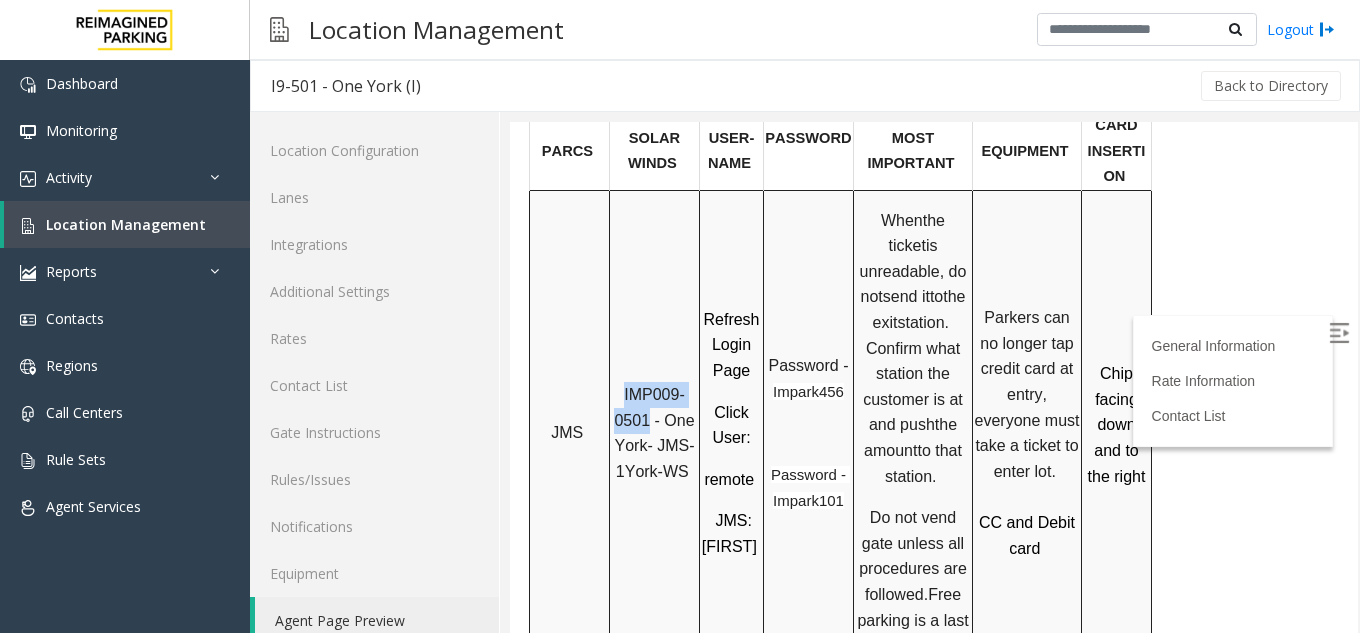 drag, startPoint x: 649, startPoint y: 416, endPoint x: 626, endPoint y: 393, distance: 32.526913 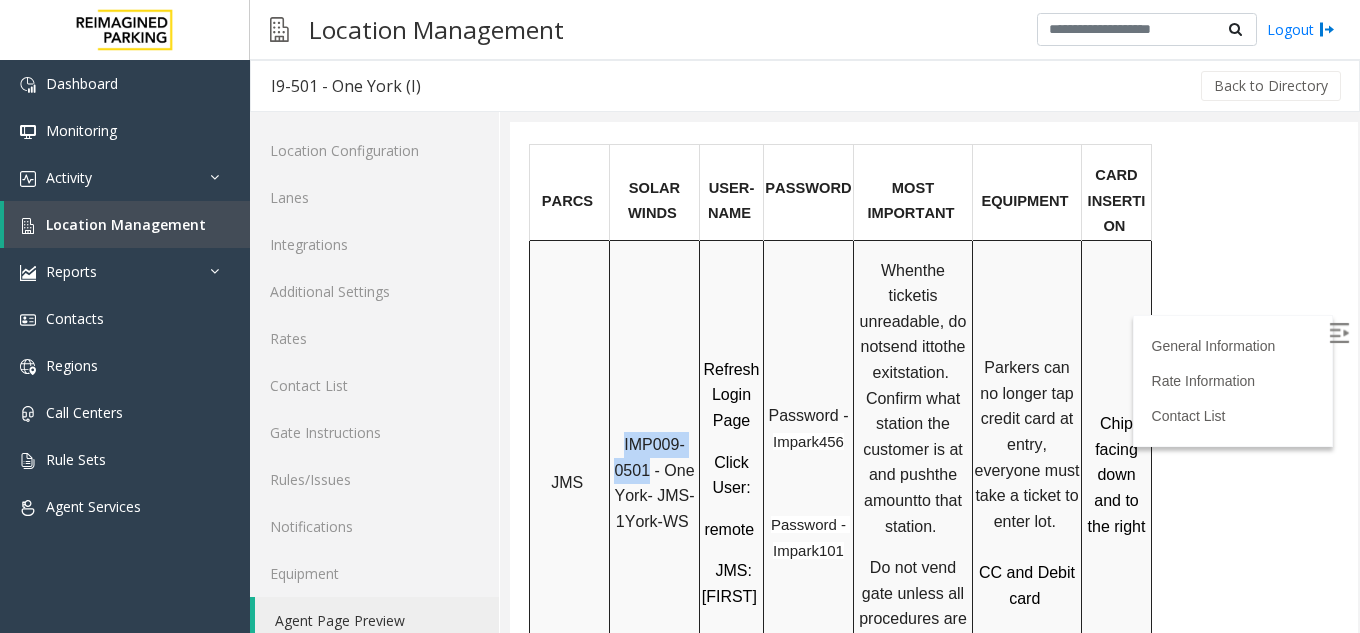 scroll, scrollTop: 1300, scrollLeft: 0, axis: vertical 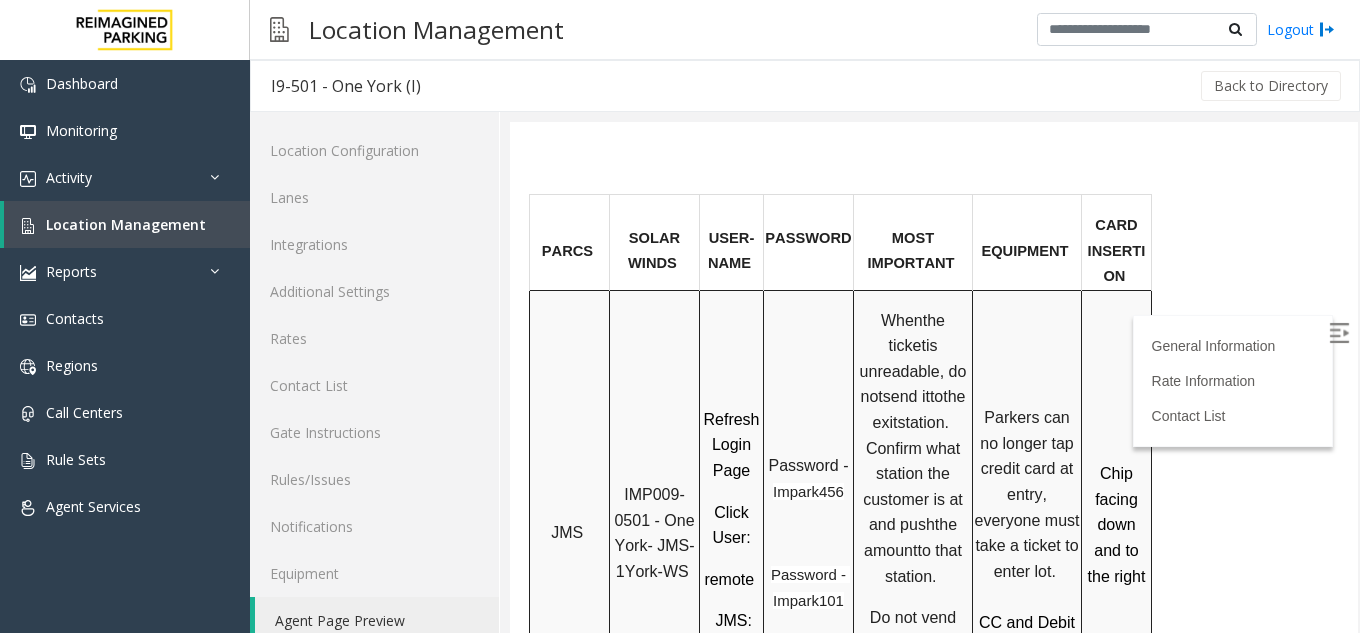 click on "PARCS   SOLAR WINDS   USER - NAM E   PASSWORD   MOST IMPORTANT   EQUIPMENT   CARD INSERTIO N   JMS   IMP009-0501 - One York- JMS-1York-WS   Refresh Login Page  Click User  : remote     JMS: jason   Password -  Impark456 Password - Impark101 When  the ticket  is unreadable, do not  send it  to  the exit  station.  Confirm what station the customer is at and push  the amount  to that station.    Do not vend gate unless all procedures are followed .  Free parking is a last resort!   Parkers can no longer tap credit card at entry, everyone must take a ticket to enter lot.     CC and Debit card    Chip facing down and to the right MANDATORY FIELDS   VALIDATIONS   APPROVED VALIDATION LIST   TICKET   MONTHLY CARDS   GARAGE LAYOUT   LOCATION TIME     Second City Validations Mon –Fri $15, Sat. & Sun. $10 anytime, with ticket validation.   Advise  parkers who did not  validate  to return to Second City or pay full now and email  oneyorkparking@reefparking.com  for refund procedure   a" at bounding box center (931, 1254) 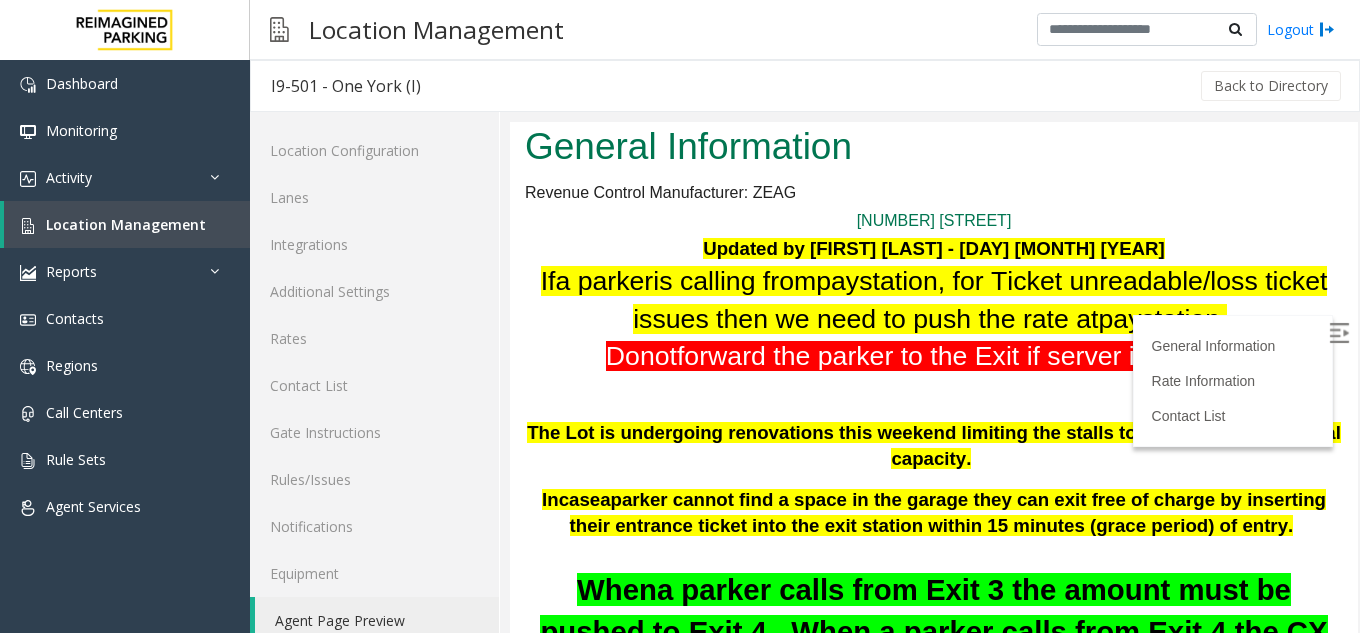 scroll, scrollTop: 0, scrollLeft: 0, axis: both 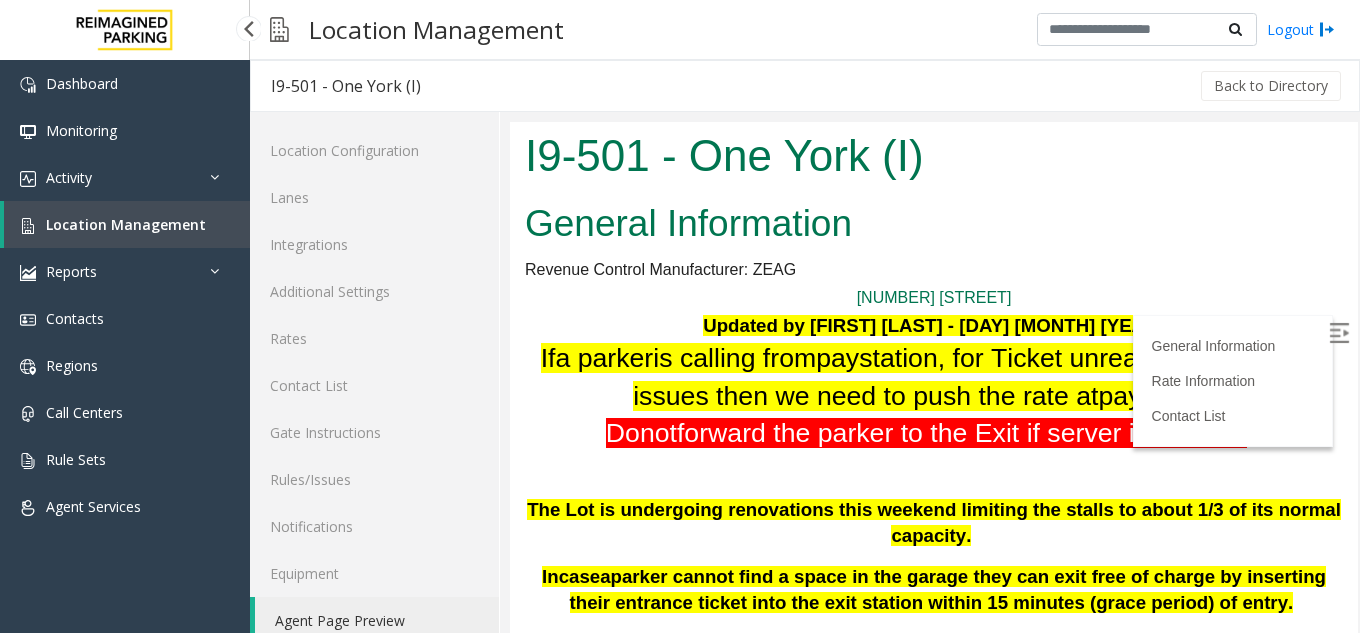 click on "Location Management" at bounding box center [126, 224] 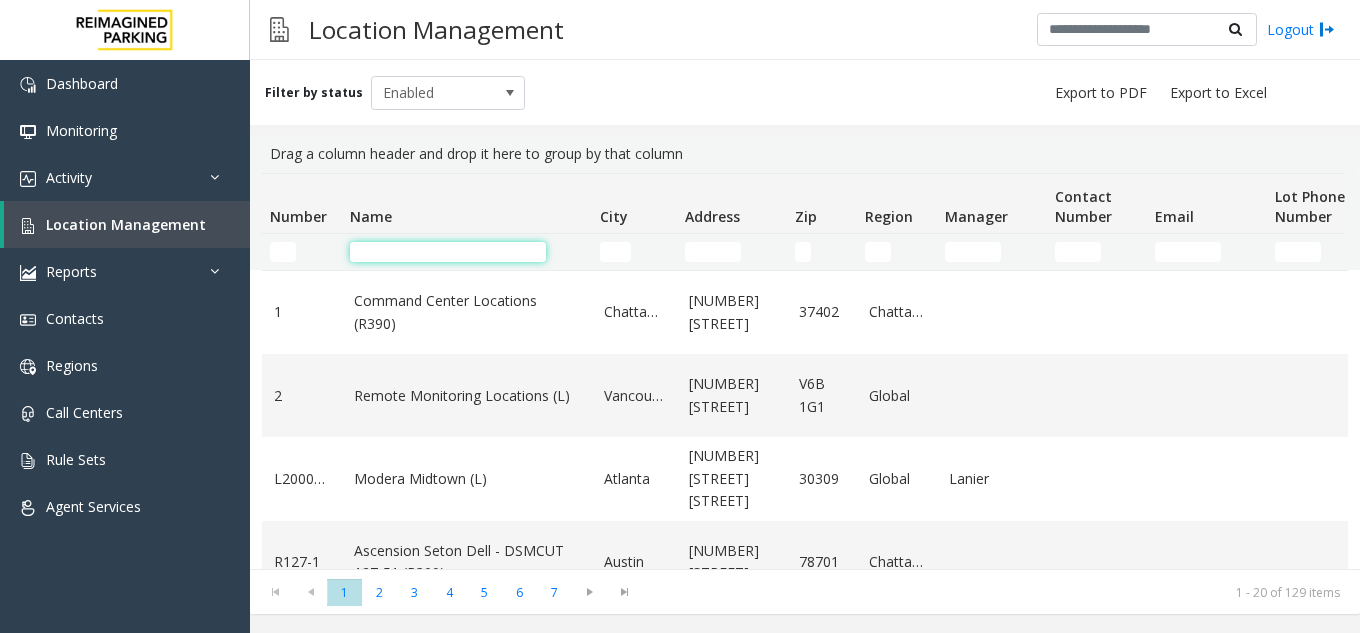 click 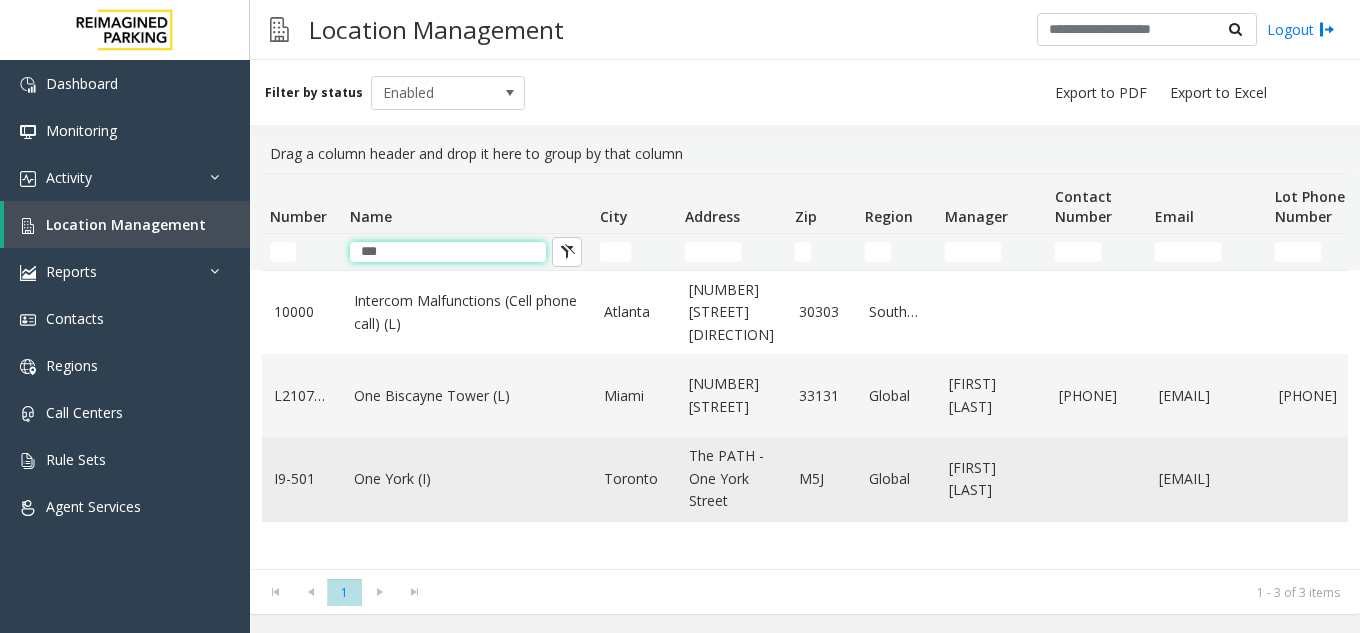 type on "***" 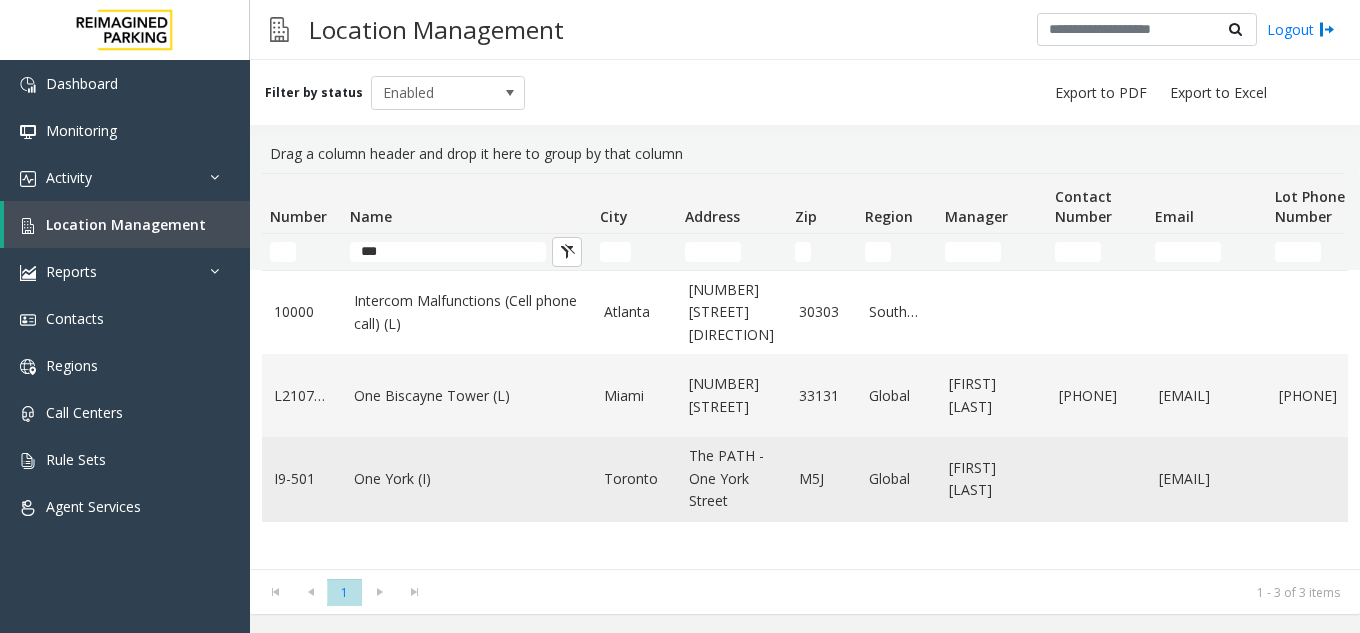 click on "One York (I)" 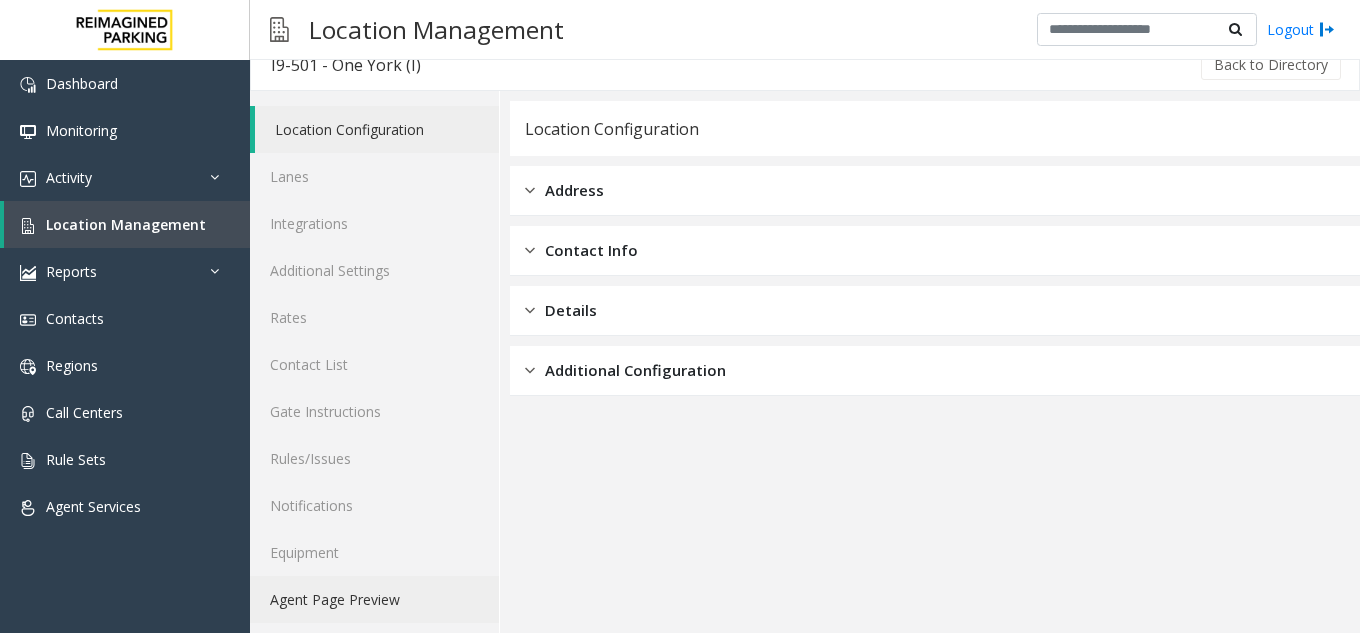 scroll, scrollTop: 26, scrollLeft: 0, axis: vertical 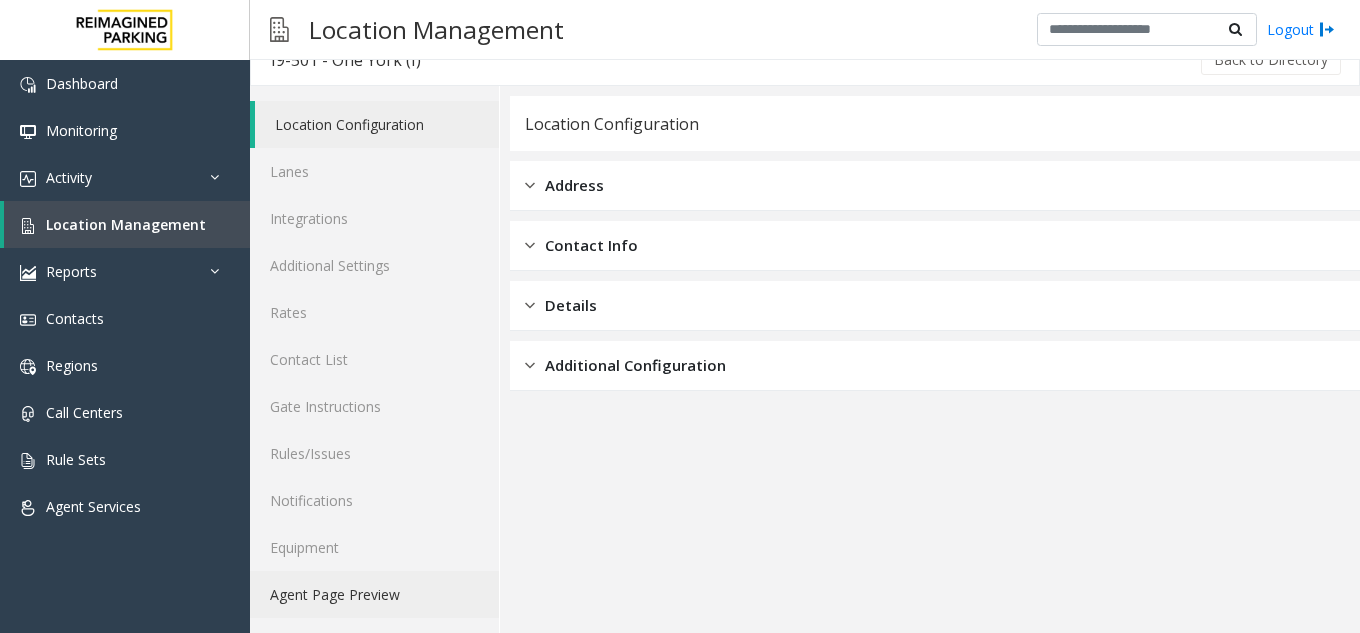 click on "Agent Page Preview" 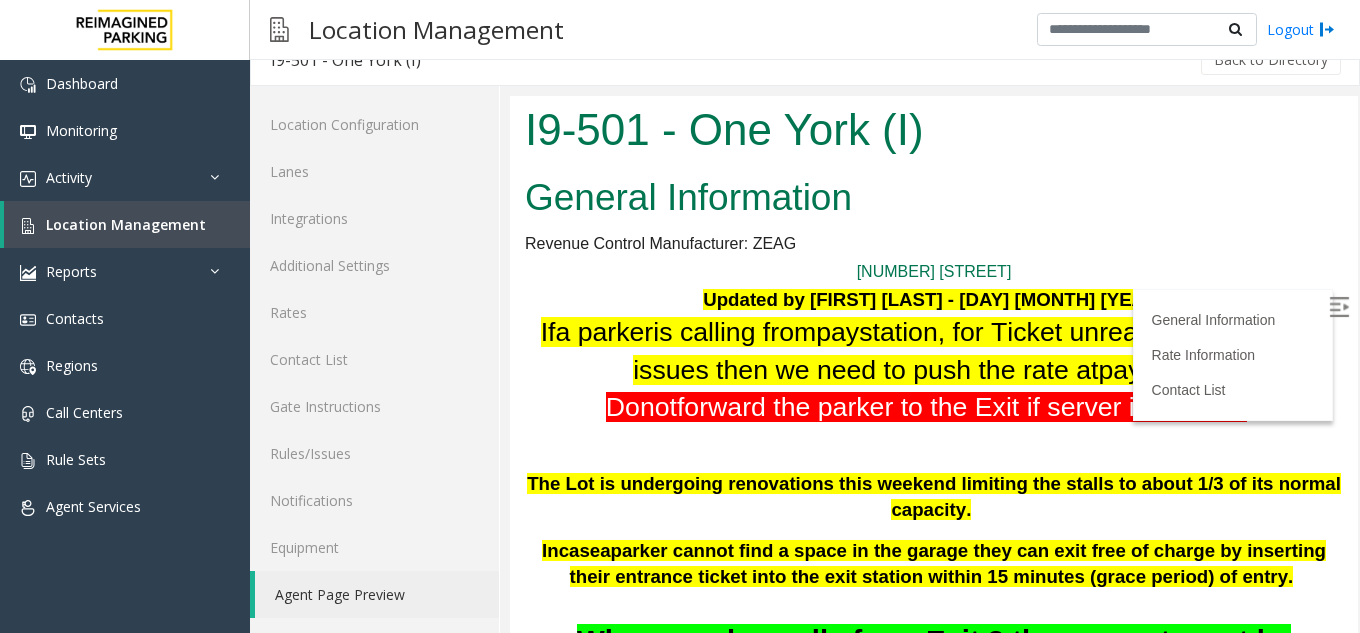scroll, scrollTop: 0, scrollLeft: 0, axis: both 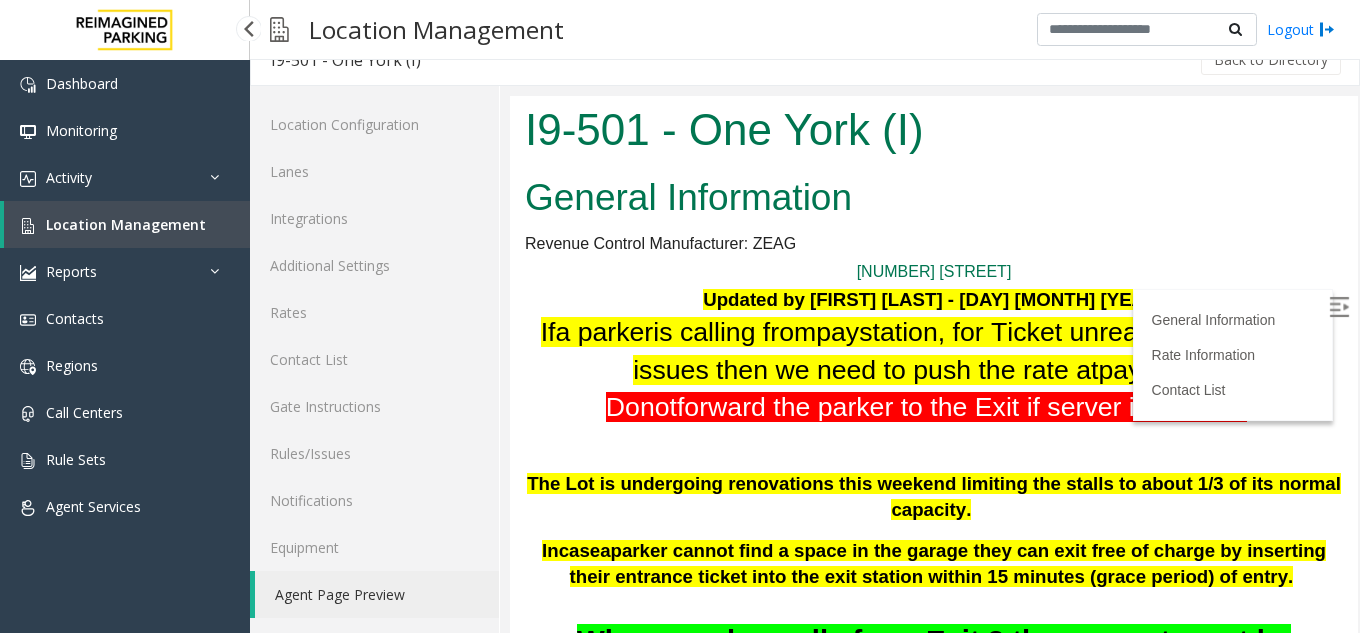 click on "Location Management" at bounding box center [126, 224] 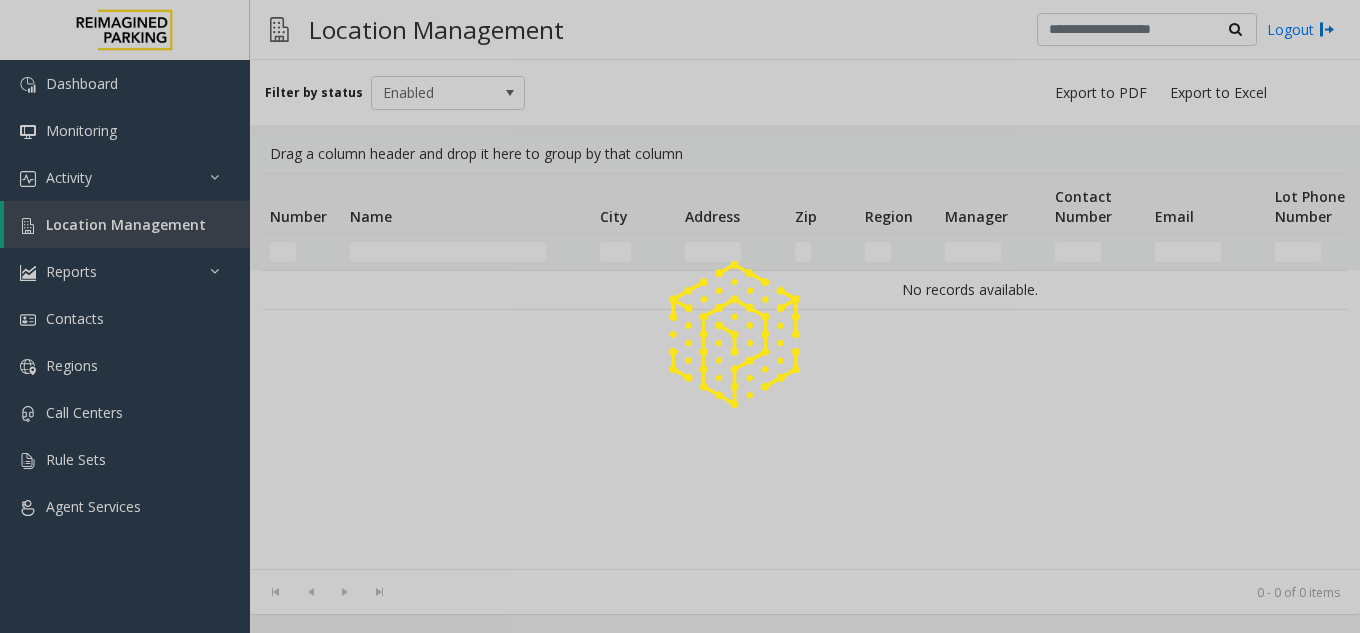 scroll, scrollTop: 0, scrollLeft: 0, axis: both 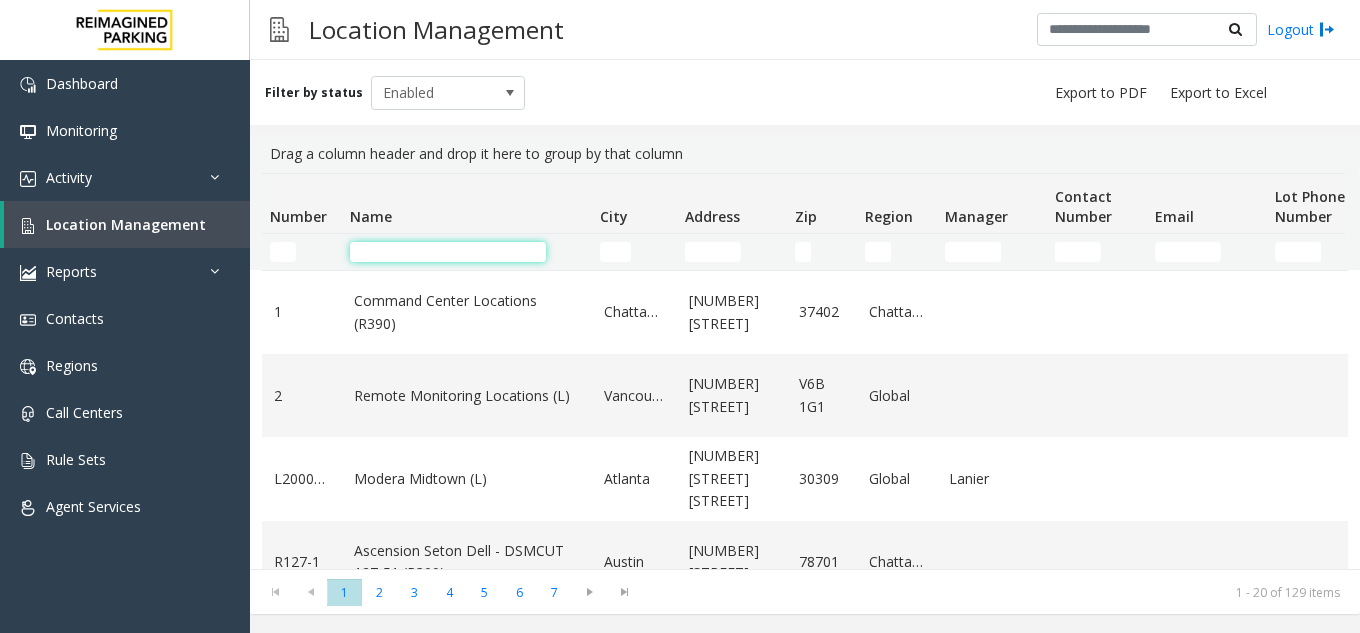 click 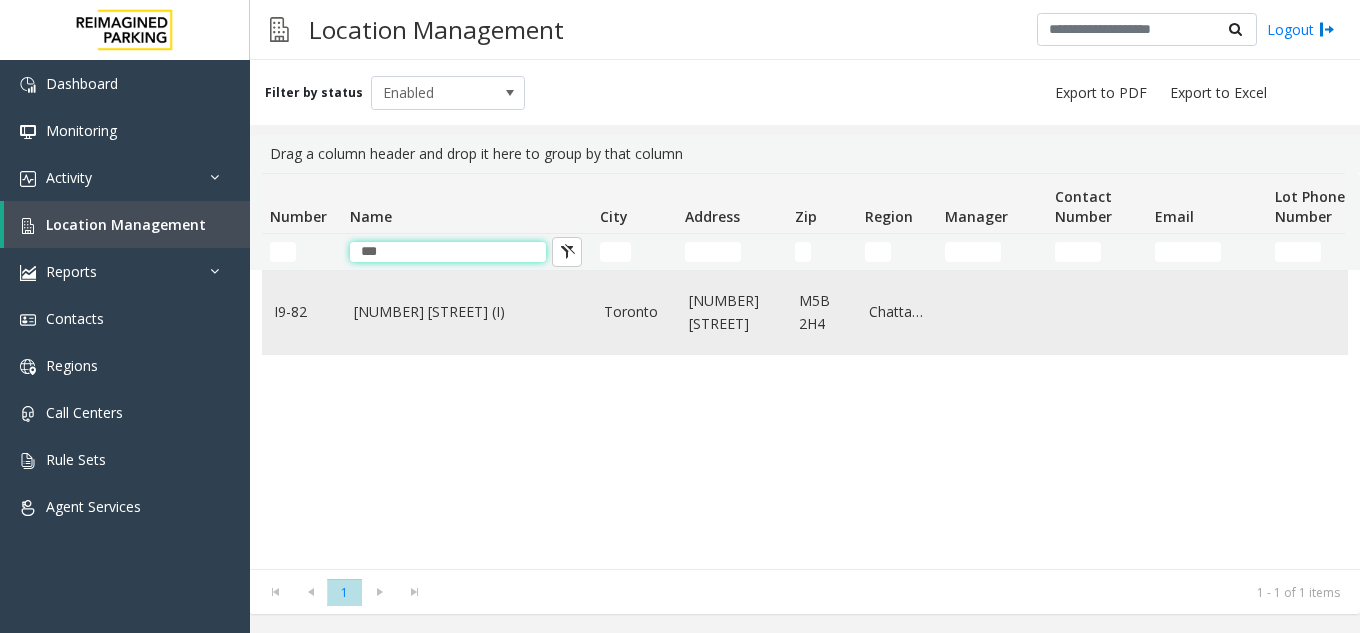 type on "***" 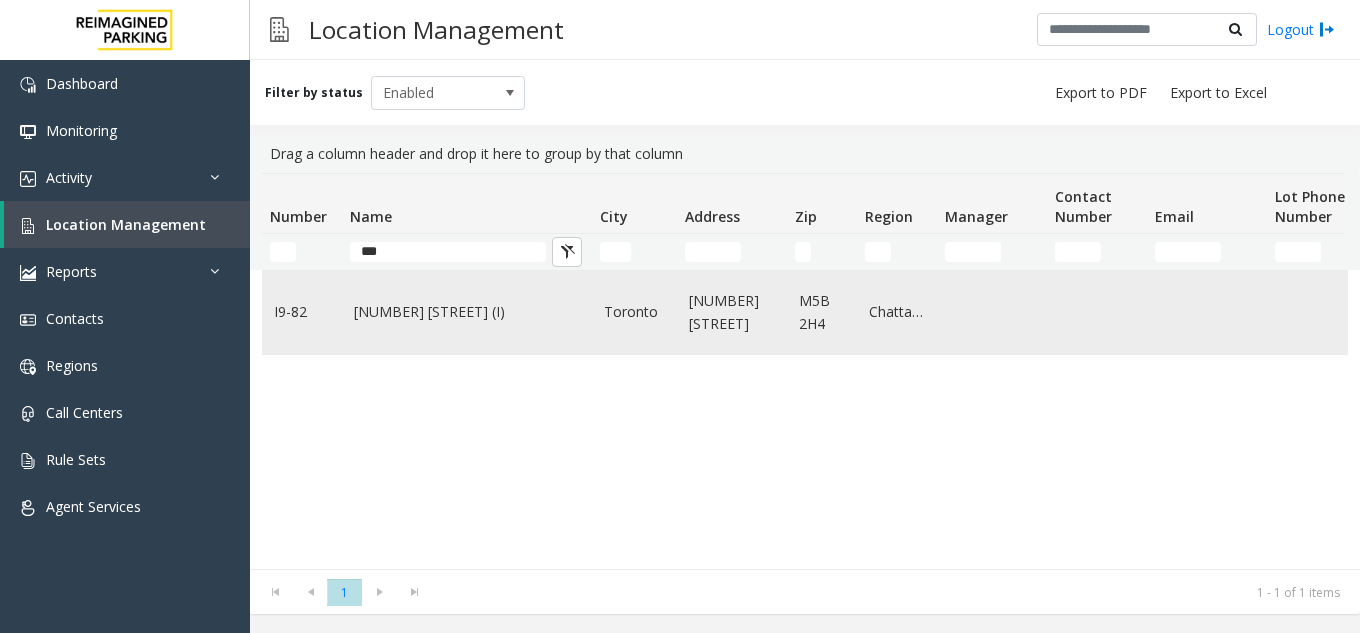 click on "777 Bay St. (I)" 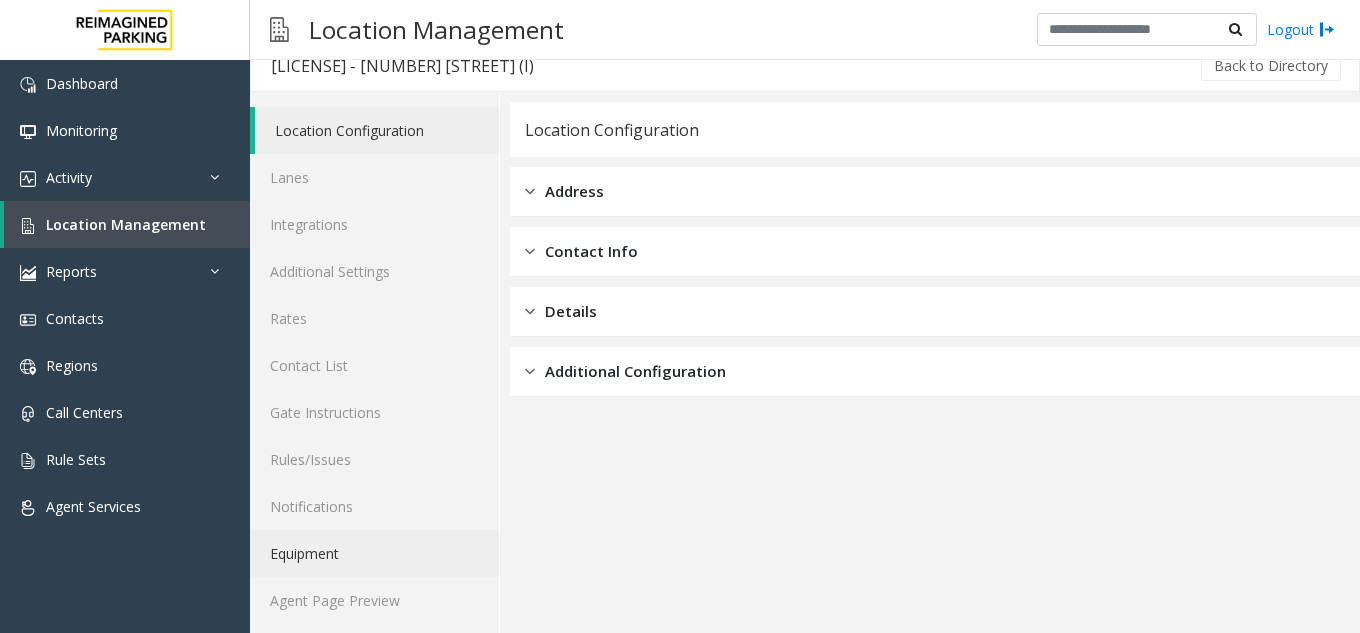 scroll, scrollTop: 26, scrollLeft: 0, axis: vertical 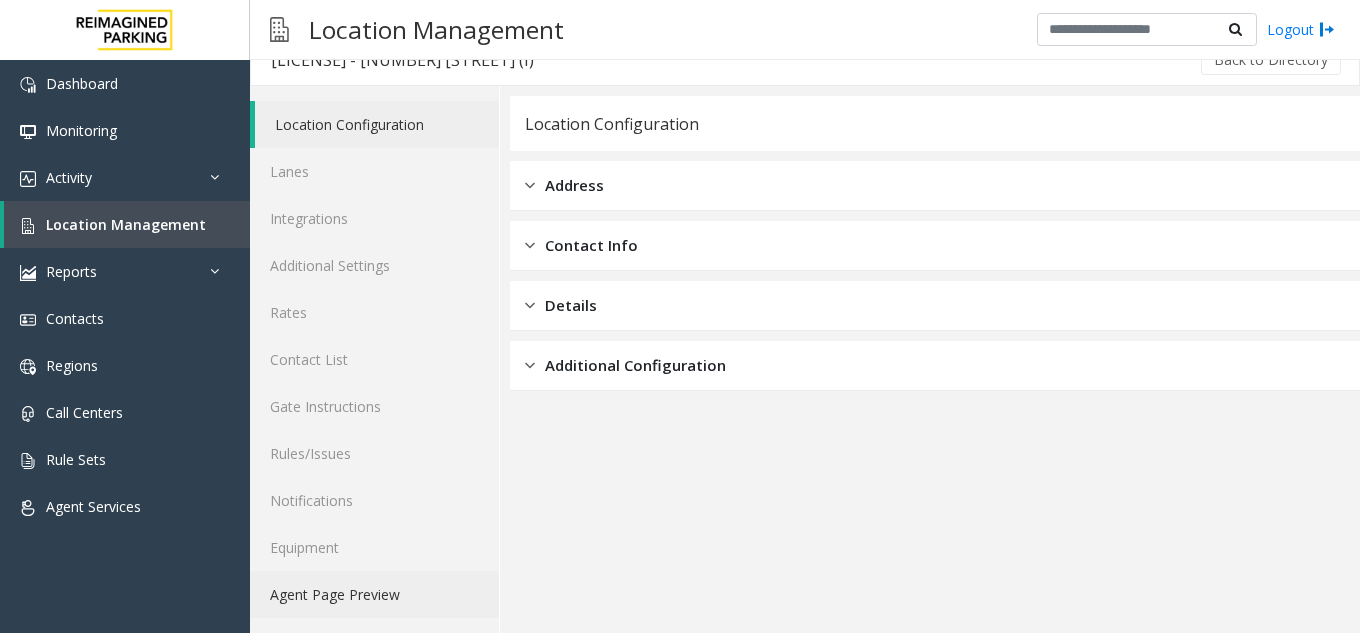 click on "Agent Page Preview" 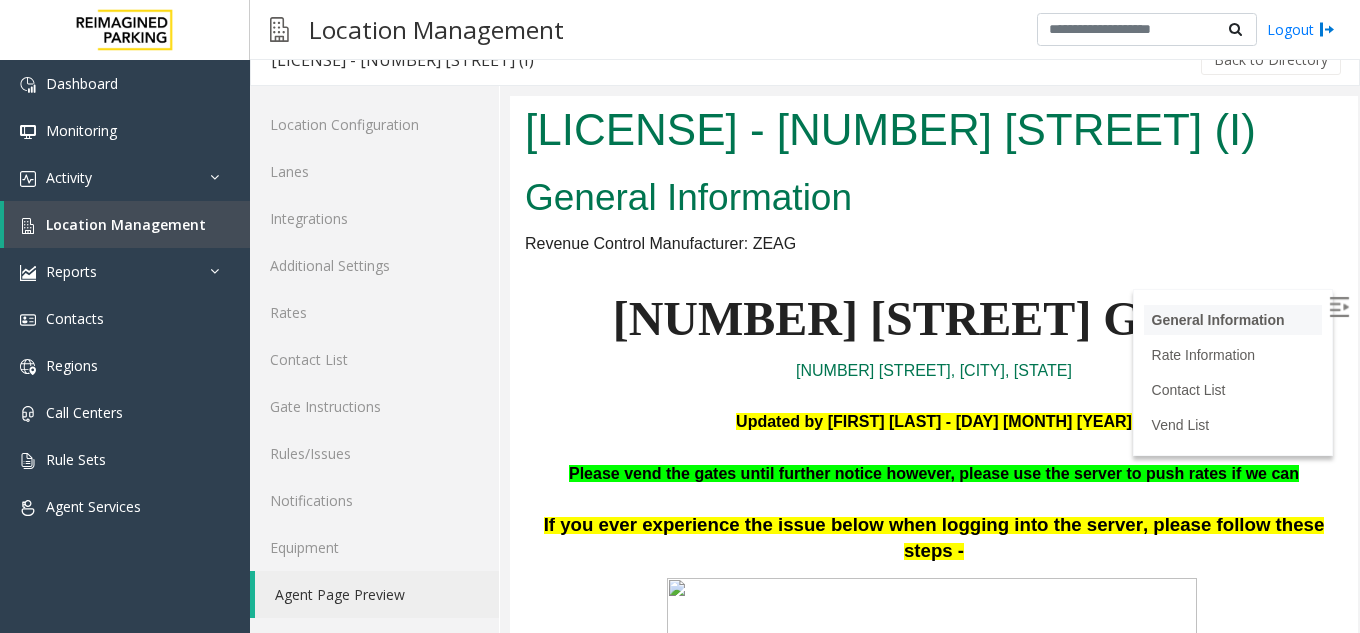 scroll, scrollTop: 100, scrollLeft: 0, axis: vertical 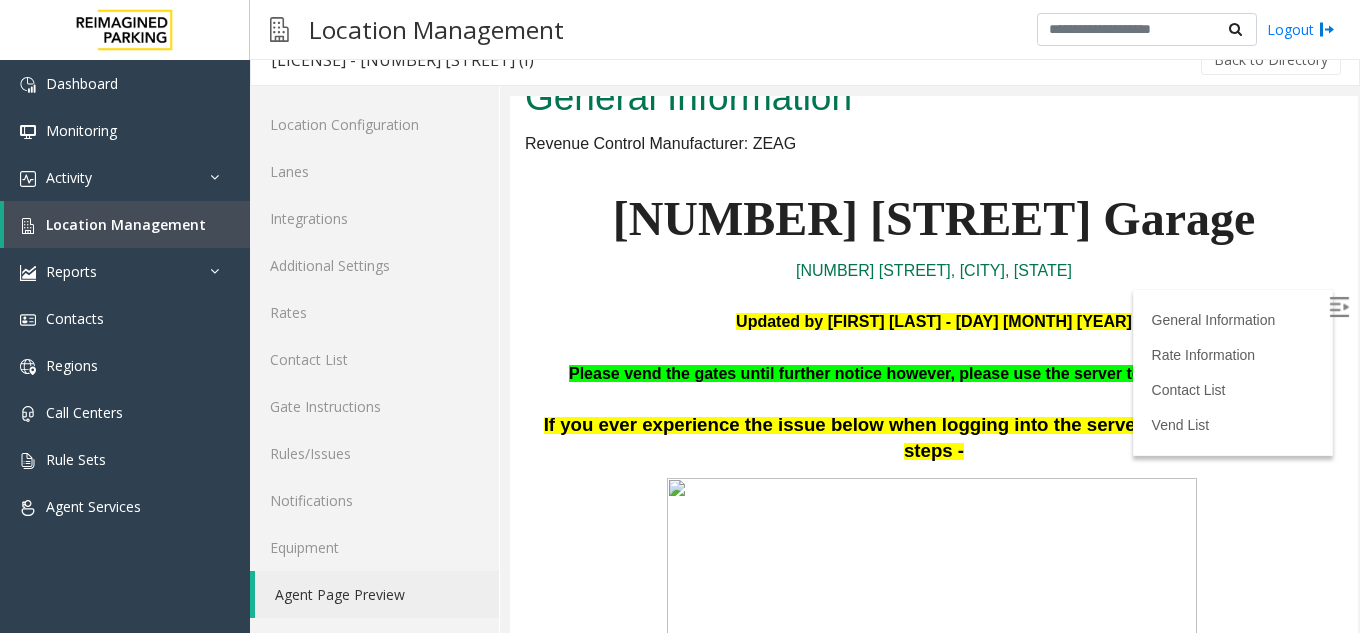 click at bounding box center (1339, 307) 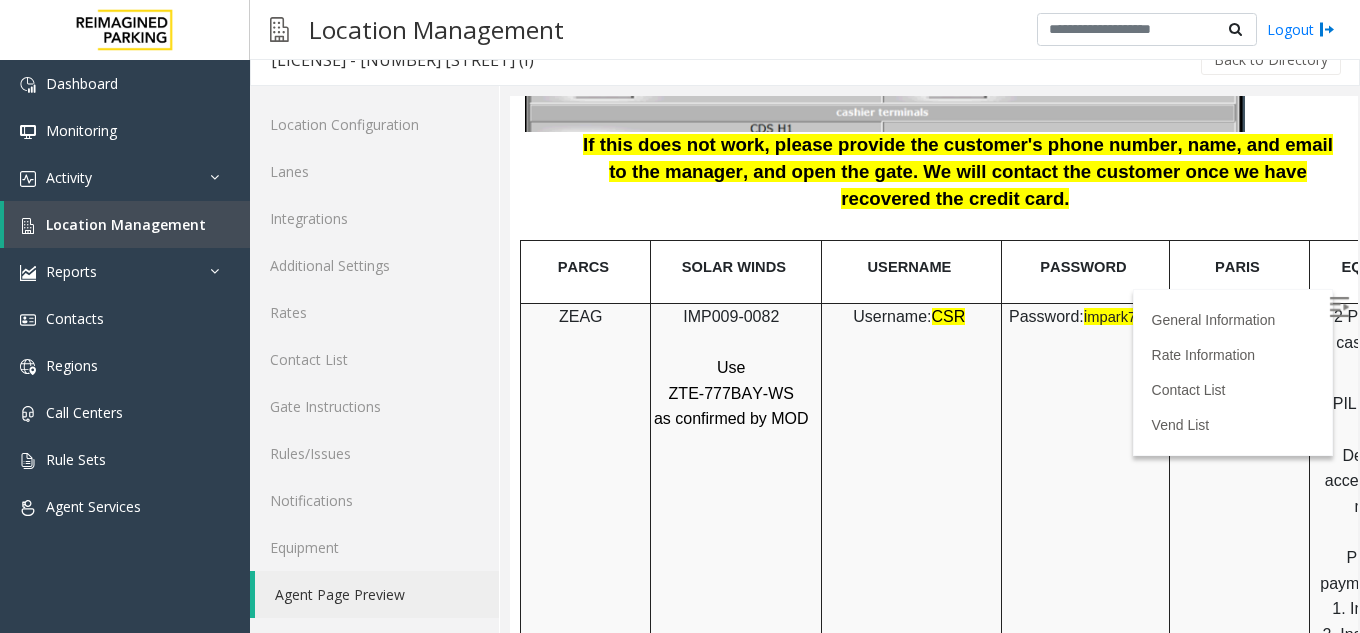 scroll, scrollTop: 2400, scrollLeft: 0, axis: vertical 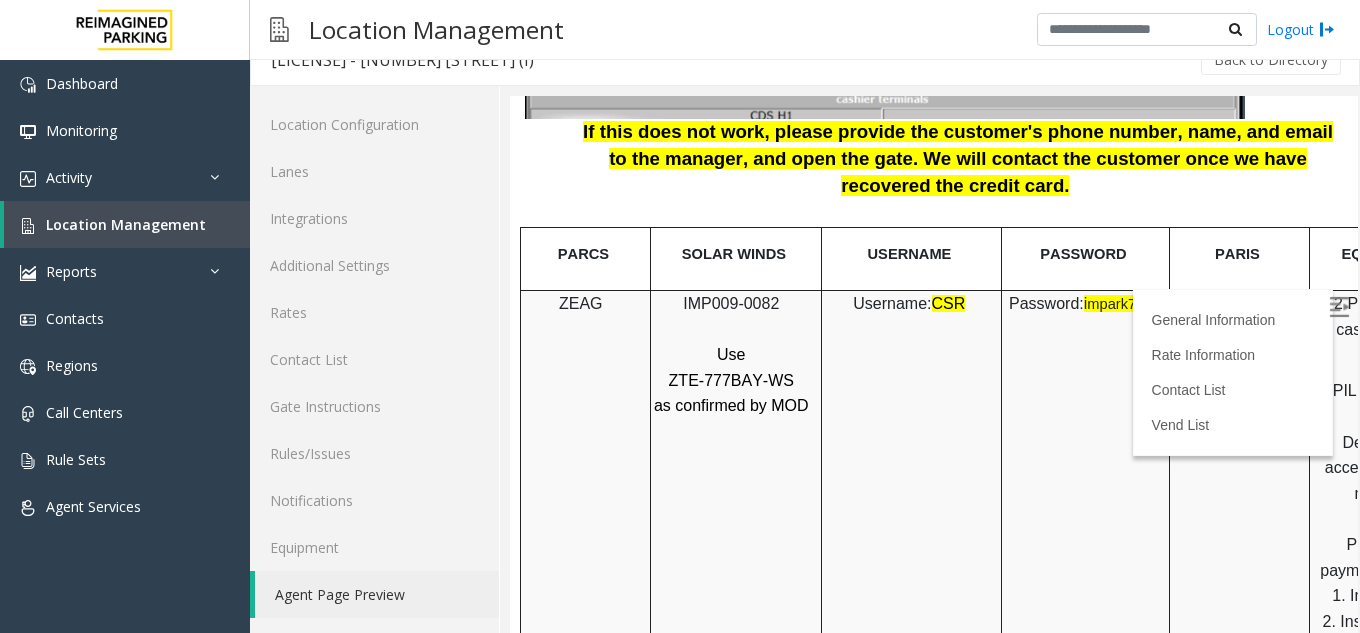 click on "IMP009-0082" at bounding box center (731, 303) 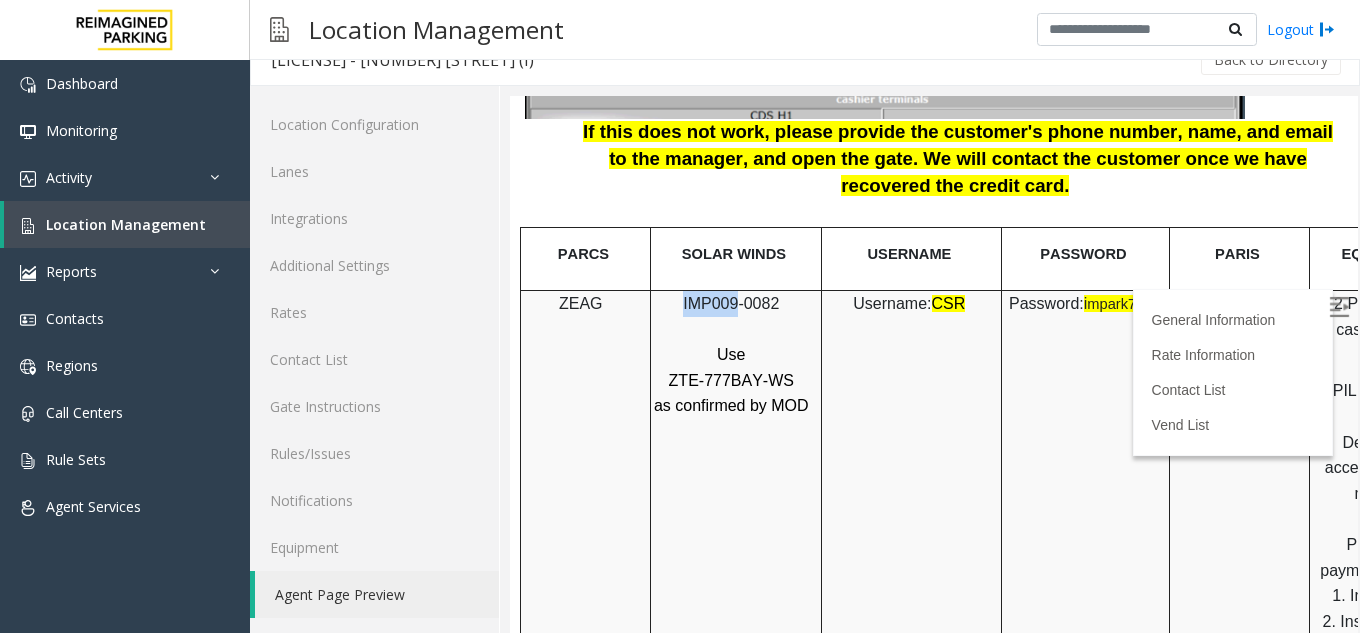 click on "IMP009-0082" at bounding box center [731, 303] 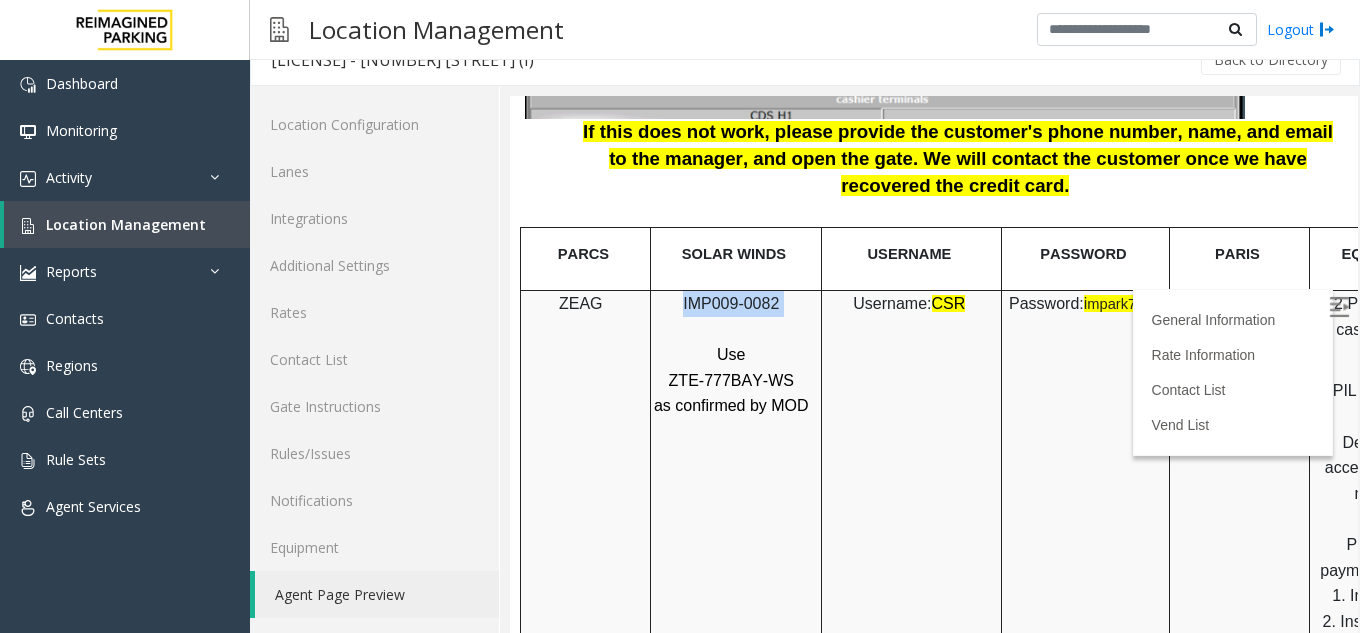 click on "IMP009-0082" at bounding box center (731, 303) 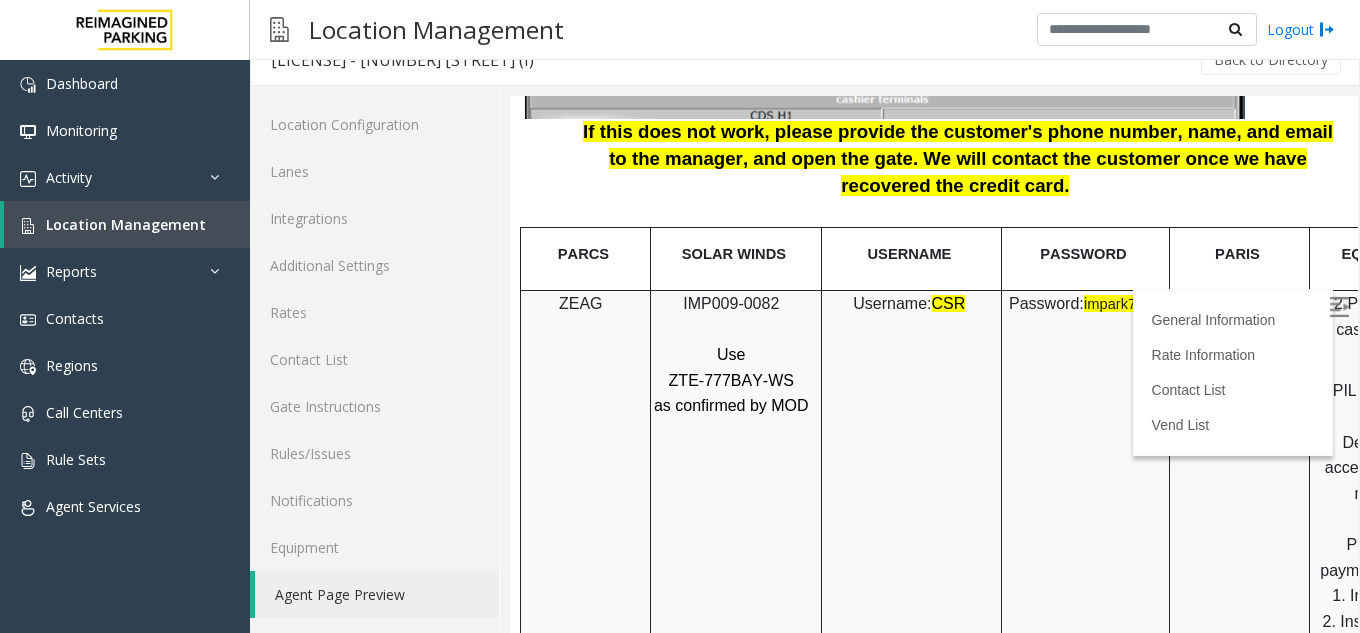 click at bounding box center (781, 303) 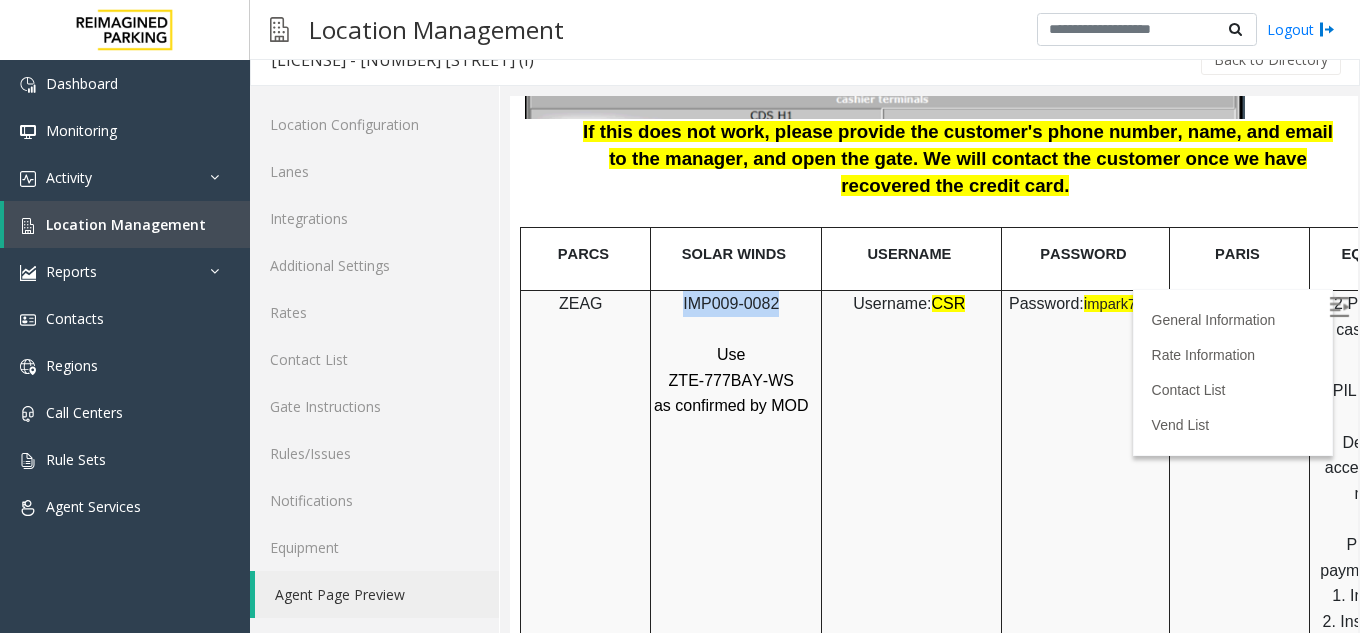 drag, startPoint x: 689, startPoint y: 257, endPoint x: 774, endPoint y: 258, distance: 85.00588 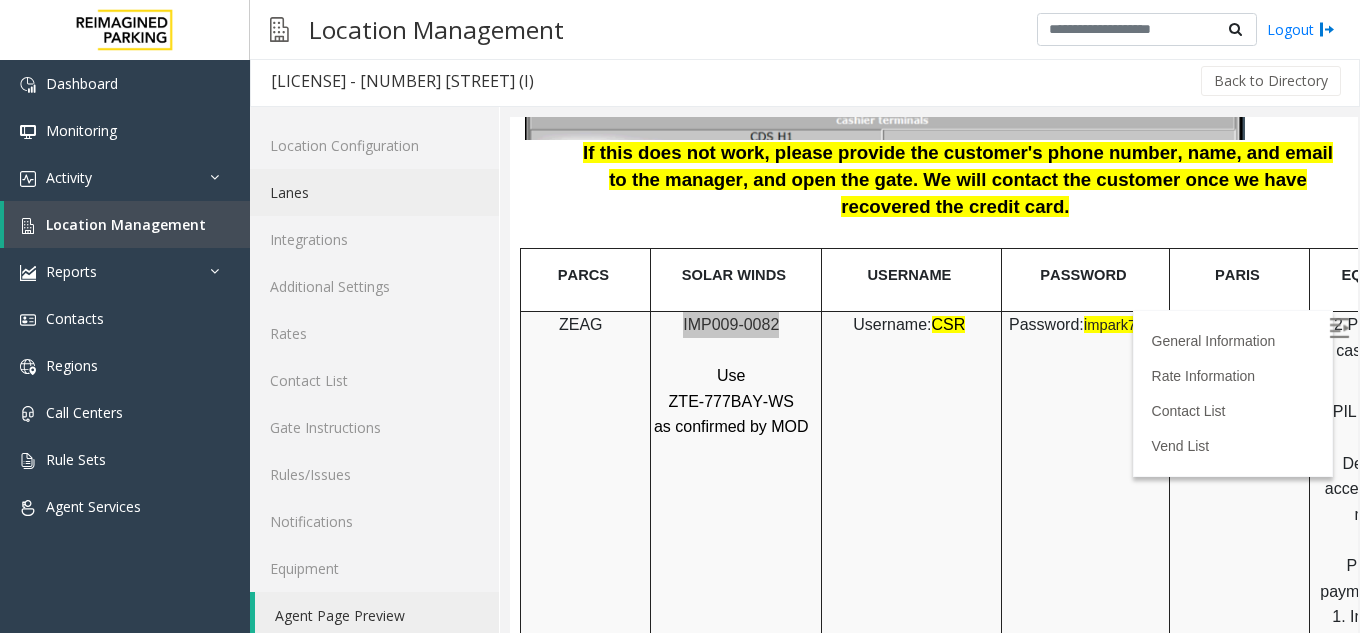 scroll, scrollTop: 0, scrollLeft: 0, axis: both 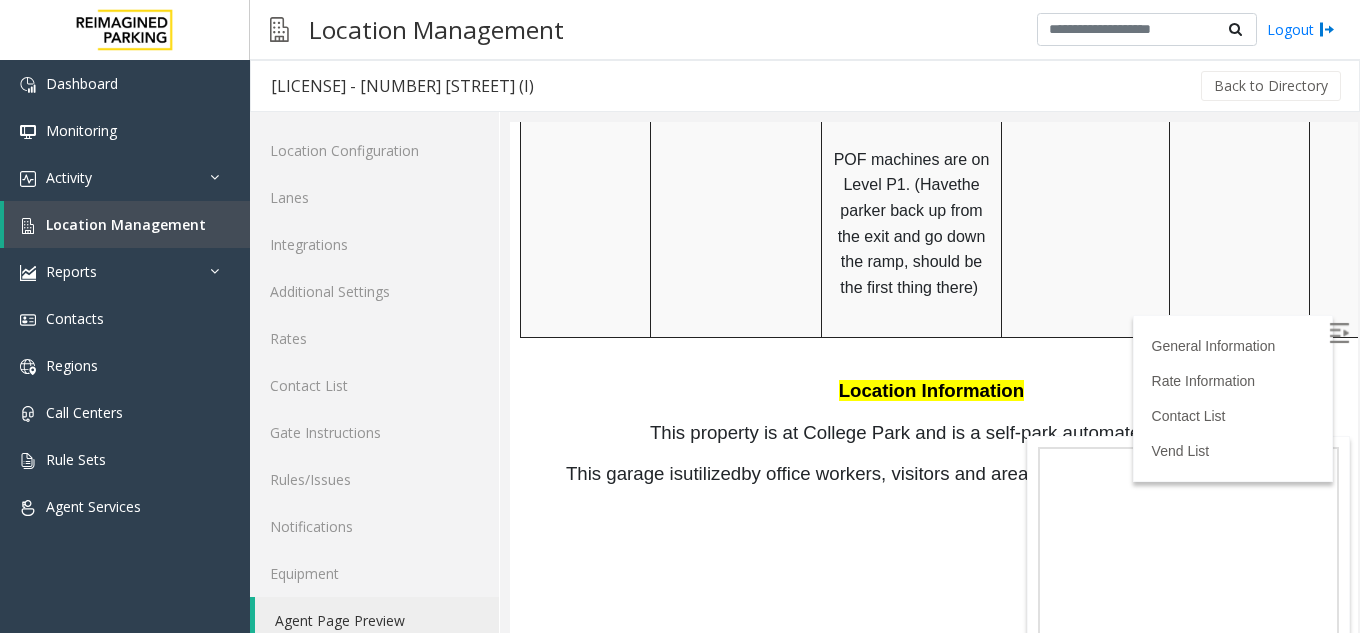 click at bounding box center (1339, 333) 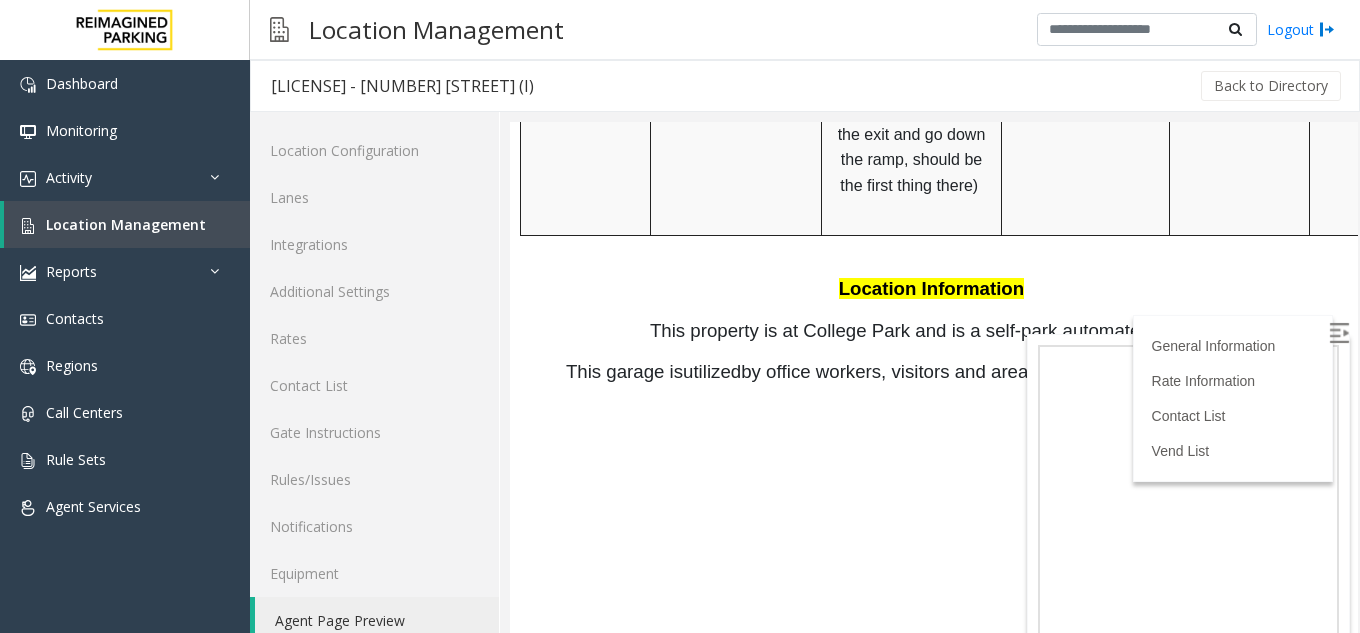 scroll, scrollTop: 3700, scrollLeft: 0, axis: vertical 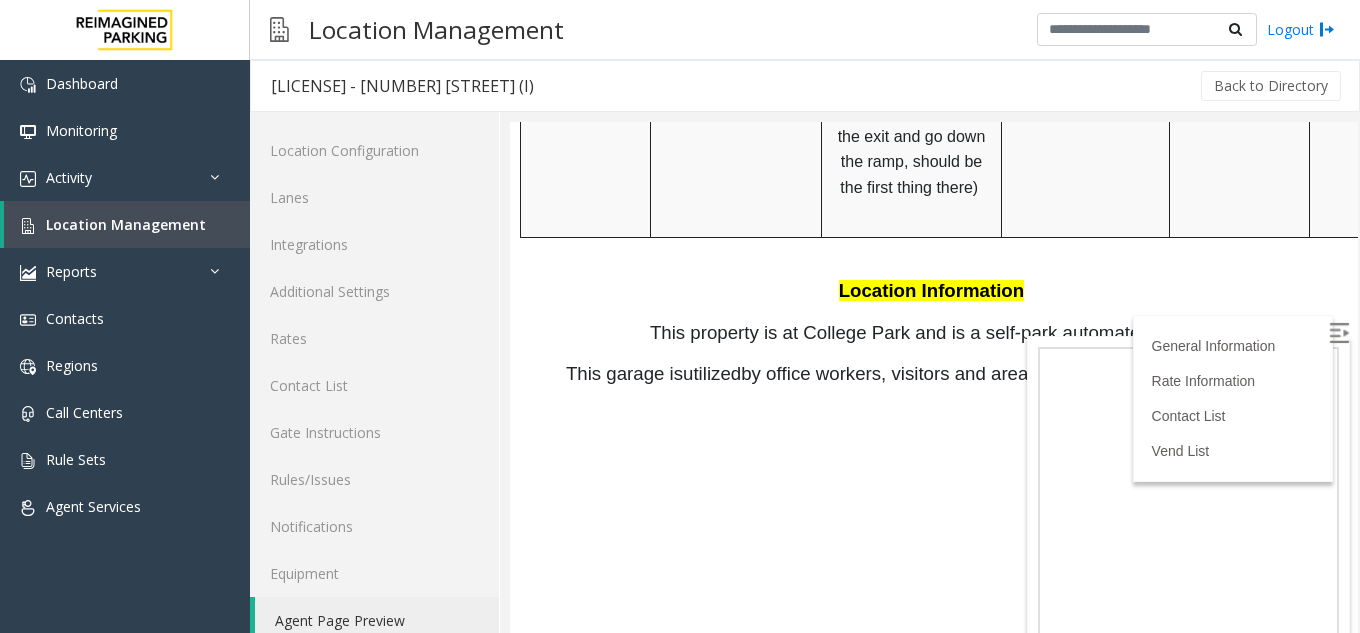 click at bounding box center [1339, 333] 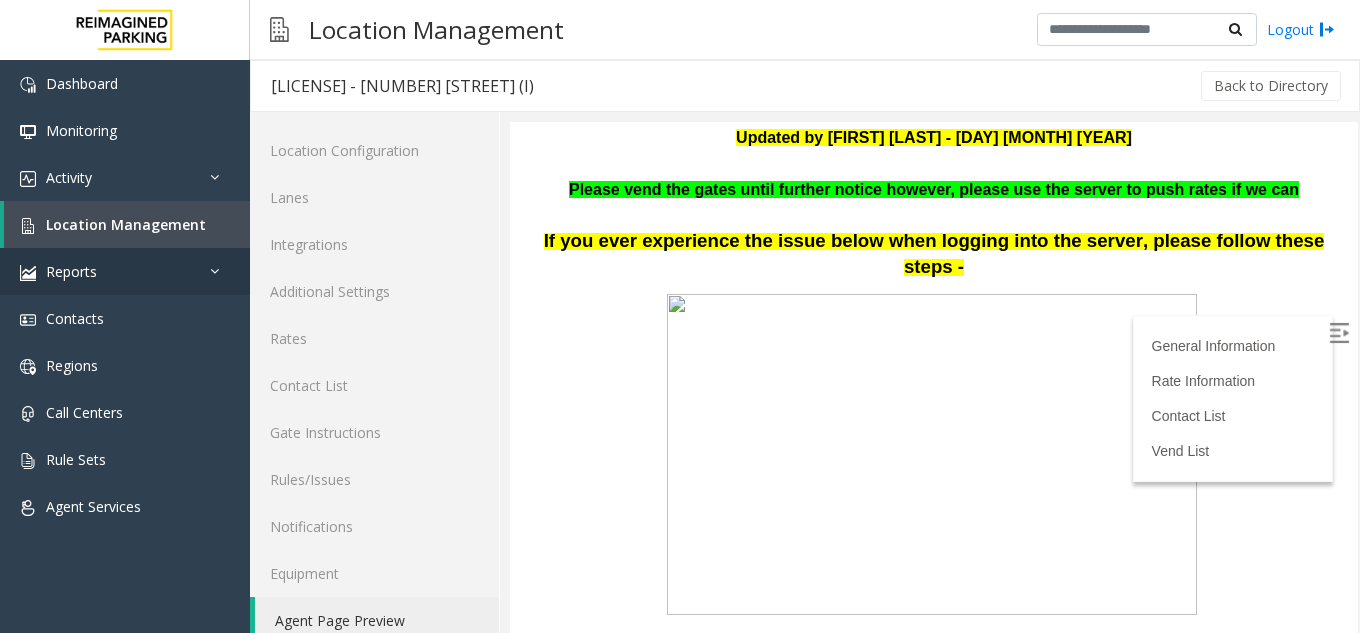 scroll, scrollTop: 100, scrollLeft: 0, axis: vertical 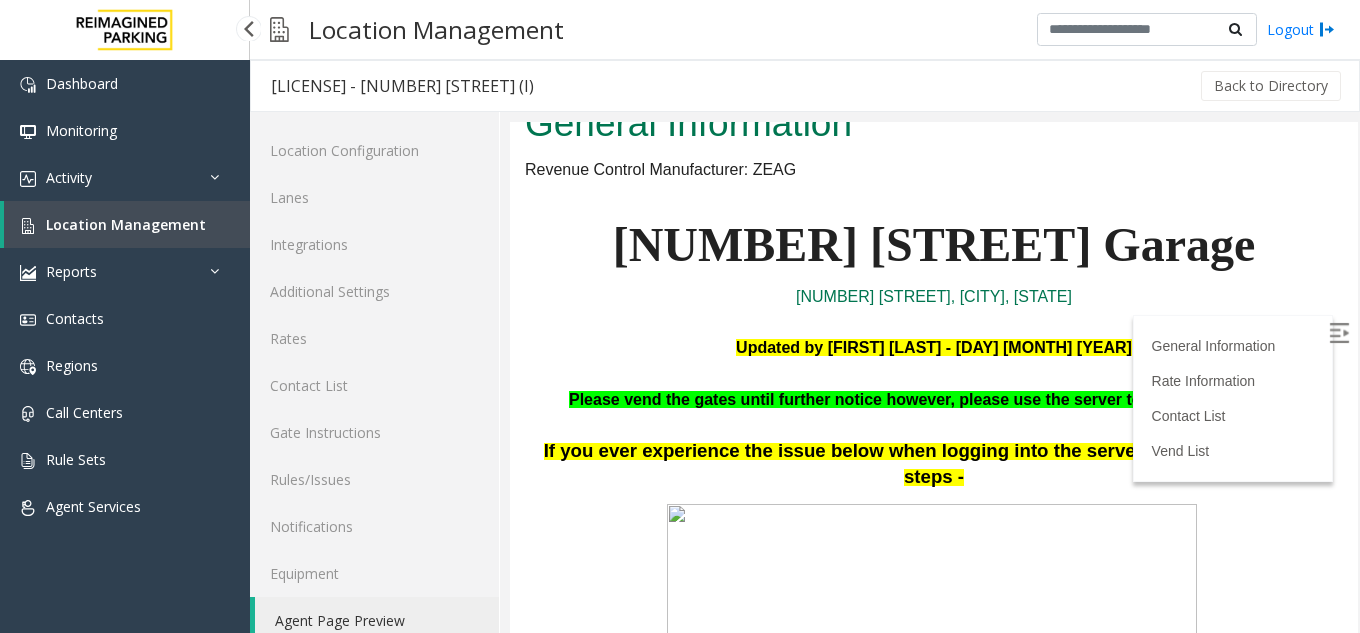 click on "Location Management" at bounding box center [126, 224] 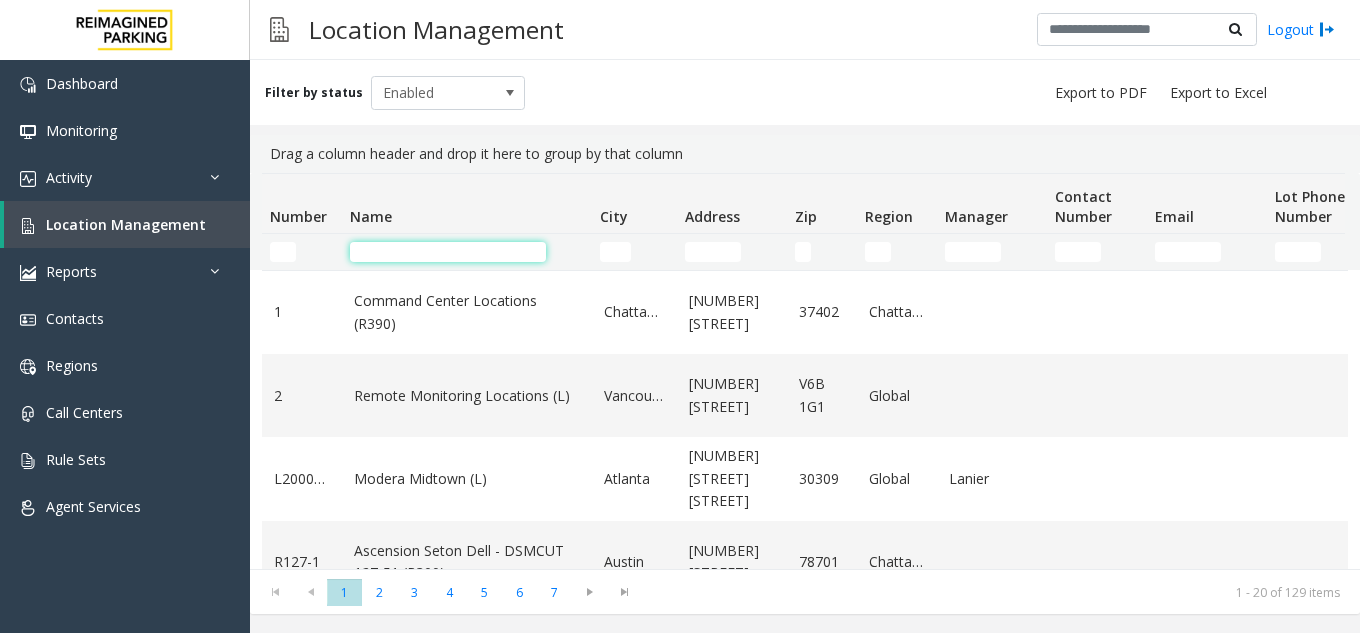 click 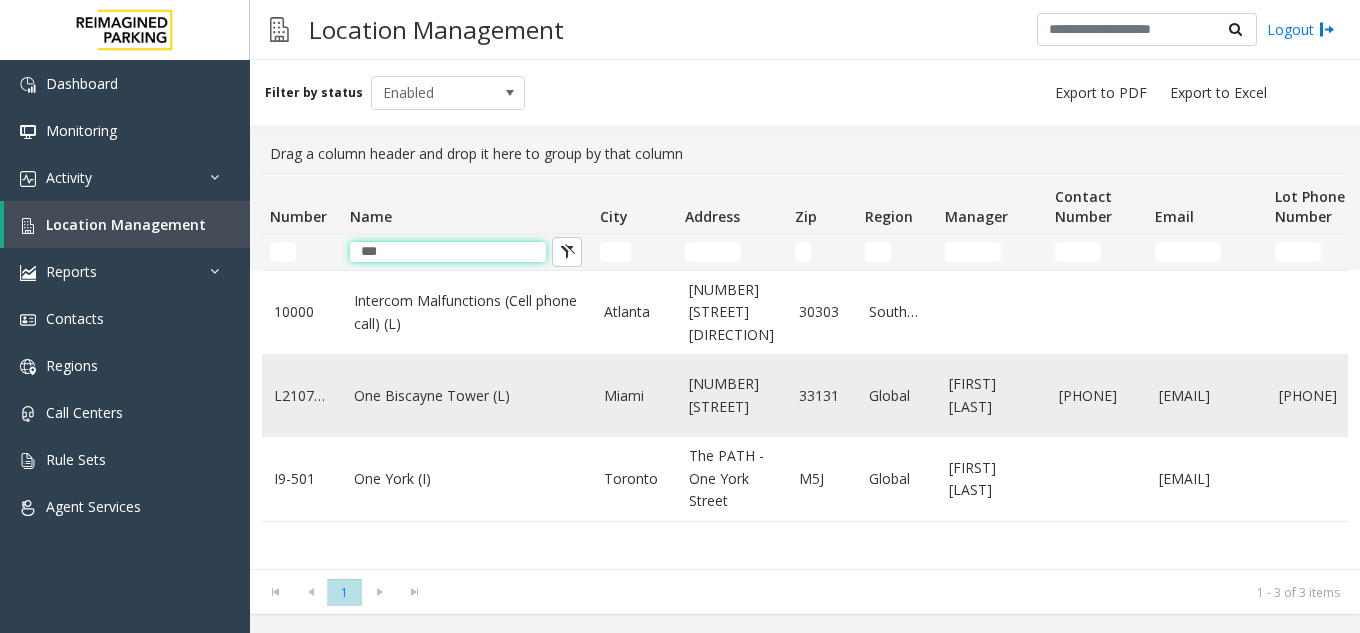 type on "***" 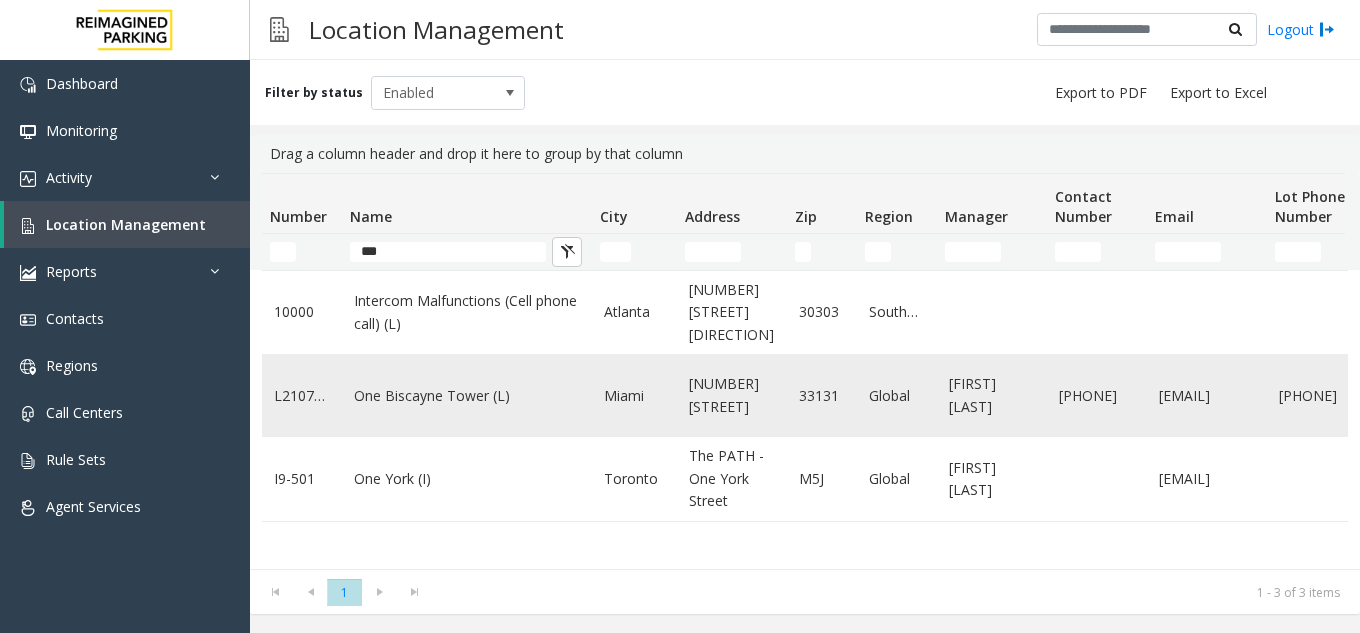 click on "One Biscayne Tower (L)" 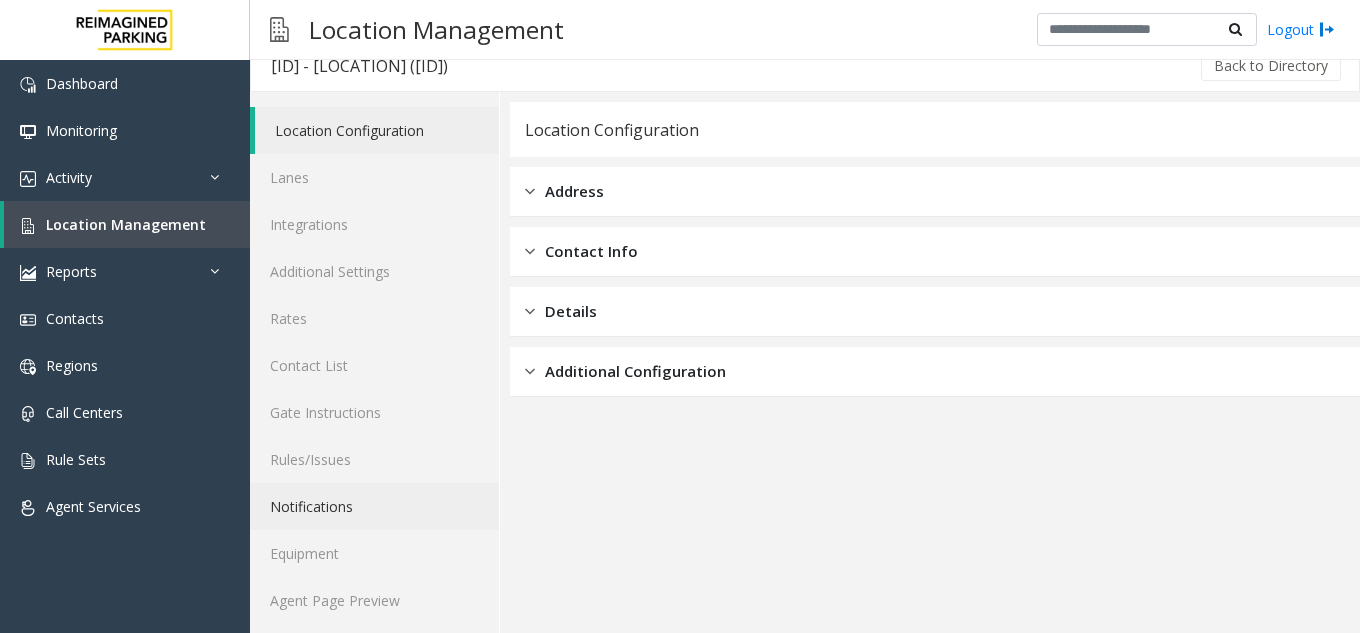 scroll, scrollTop: 26, scrollLeft: 0, axis: vertical 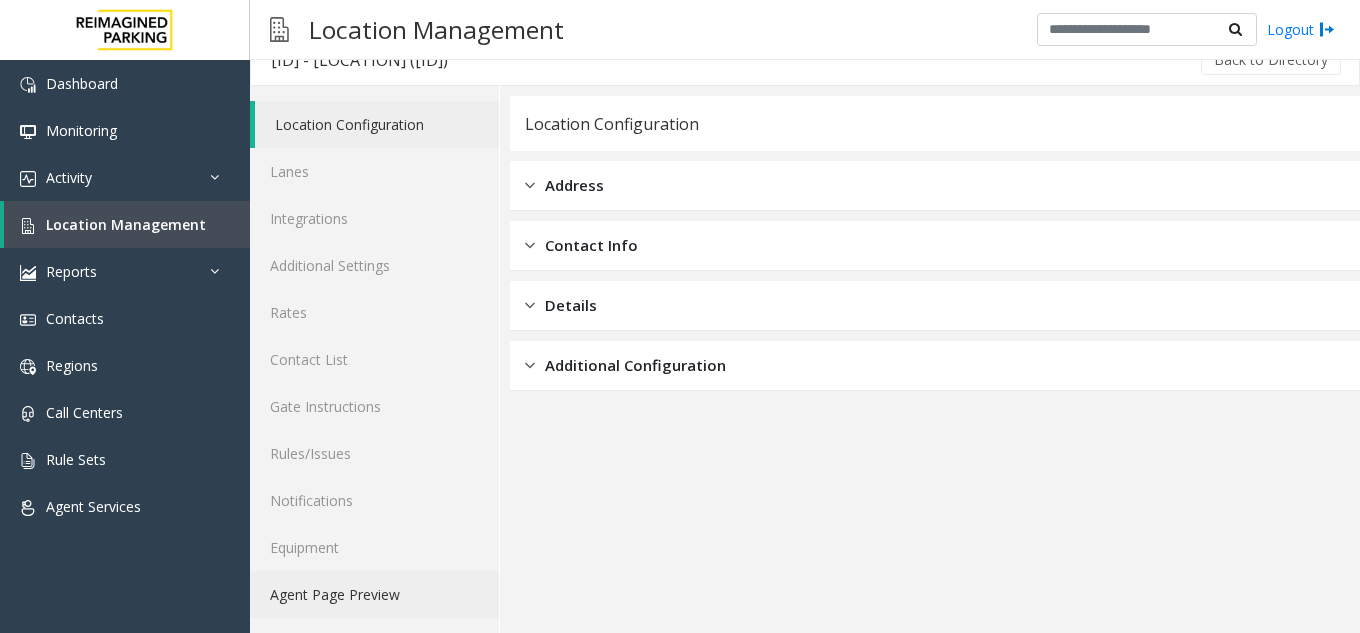 click on "Agent Page Preview" 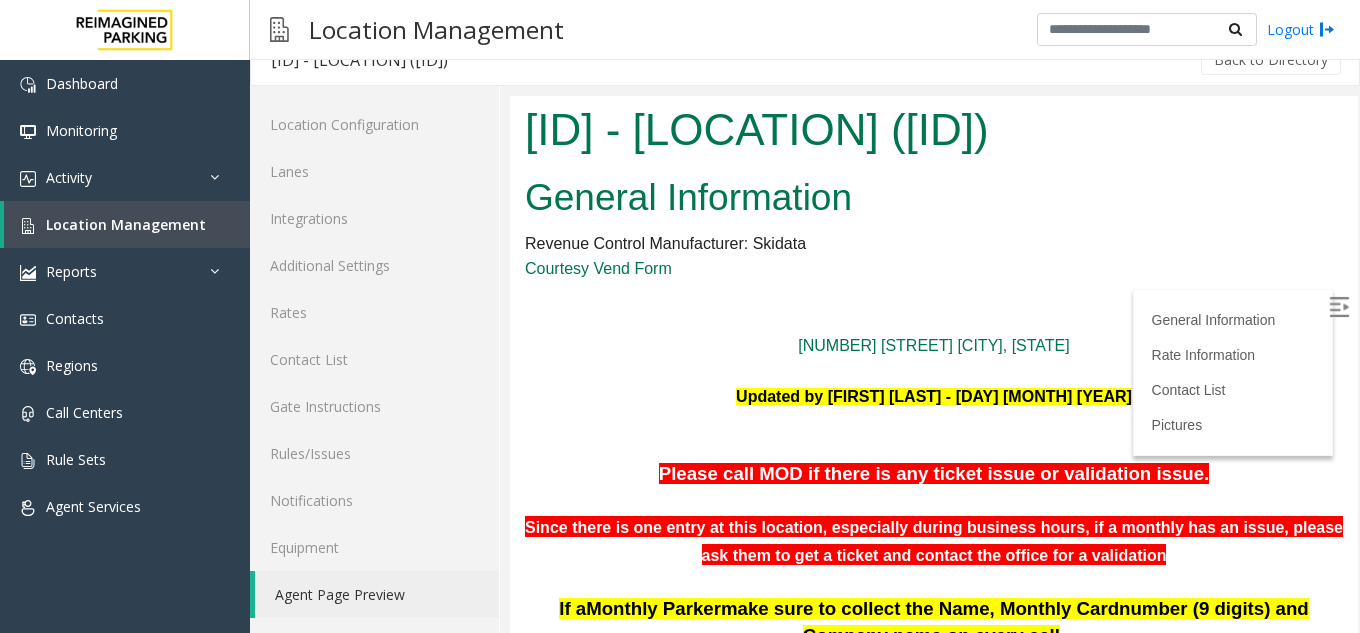 scroll, scrollTop: 0, scrollLeft: 0, axis: both 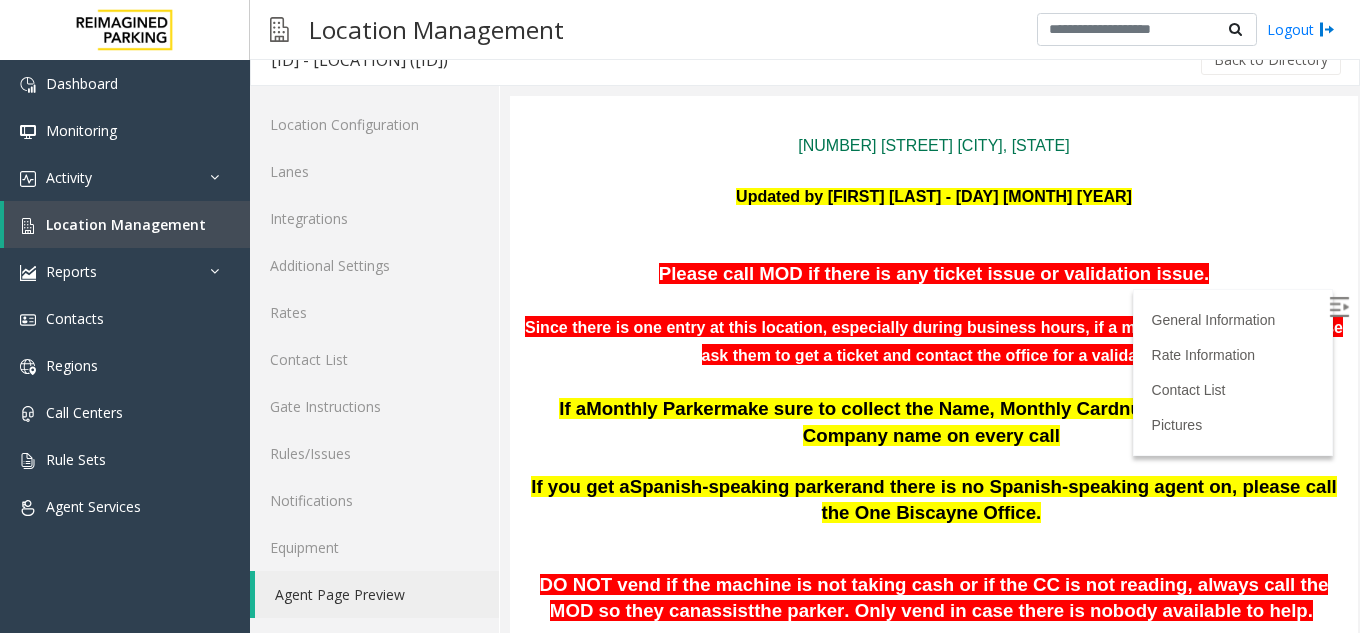 click at bounding box center [1341, 310] 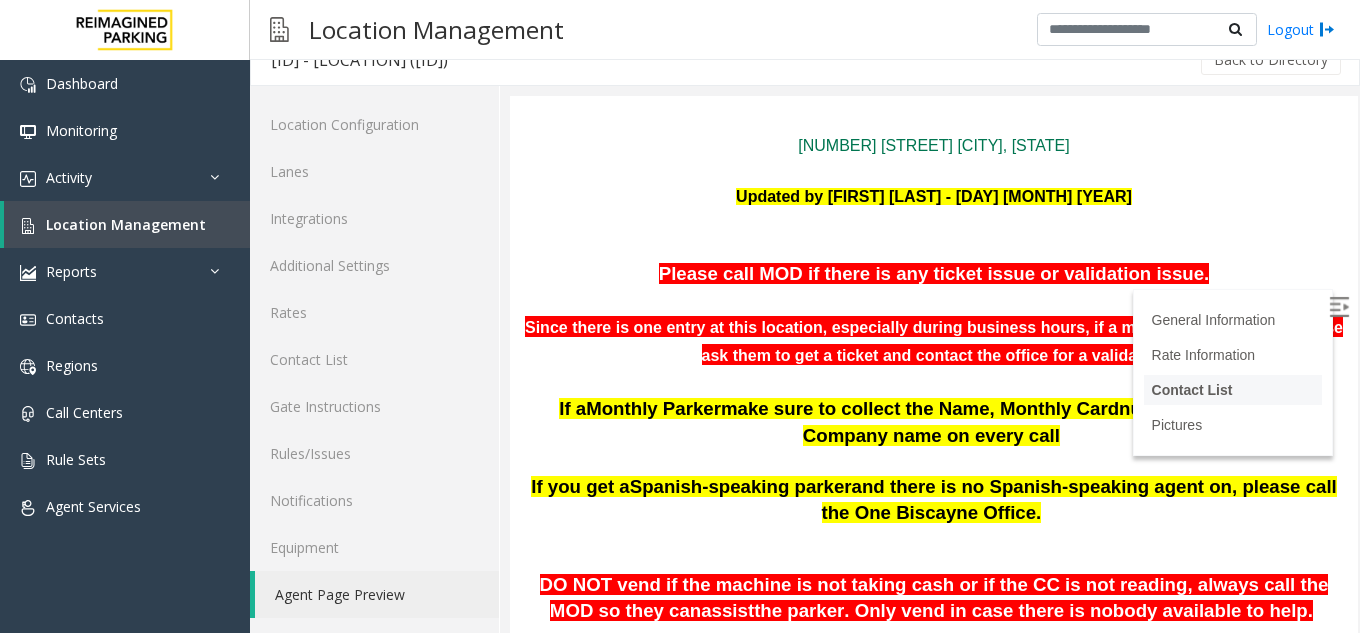 click on "Contact List" at bounding box center [1192, 390] 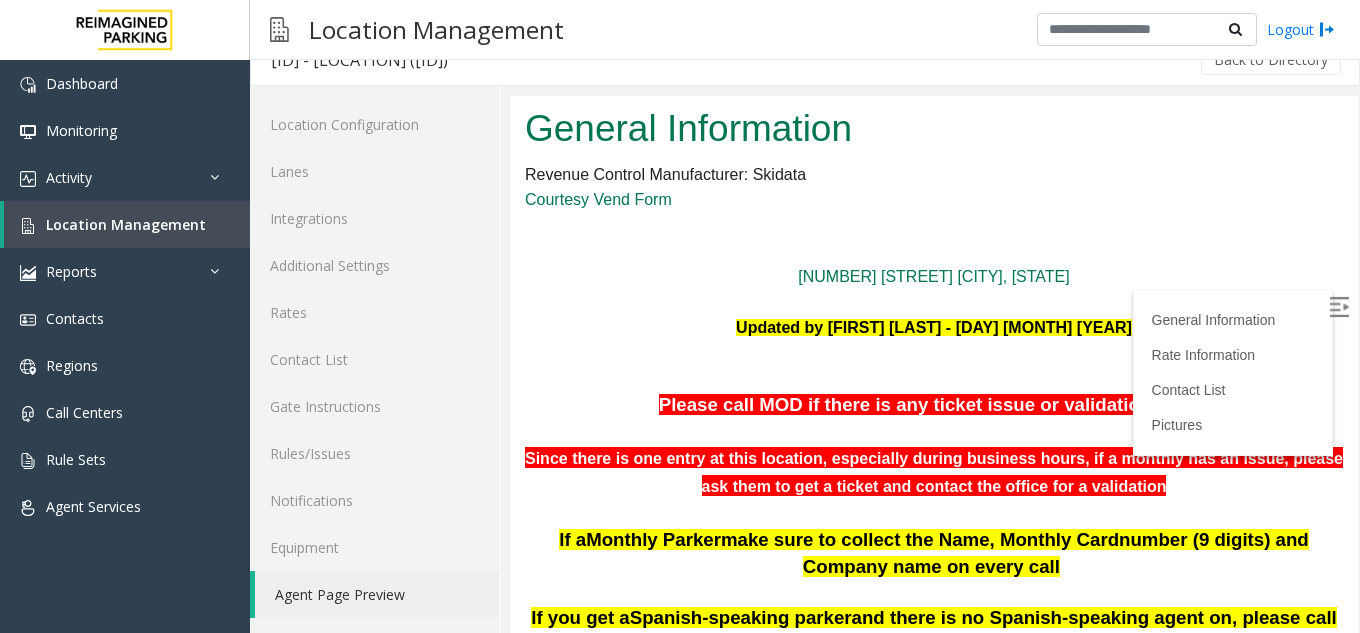 scroll, scrollTop: 0, scrollLeft: 0, axis: both 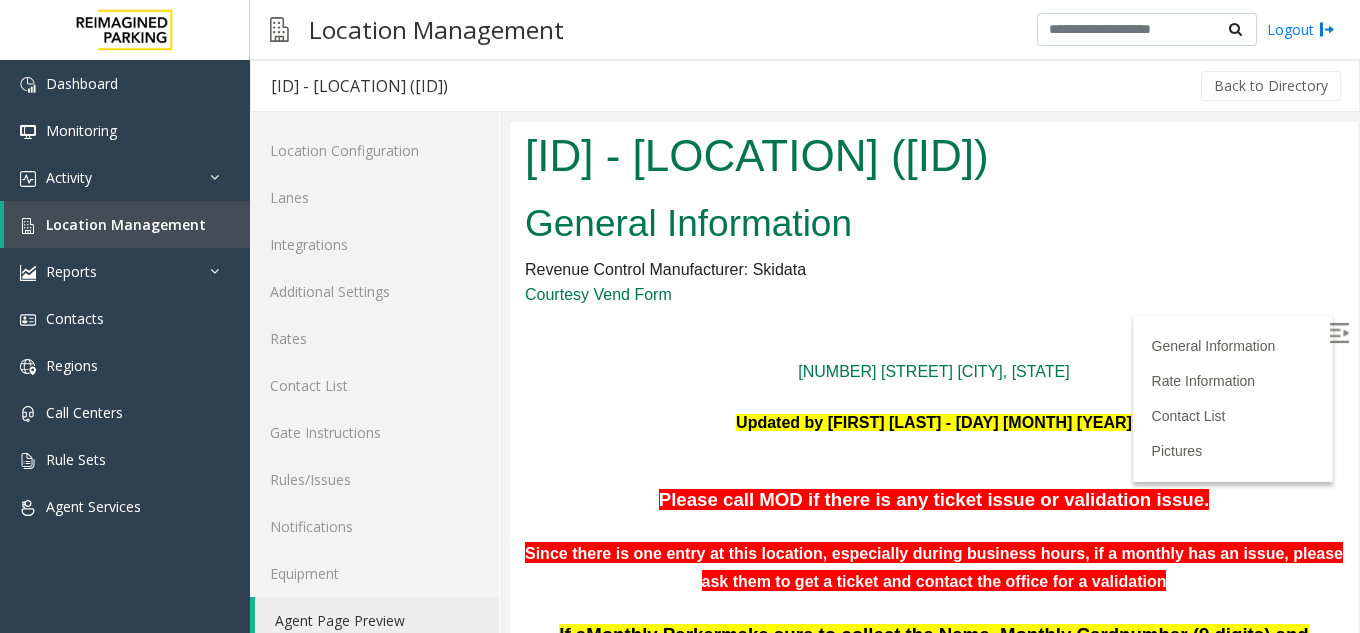 drag, startPoint x: 789, startPoint y: 149, endPoint x: 1184, endPoint y: 167, distance: 395.4099 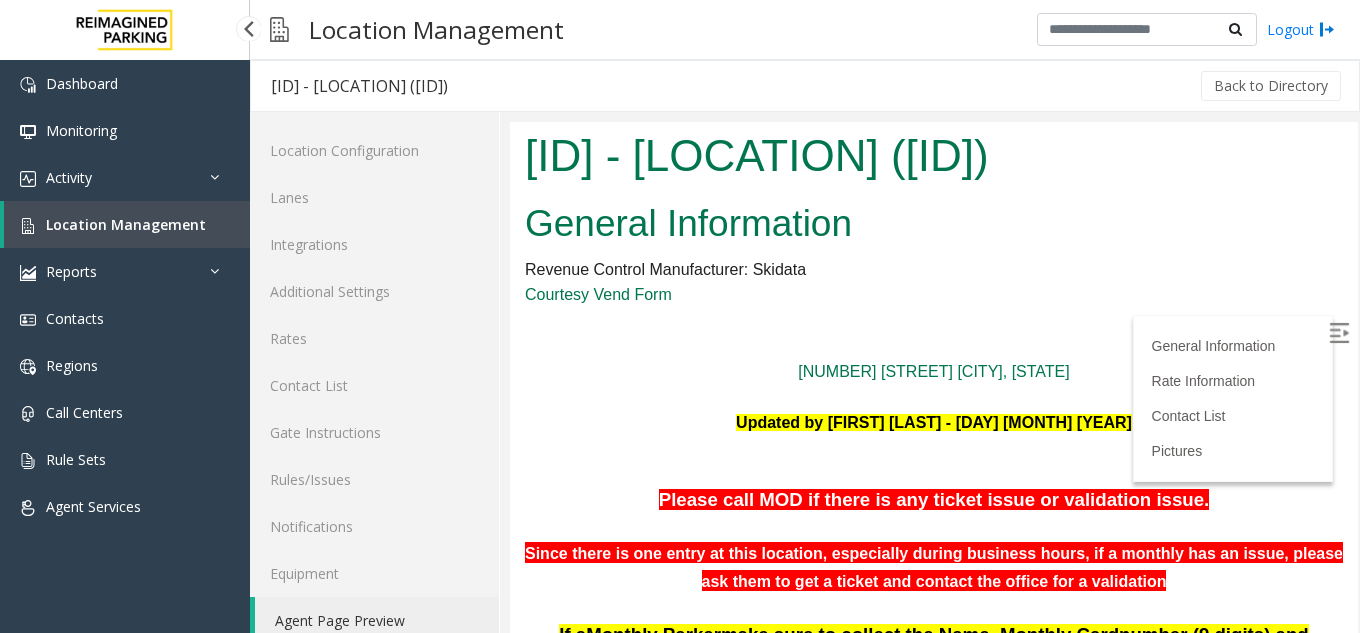 click on "Location Management" at bounding box center [126, 224] 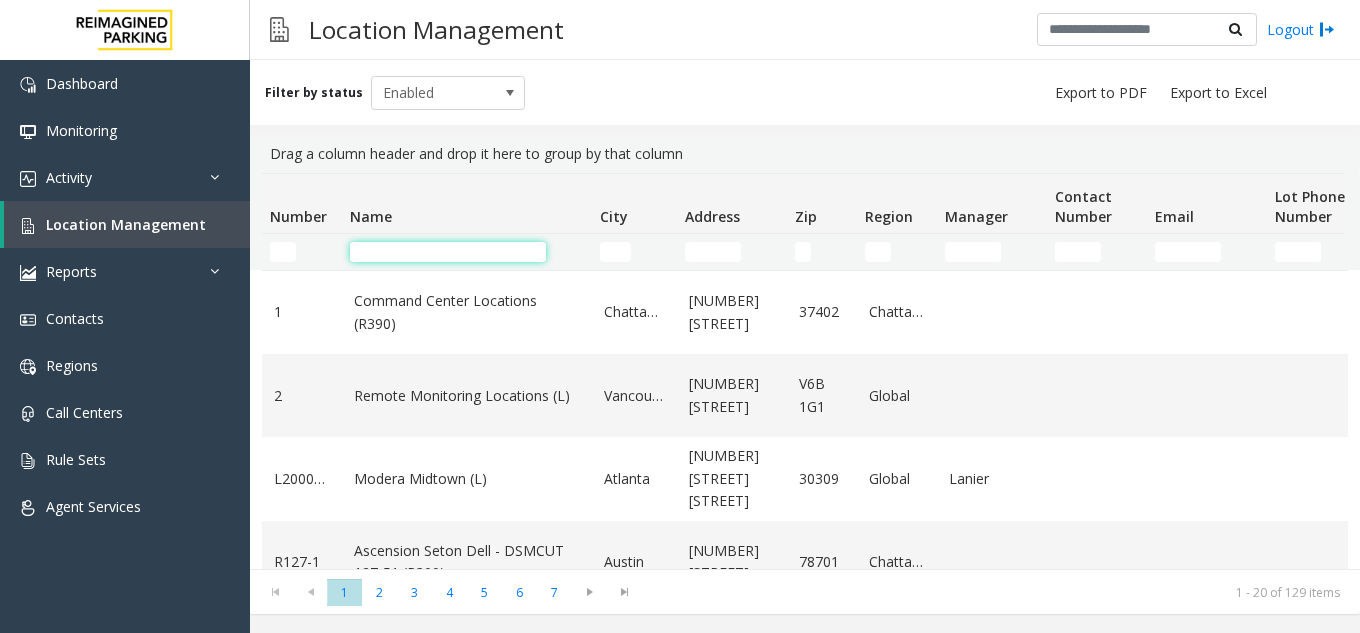 click 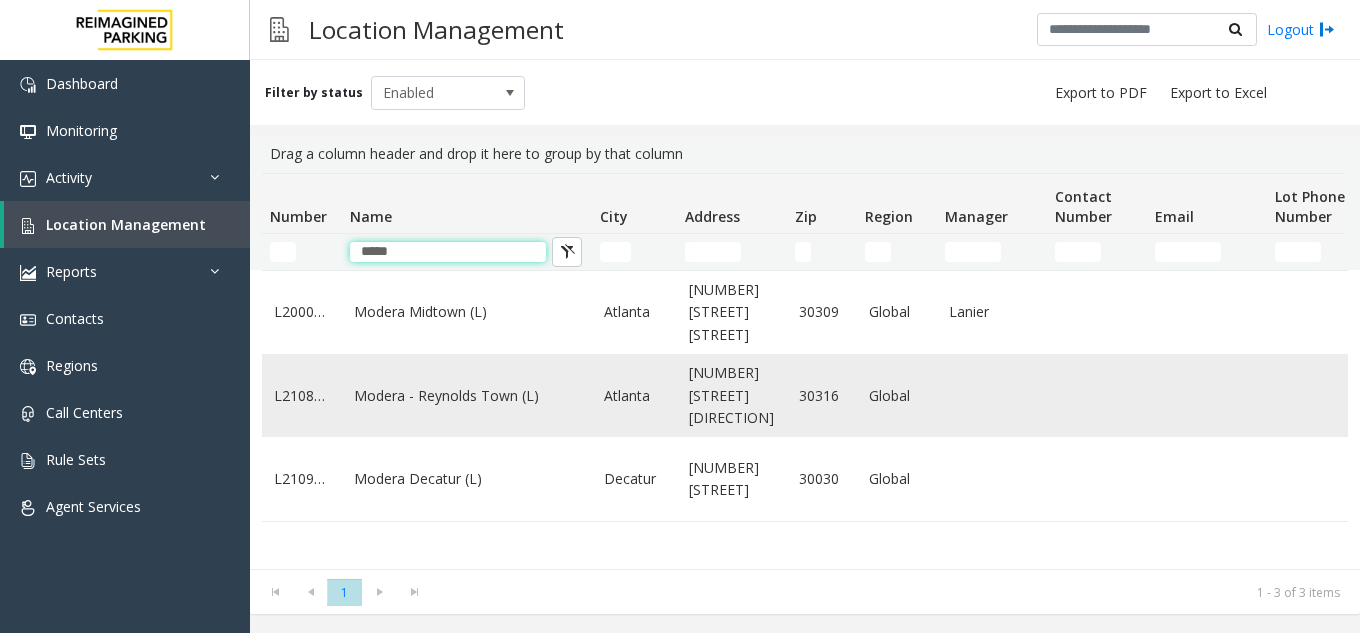 type on "*****" 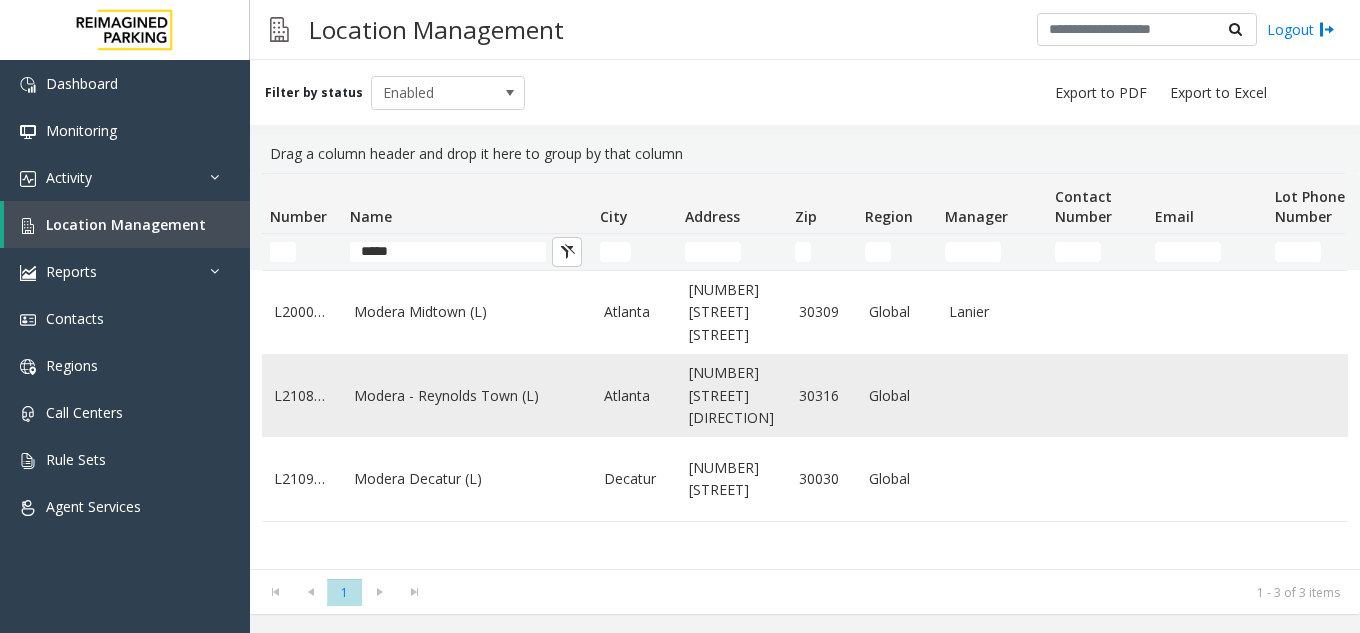 click on "Modera - Reynolds Town (L)" 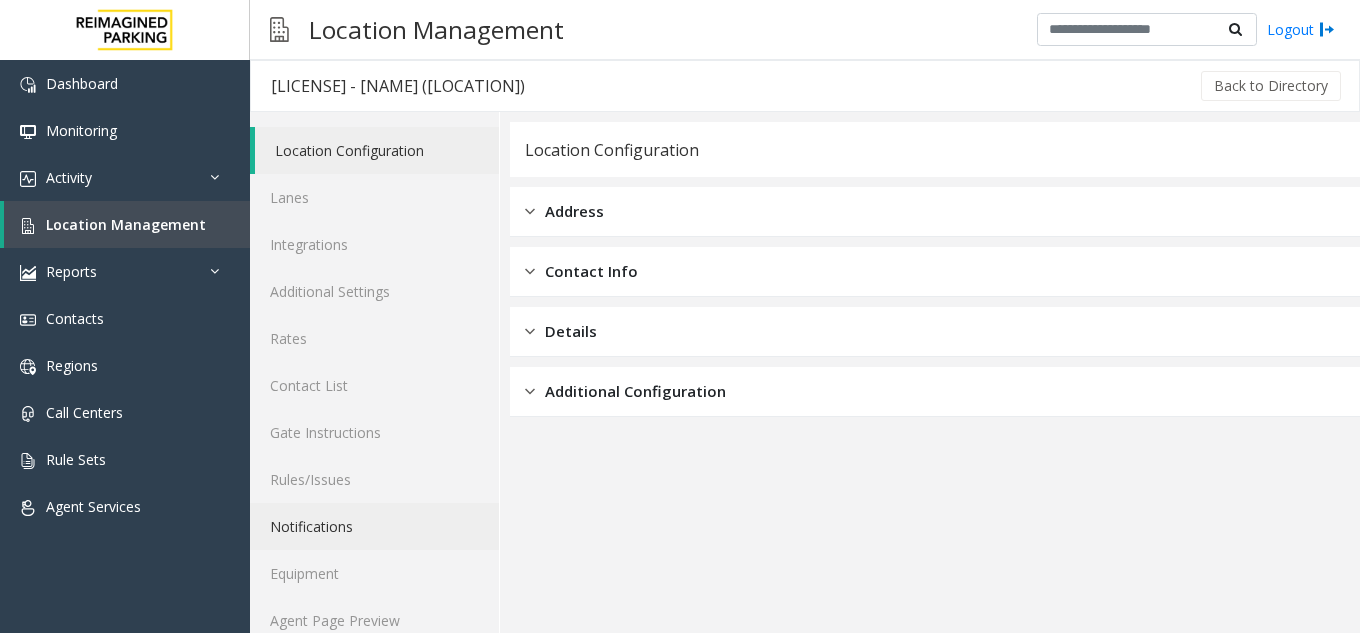 scroll, scrollTop: 26, scrollLeft: 0, axis: vertical 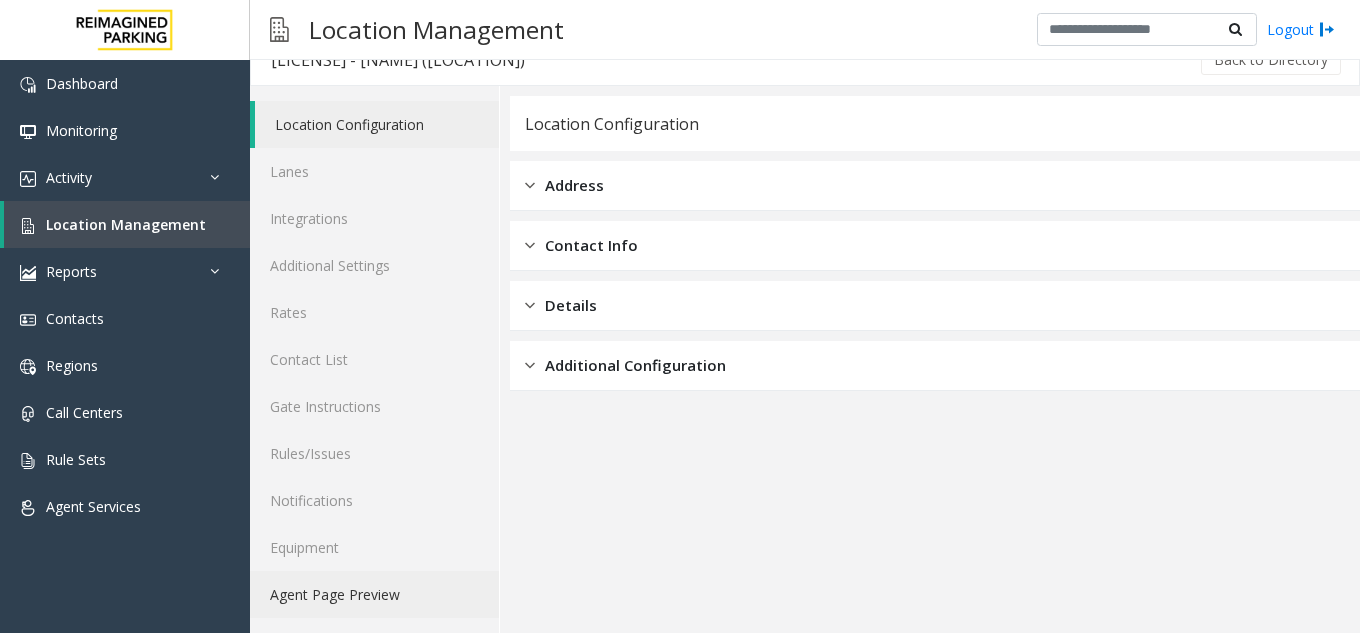 click on "Agent Page Preview" 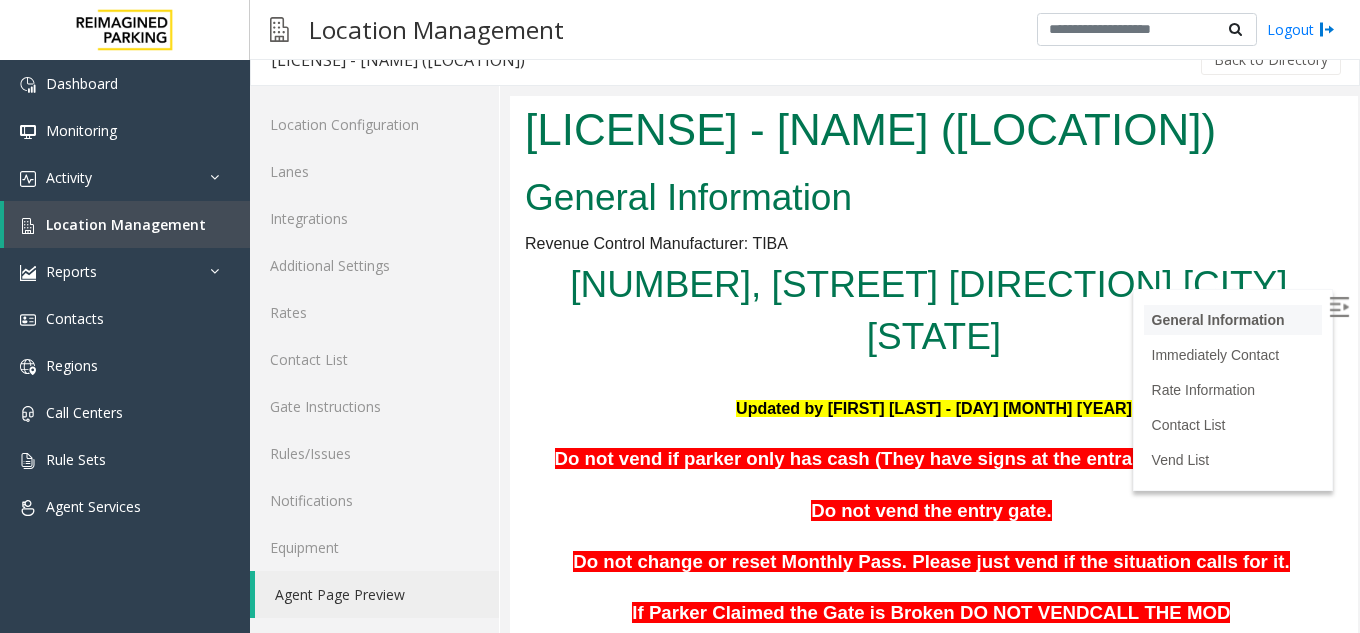 scroll, scrollTop: 0, scrollLeft: 0, axis: both 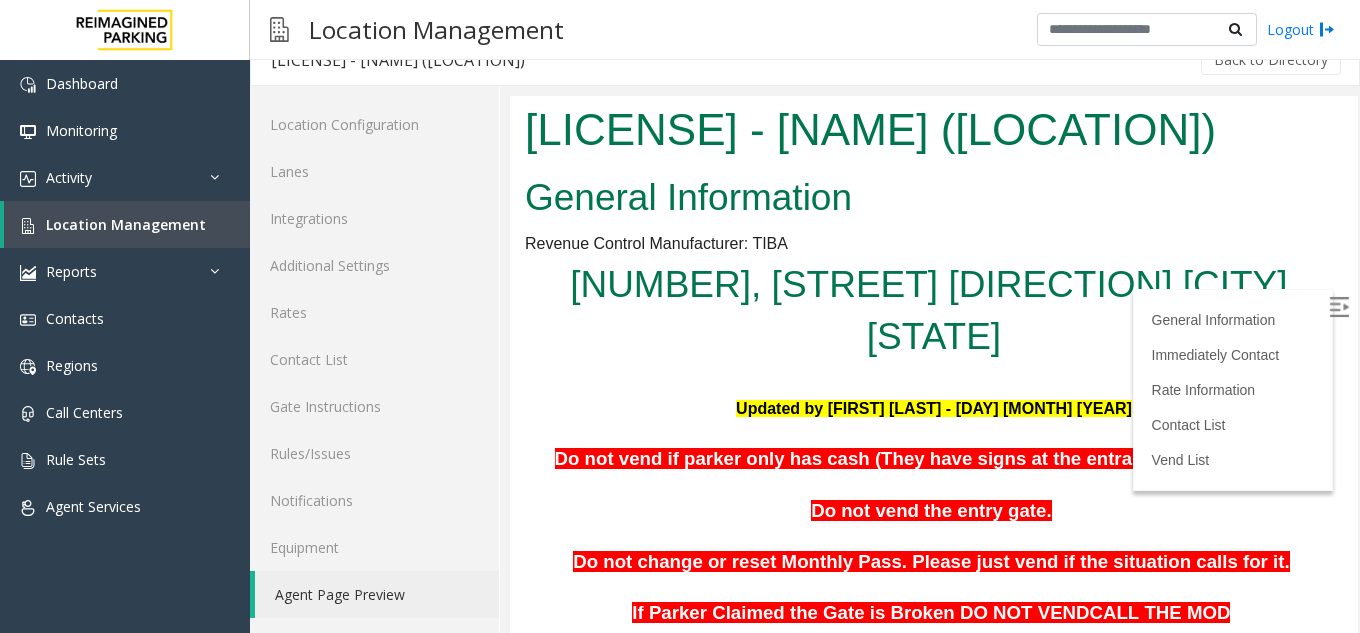 click at bounding box center [1339, 307] 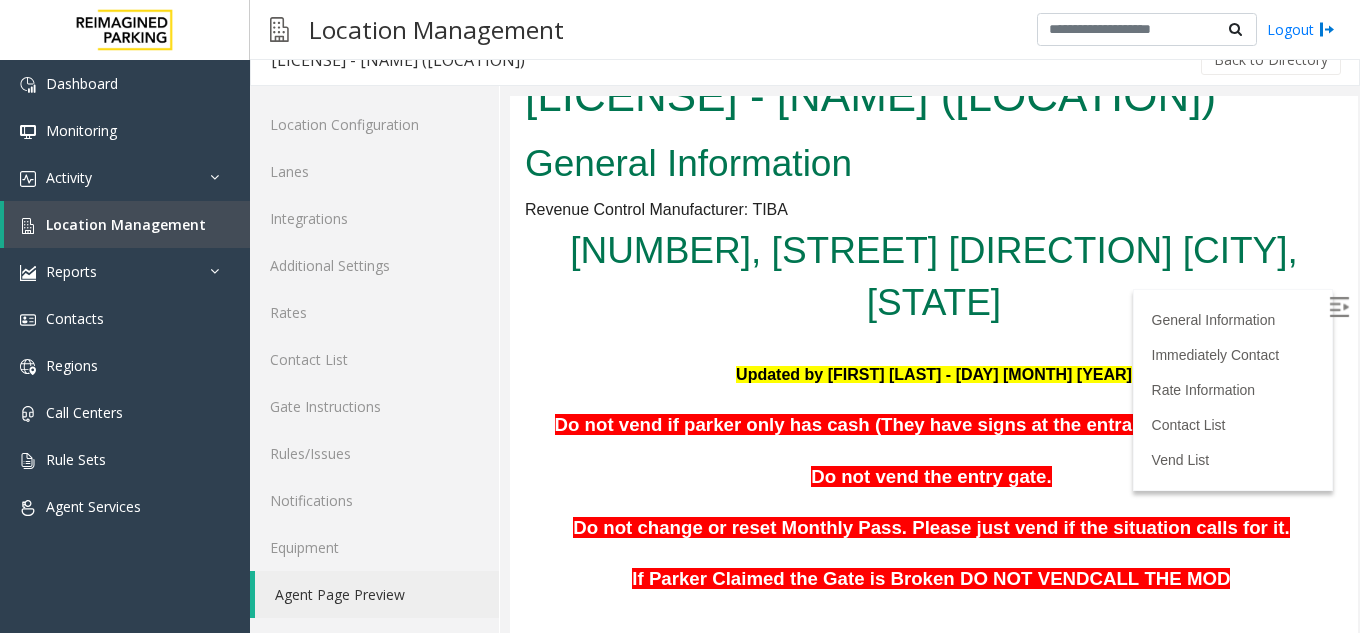 scroll, scrollTop: 0, scrollLeft: 0, axis: both 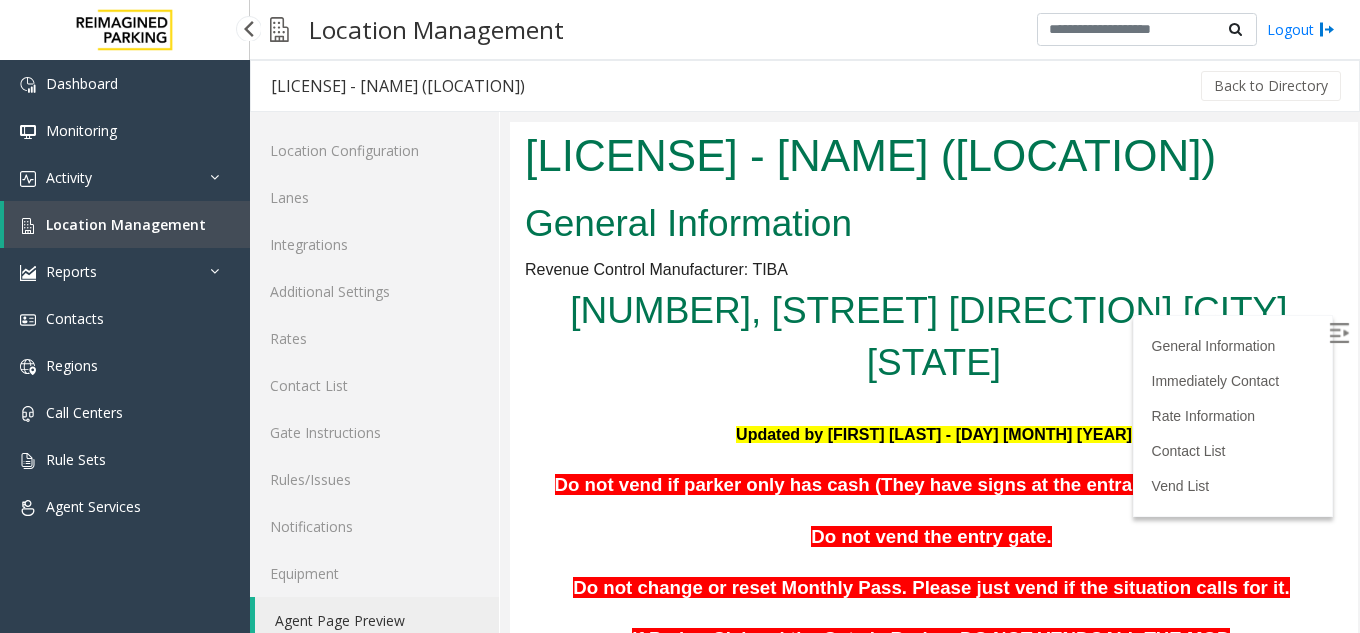 click on "Location Management" at bounding box center (127, 224) 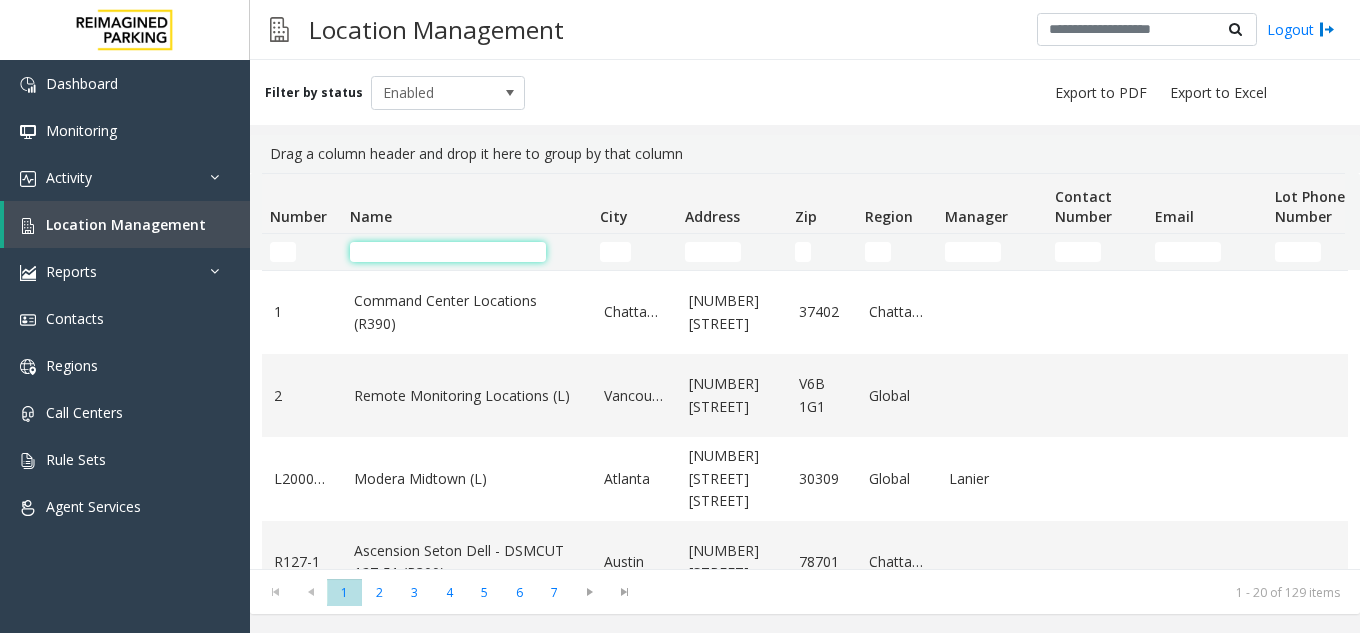 click 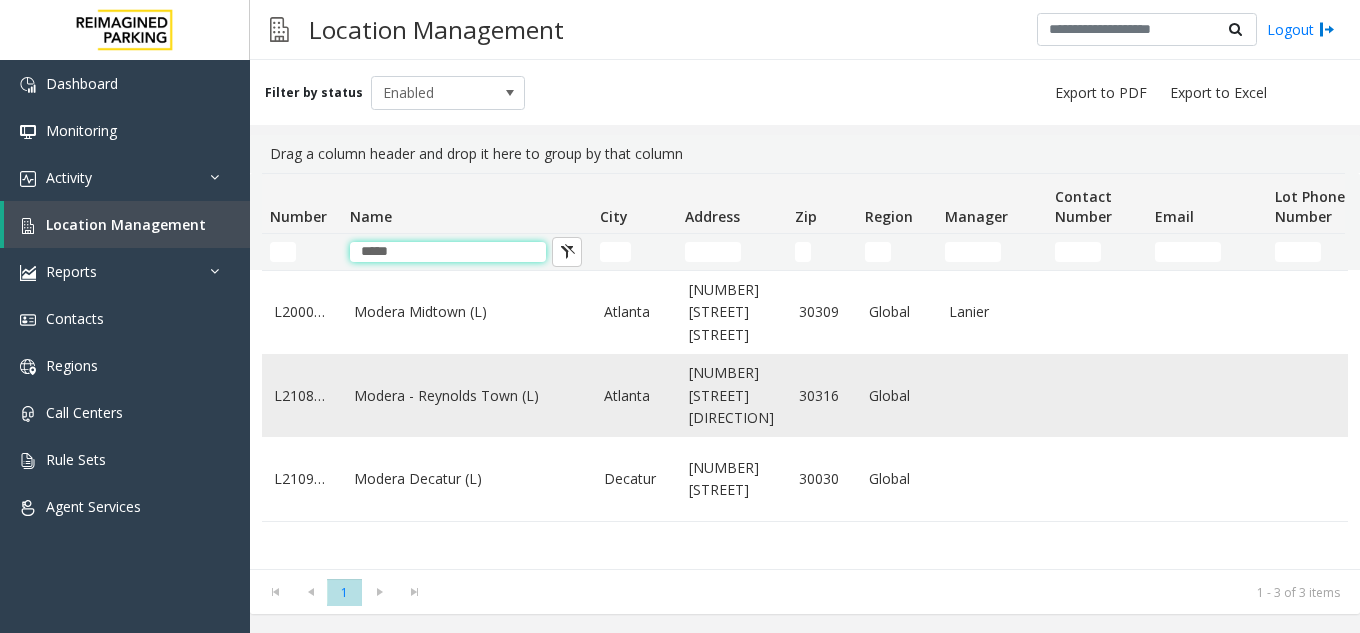 type on "*****" 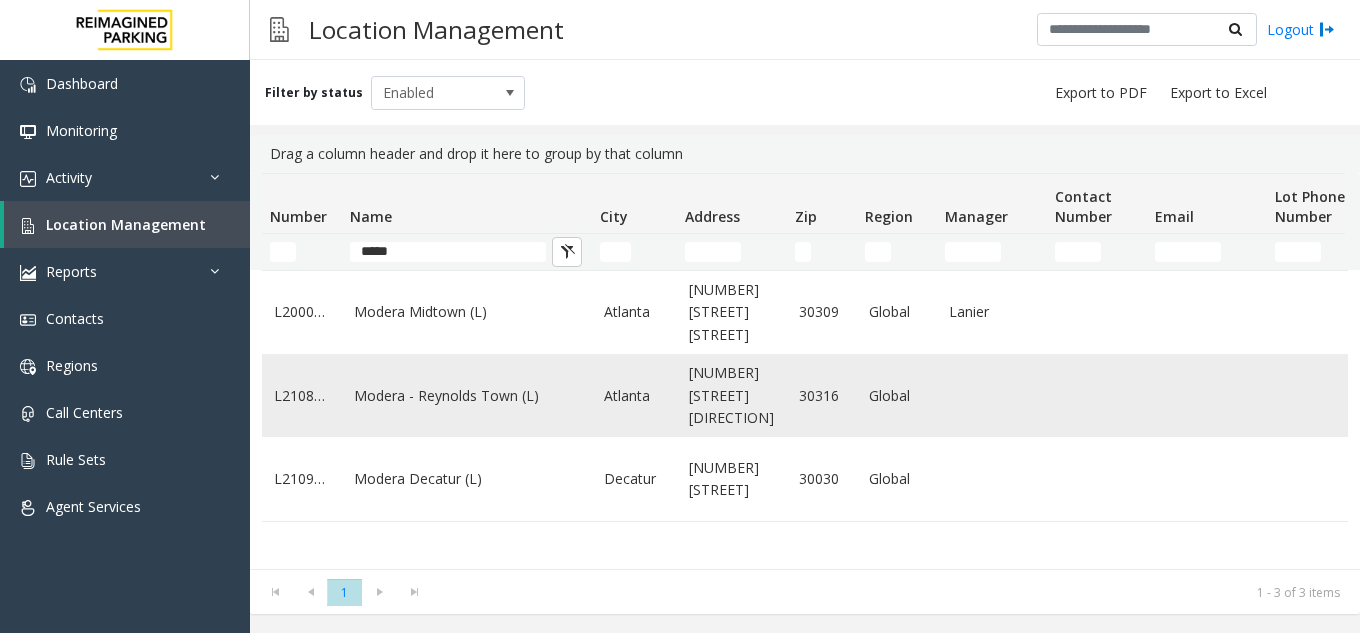 click on "Modera - Reynolds Town (L)" 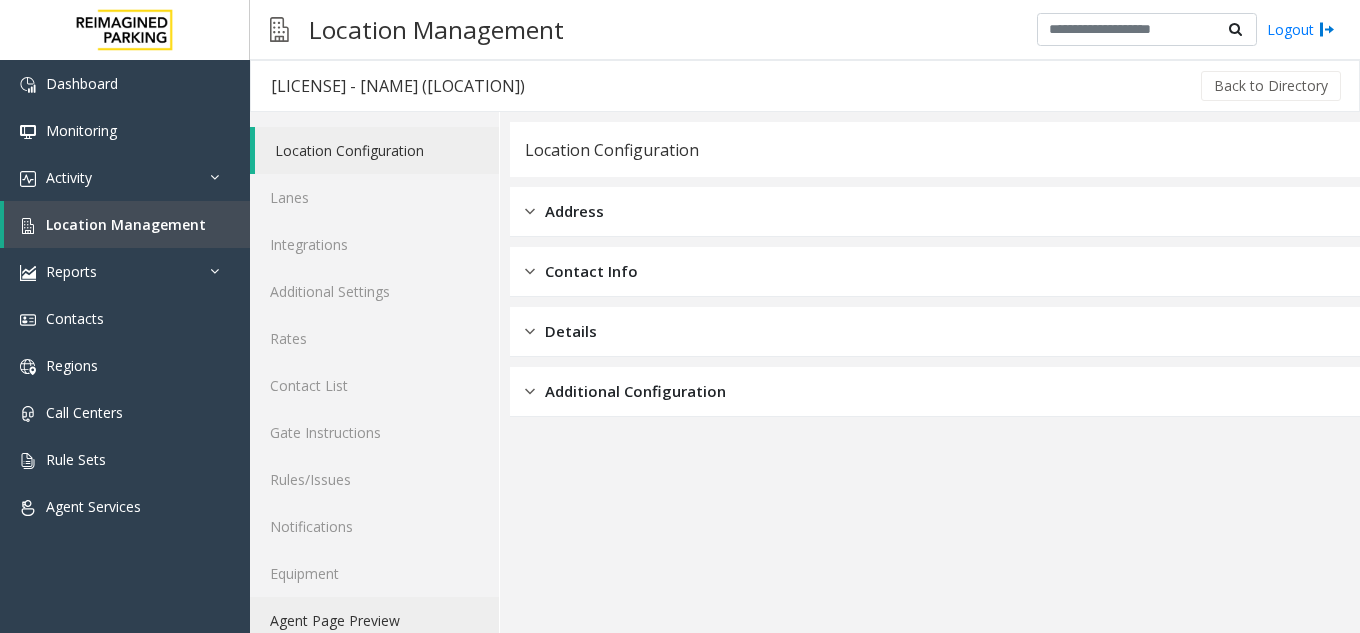 click on "Agent Page Preview" 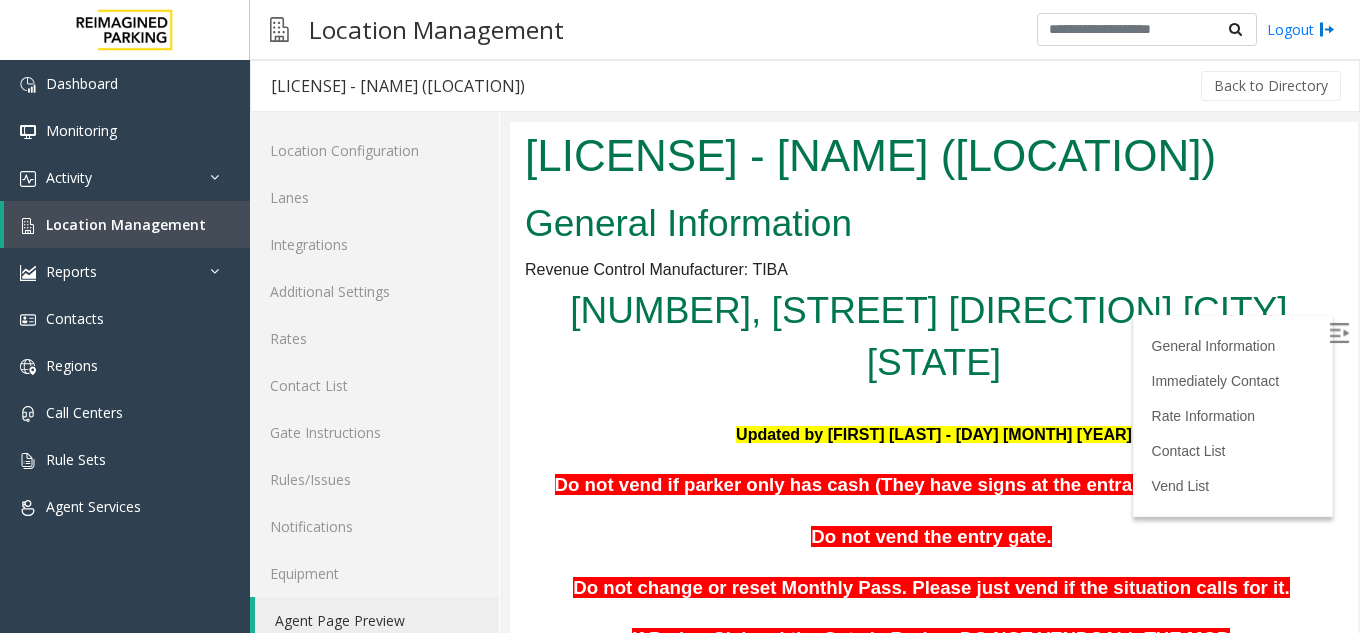 scroll, scrollTop: 0, scrollLeft: 0, axis: both 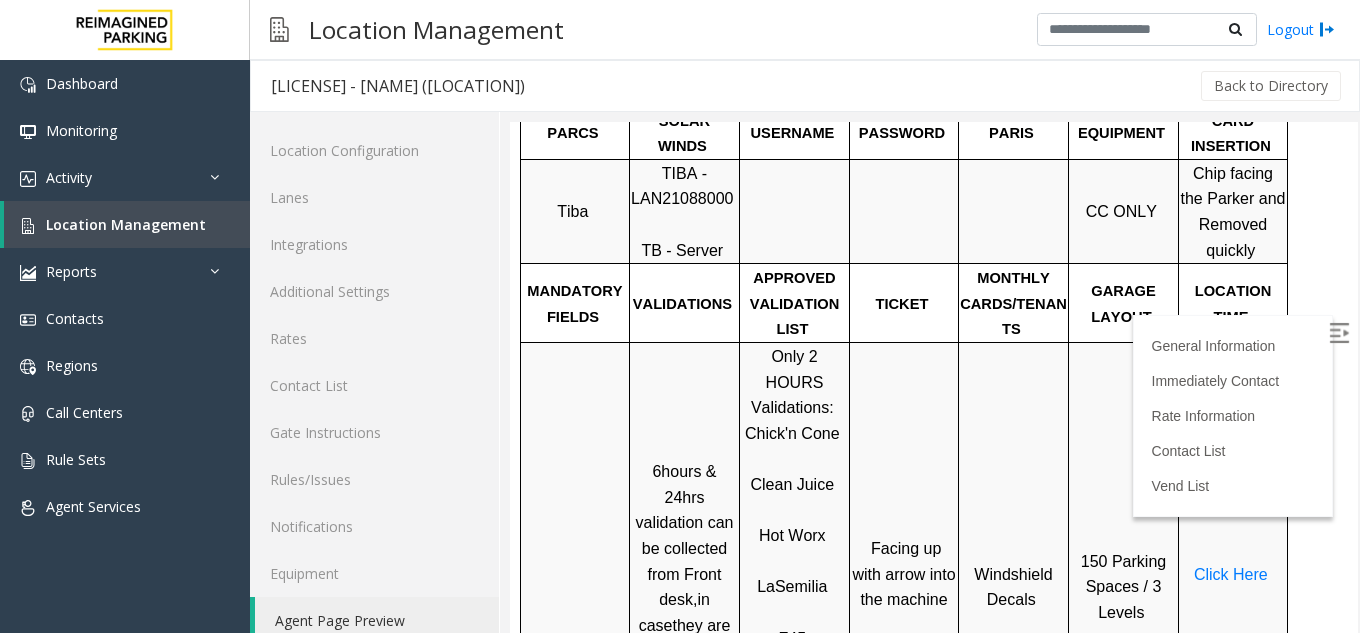 click on "Facing up with arrow into the machine" at bounding box center [904, 574] 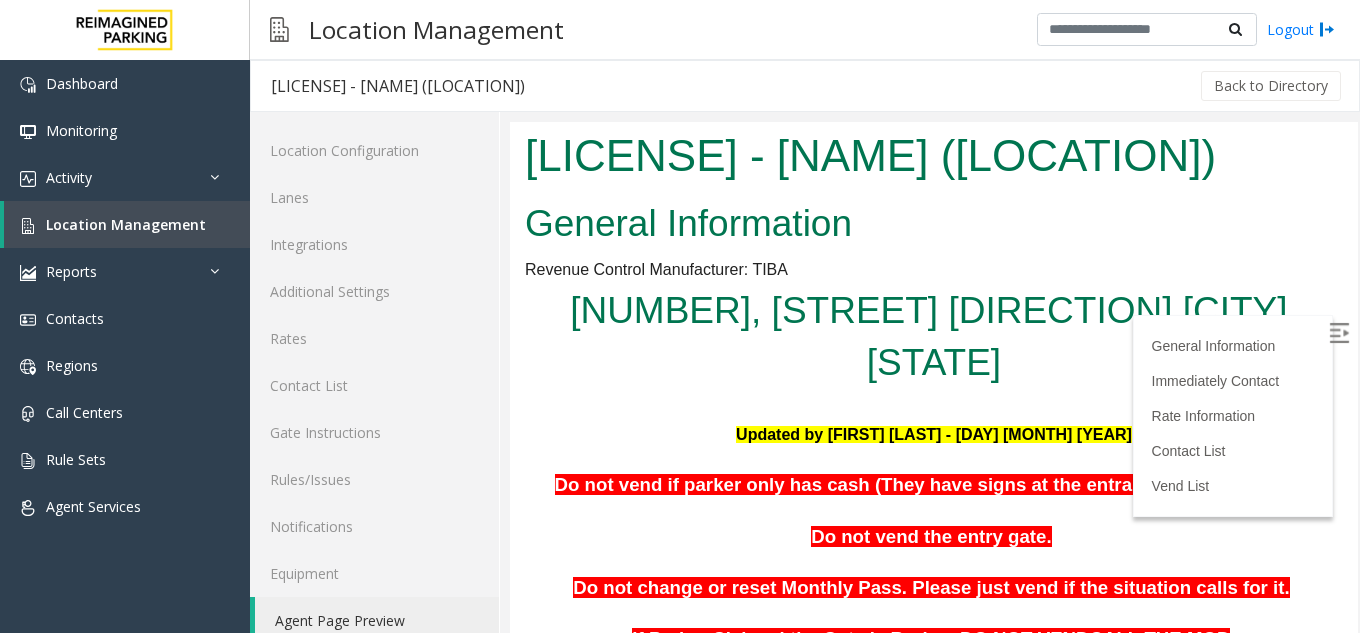 drag, startPoint x: 787, startPoint y: 159, endPoint x: 1264, endPoint y: 173, distance: 477.2054 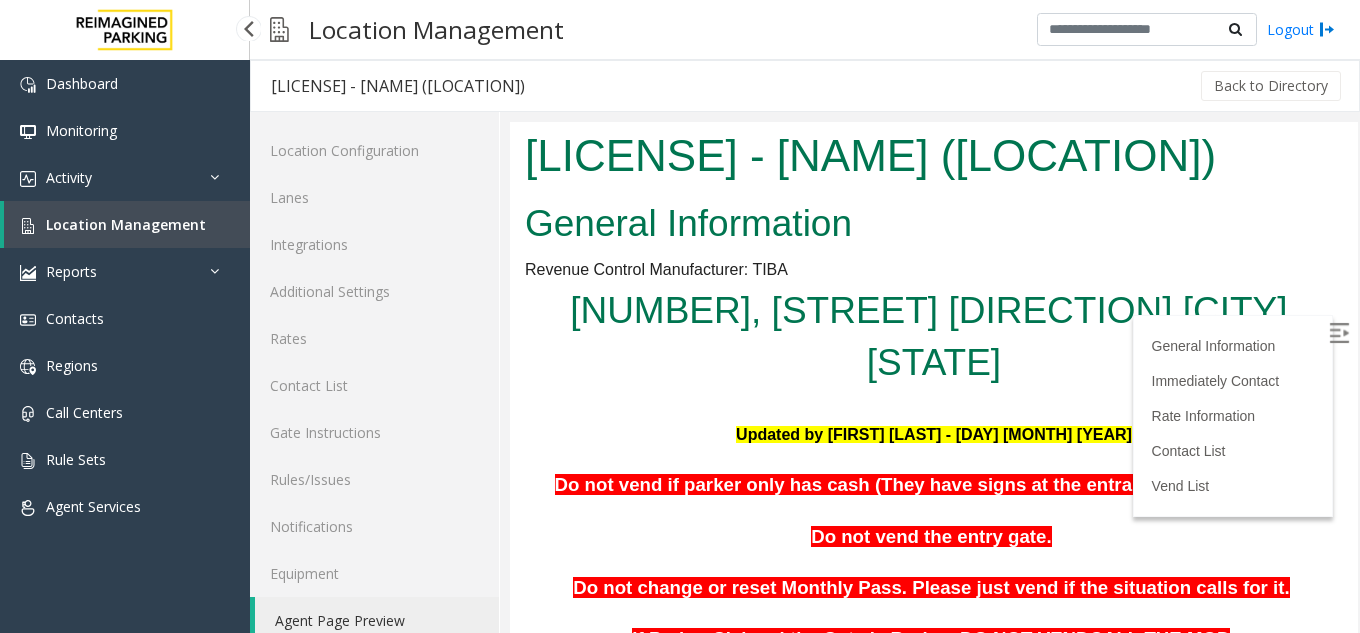 click on "Location Management" at bounding box center (126, 224) 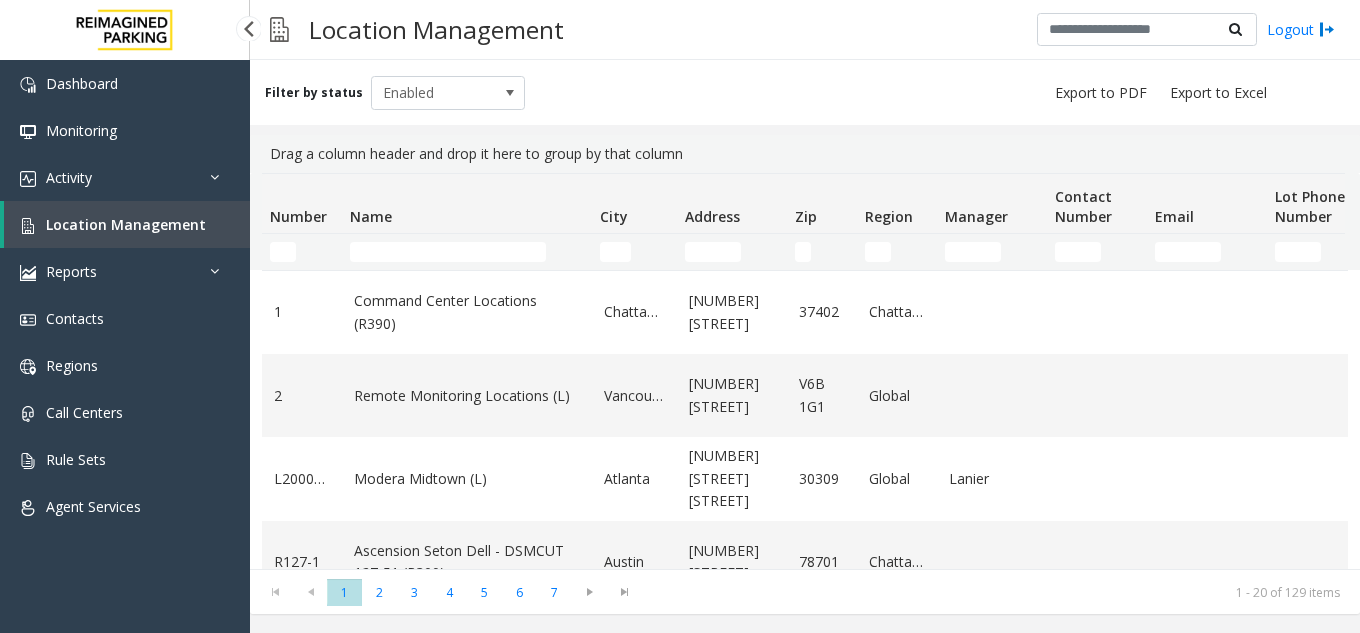 click on "Location Management" at bounding box center (126, 224) 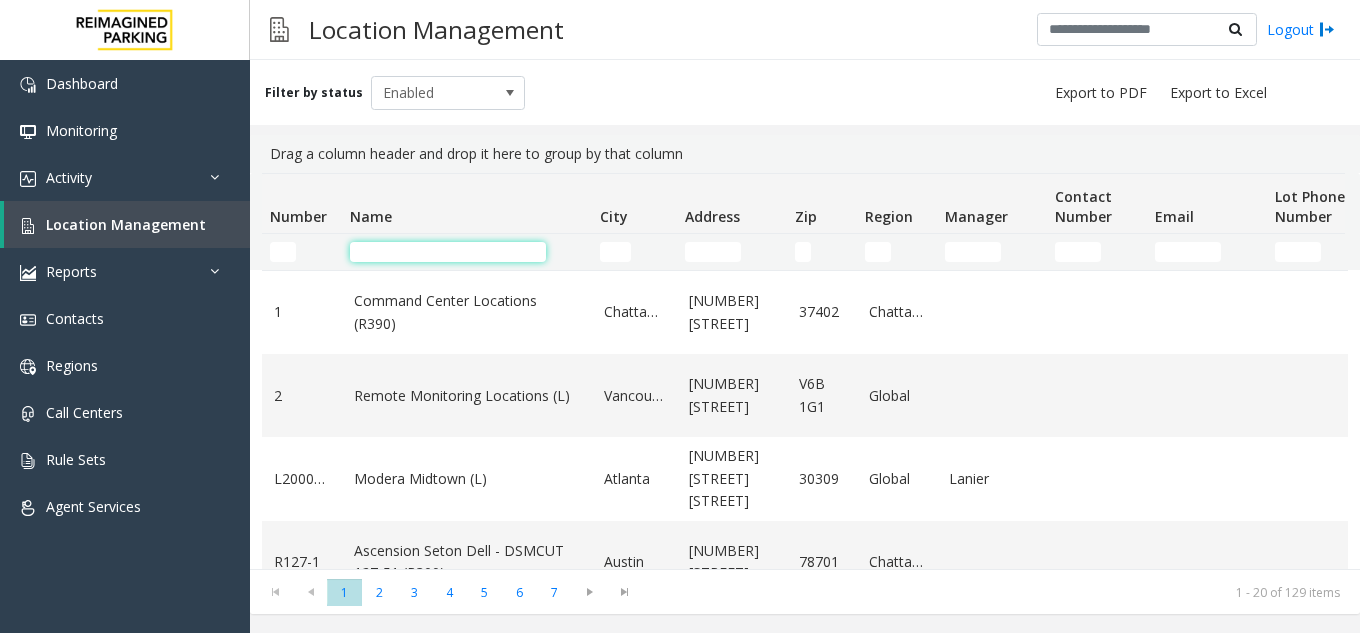 click 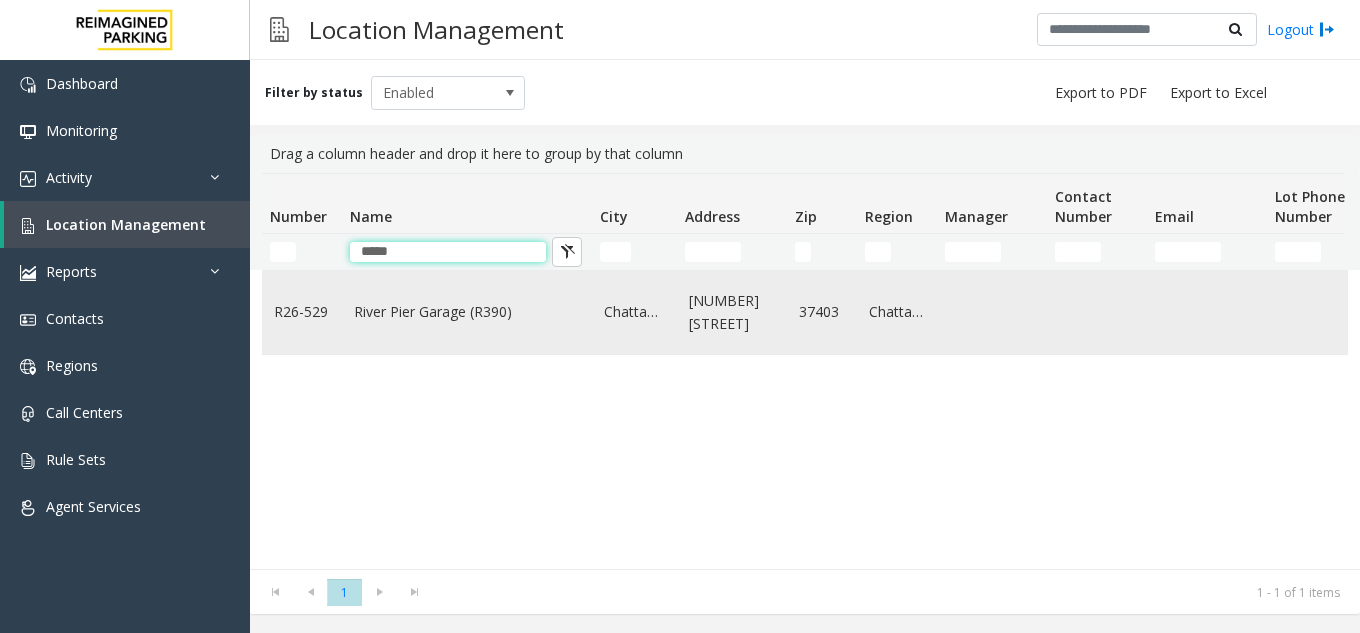 type on "*****" 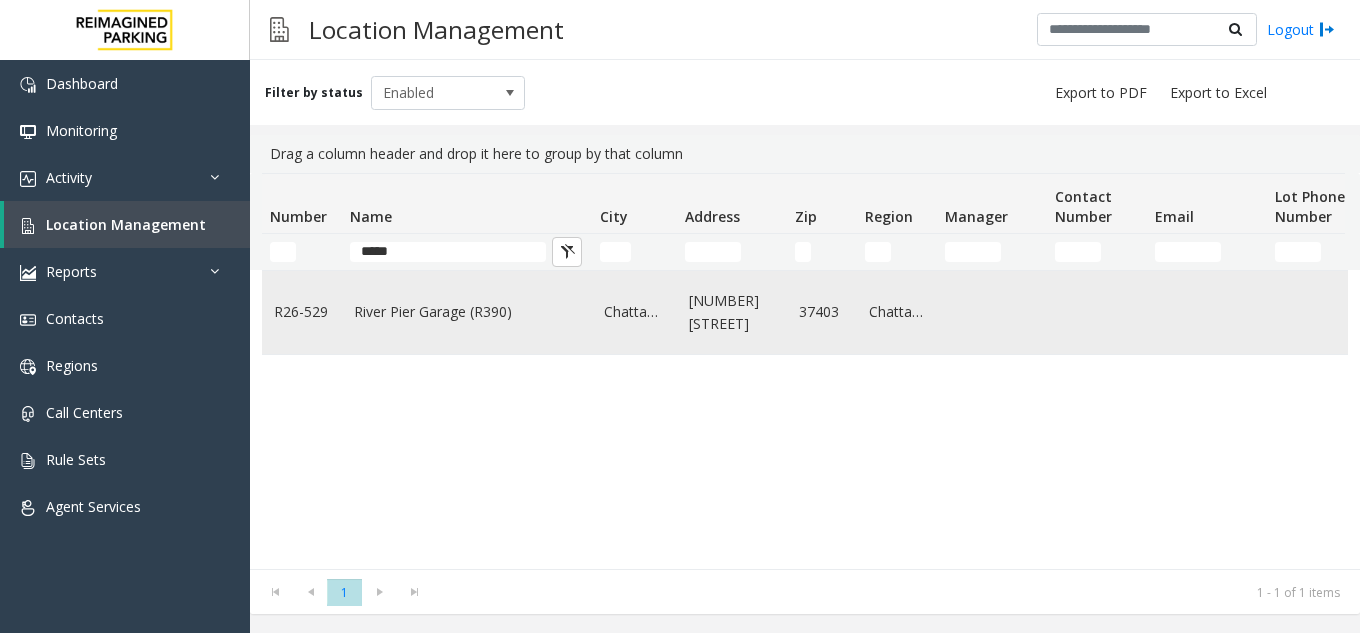 click on "River Pier Garage (R390)" 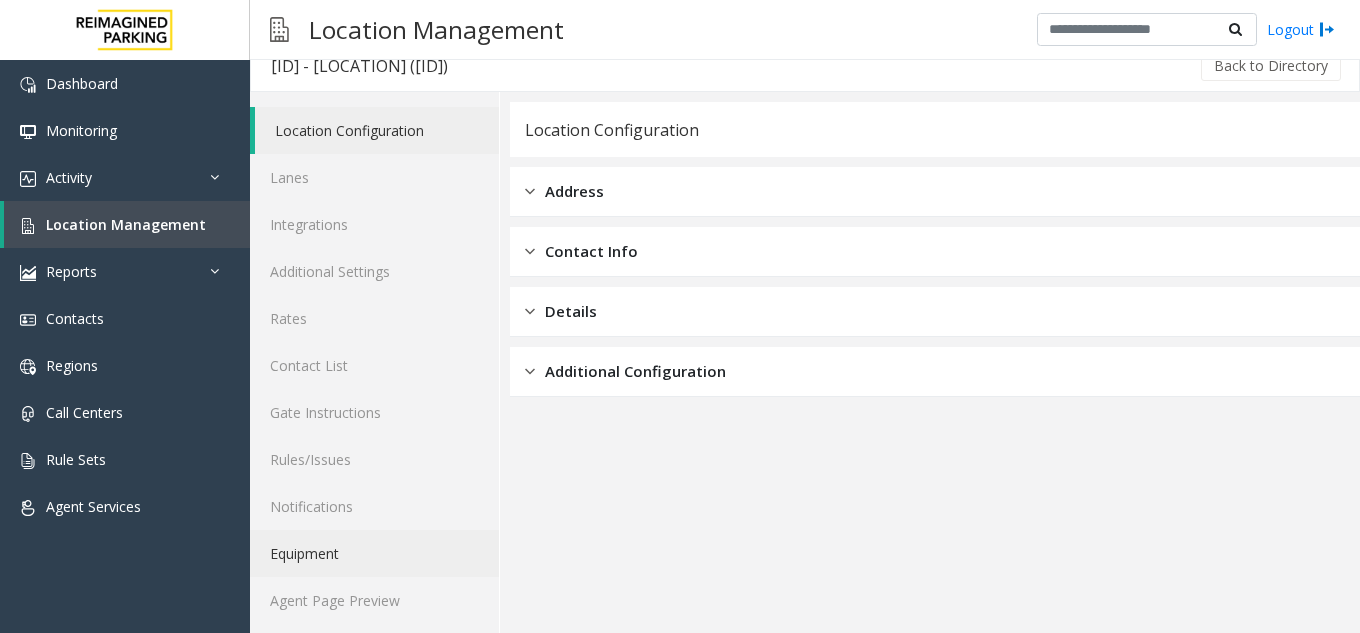 scroll, scrollTop: 26, scrollLeft: 0, axis: vertical 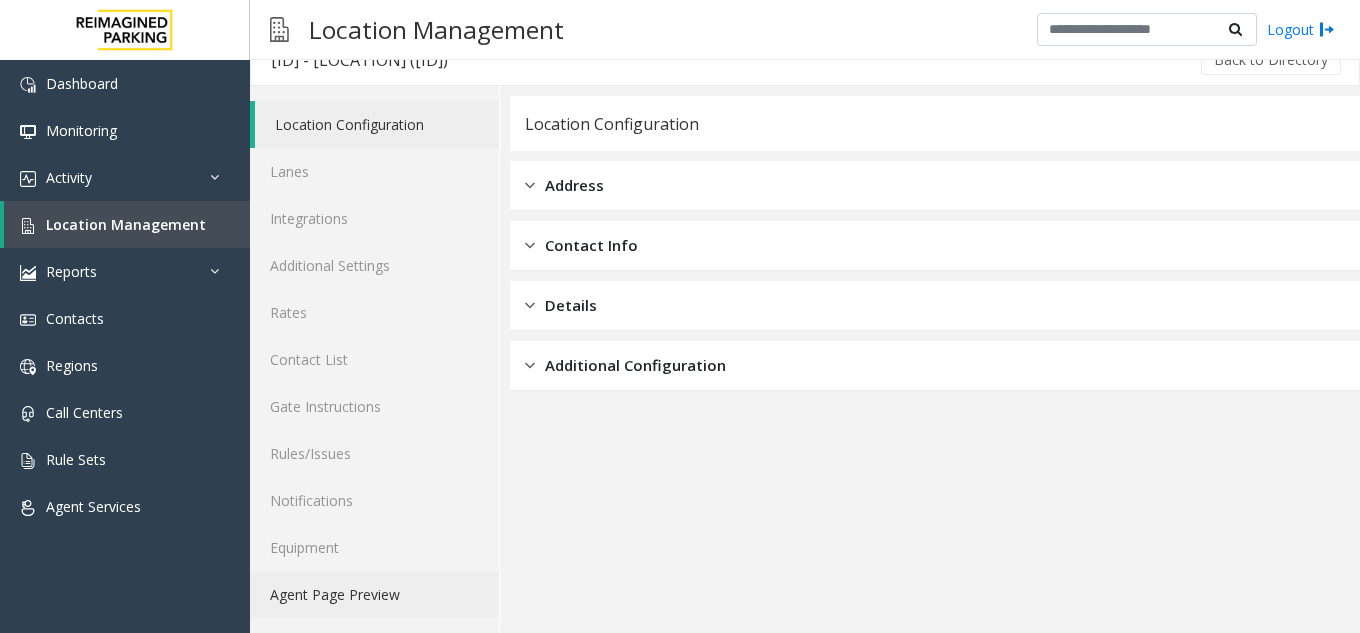 click on "Agent Page Preview" 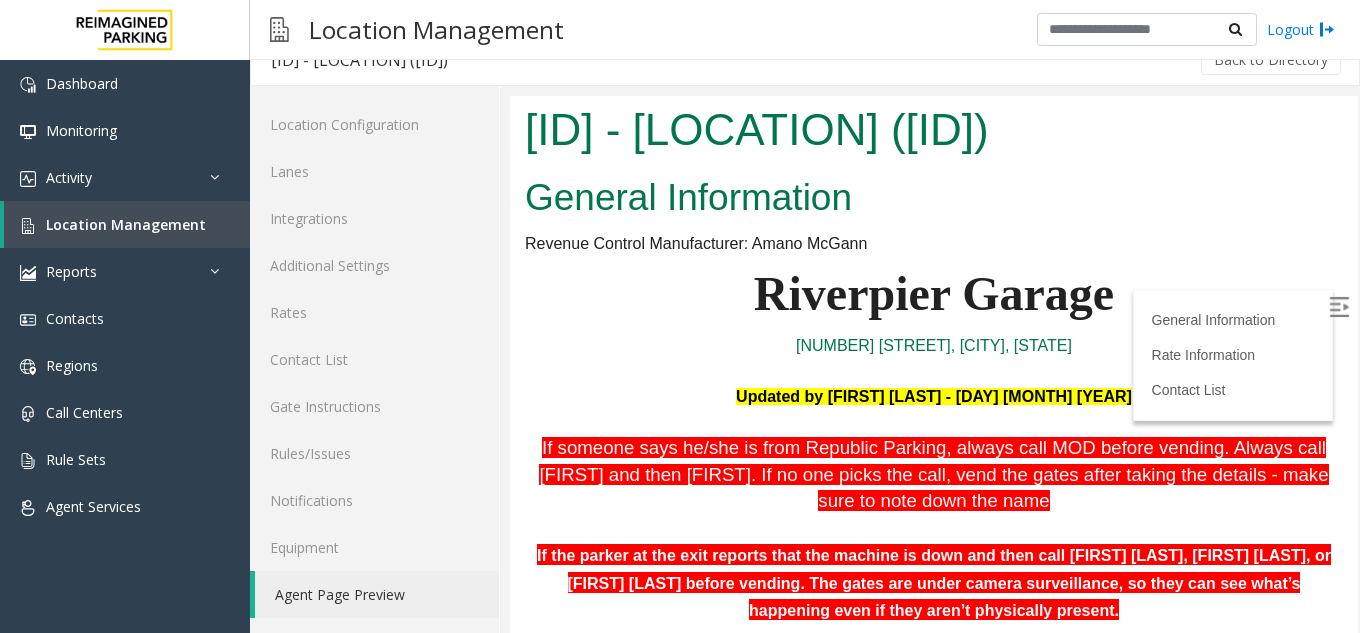scroll, scrollTop: 0, scrollLeft: 0, axis: both 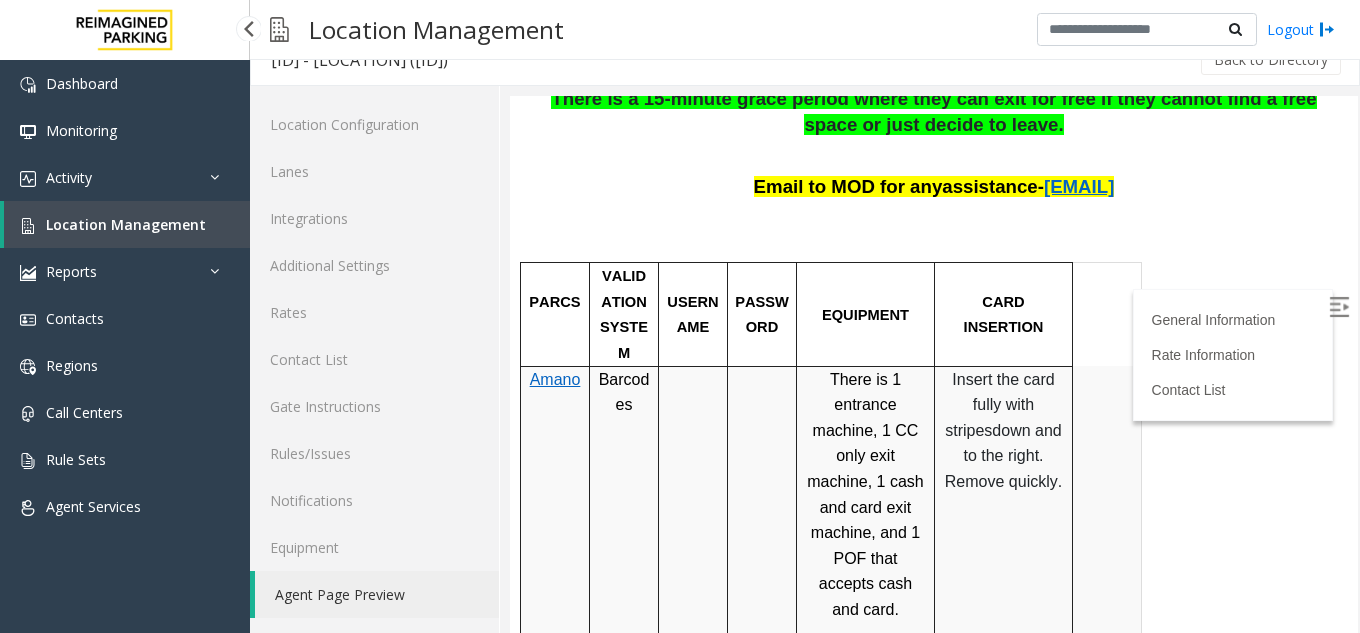 click on "Location Management" at bounding box center [127, 224] 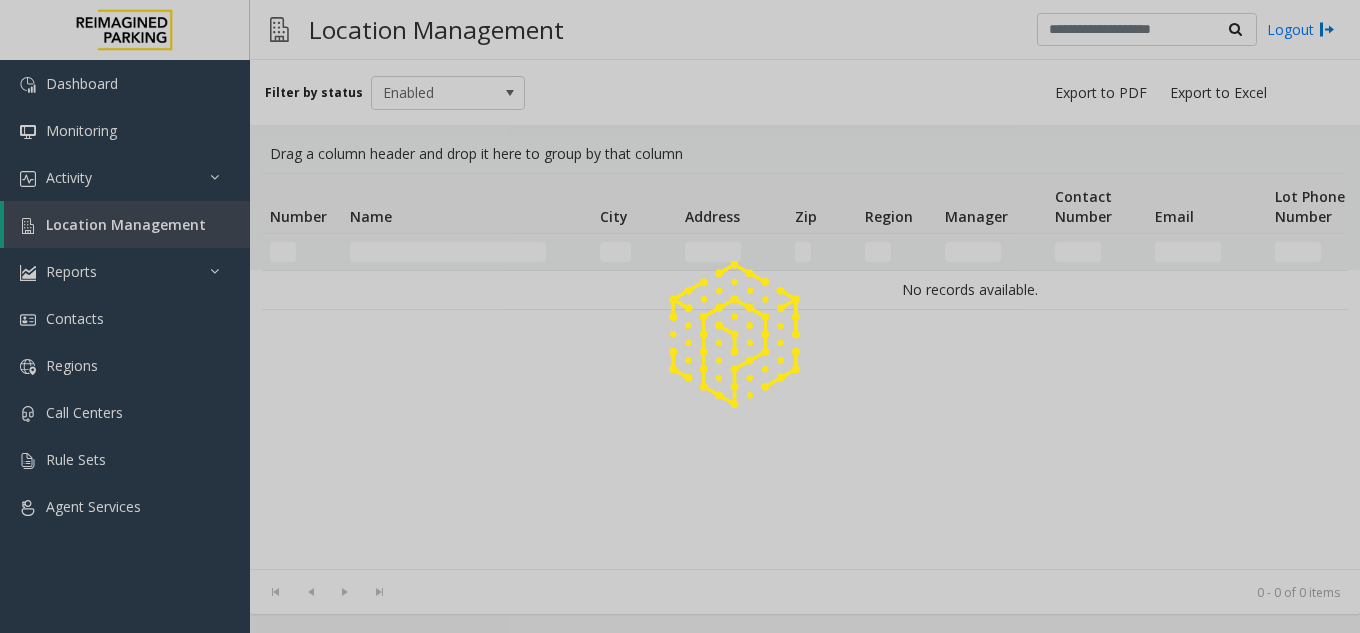 scroll, scrollTop: 0, scrollLeft: 0, axis: both 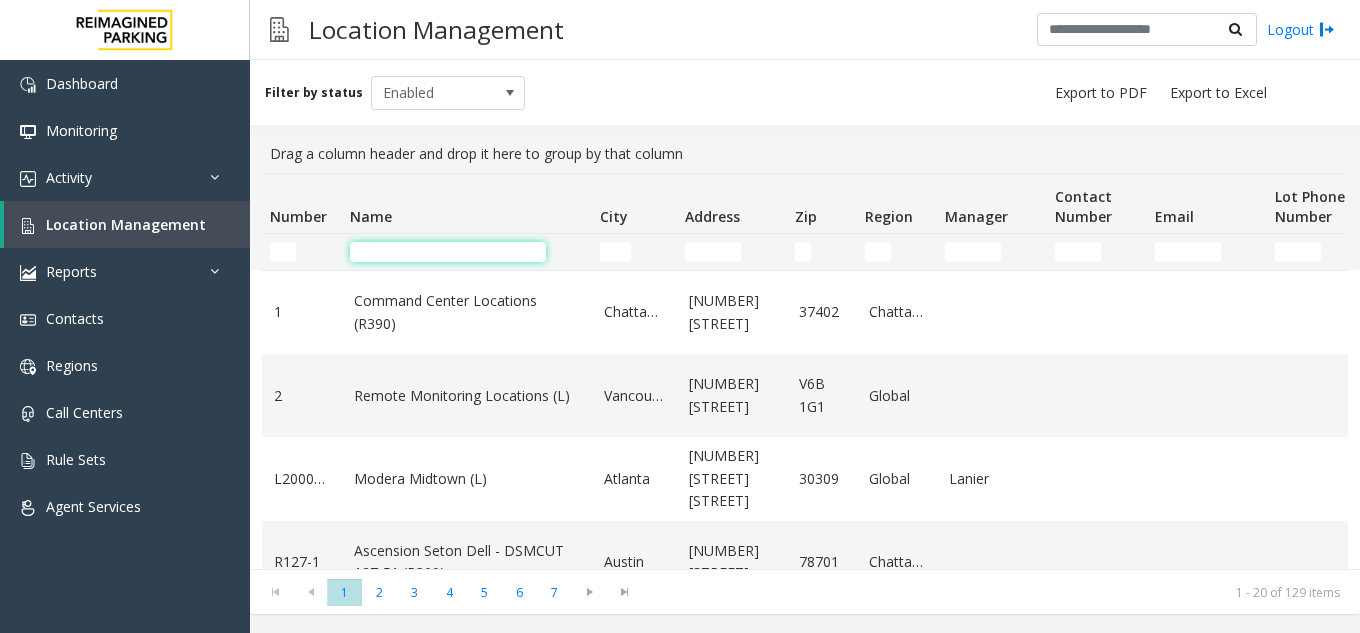click 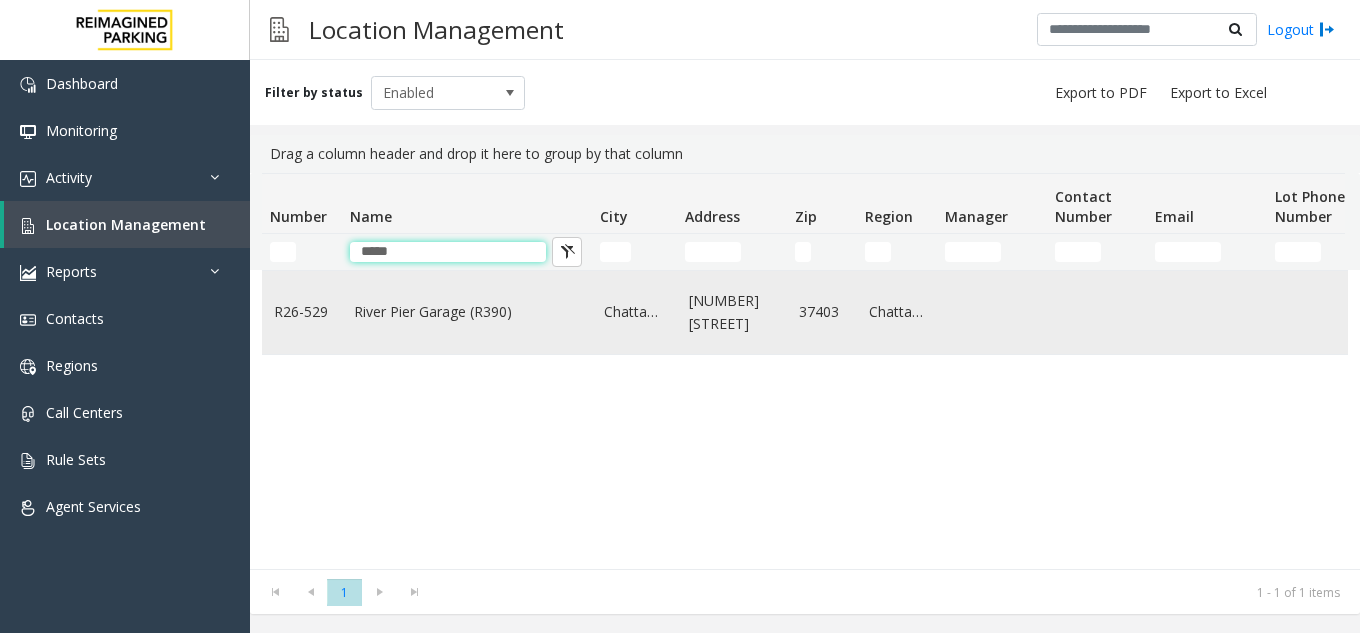 type on "*****" 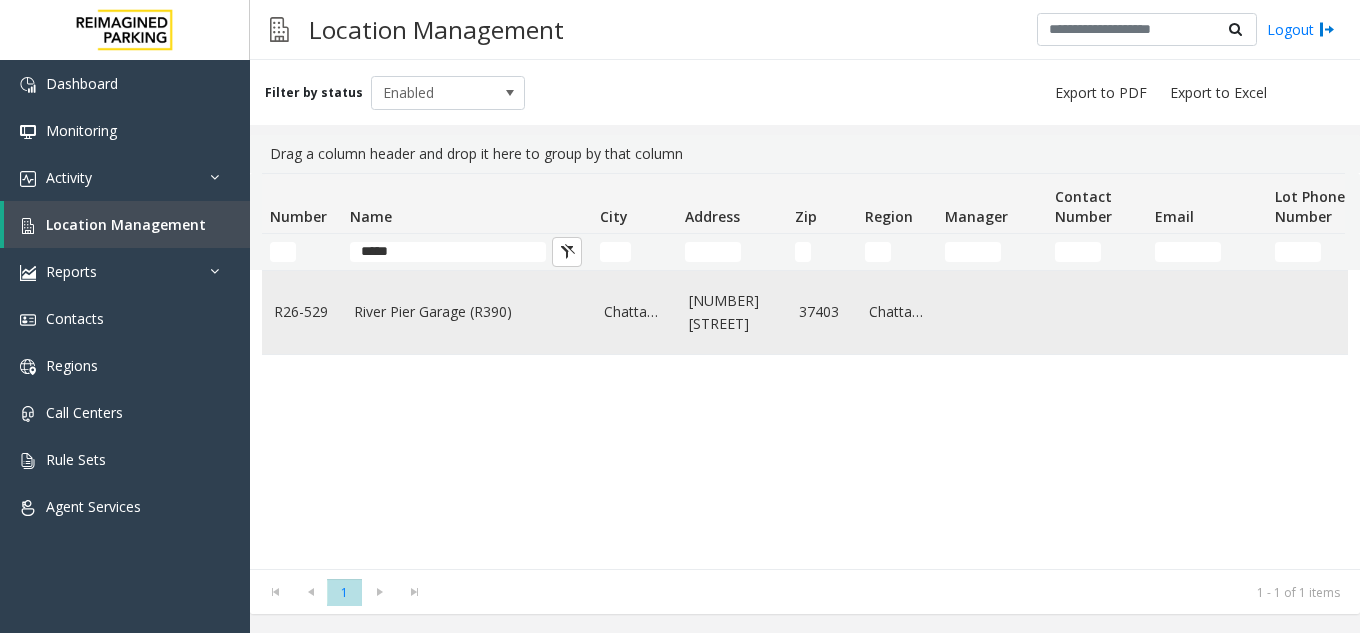 click on "River Pier Garage (R390)" 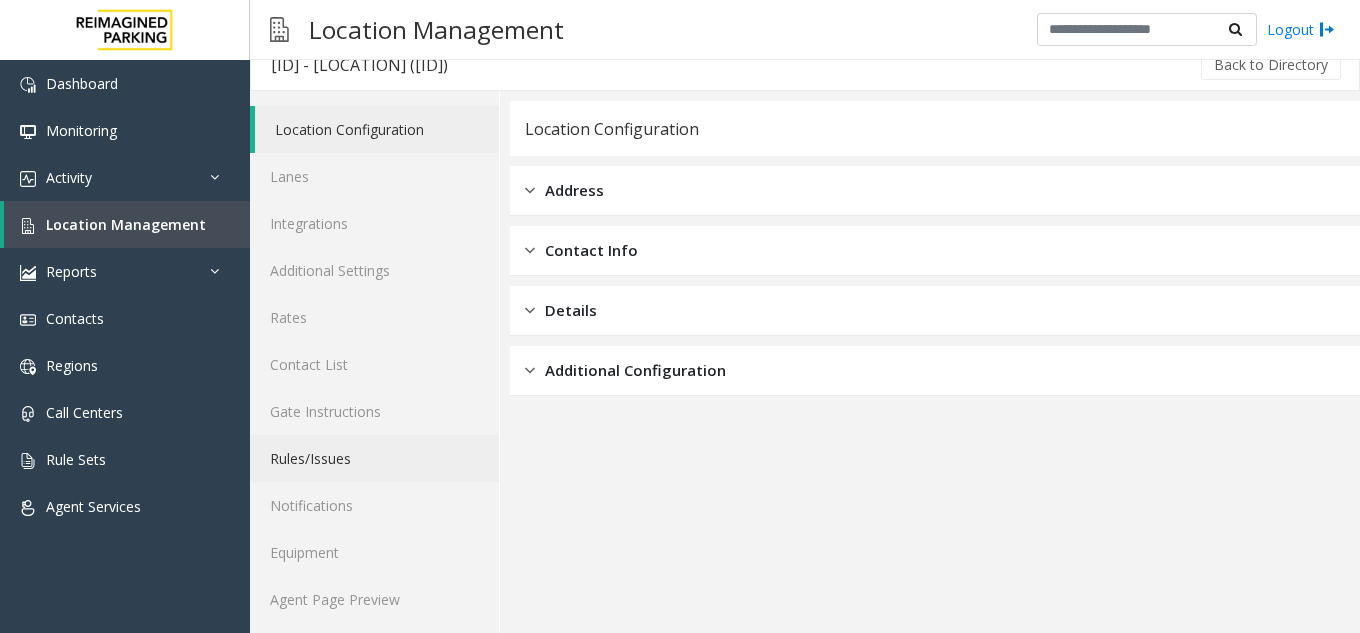 scroll, scrollTop: 26, scrollLeft: 0, axis: vertical 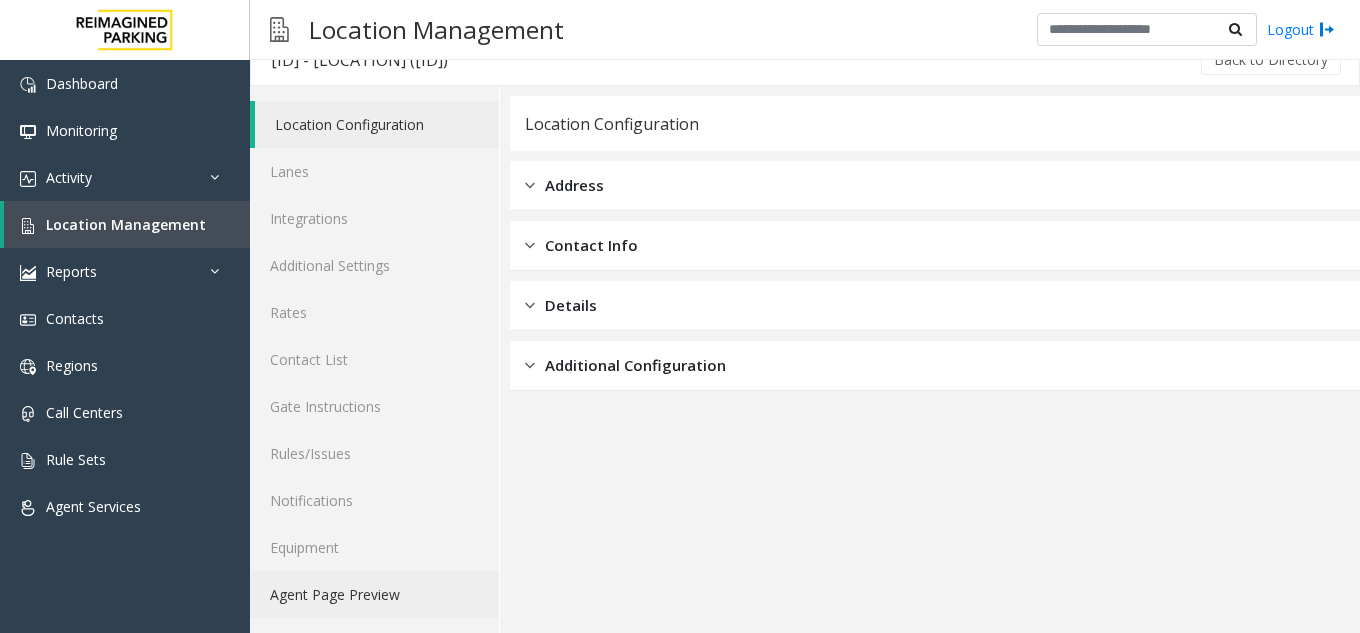 click on "Agent Page Preview" 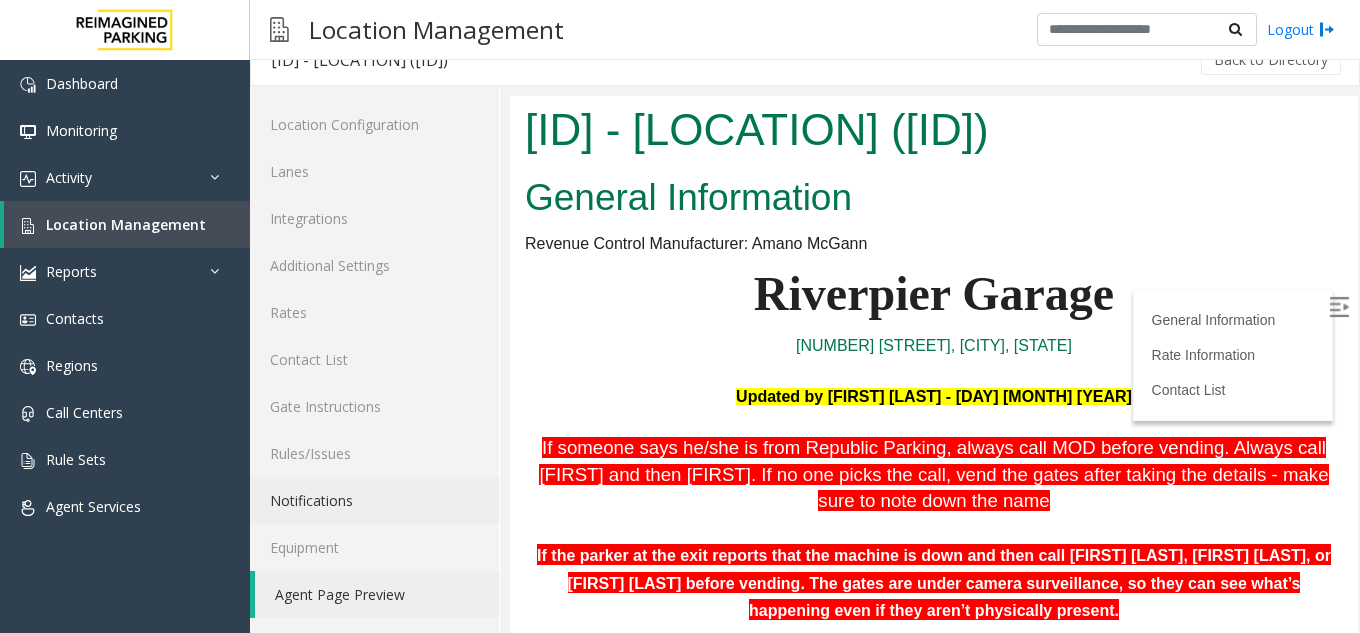 scroll, scrollTop: 0, scrollLeft: 0, axis: both 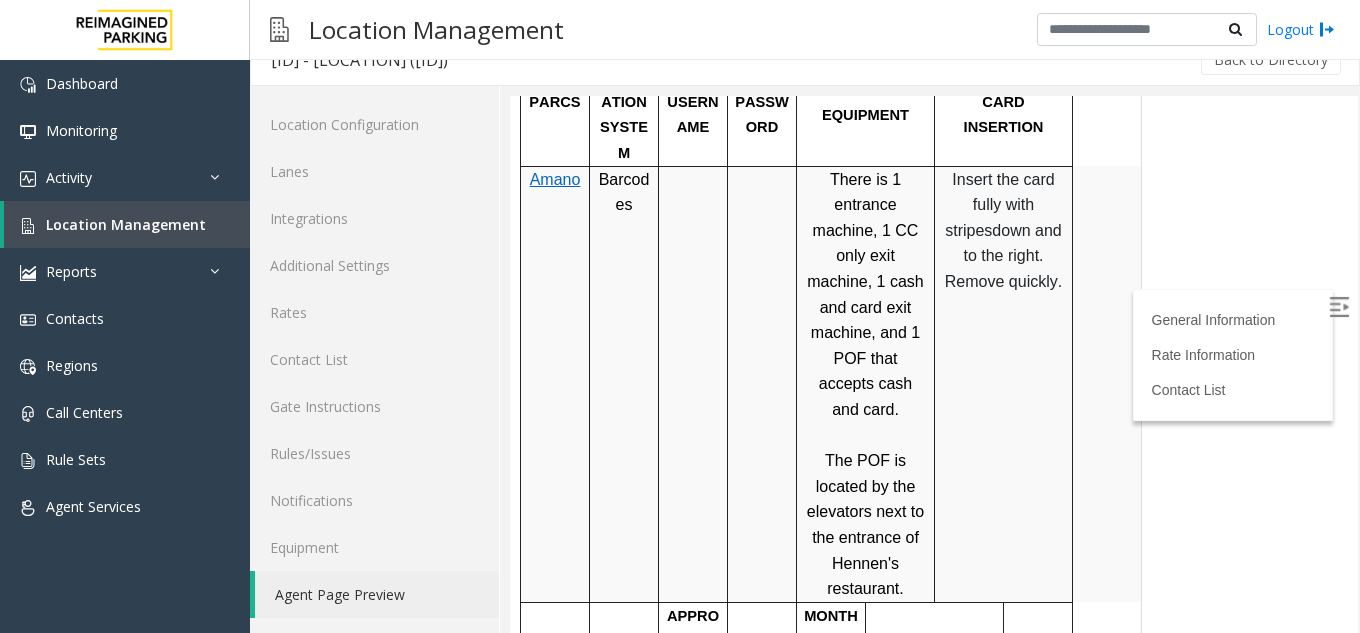 click at bounding box center (1339, 307) 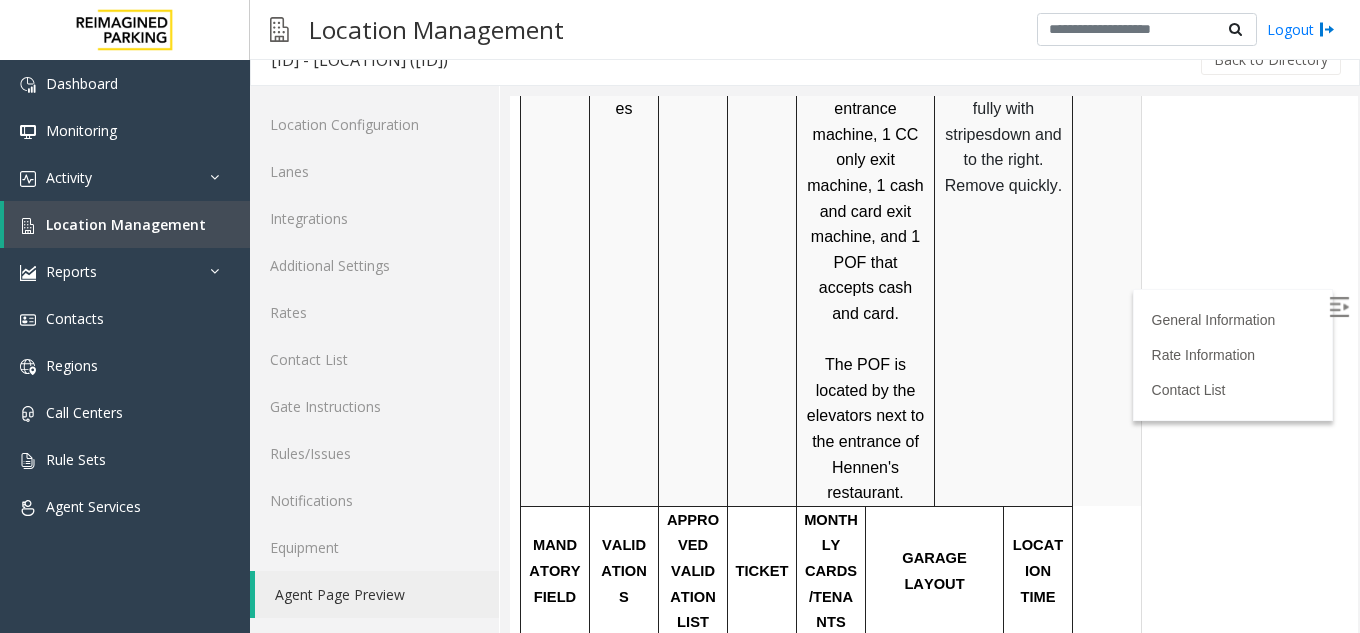 scroll, scrollTop: 1200, scrollLeft: 0, axis: vertical 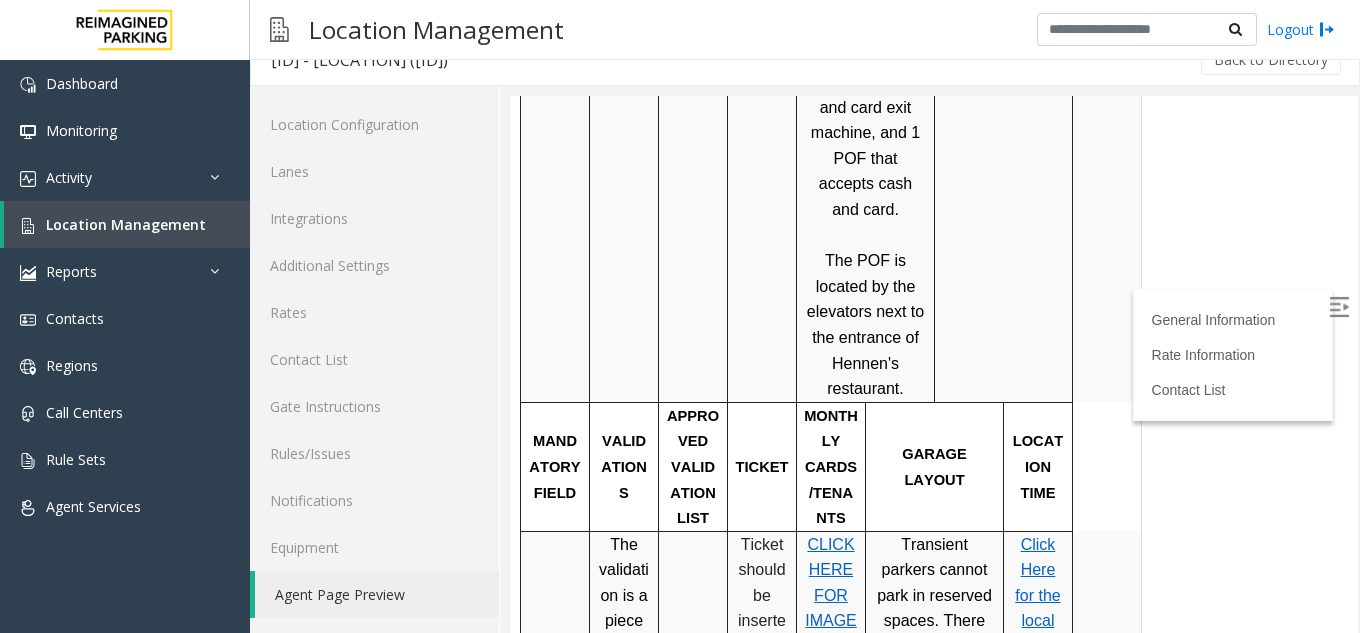 click on "Click Here for the local time" at bounding box center [1037, 595] 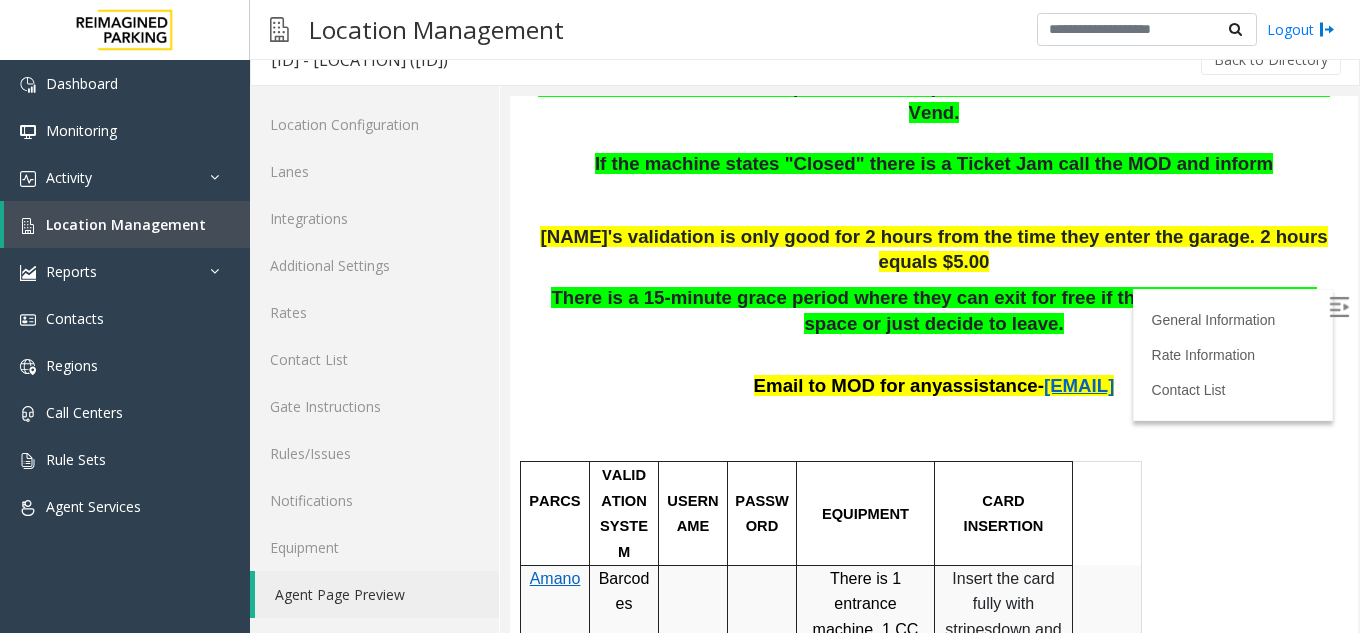 scroll, scrollTop: 600, scrollLeft: 0, axis: vertical 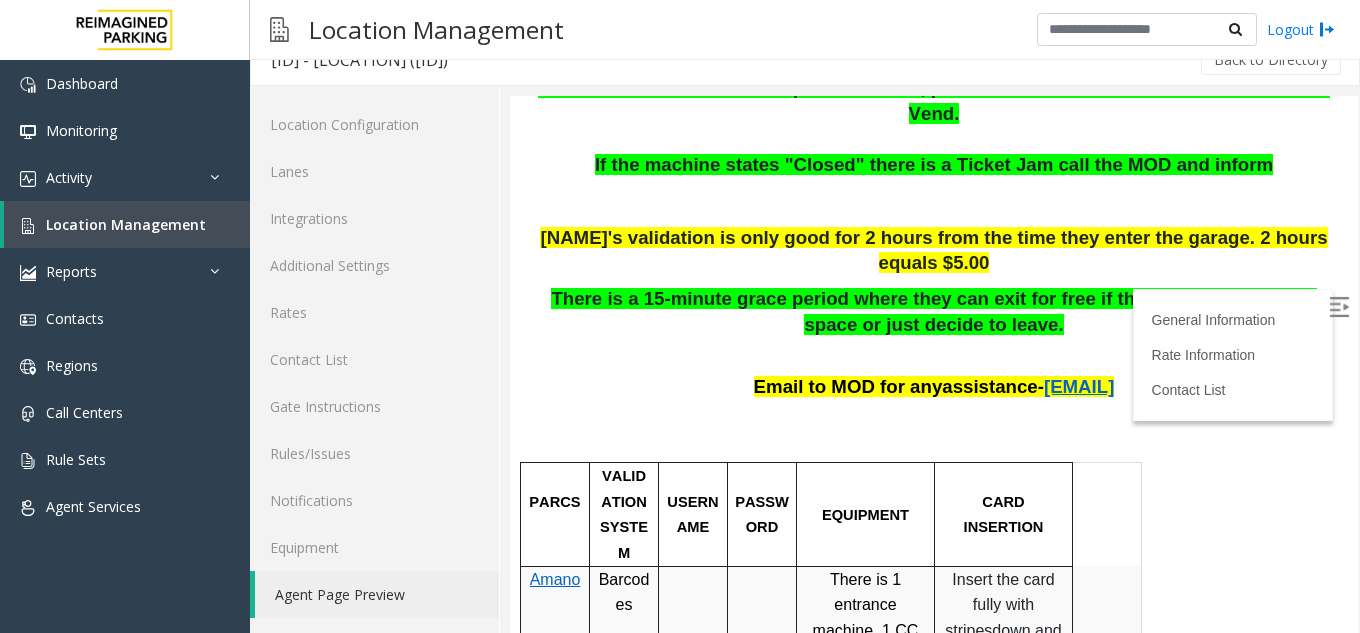 click on "PARCS   VALIDATION SYSTEM USERNAME PASSWORD EQUIPMENT CARD INSERTIO N     Amano Barcodes     There is 1 entrance machine, 1 CC only exit machine, 1 cash and card exit machine, and 1 POF that accepts cash and card.   The POF is located by the elevators next to the entrance of Hennen's restaurant. Insert the card fully with stripes  down and to the right. Remove quickly.     MANDATORY FIELD VALIDATIONS APPROVED VALIDATION LIST TICKET MONTHLY CARDS/TENANTS GARAGE LAYOUT LOCATION TIME       The validation is a piece of paper with a barcode on it. Insert ticket, then scan barcod e   Ticket should be inserted QR code up CLICK HERE FOR IMAGES OF THE MONTHLY PASS Transient parkers cannot park in reserved spaces. There are some   on every level for tenants. Click Here for the local time     APPROVED VENDORS DO NOT VEND FOR ENTRANCE/EXIT LANE INFO LOST TICKET RATE COMMON ISSUES SPECIAL INSTRUCTIONS HOURS OF OPERATION     Reef employees, machine malfunctions     1 entrance,   2 exits" at bounding box center [931, 1566] 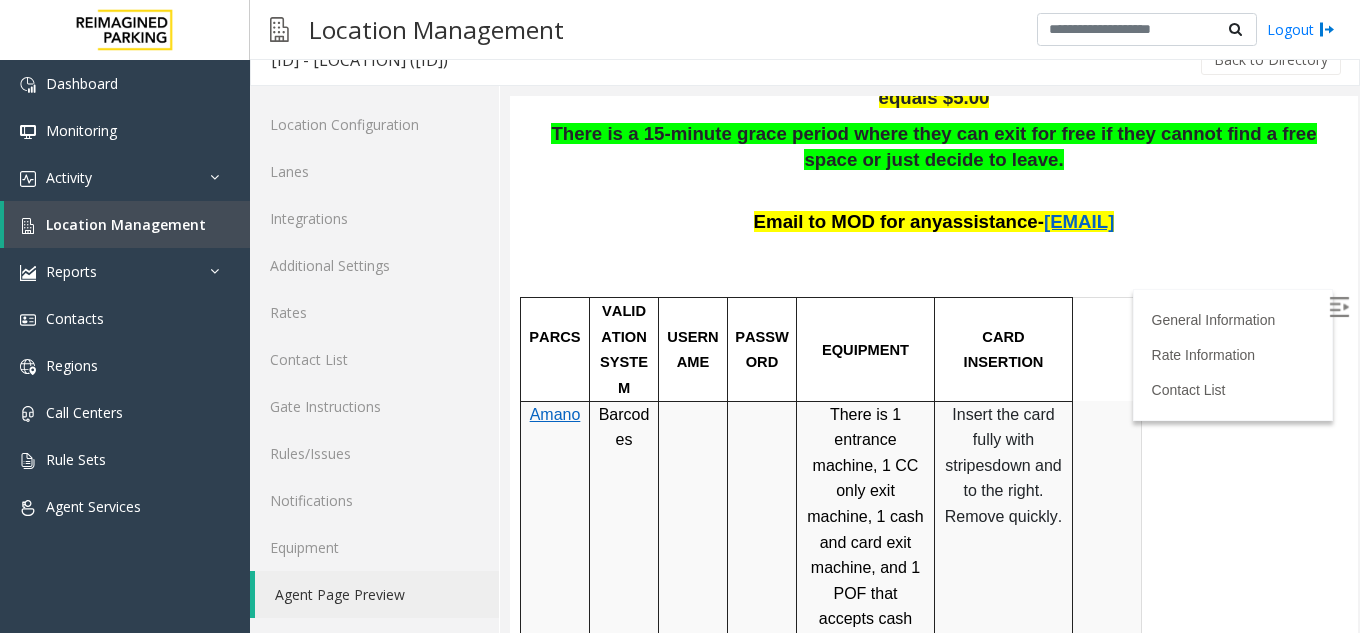 scroll, scrollTop: 800, scrollLeft: 0, axis: vertical 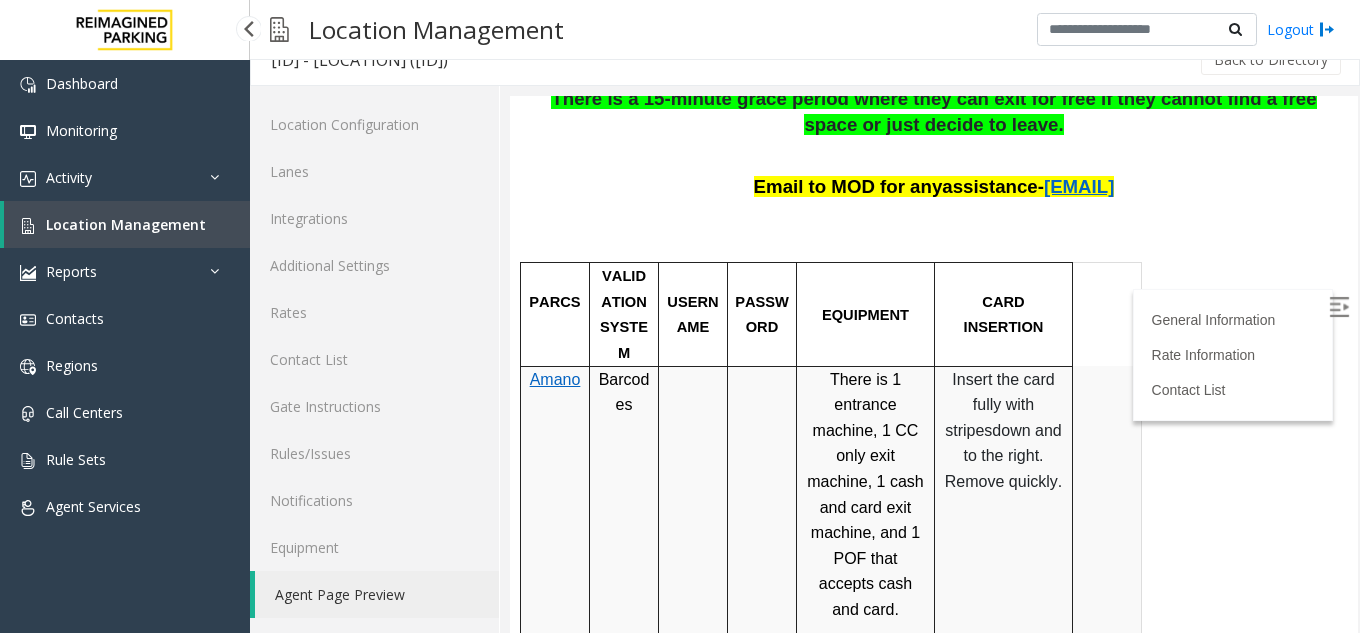 click on "Location Management" at bounding box center (126, 224) 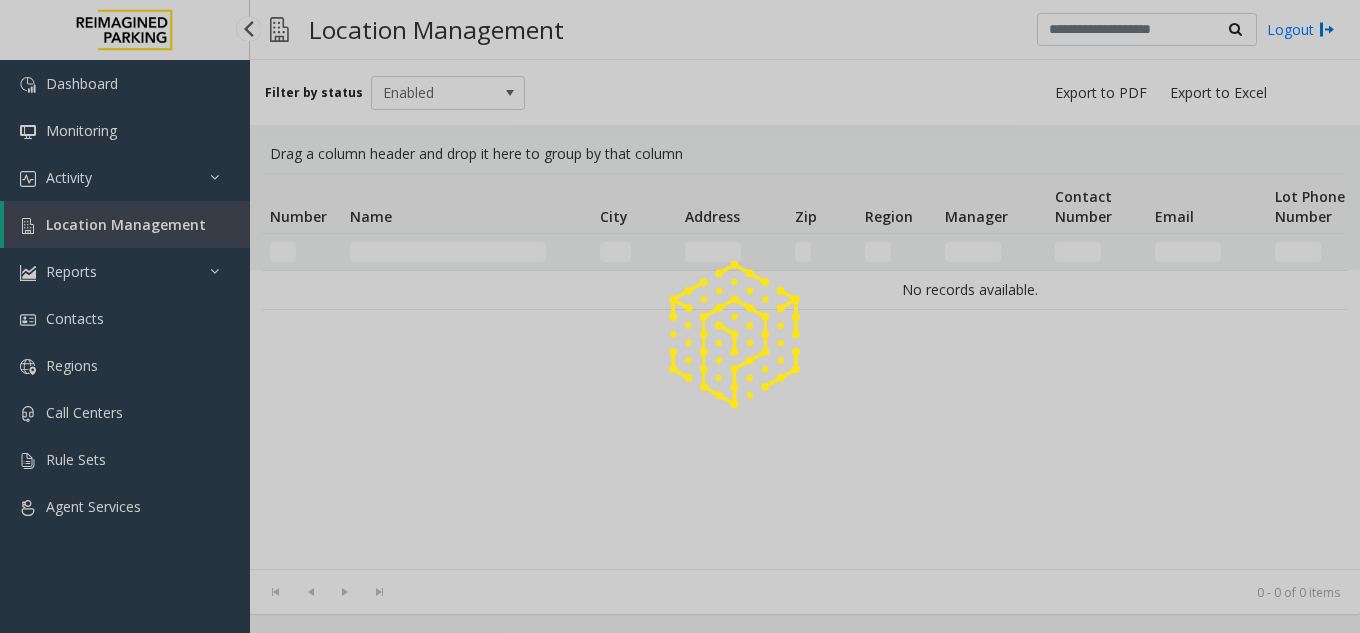 scroll, scrollTop: 0, scrollLeft: 0, axis: both 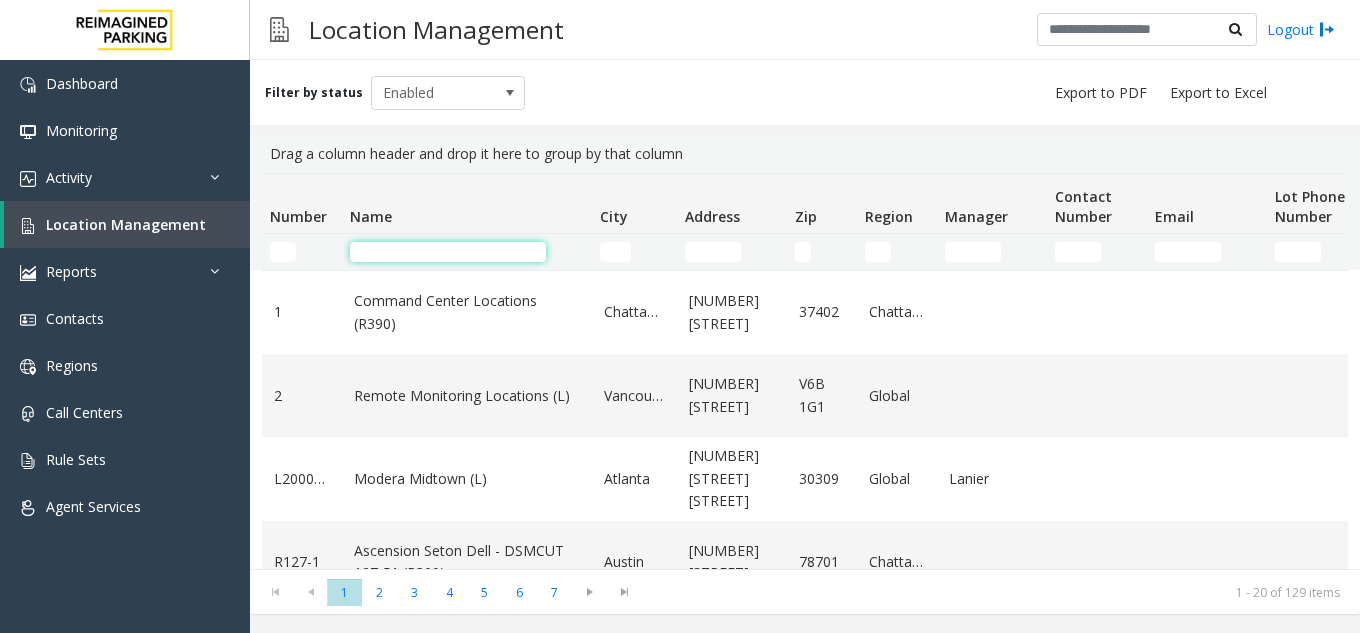 click 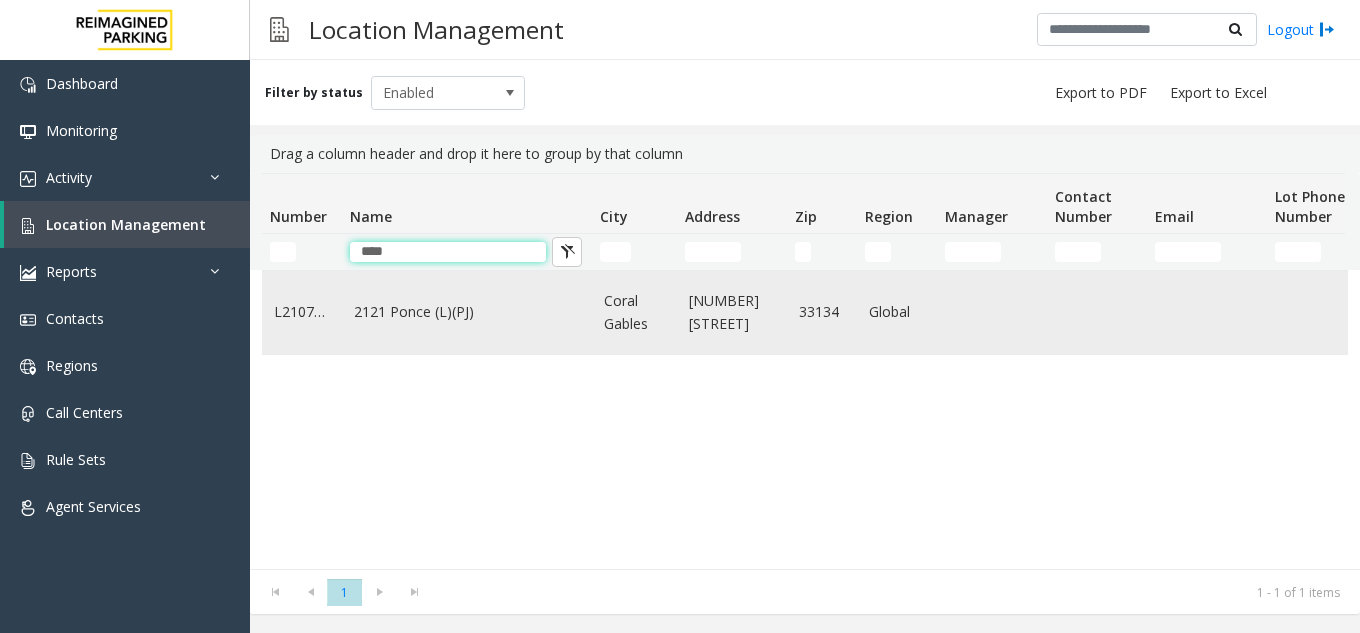 type on "****" 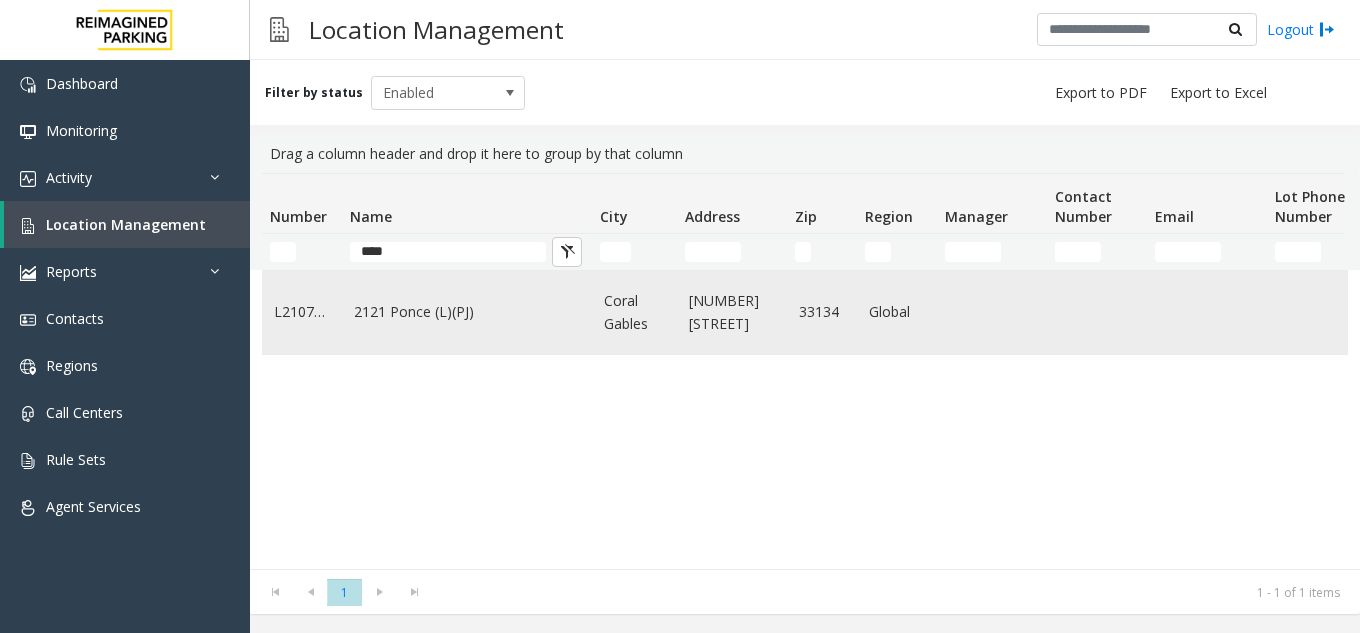 click on "2121 Ponce (L)(PJ)" 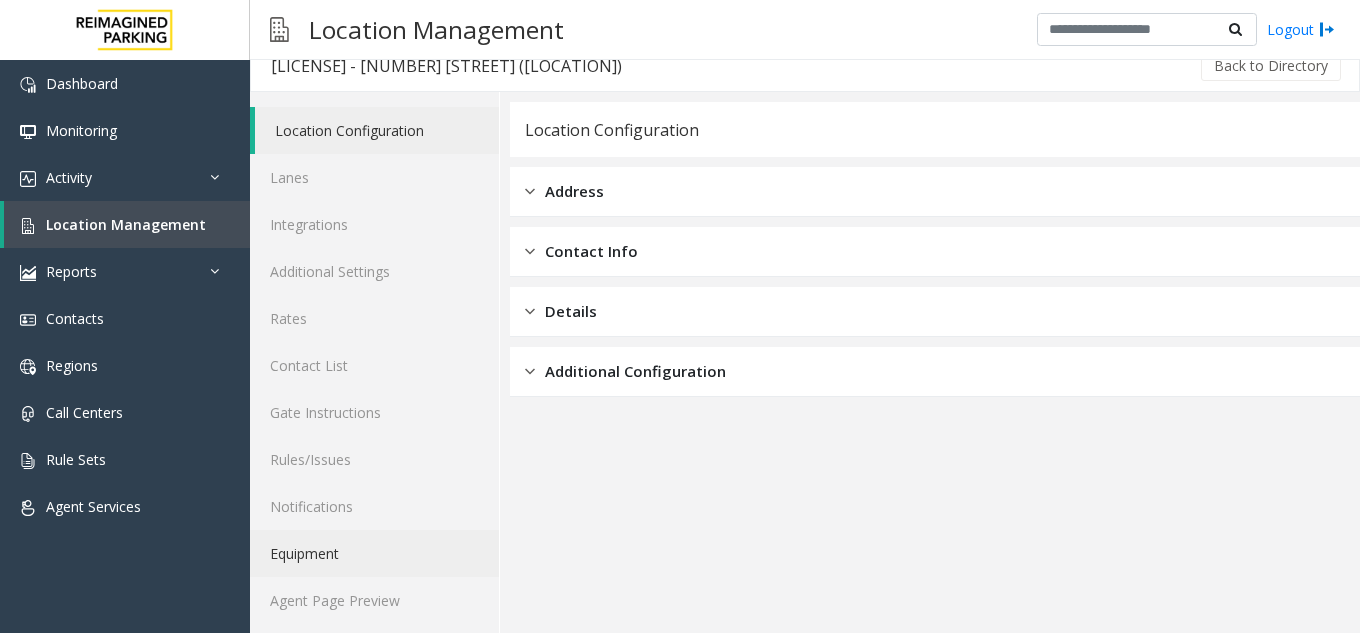 scroll, scrollTop: 26, scrollLeft: 0, axis: vertical 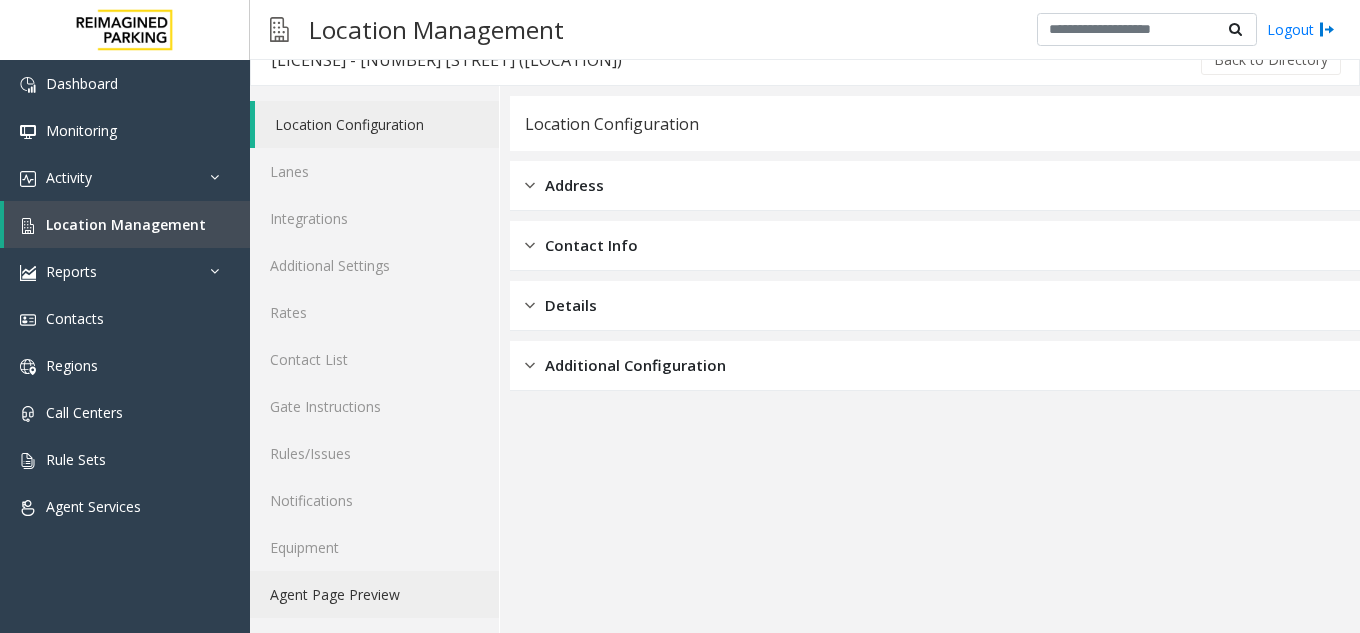 click on "Agent Page Preview" 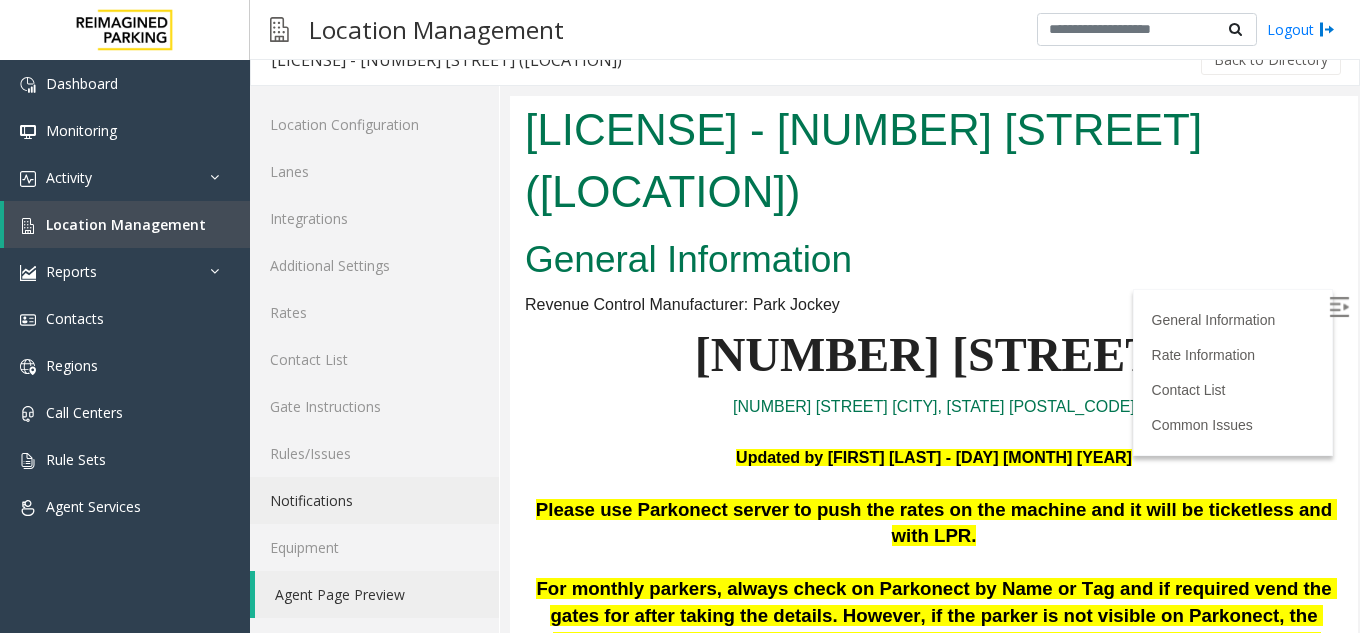 scroll, scrollTop: 0, scrollLeft: 0, axis: both 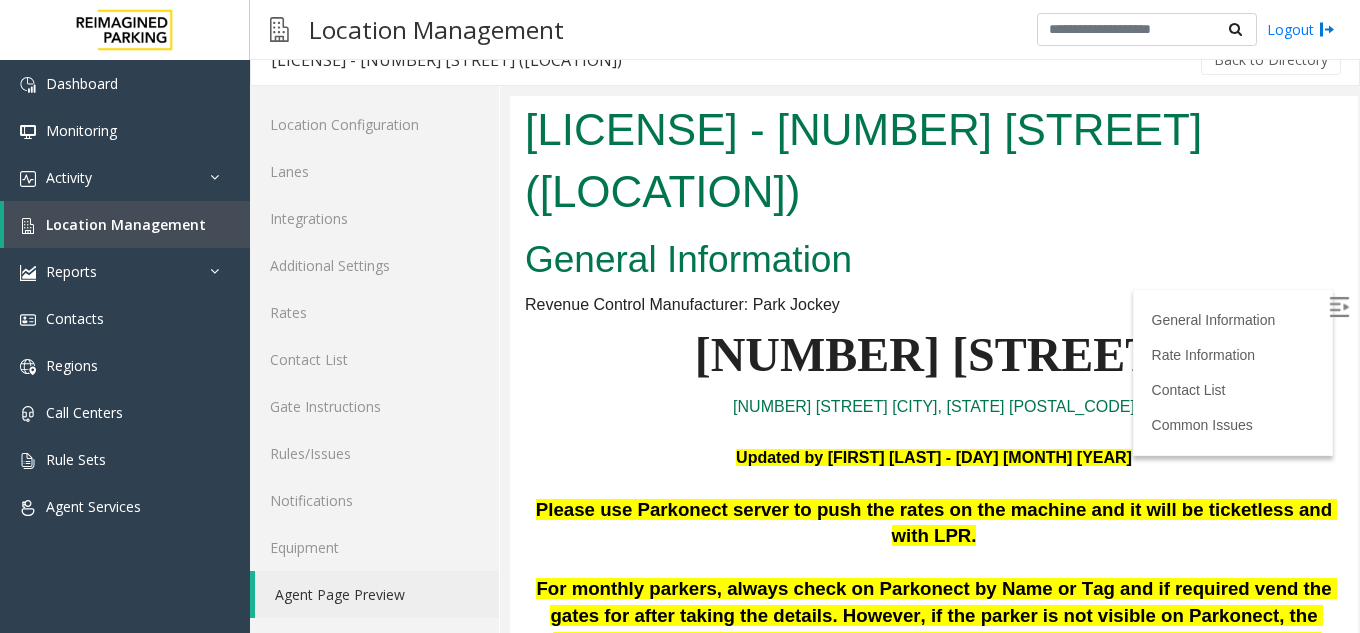 click at bounding box center (1341, 310) 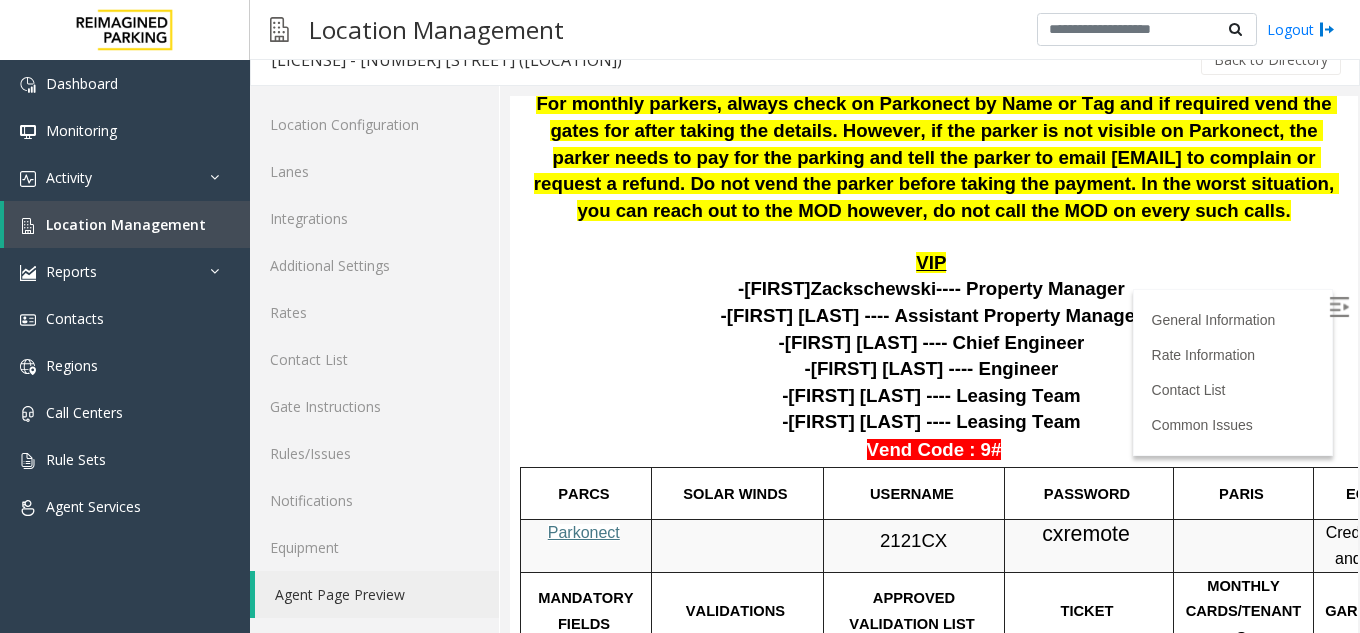 scroll, scrollTop: 516, scrollLeft: 0, axis: vertical 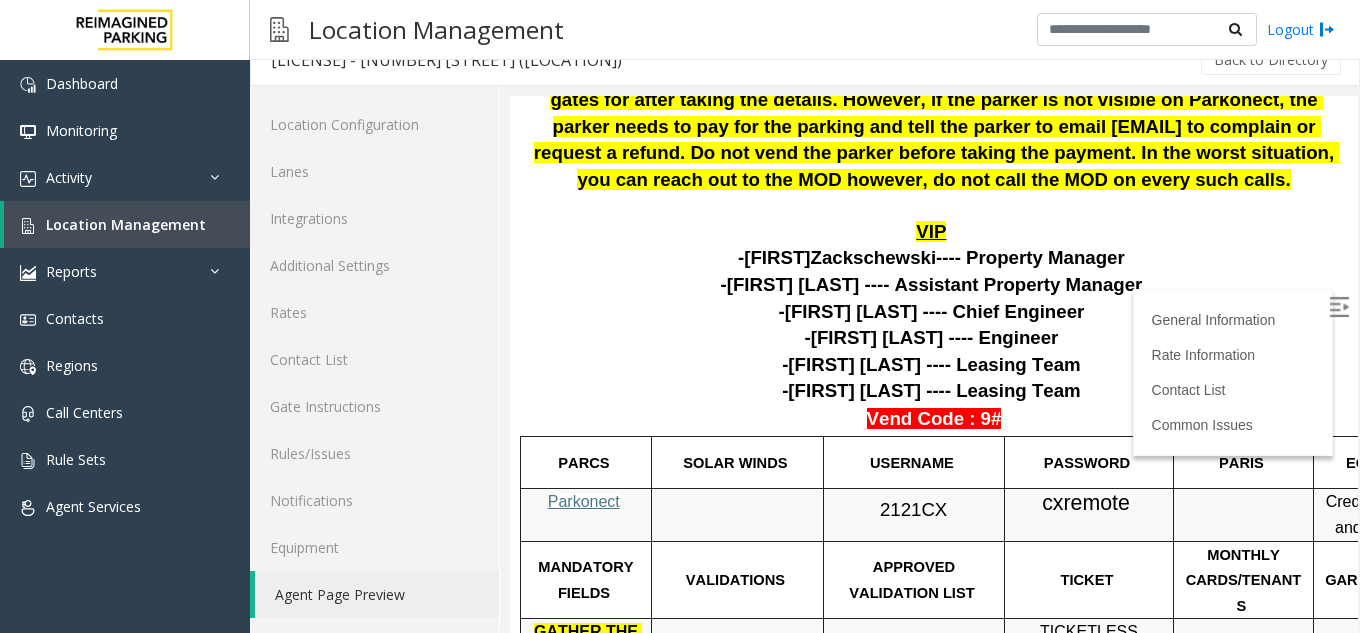 click on "Parkonect" at bounding box center [584, 501] 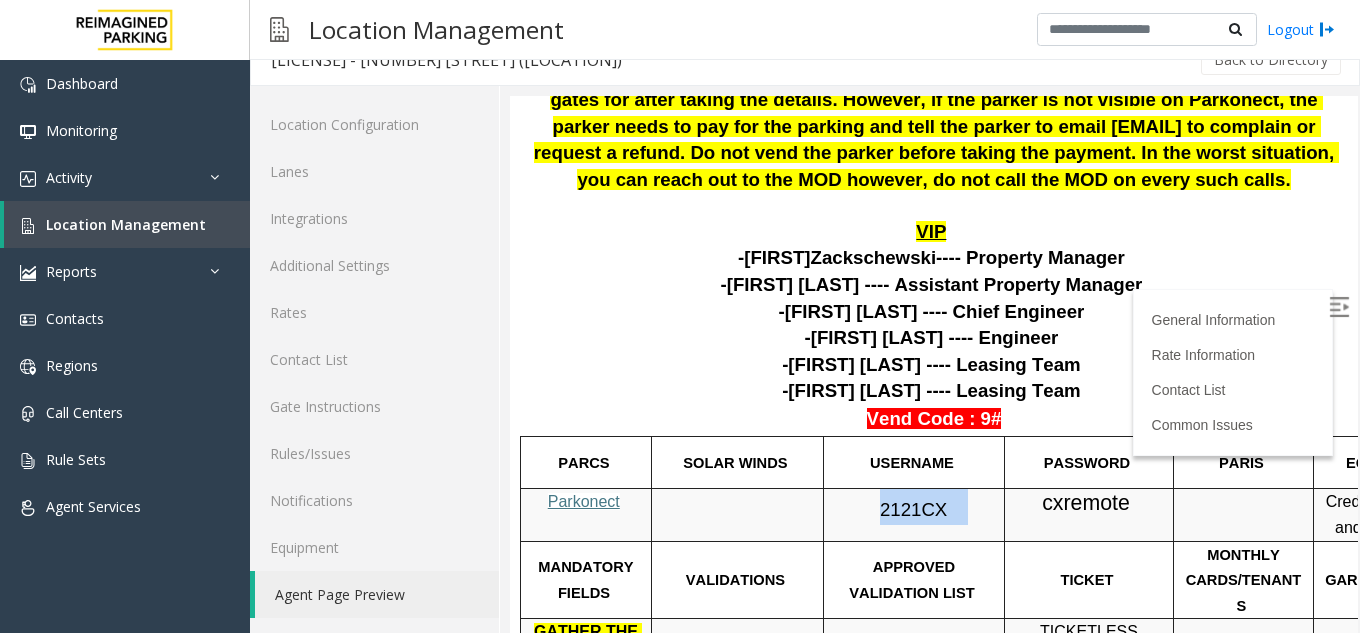 drag, startPoint x: 870, startPoint y: 453, endPoint x: 959, endPoint y: 452, distance: 89.005615 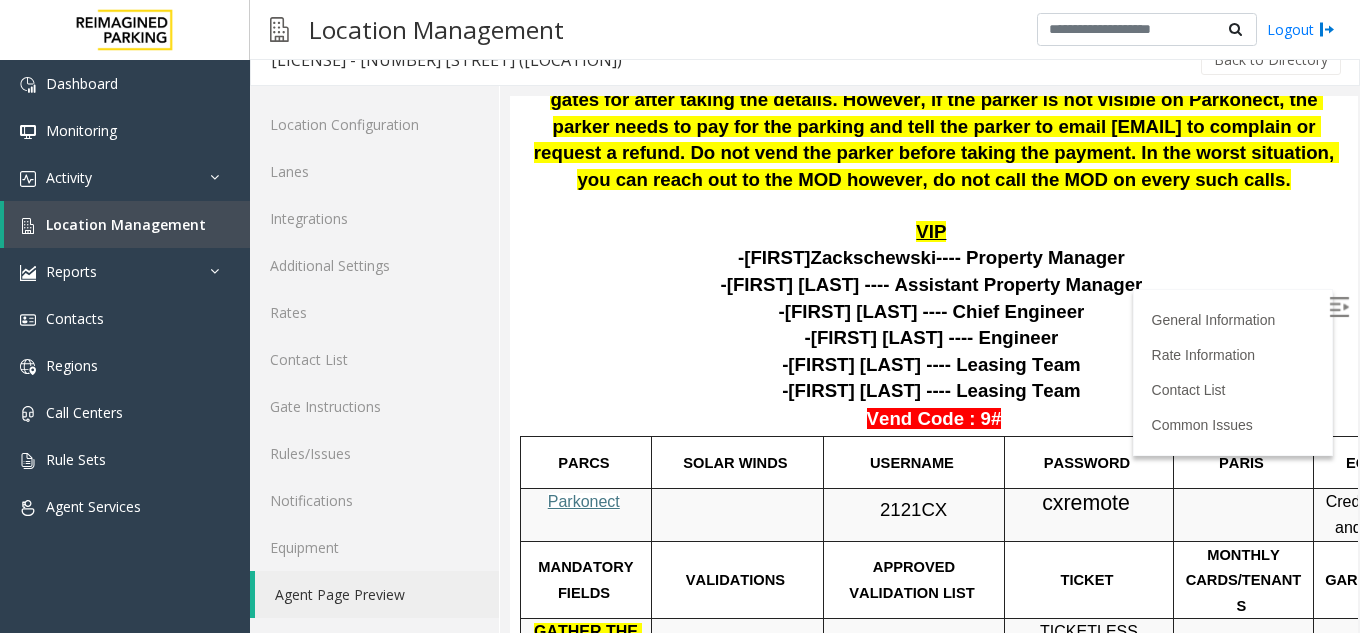 click on "2121CX" at bounding box center (913, 509) 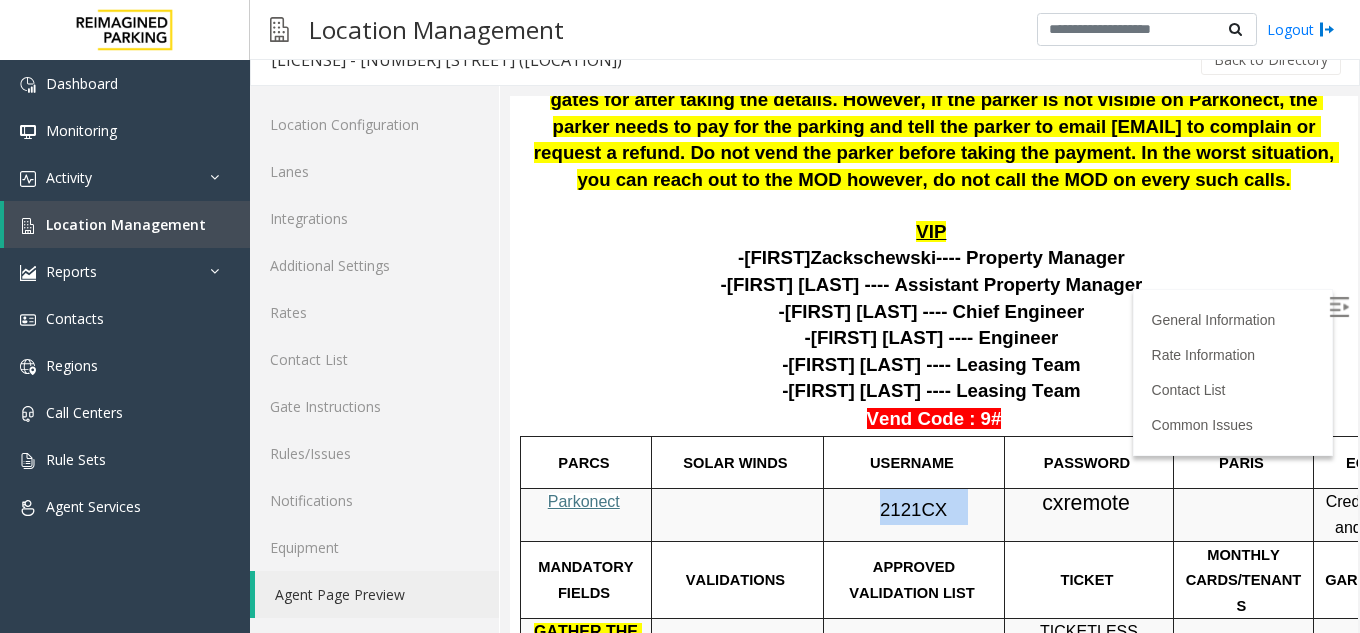 click on "2121CX" at bounding box center (913, 509) 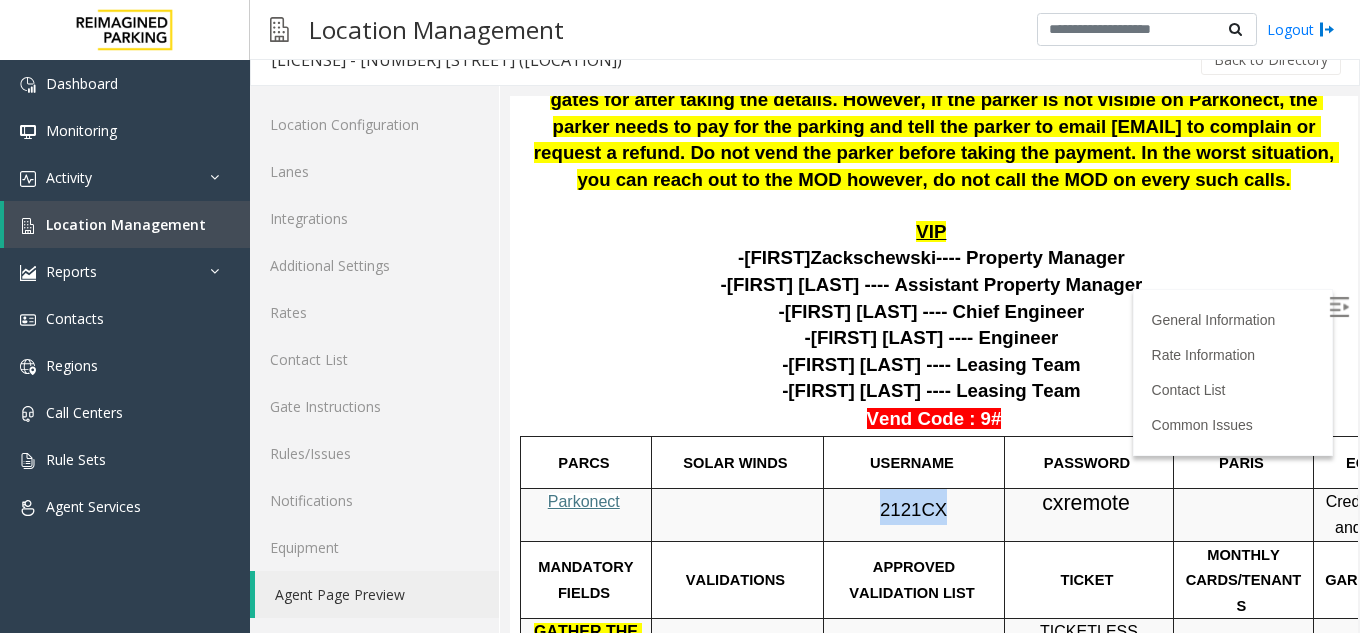 drag, startPoint x: 935, startPoint y: 458, endPoint x: 875, endPoint y: 460, distance: 60.033325 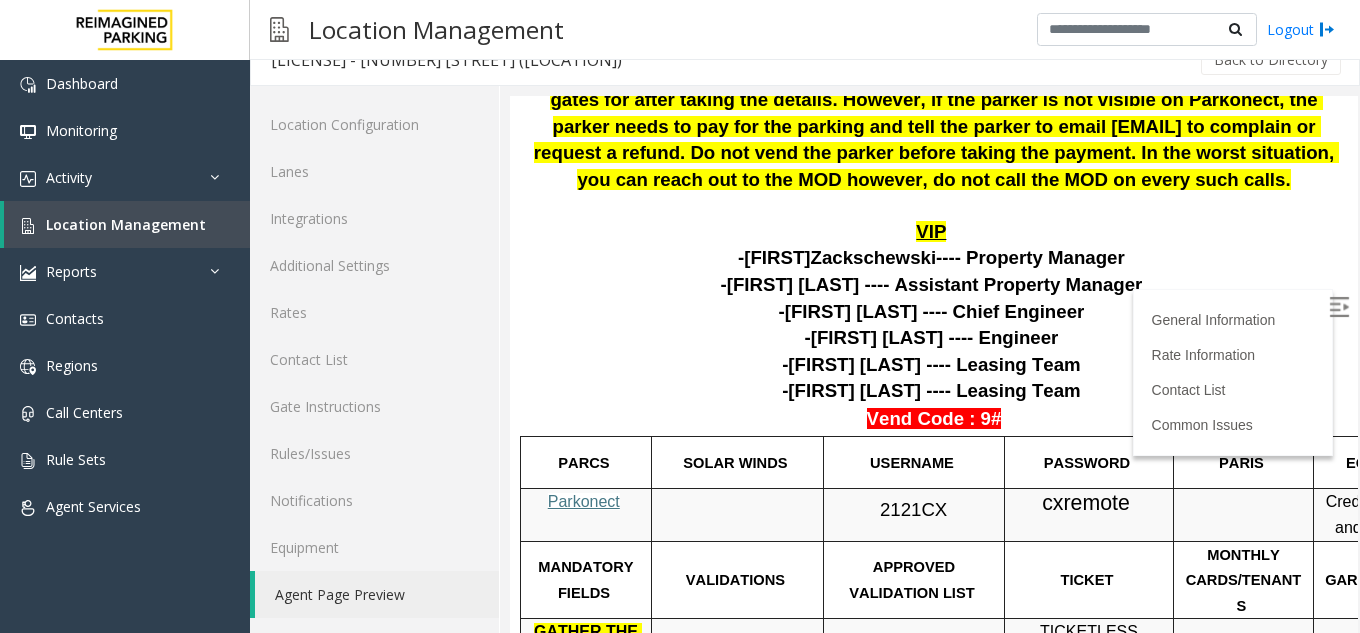 click on "cxremote" at bounding box center [1086, 503] 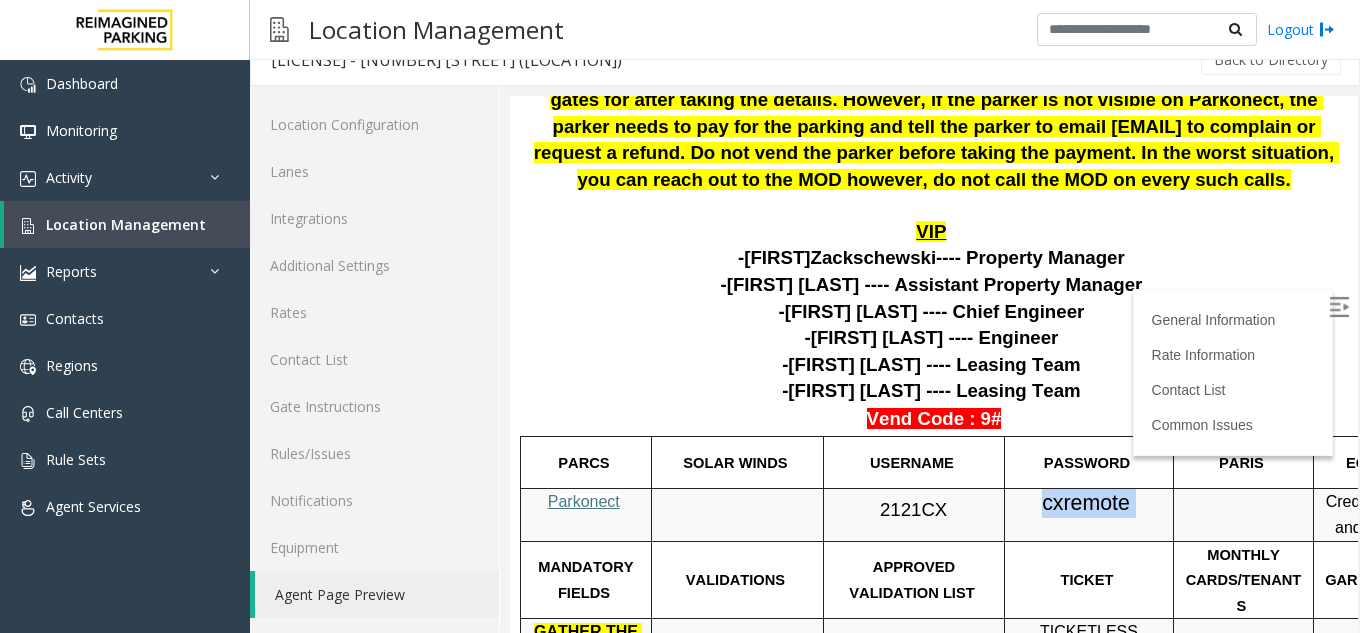 click on "cxremote" at bounding box center (1086, 503) 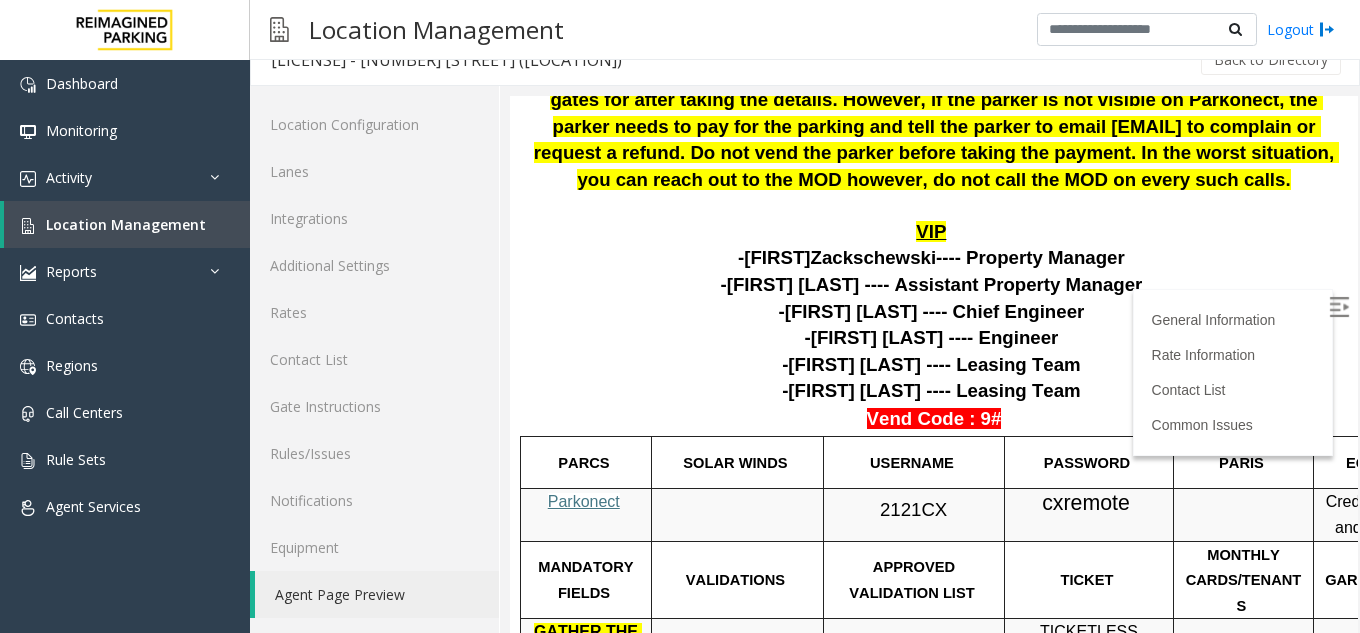 click on "-Chris  Zackschewski  ---- Property Manager" at bounding box center (934, 258) 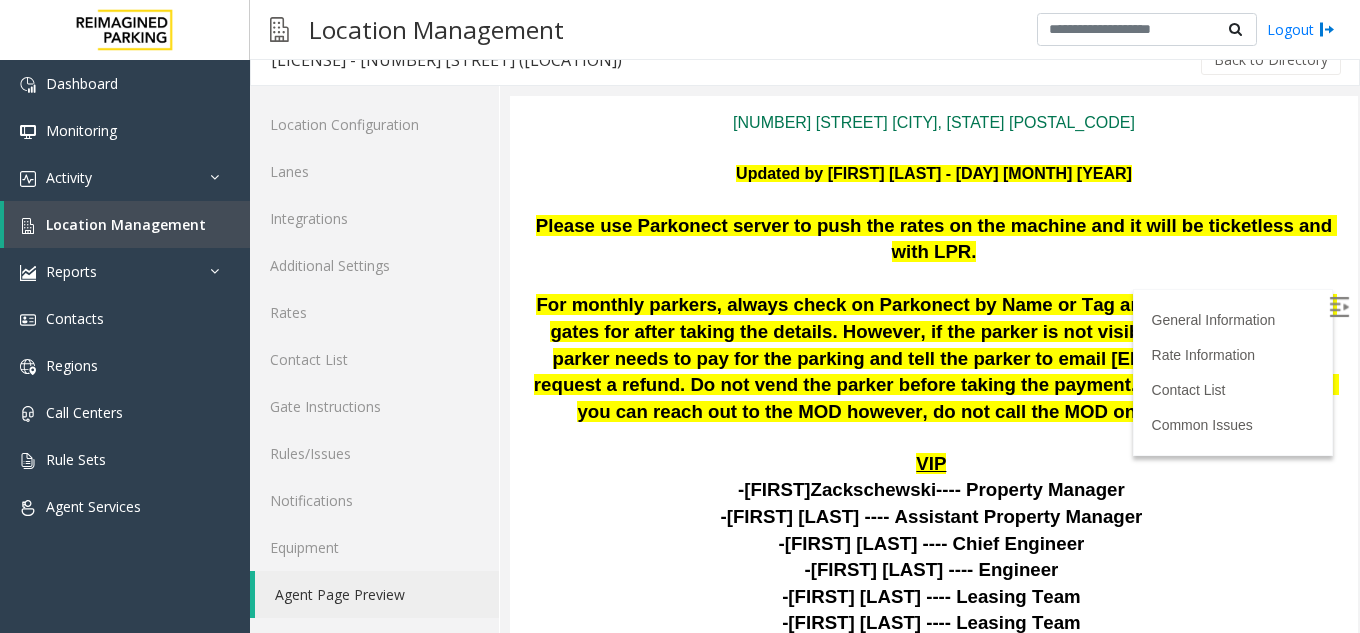 scroll, scrollTop: 316, scrollLeft: 0, axis: vertical 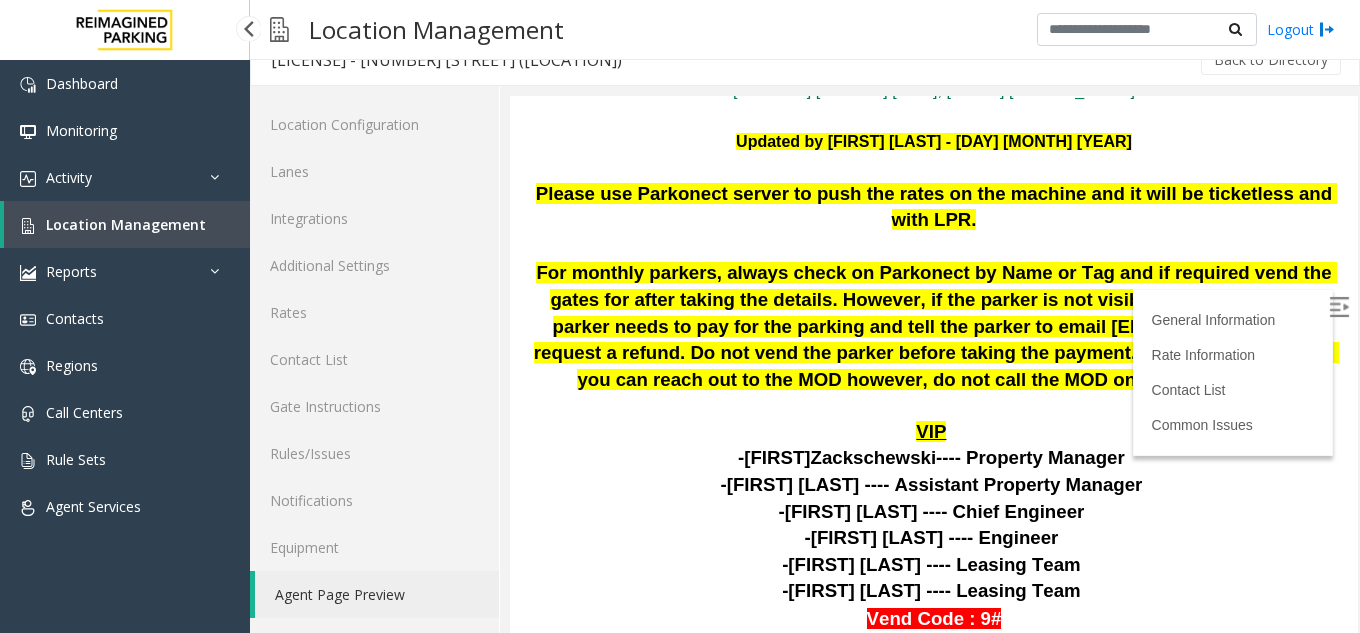click on "Location Management" at bounding box center (126, 224) 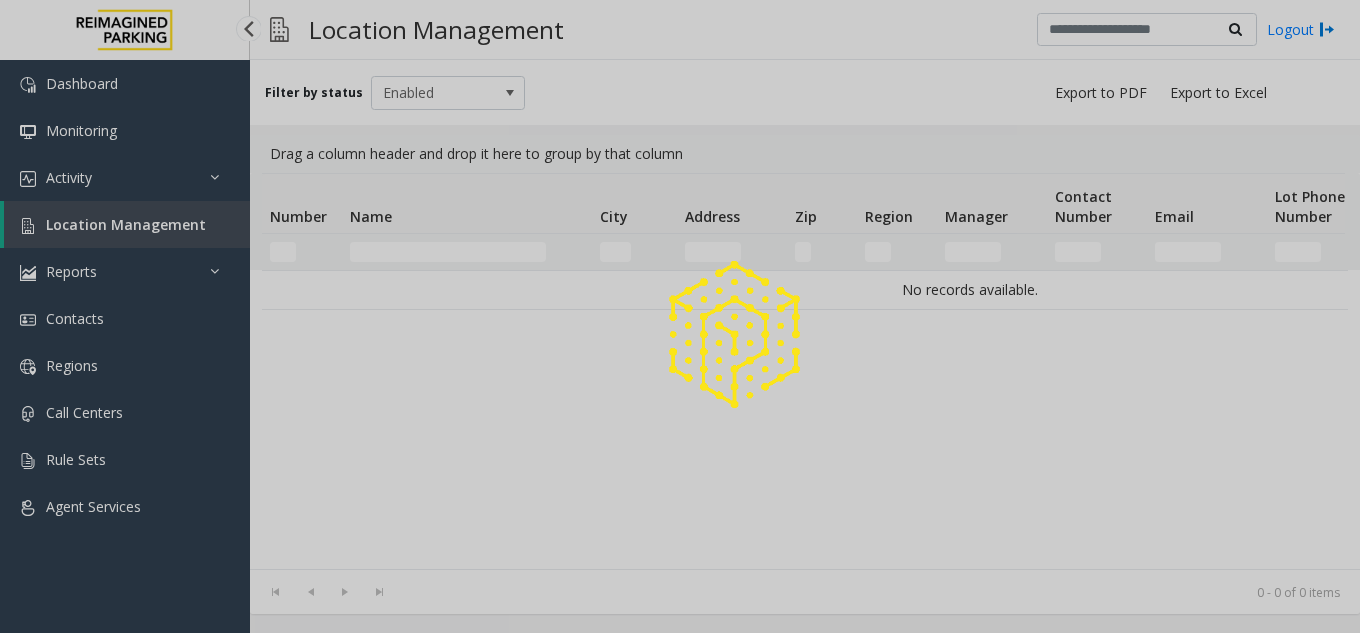 scroll, scrollTop: 0, scrollLeft: 0, axis: both 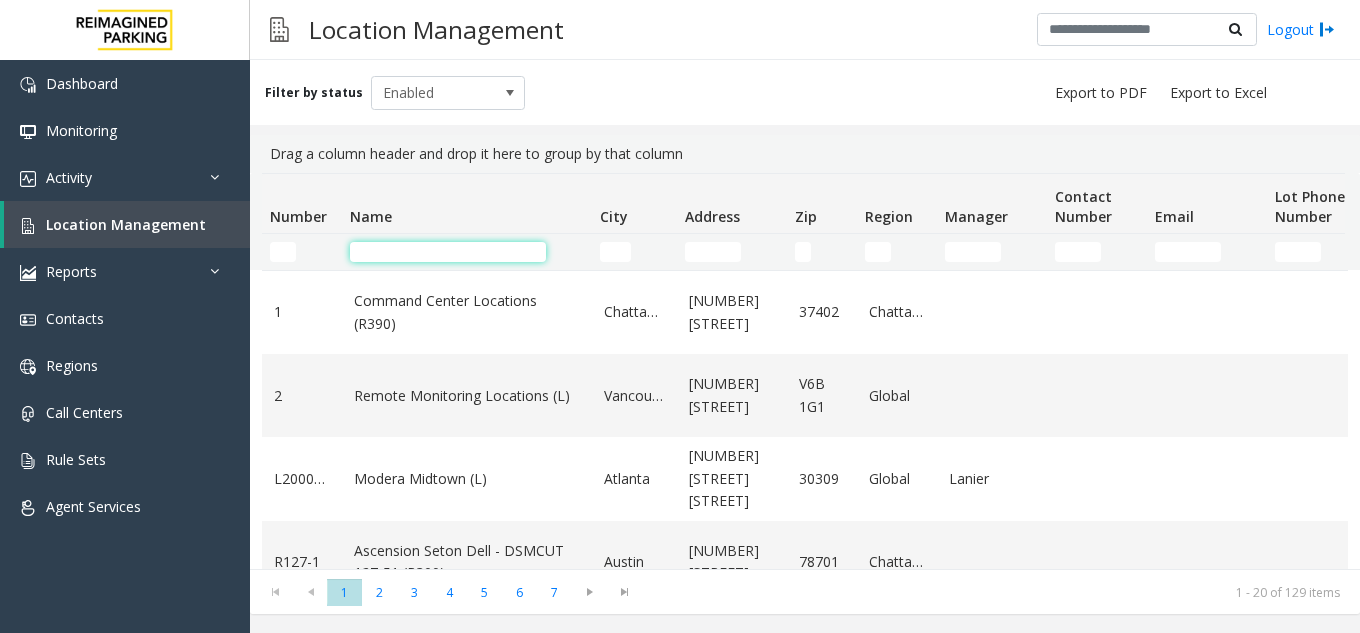 click 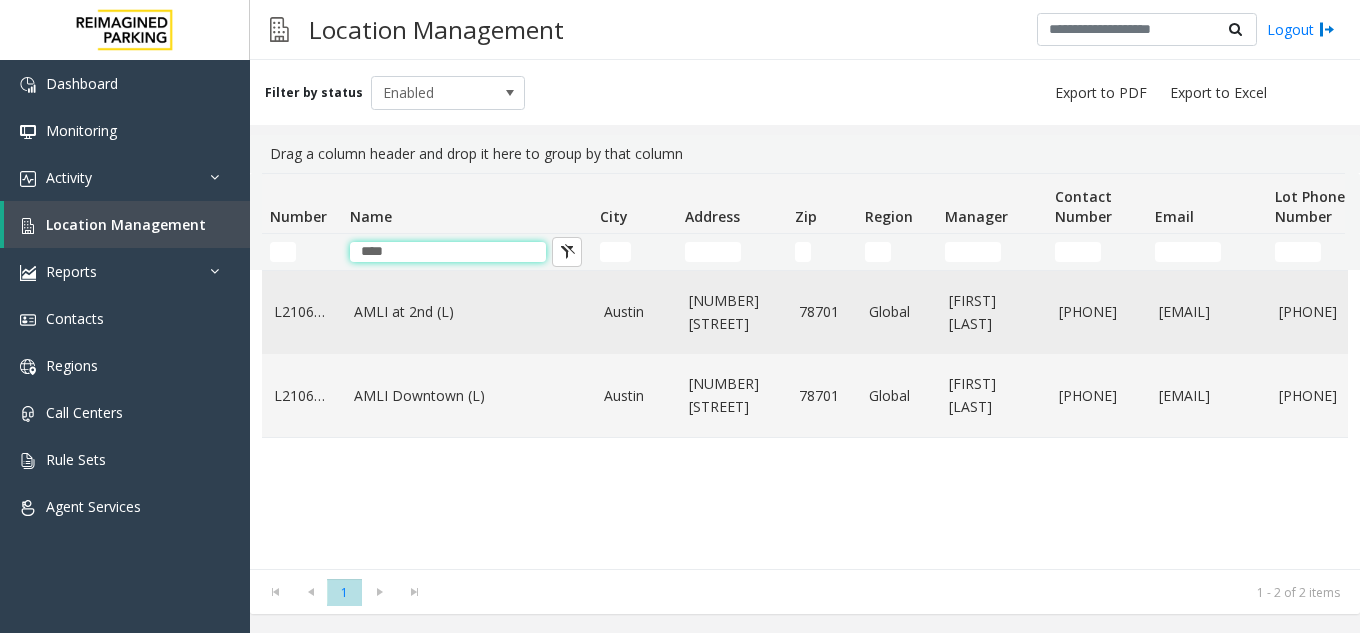 type on "****" 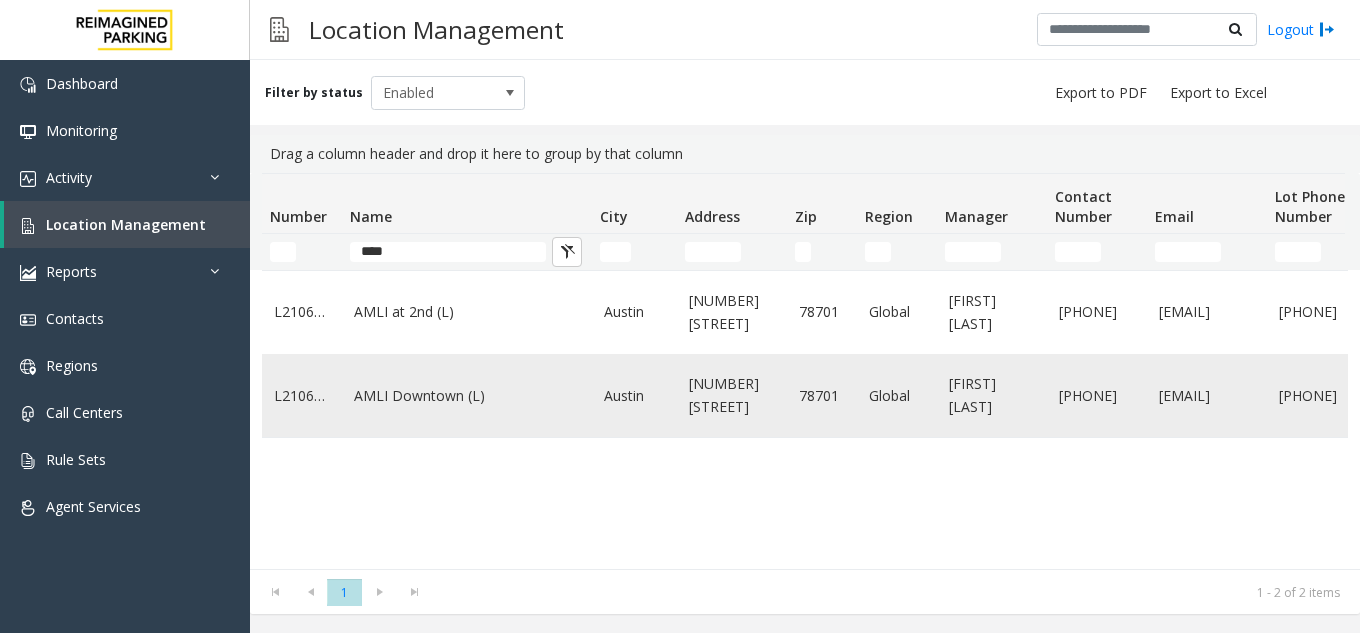 click on "AMLI Downtown (L)" 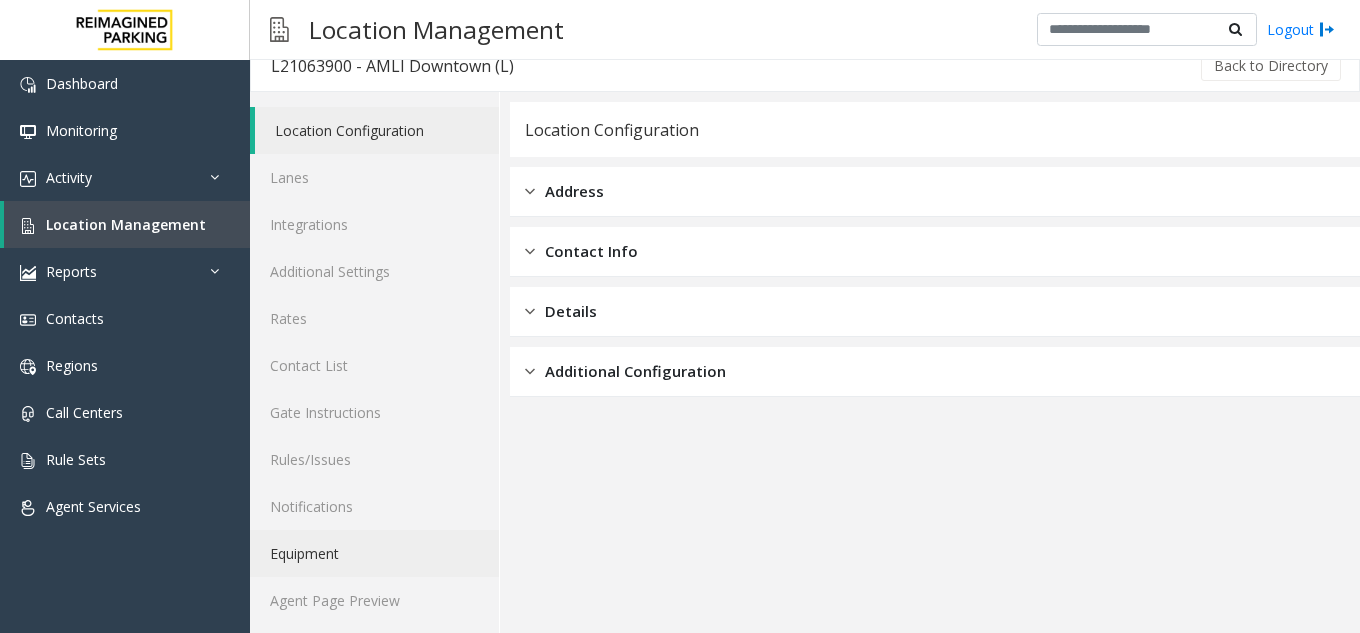 scroll, scrollTop: 26, scrollLeft: 0, axis: vertical 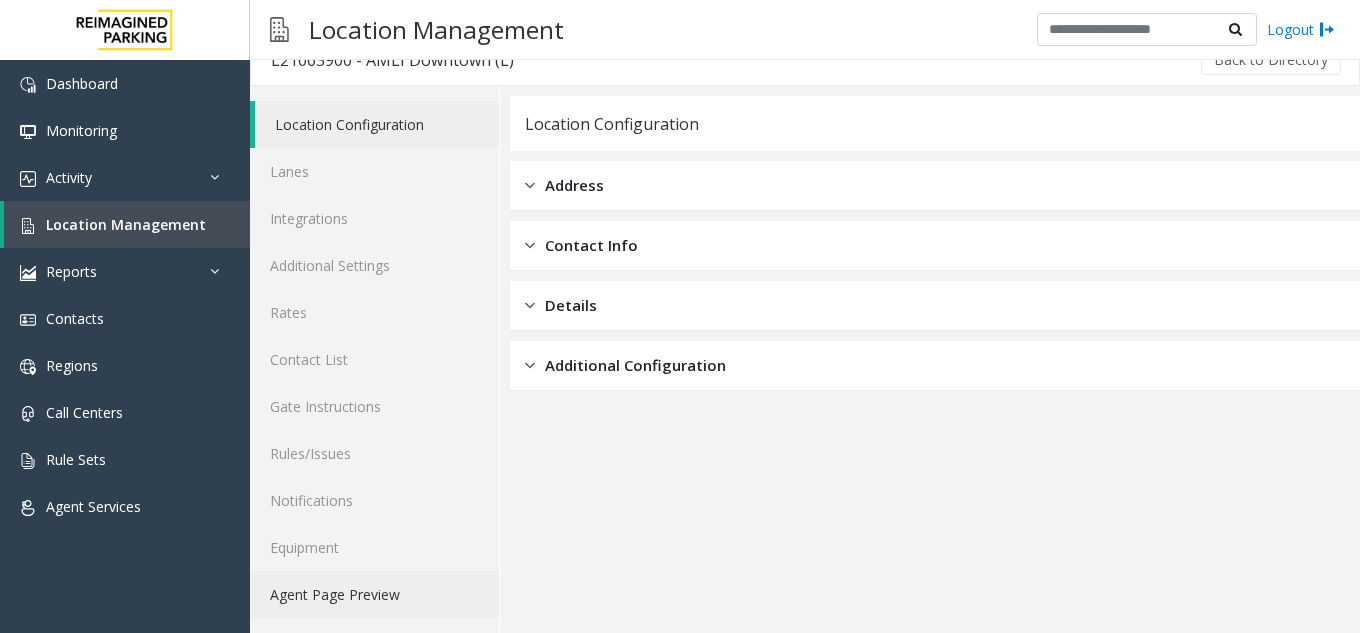 click on "Agent Page Preview" 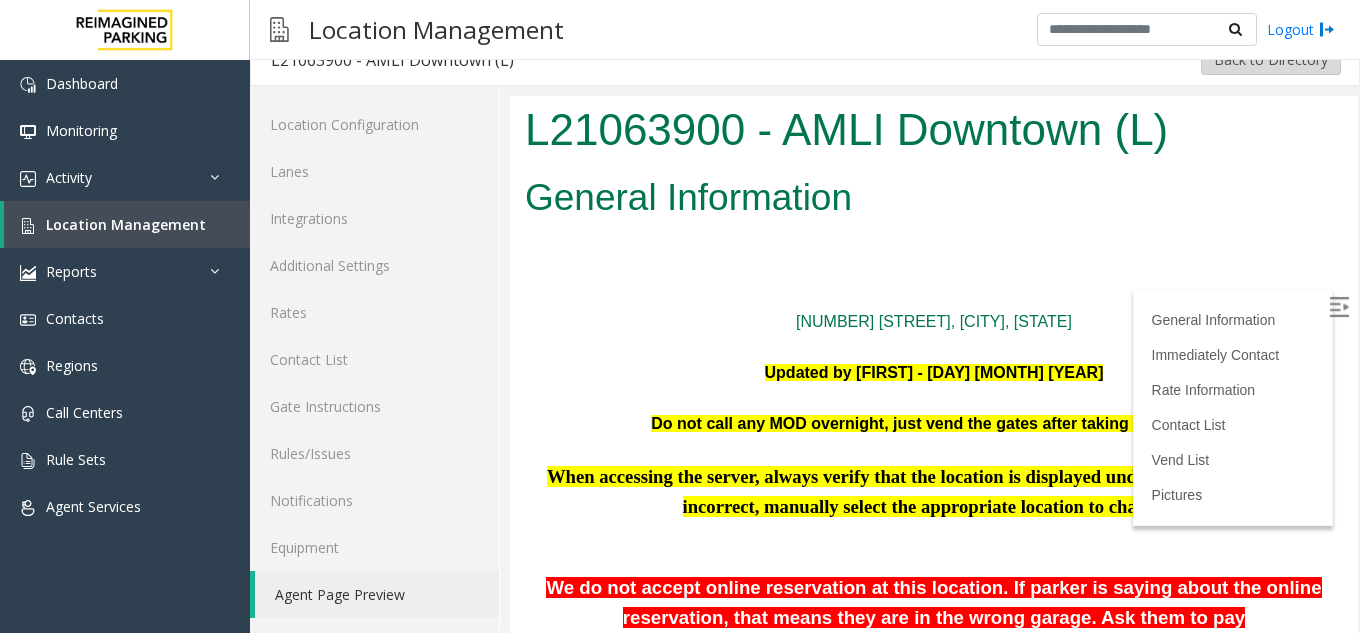 scroll, scrollTop: 0, scrollLeft: 0, axis: both 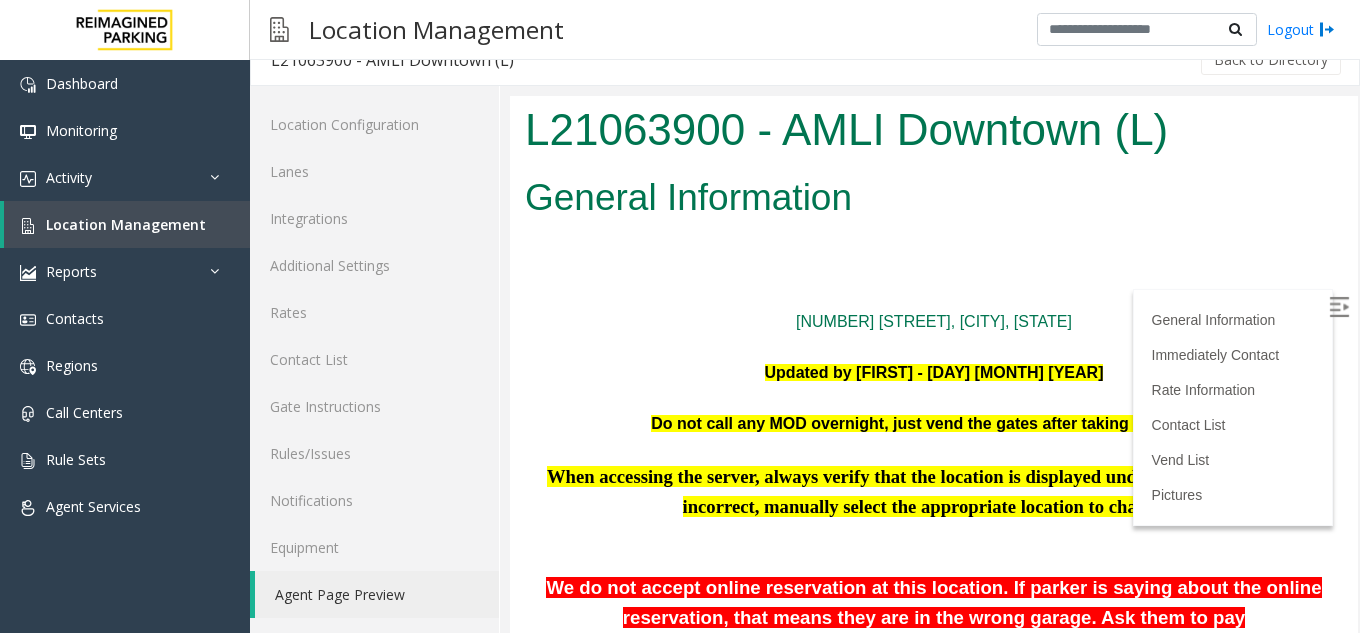 click at bounding box center (1339, 307) 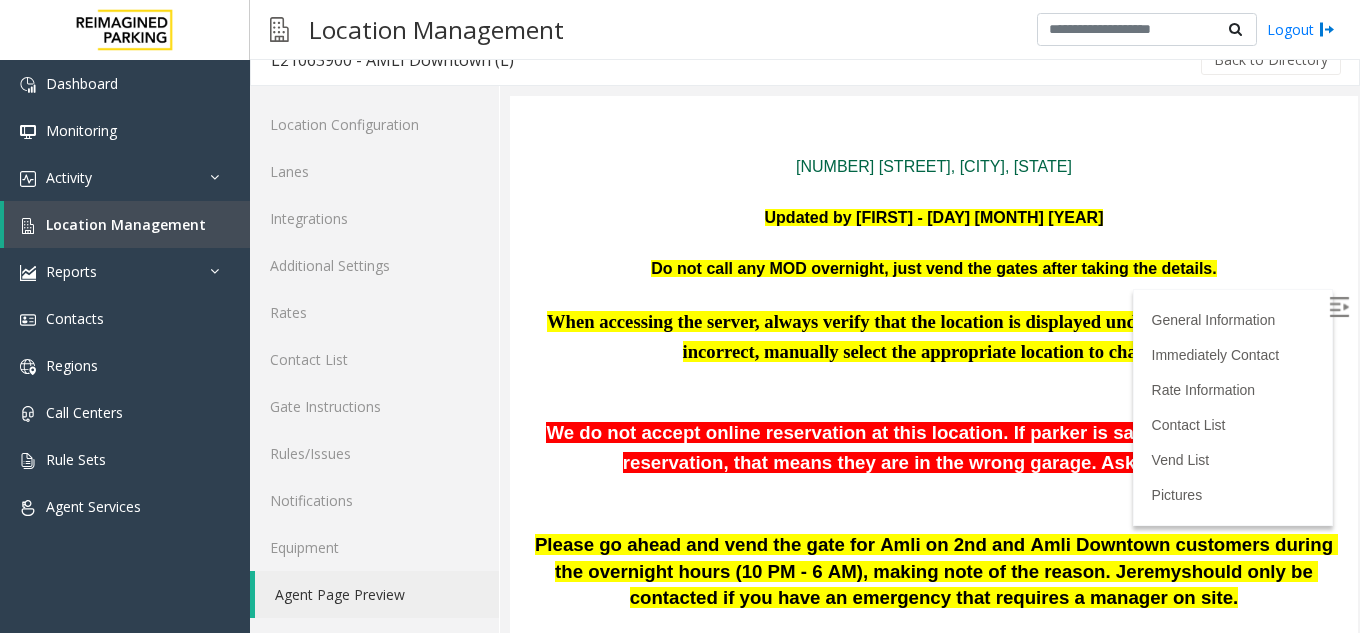 scroll, scrollTop: 200, scrollLeft: 0, axis: vertical 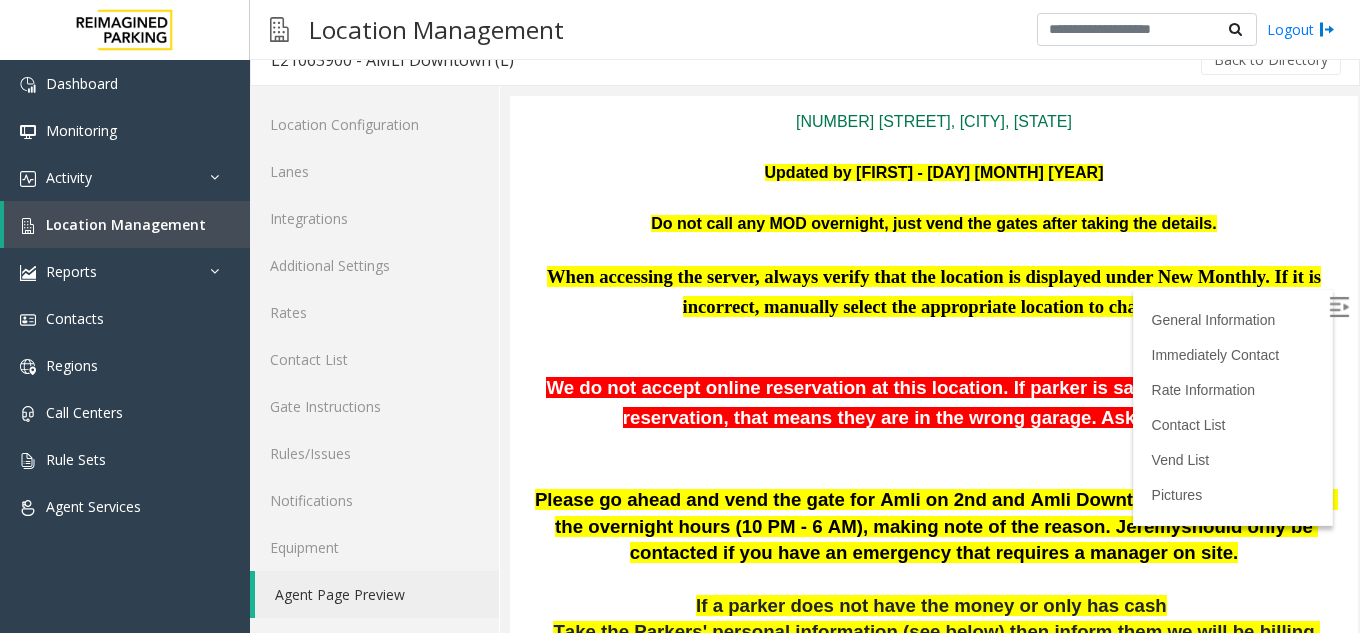 click on "Updated by Sanjeev - 19th Jun 2025" at bounding box center [934, 173] 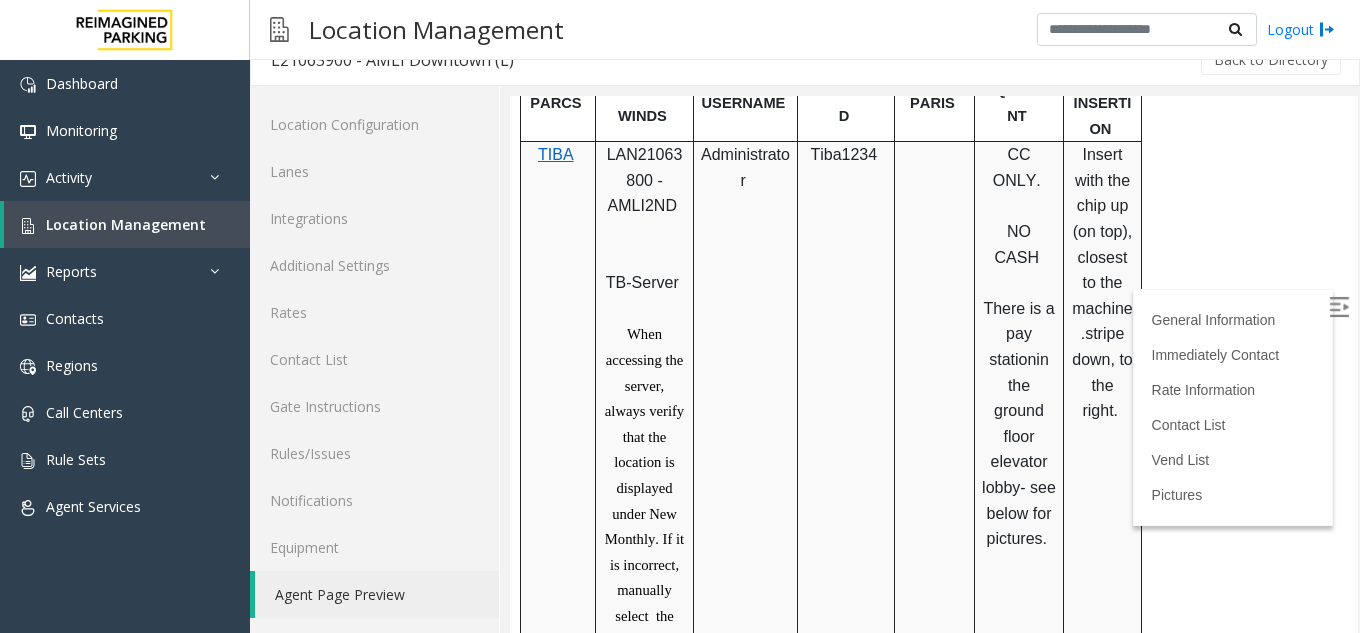 scroll, scrollTop: 1100, scrollLeft: 0, axis: vertical 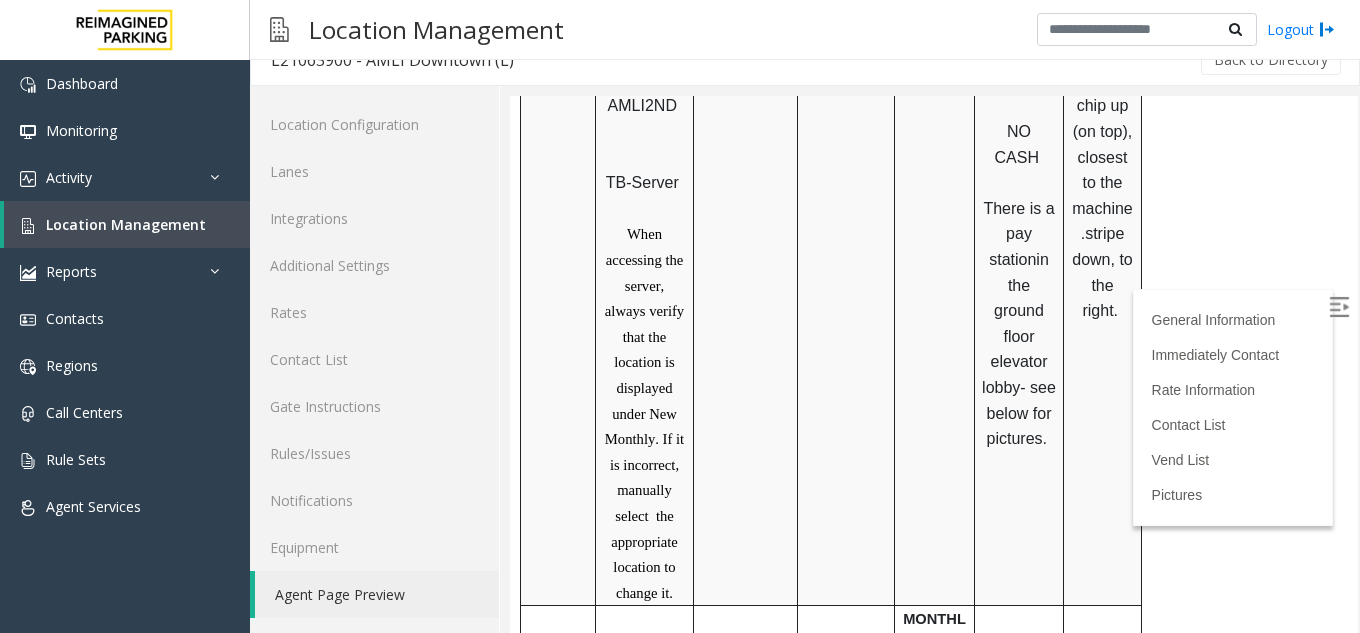 click on "PARCS   SOLAR WINDS   USERNAME   PASSWORD   PARIS   EQUIPMENT   CARD INSERTION   TIBA     LAN21063800 - AMLI2ND       TB-Server     When accessing the server, always verify that the location is displayed under New Monthly. If it is incorrect, manually select  the appropriate location to change it. Administrator   Tiba1234     CC ONLY .      NO CASH     There is a   pay station  in the ground floor elevator lobby- see below for pictures.   I nsert with the chip up   (on top), closest to the machine .  stripe down, to the right.     MANDATORY FIELDS   VALIDATIONS   APPROVED VALIDATION LIST   TICKET   MONTHLY CARDS/TENANTS   GARAGE LAYOUT   LOCATION TIME     Validations are stickers. See list of validators below.       The ticket is scanned in the upper right corner of the machine, it does not get inserted.  It reads a bar code that is printed on the ticket.           Click Here for the local time   APPROVED VENDOR   DO NOT VEND FOR   ENTRANCE/EXIT LANE INFO" at bounding box center (931, 644) 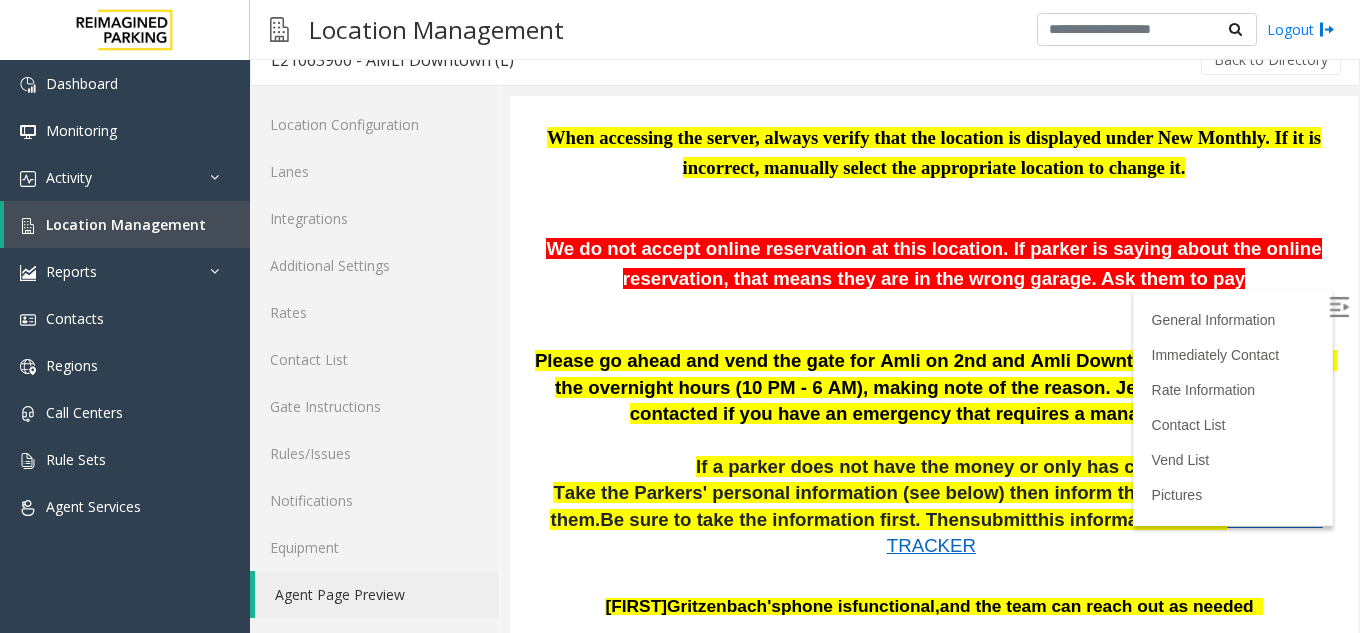 scroll, scrollTop: 400, scrollLeft: 0, axis: vertical 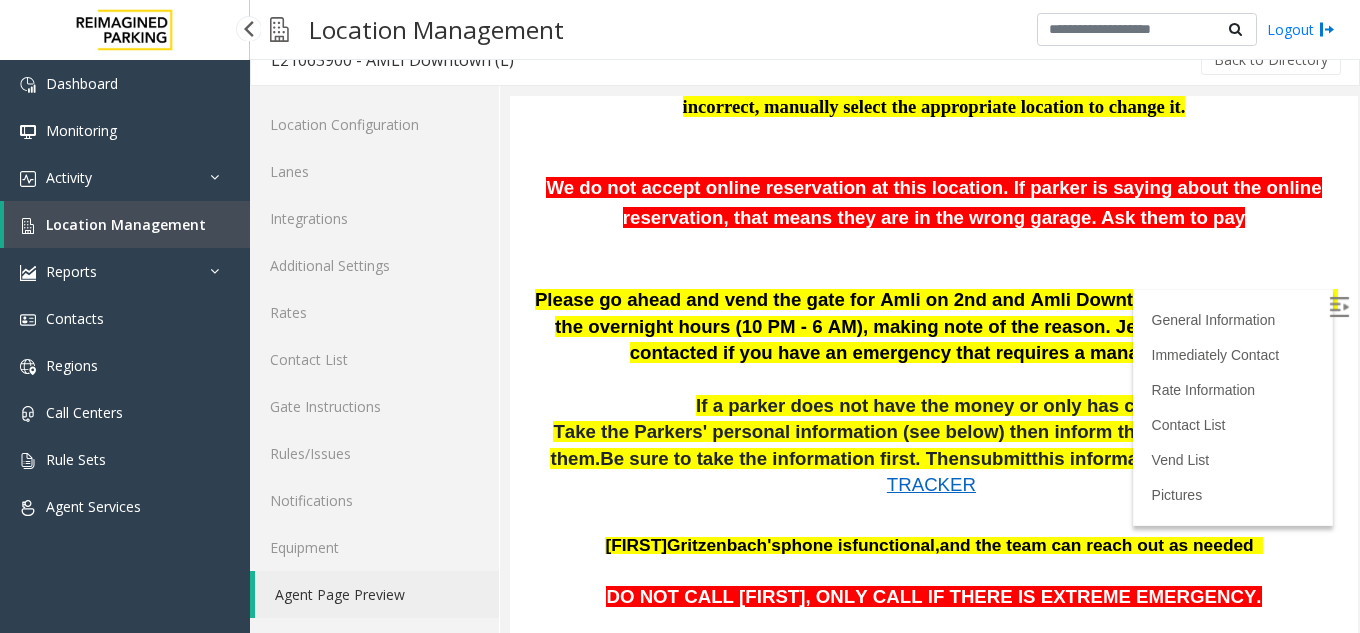 click on "Location Management" at bounding box center (126, 224) 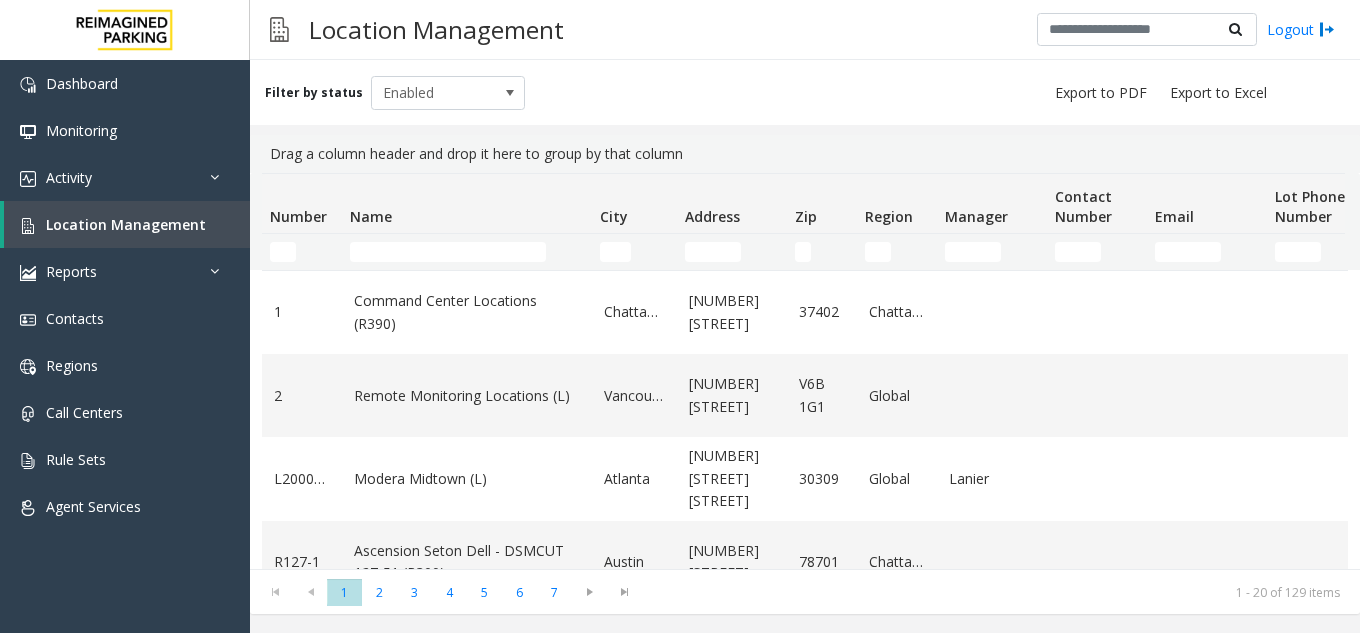 click 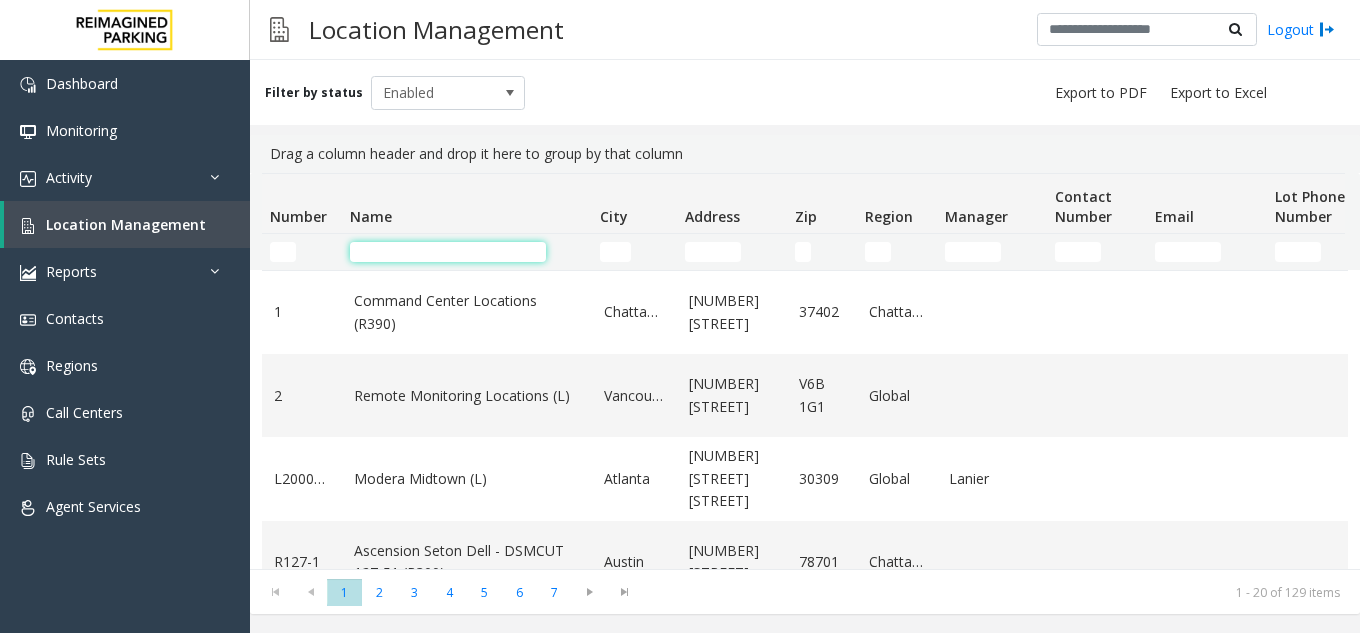 click 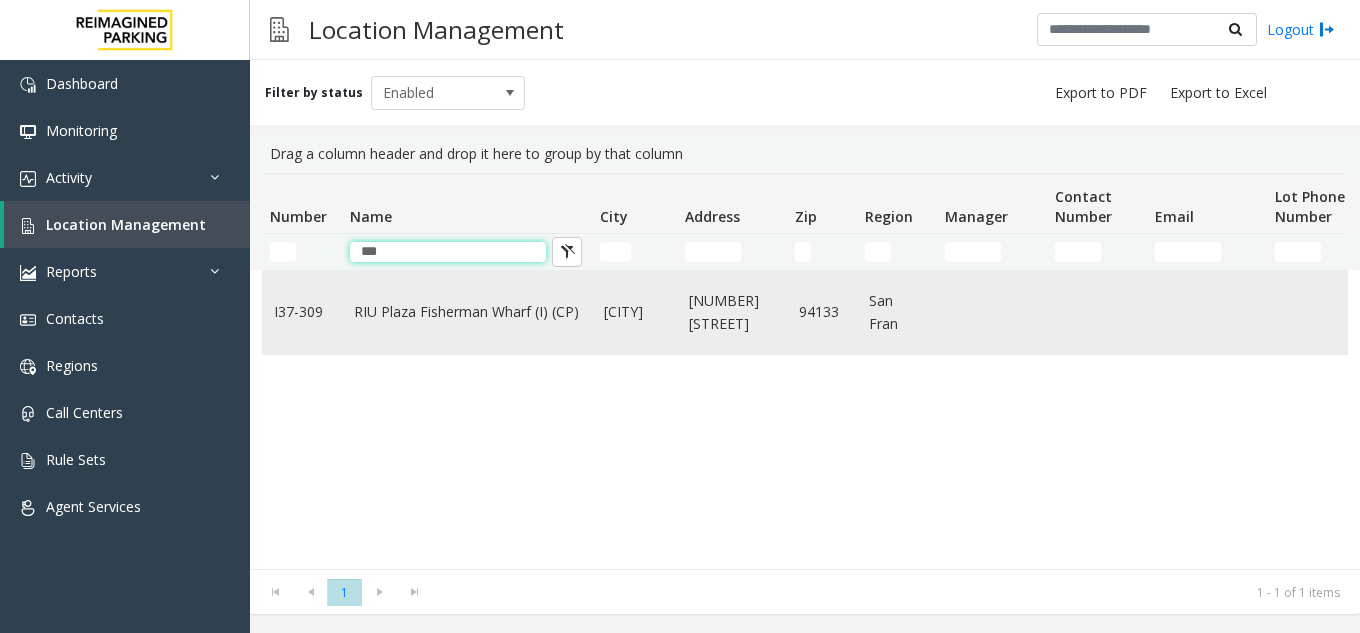 type on "***" 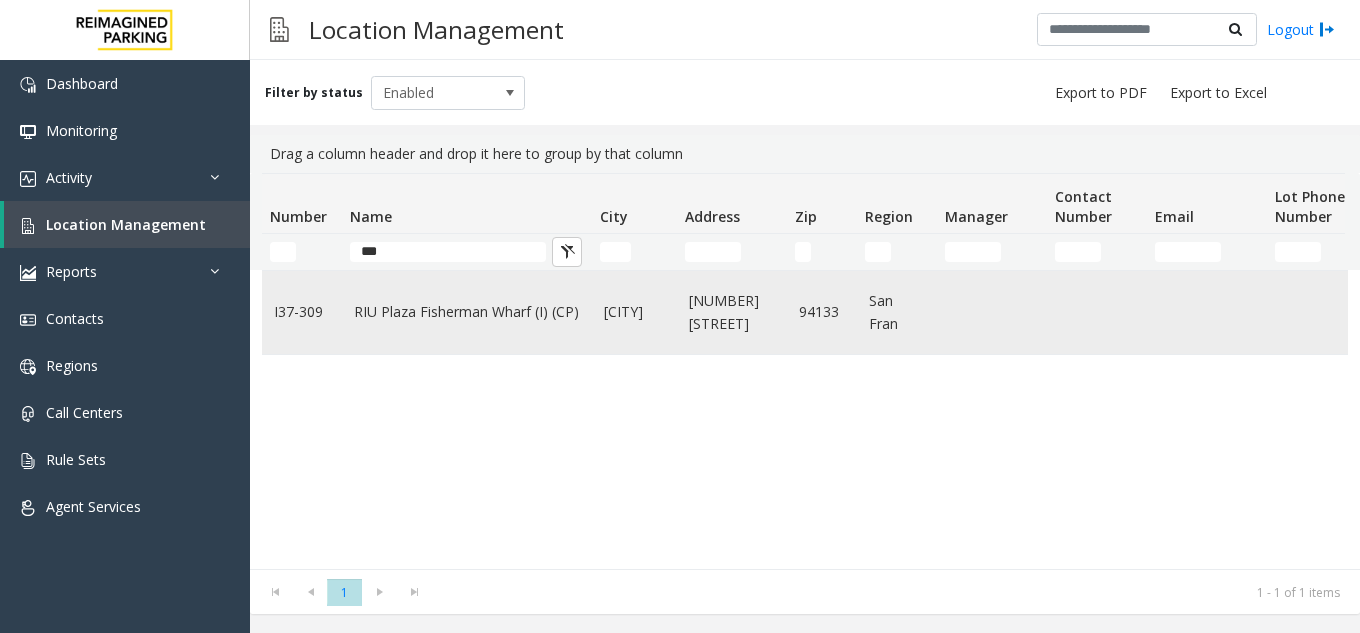 click on "RIU Plaza Fisherman Wharf (I) (CP)" 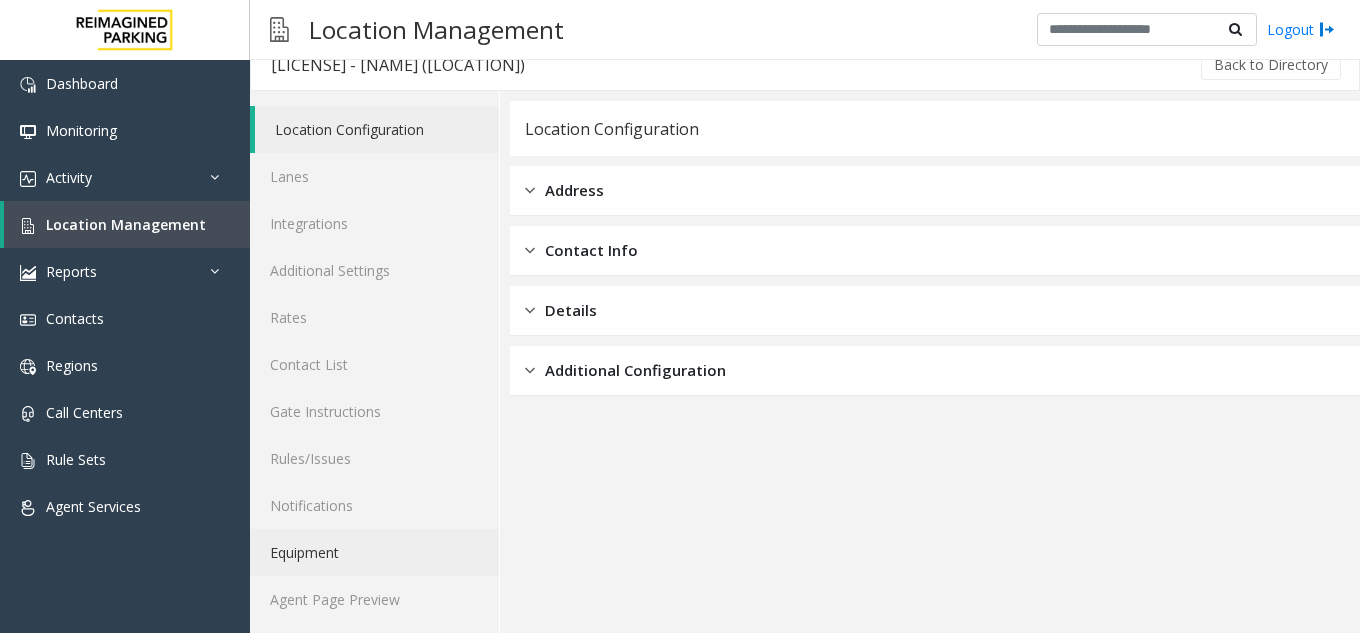 scroll, scrollTop: 26, scrollLeft: 0, axis: vertical 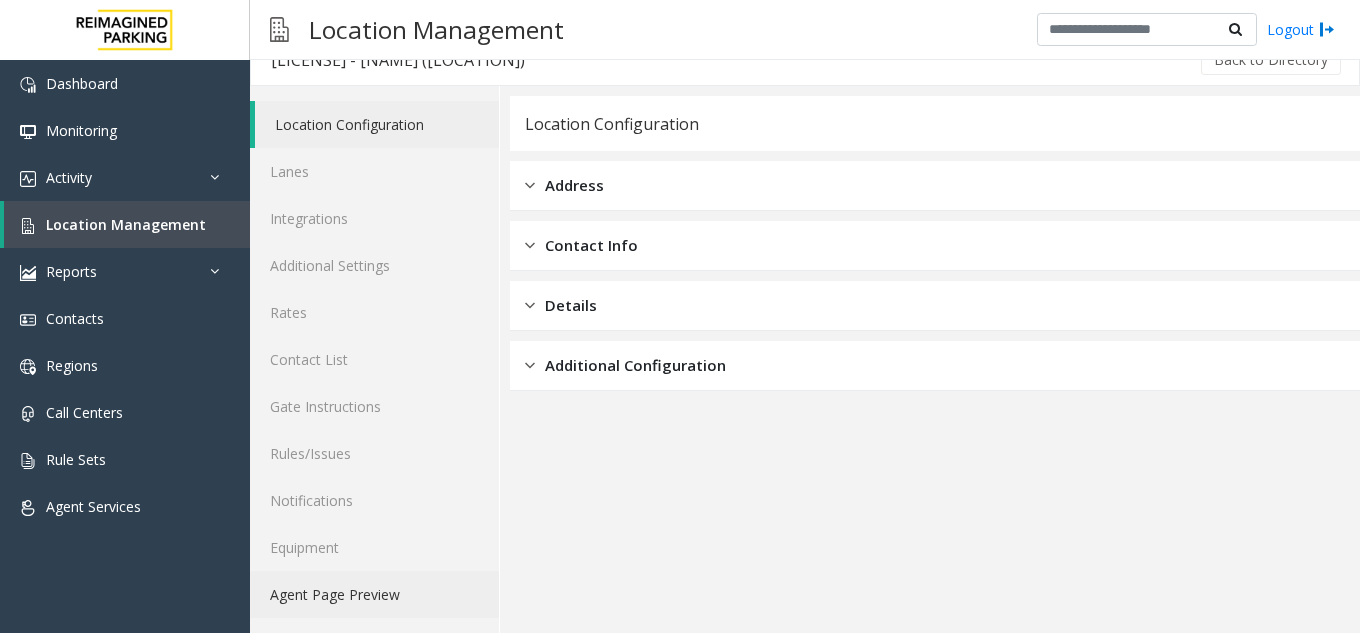 click on "Agent Page Preview" 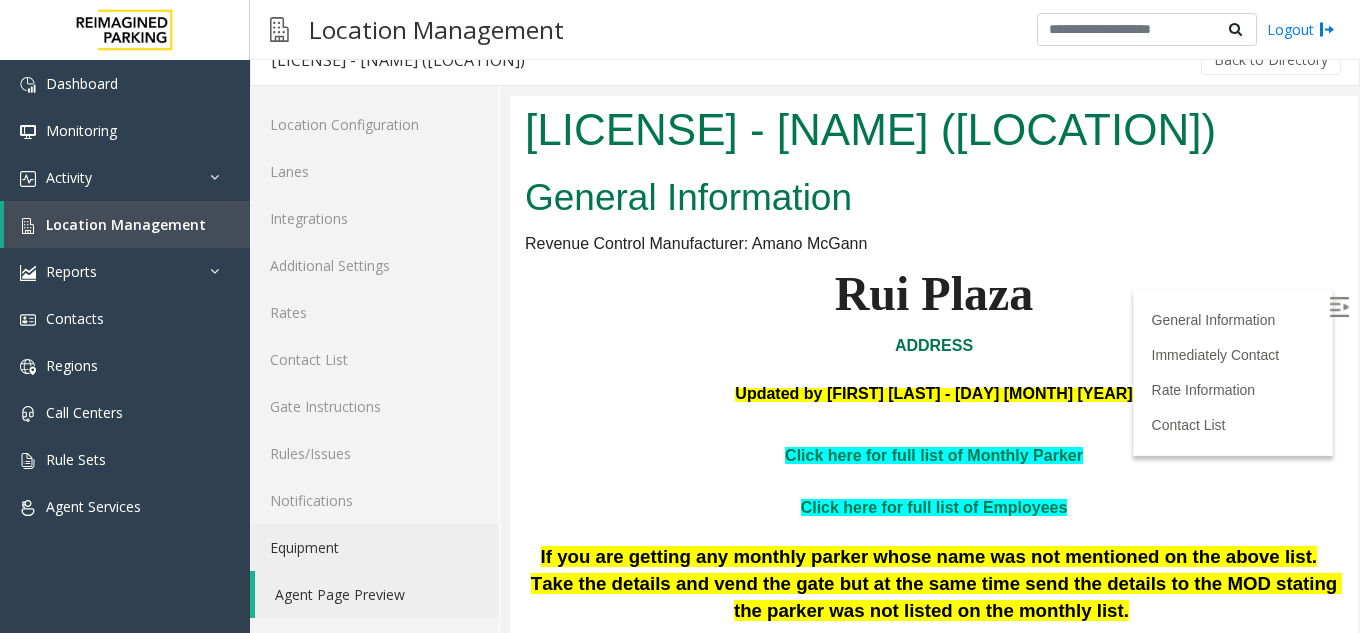 scroll, scrollTop: 0, scrollLeft: 0, axis: both 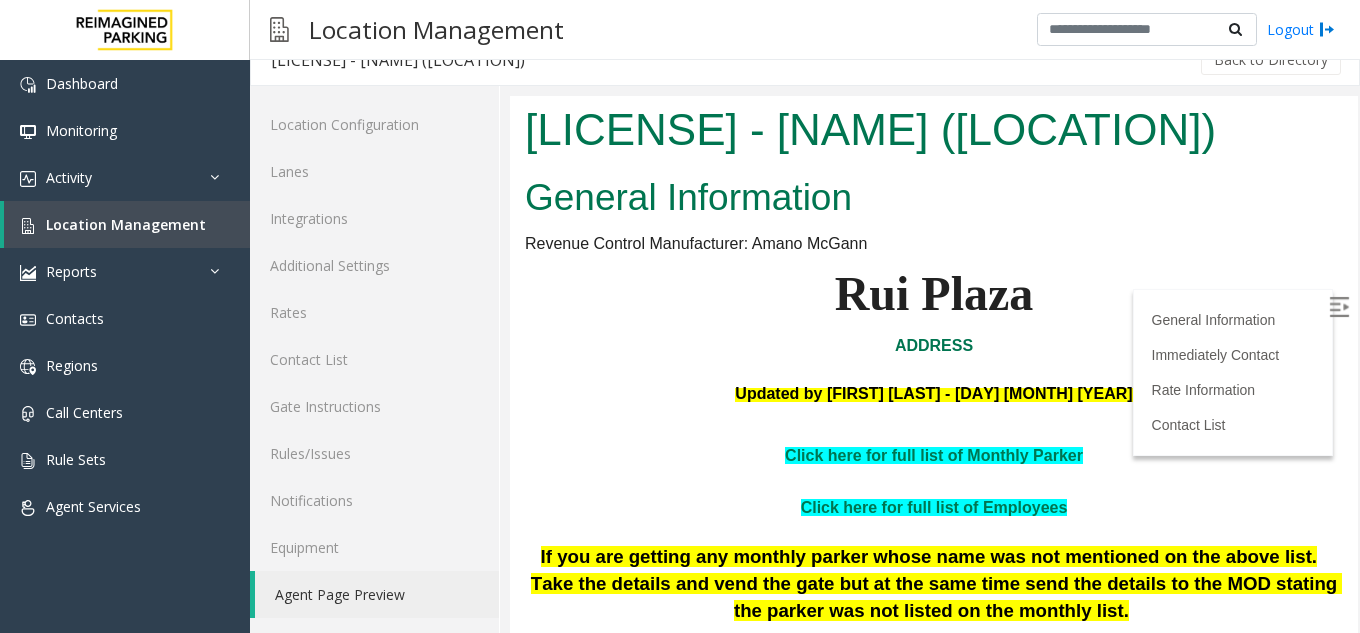 click at bounding box center [1341, 310] 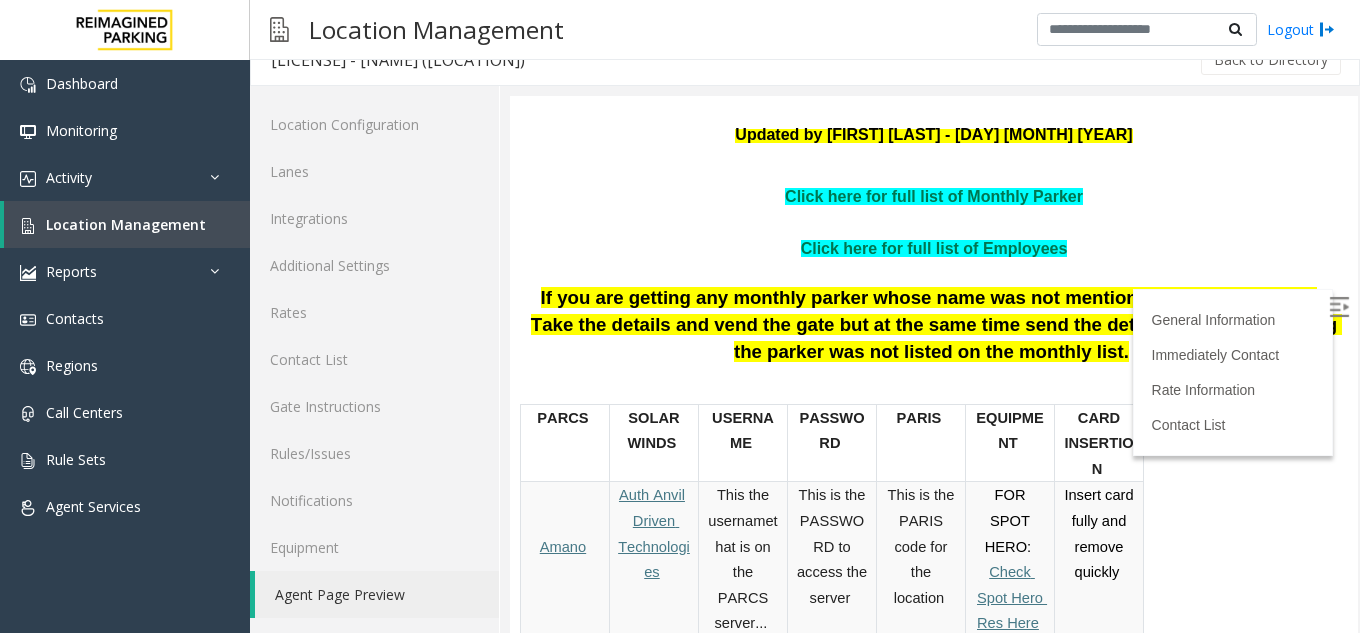 scroll, scrollTop: 0, scrollLeft: 0, axis: both 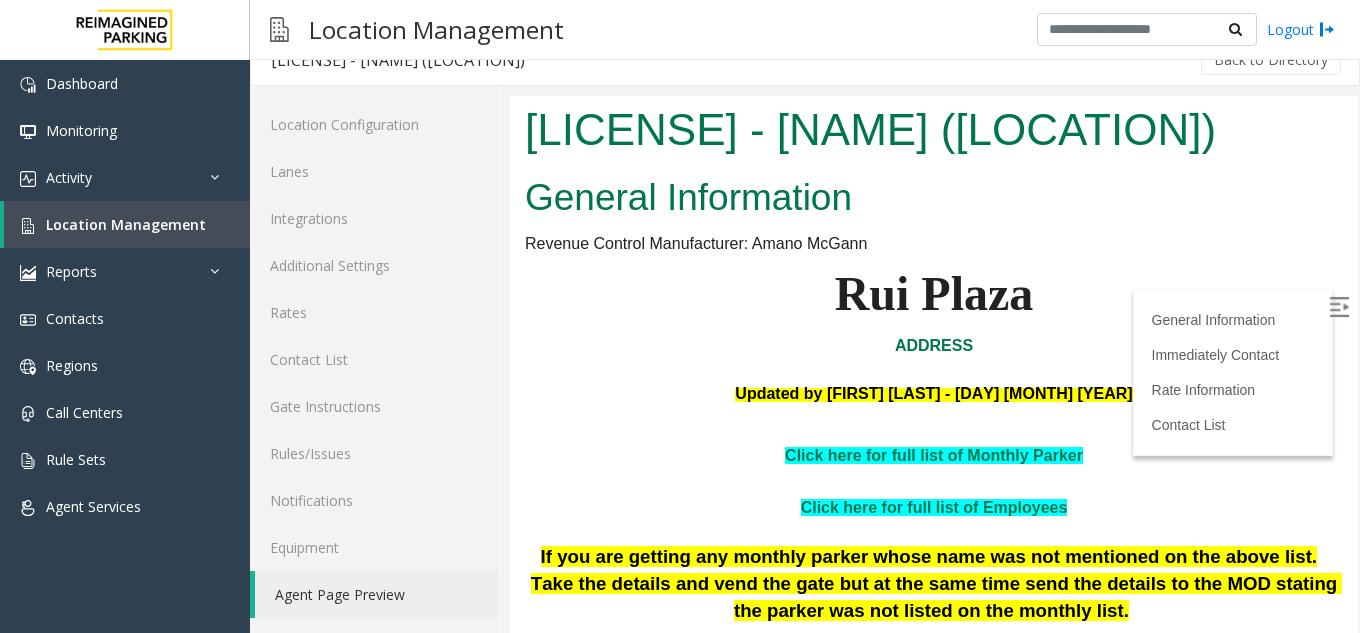 drag, startPoint x: 800, startPoint y: 356, endPoint x: 1029, endPoint y: 357, distance: 229.00218 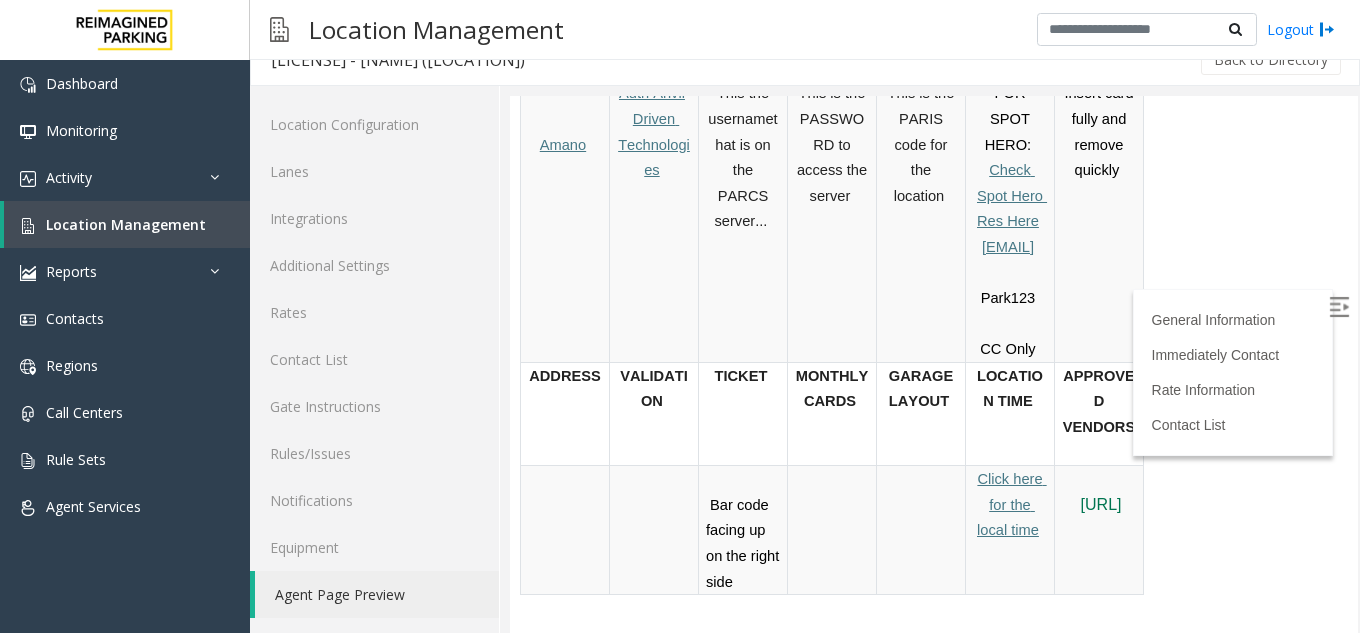 scroll, scrollTop: 626, scrollLeft: 0, axis: vertical 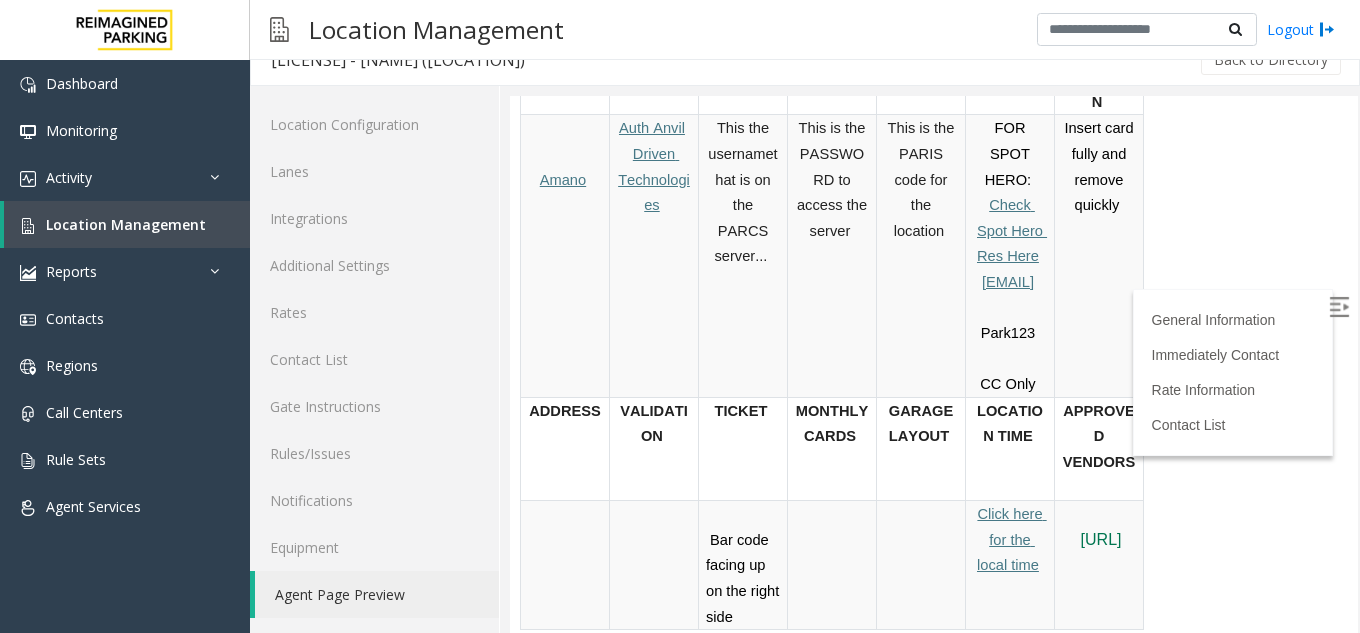 click on "lanierconnect@lanierparking.com" at bounding box center [1010, 294] 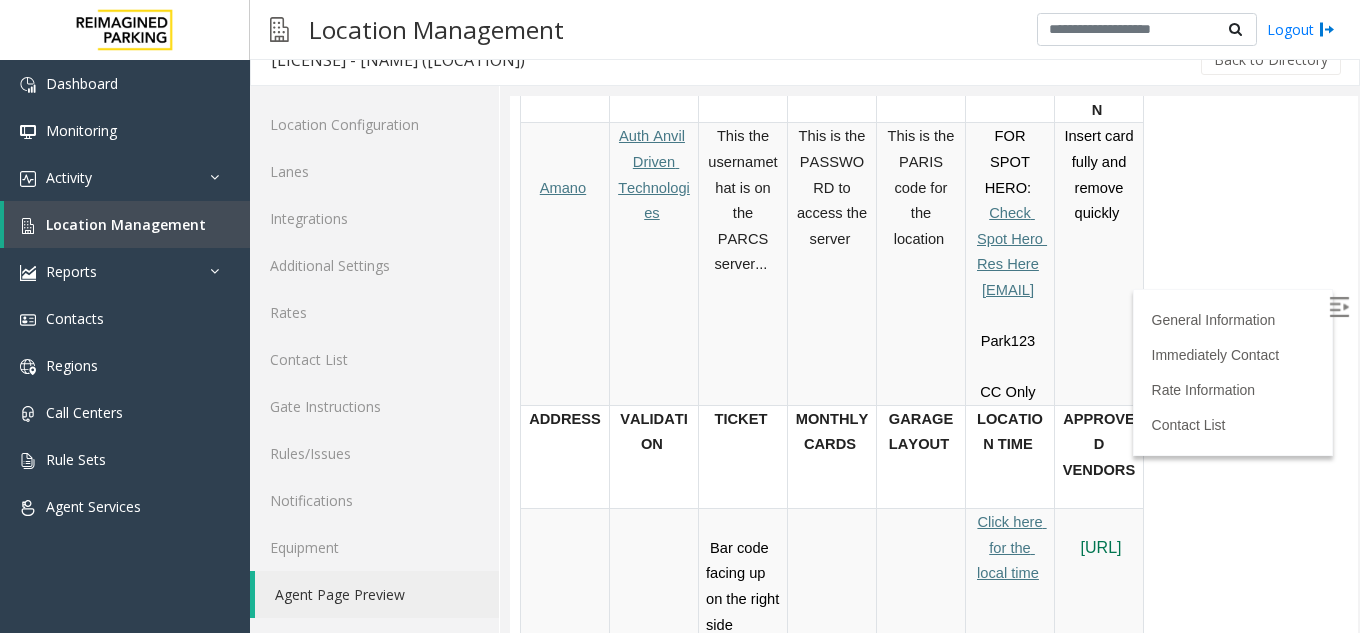scroll, scrollTop: 626, scrollLeft: 0, axis: vertical 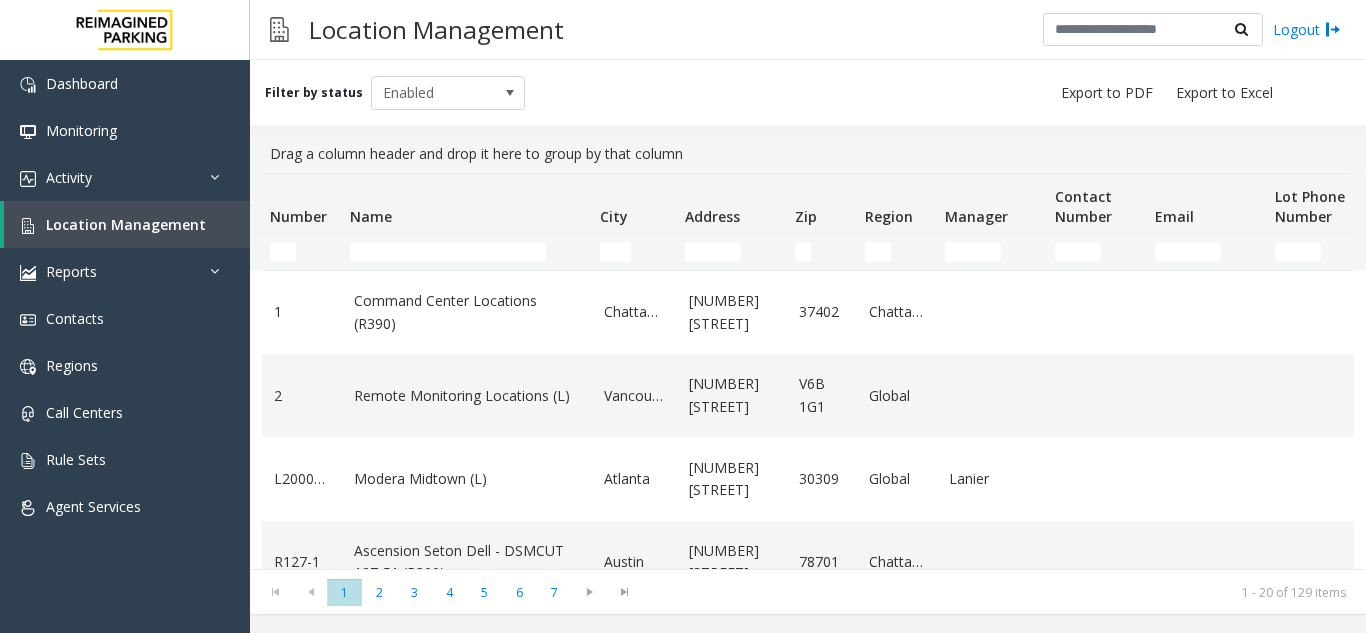 click 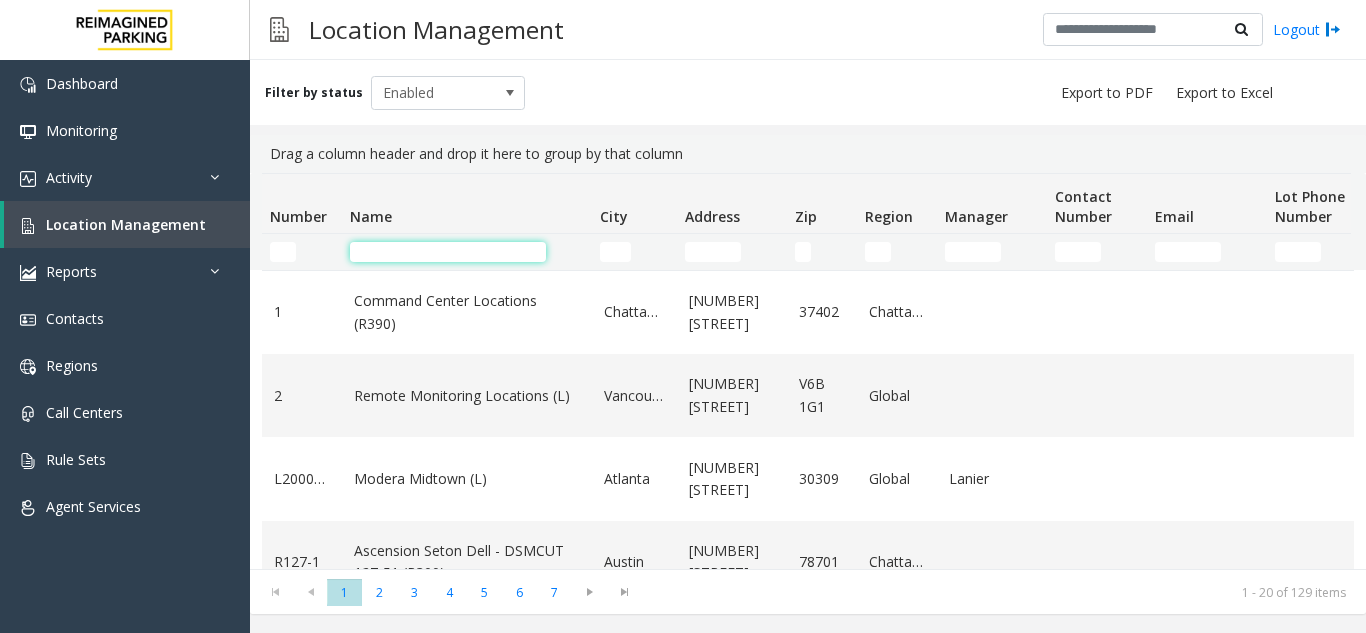 click 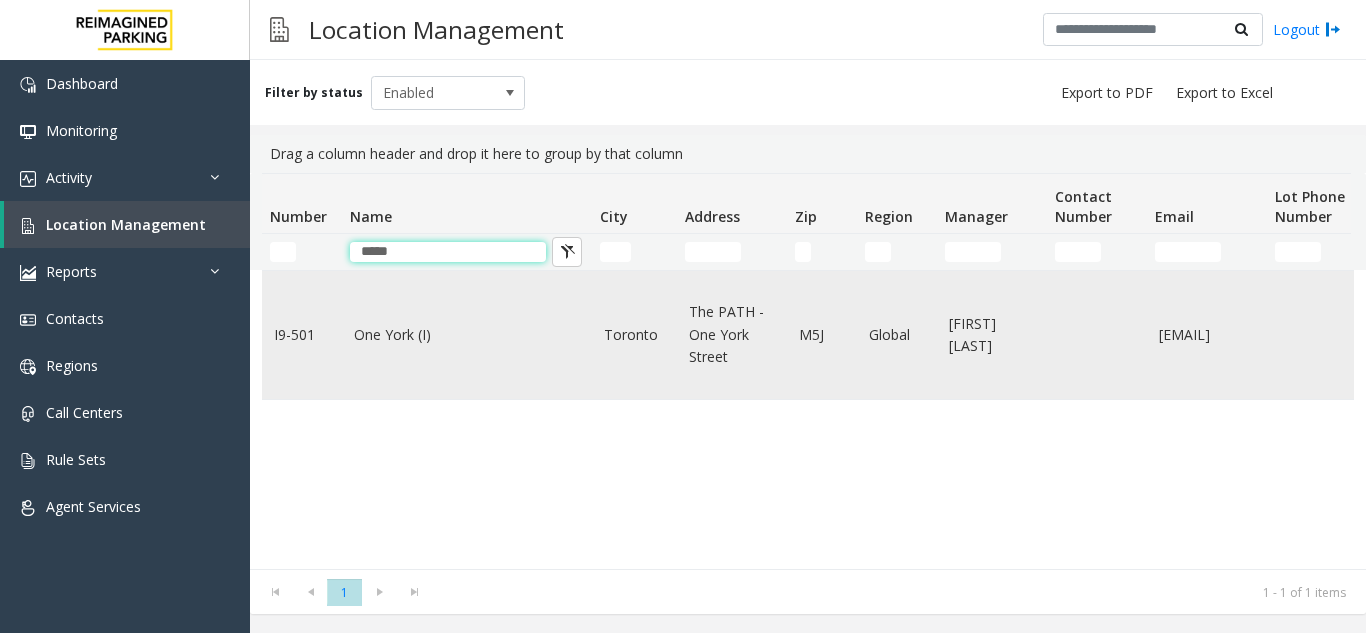 type on "*****" 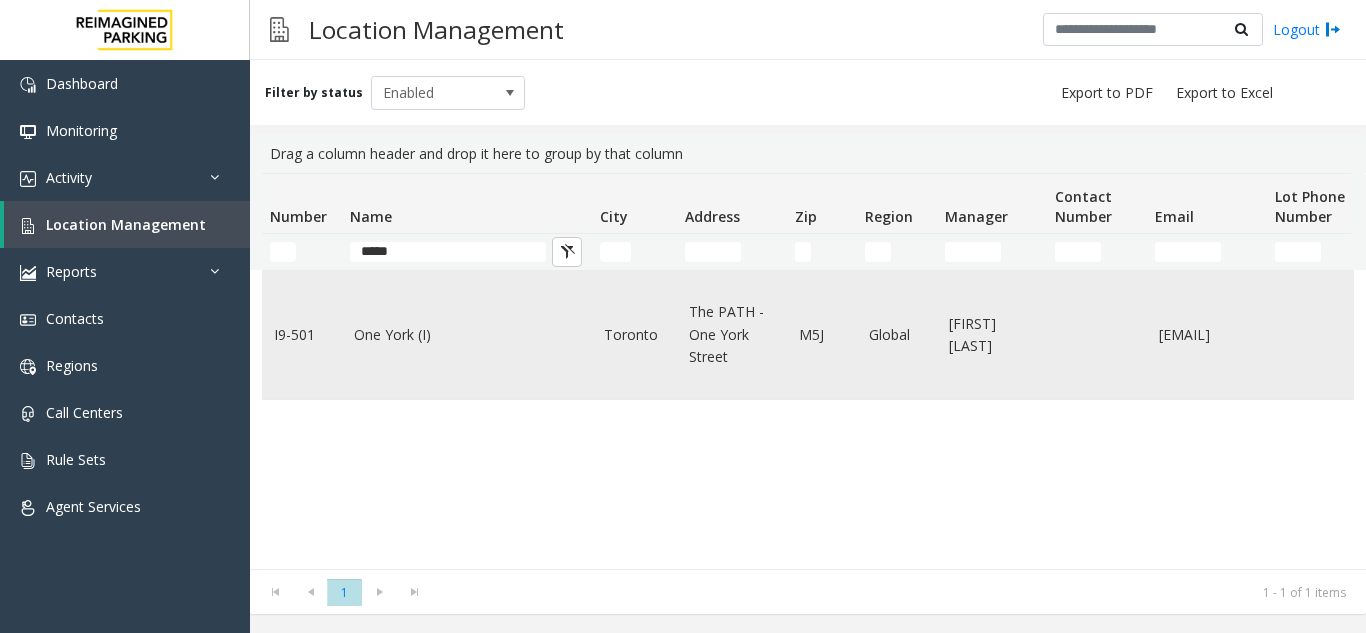 click on "I9-501" 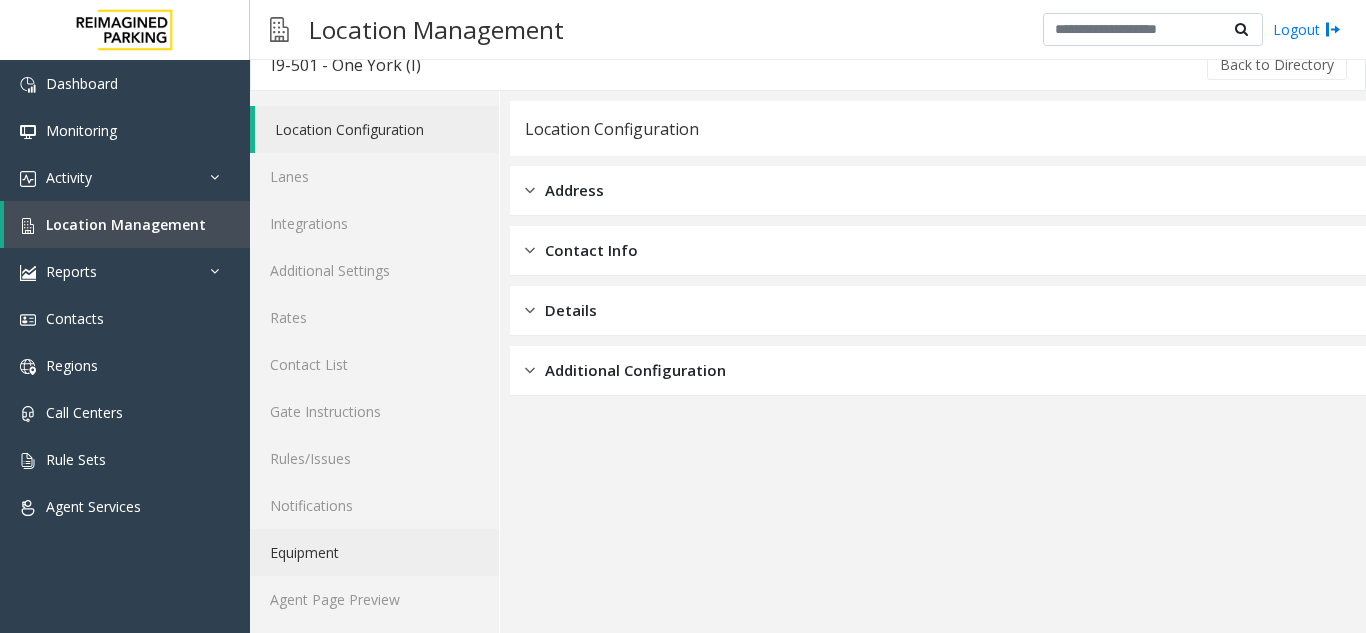 scroll, scrollTop: 26, scrollLeft: 0, axis: vertical 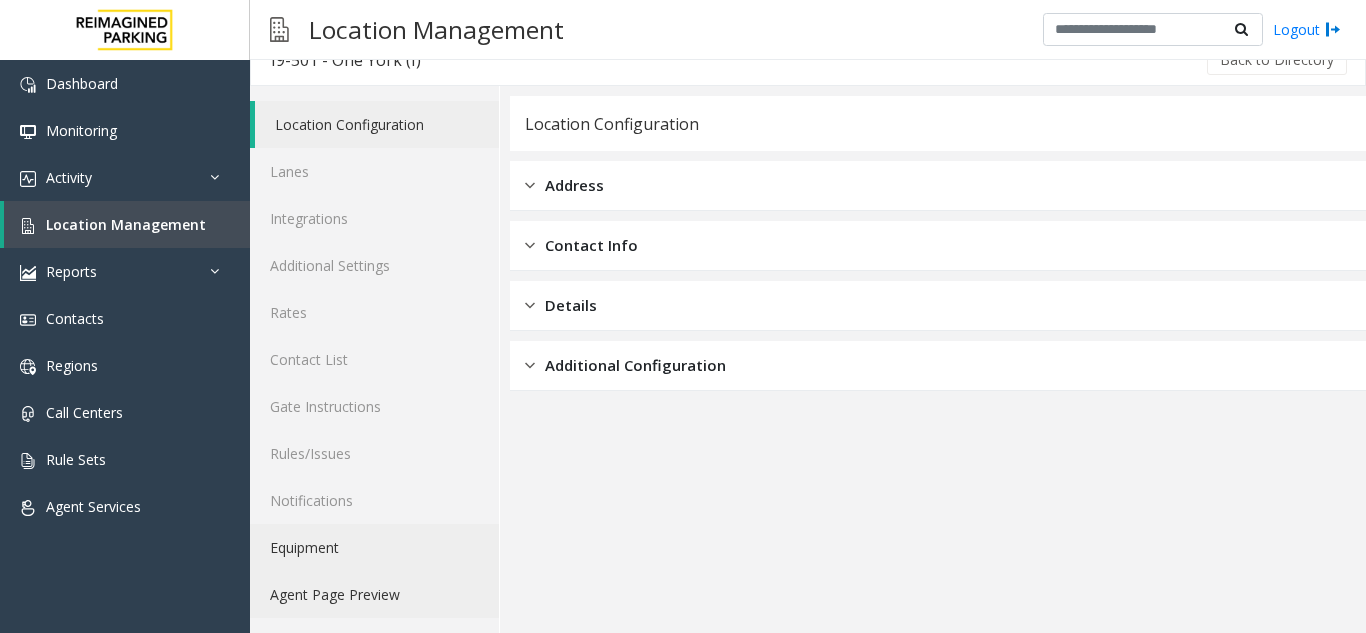 click on "Agent Page Preview" 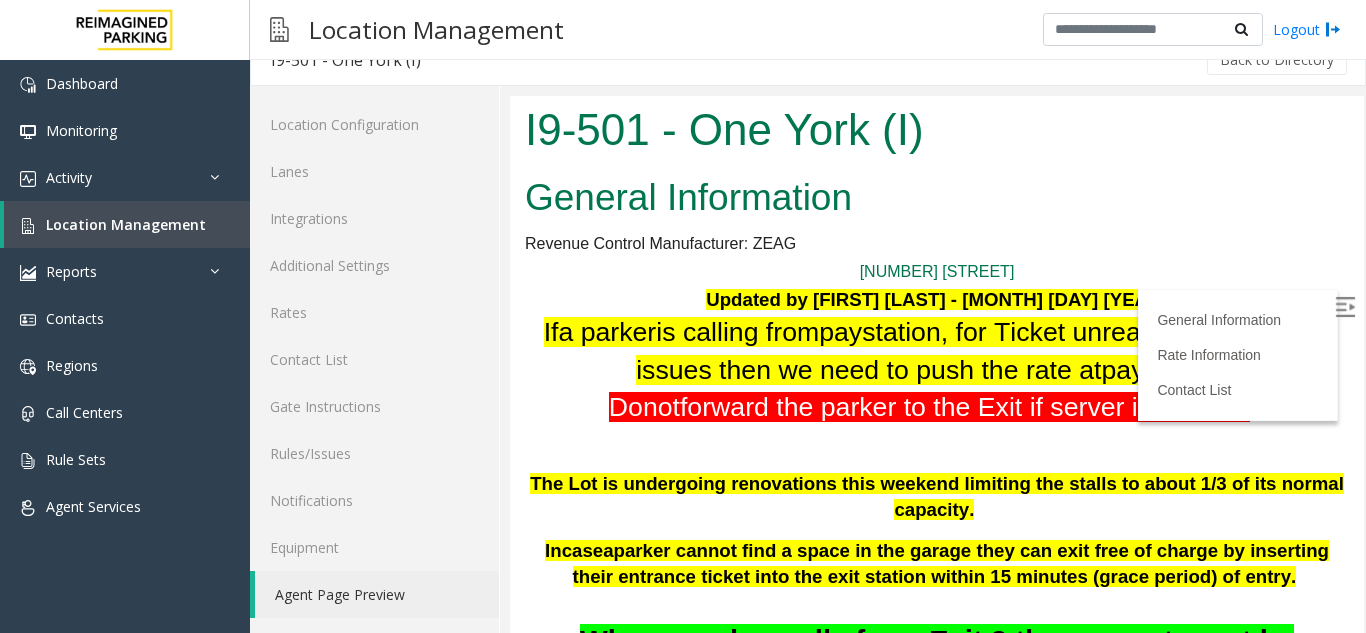 scroll, scrollTop: 0, scrollLeft: 0, axis: both 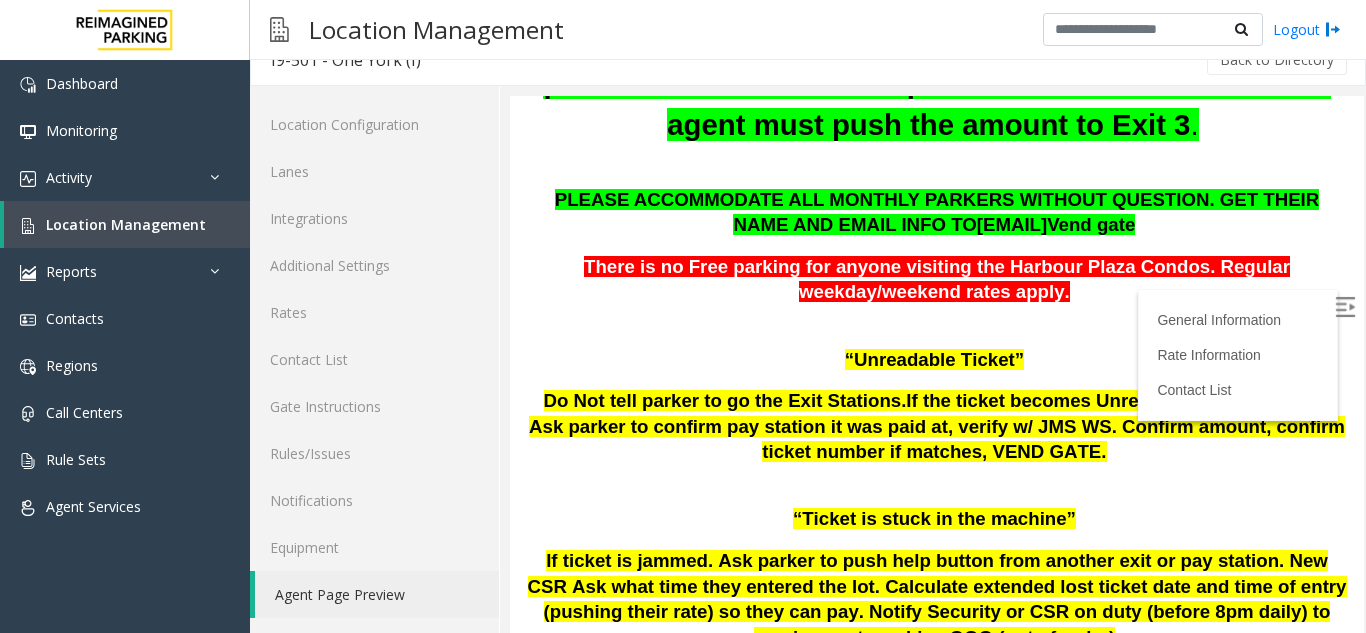 click at bounding box center (937, 319) 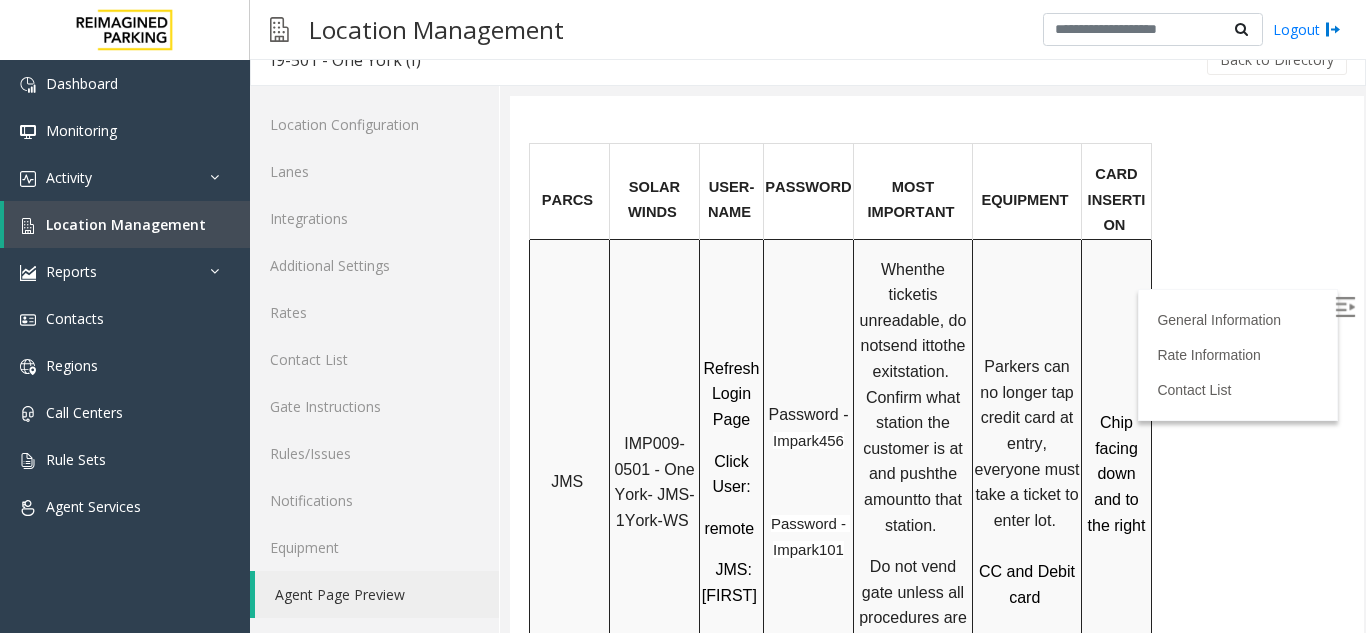 scroll, scrollTop: 1400, scrollLeft: 0, axis: vertical 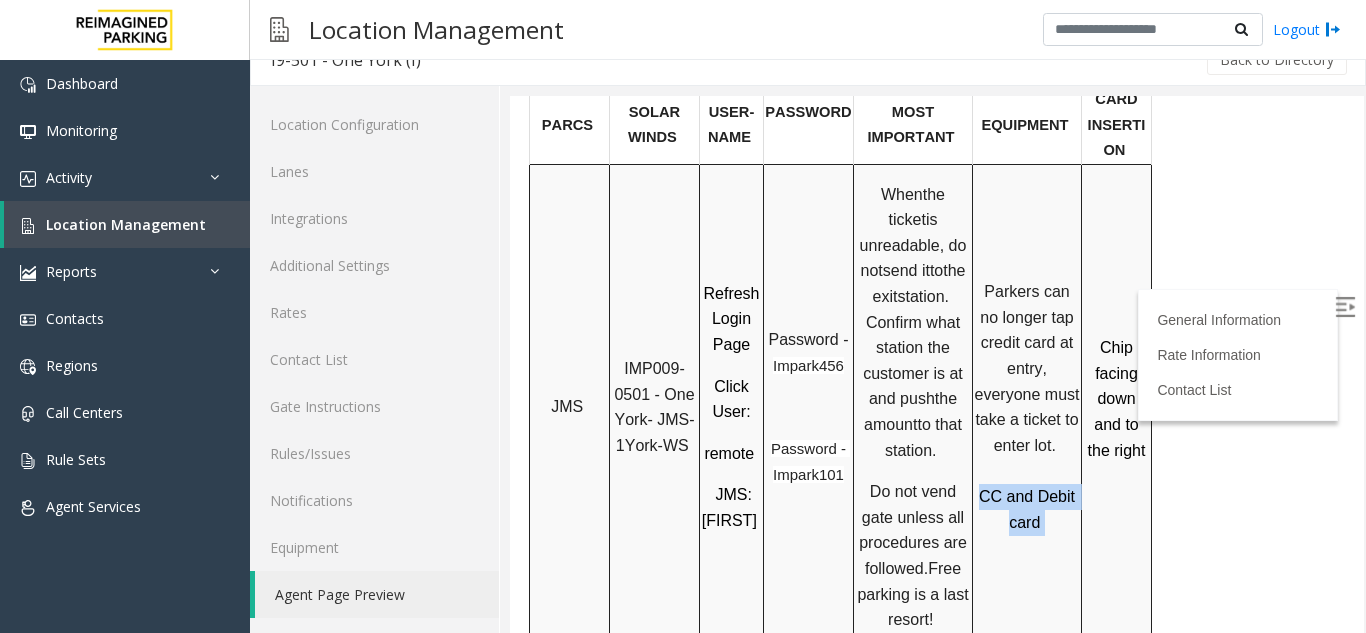 drag, startPoint x: 1052, startPoint y: 497, endPoint x: 998, endPoint y: 429, distance: 86.833176 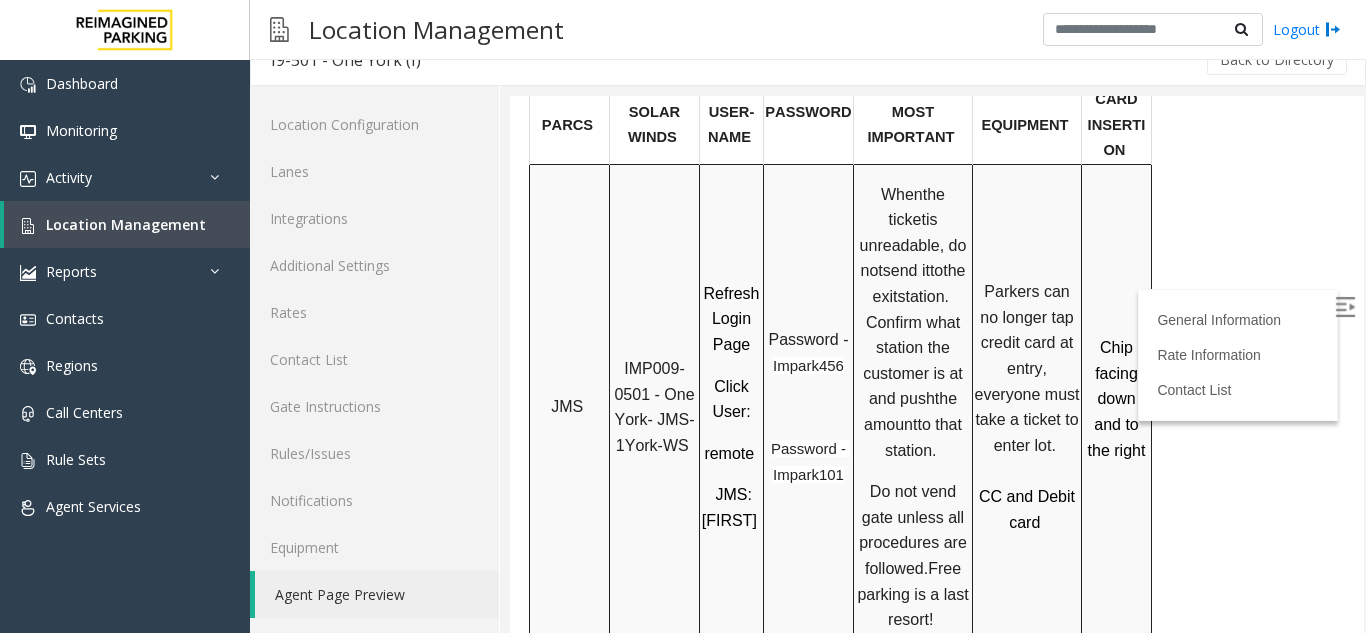 click on "Parkers can no longer tap credit card at entry, everyone must take a ticket to enter lot." at bounding box center [1027, 368] 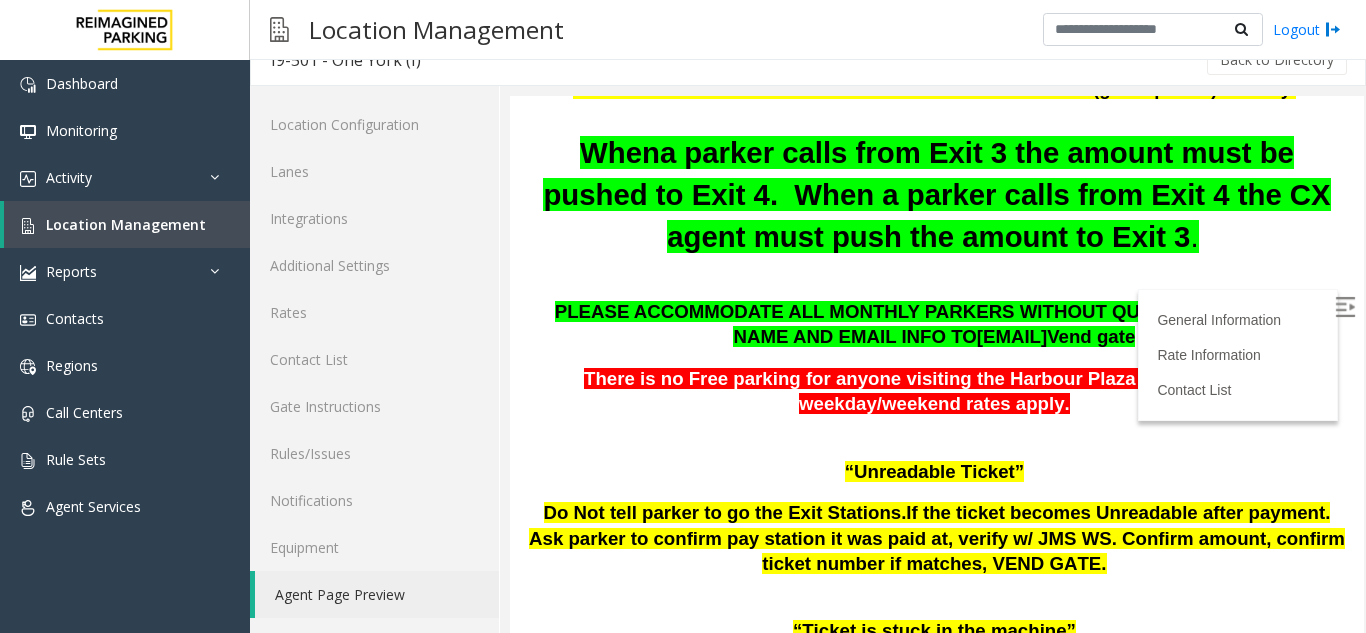 scroll, scrollTop: 500, scrollLeft: 0, axis: vertical 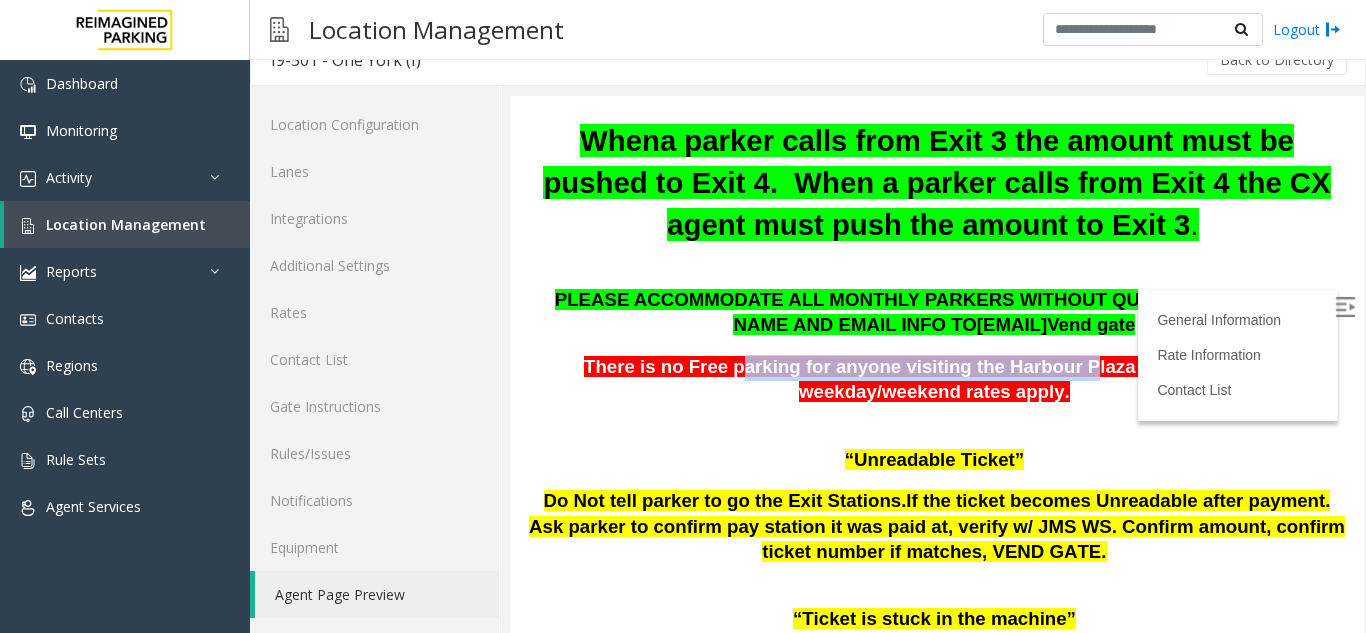 drag, startPoint x: 676, startPoint y: 345, endPoint x: 988, endPoint y: 337, distance: 312.10254 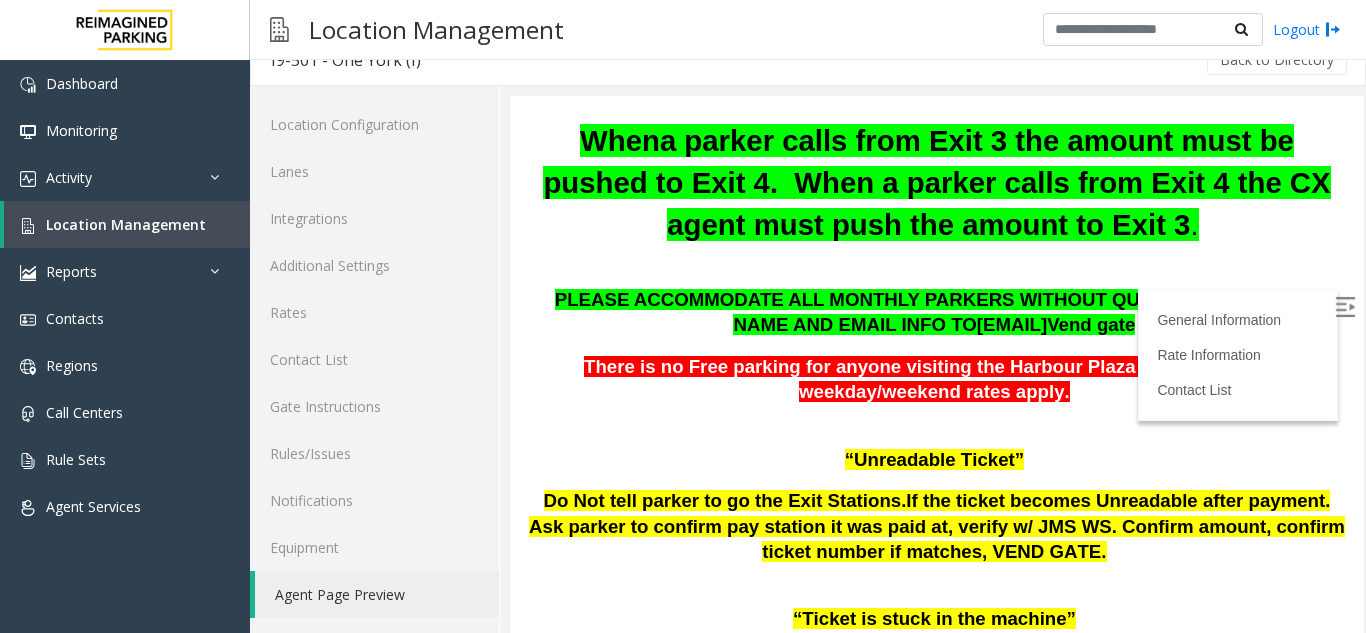 drag, startPoint x: 737, startPoint y: 387, endPoint x: 671, endPoint y: 383, distance: 66.1211 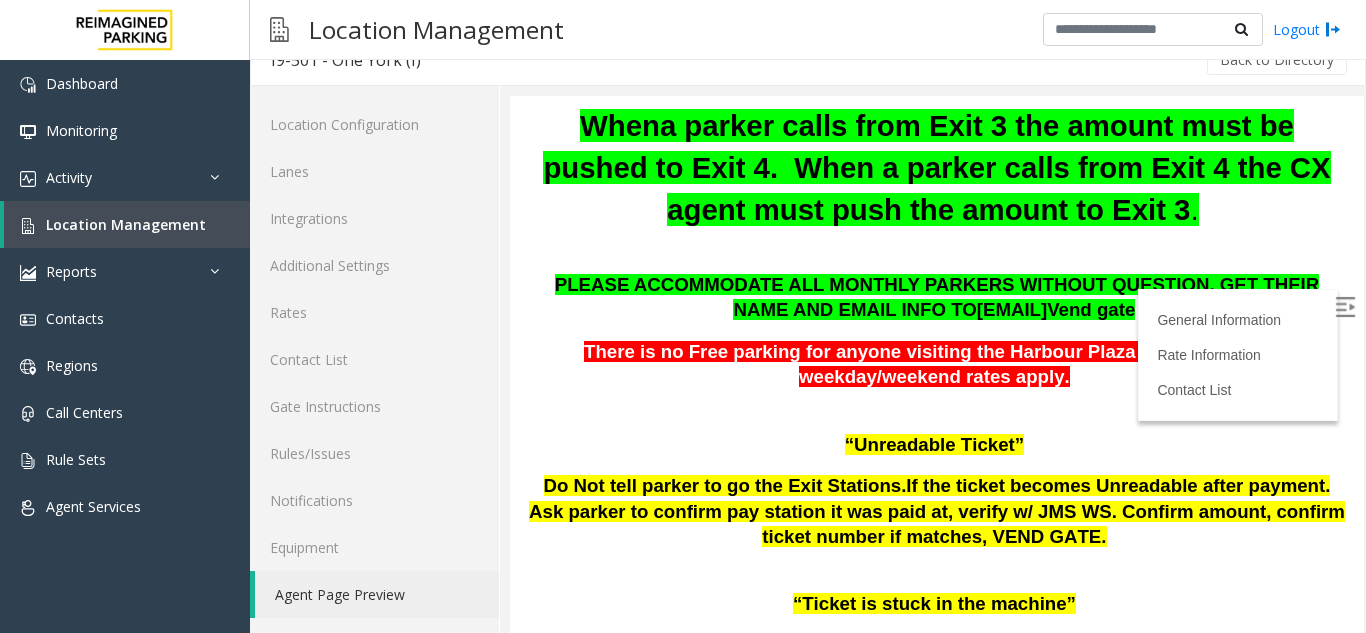 scroll, scrollTop: 500, scrollLeft: 0, axis: vertical 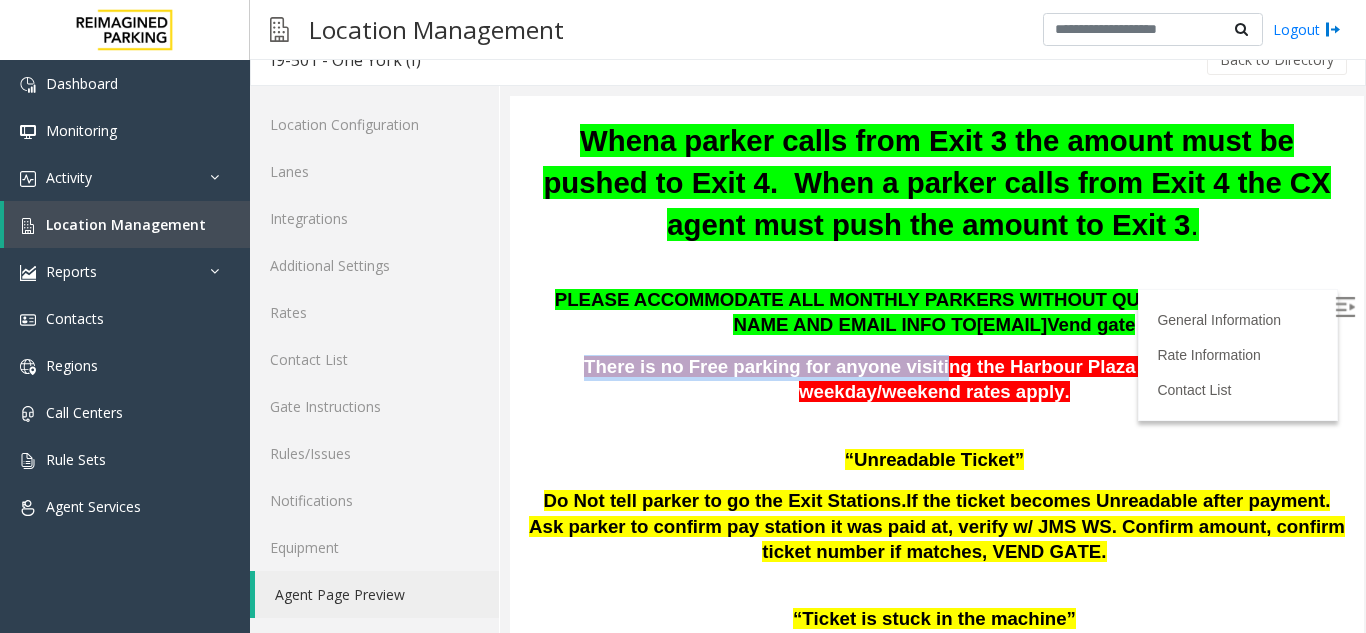 drag, startPoint x: 860, startPoint y: 340, endPoint x: 510, endPoint y: 327, distance: 350.24133 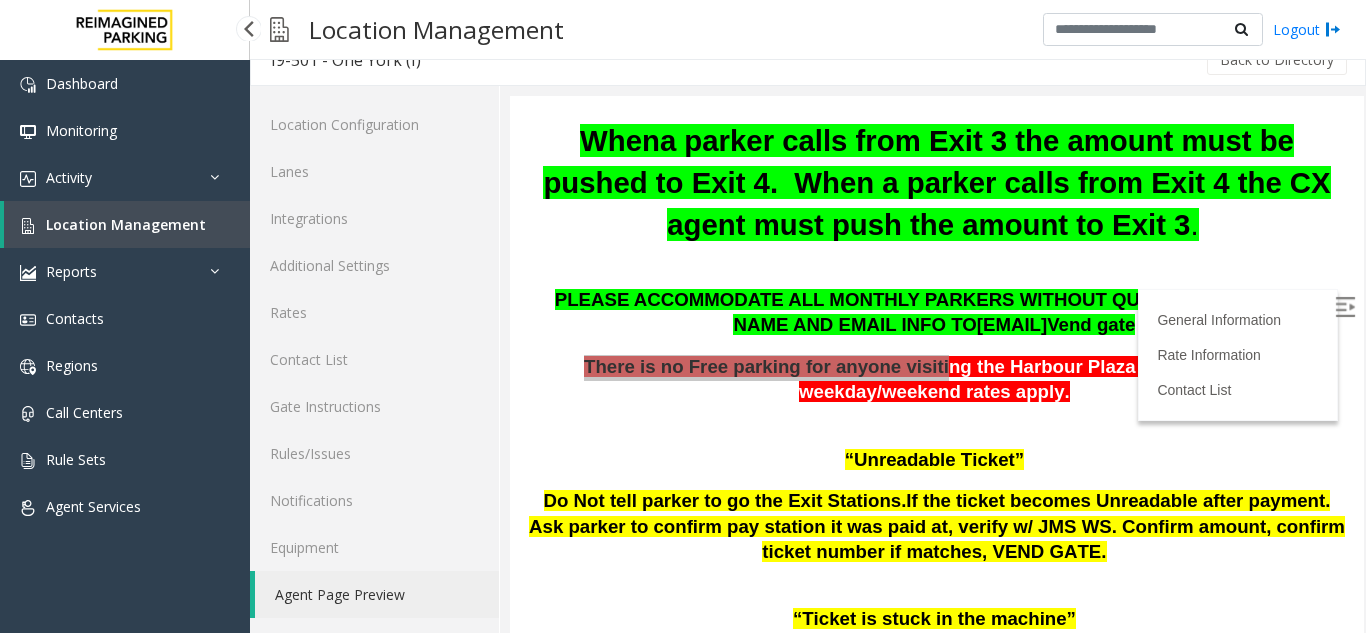click on "Location Management" at bounding box center (126, 224) 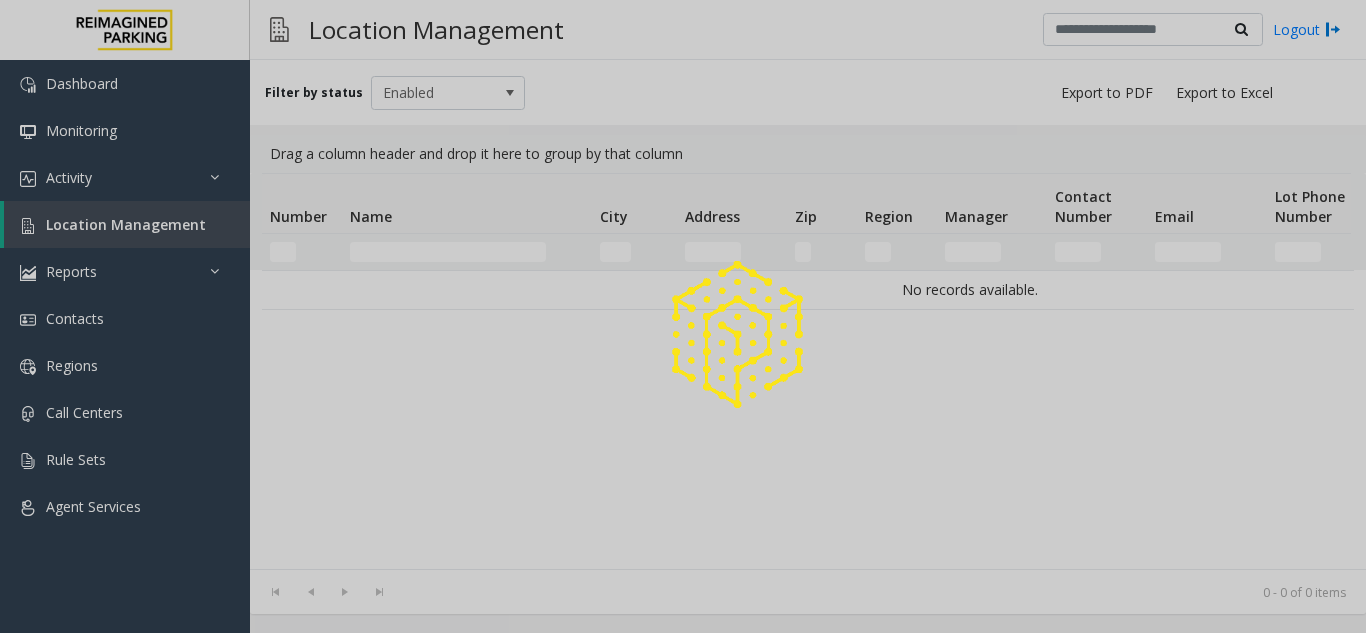 scroll, scrollTop: 0, scrollLeft: 0, axis: both 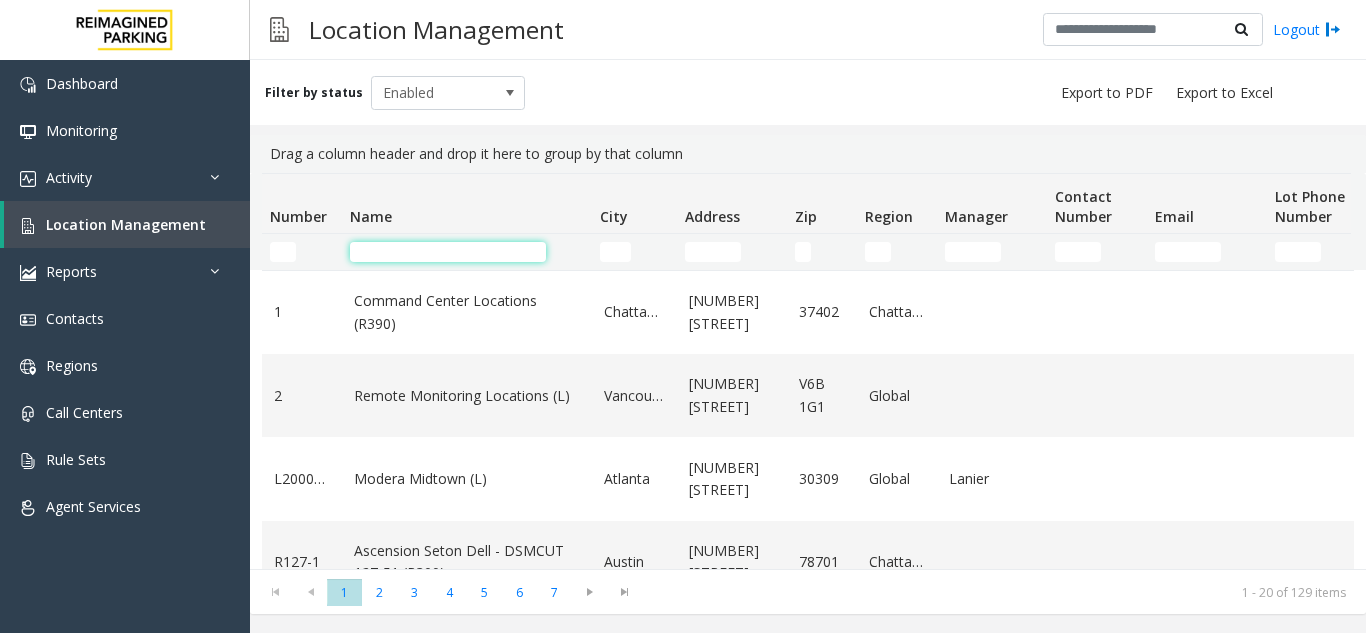 click 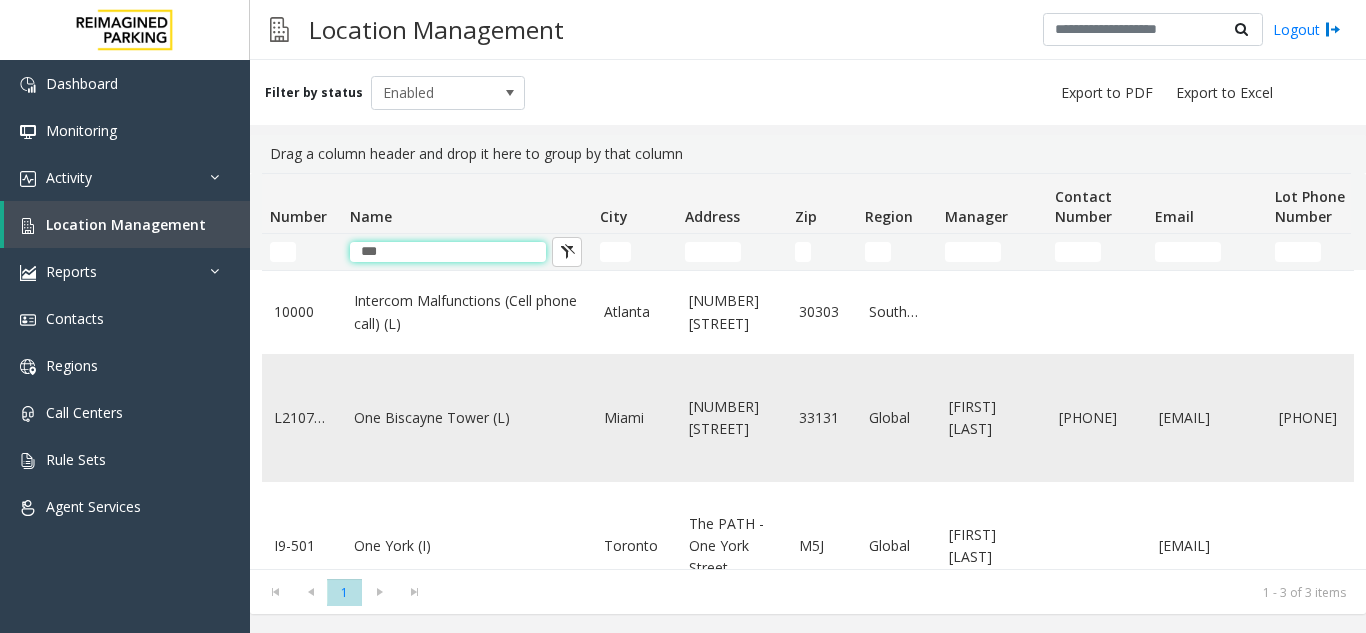type on "***" 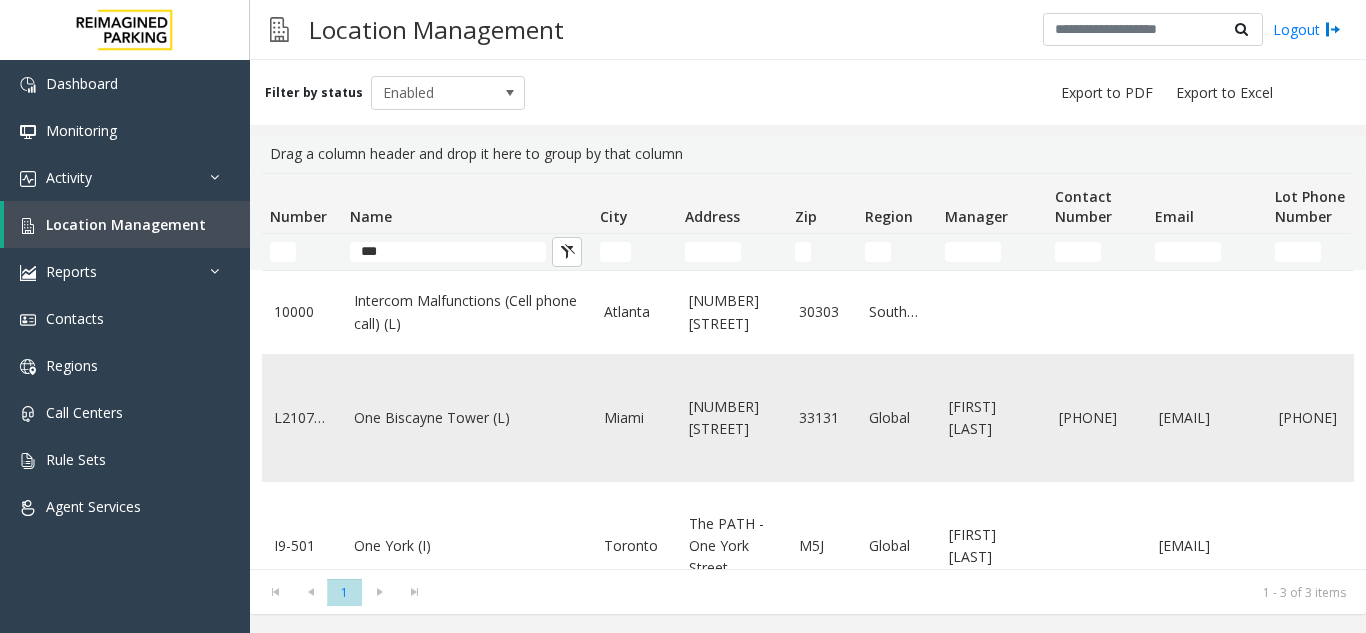 click on "One Biscayne Tower (L)" 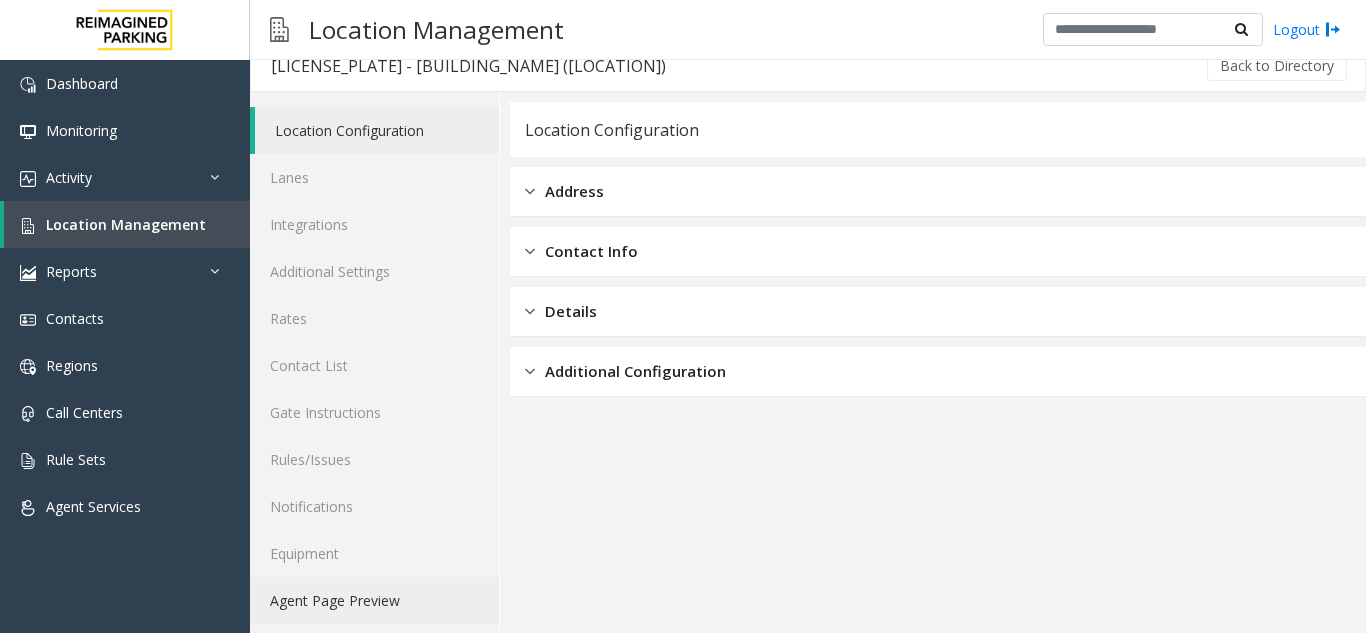 scroll, scrollTop: 26, scrollLeft: 0, axis: vertical 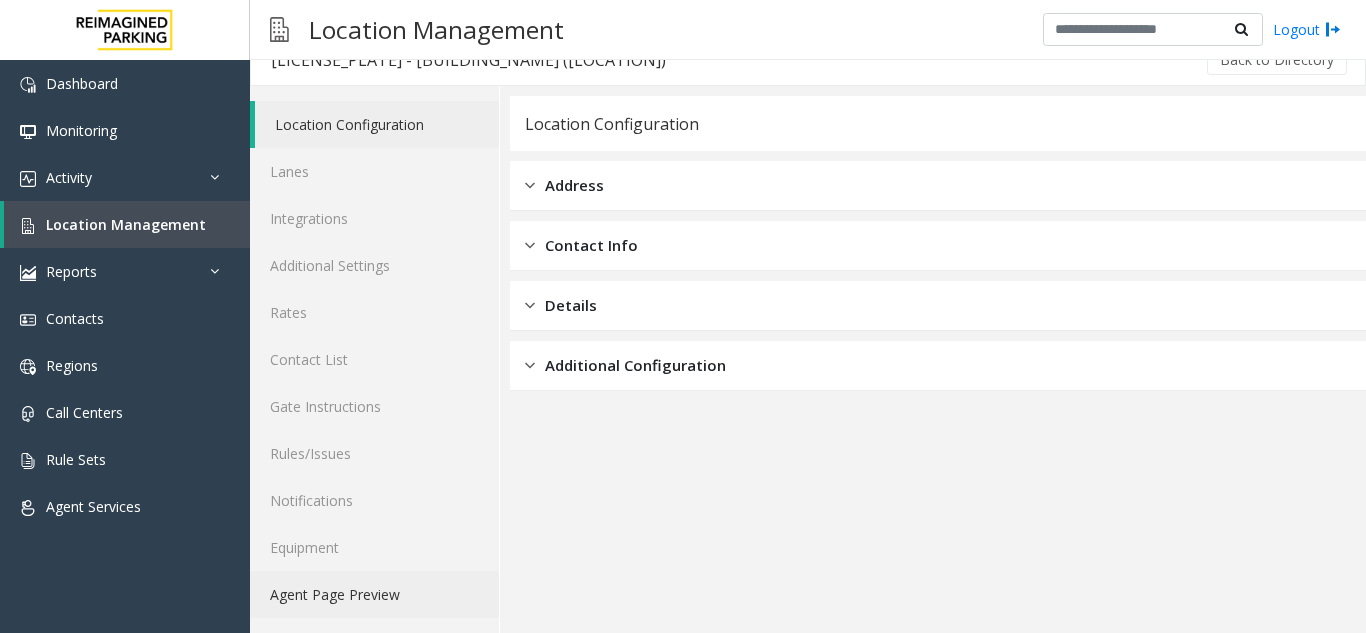 click on "Agent Page Preview" 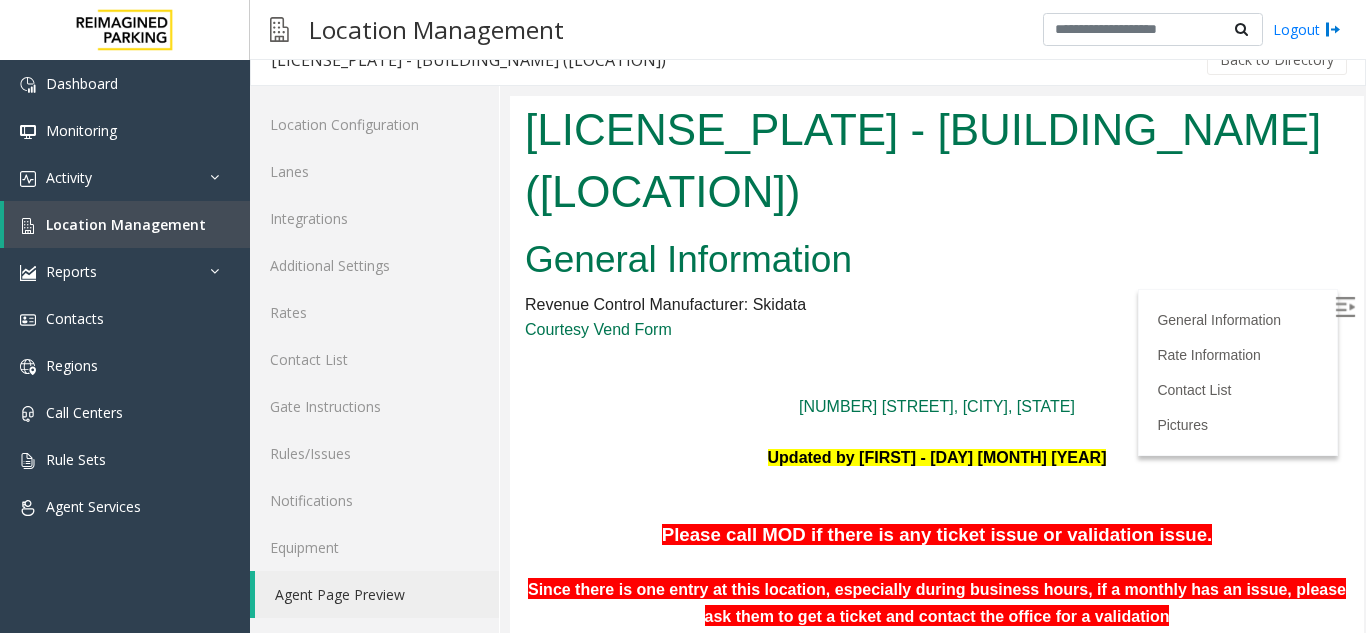 scroll, scrollTop: 0, scrollLeft: 0, axis: both 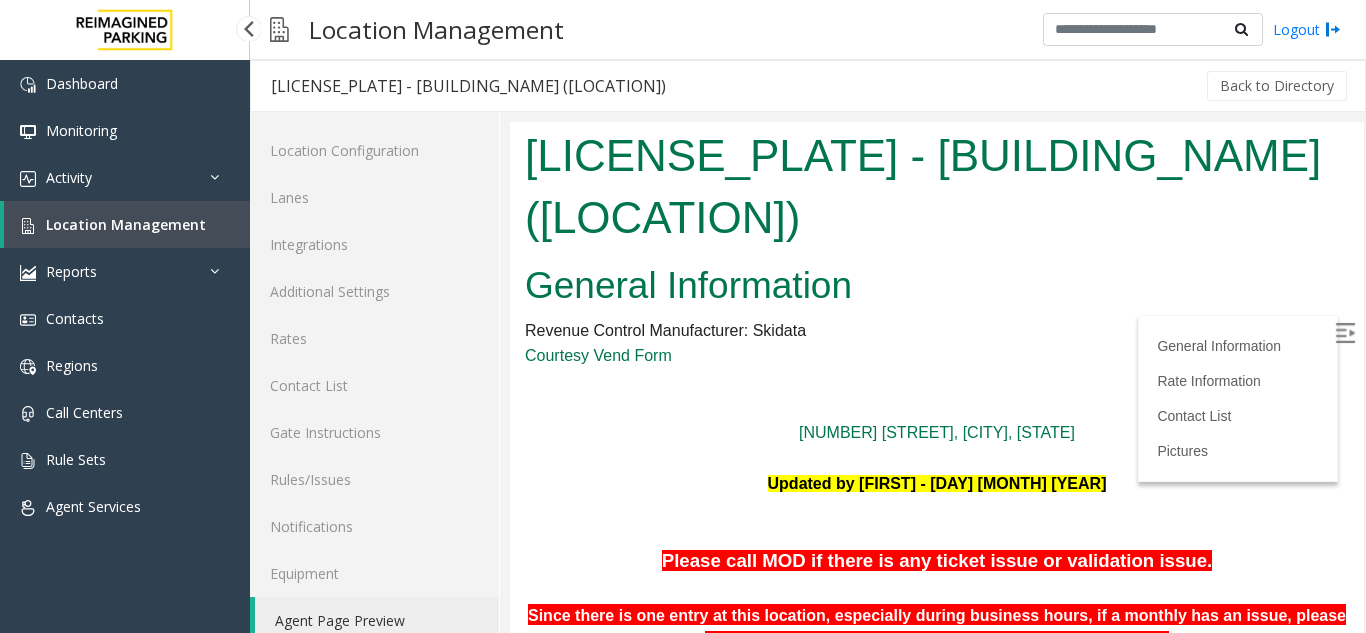 click on "Location Management" at bounding box center [126, 224] 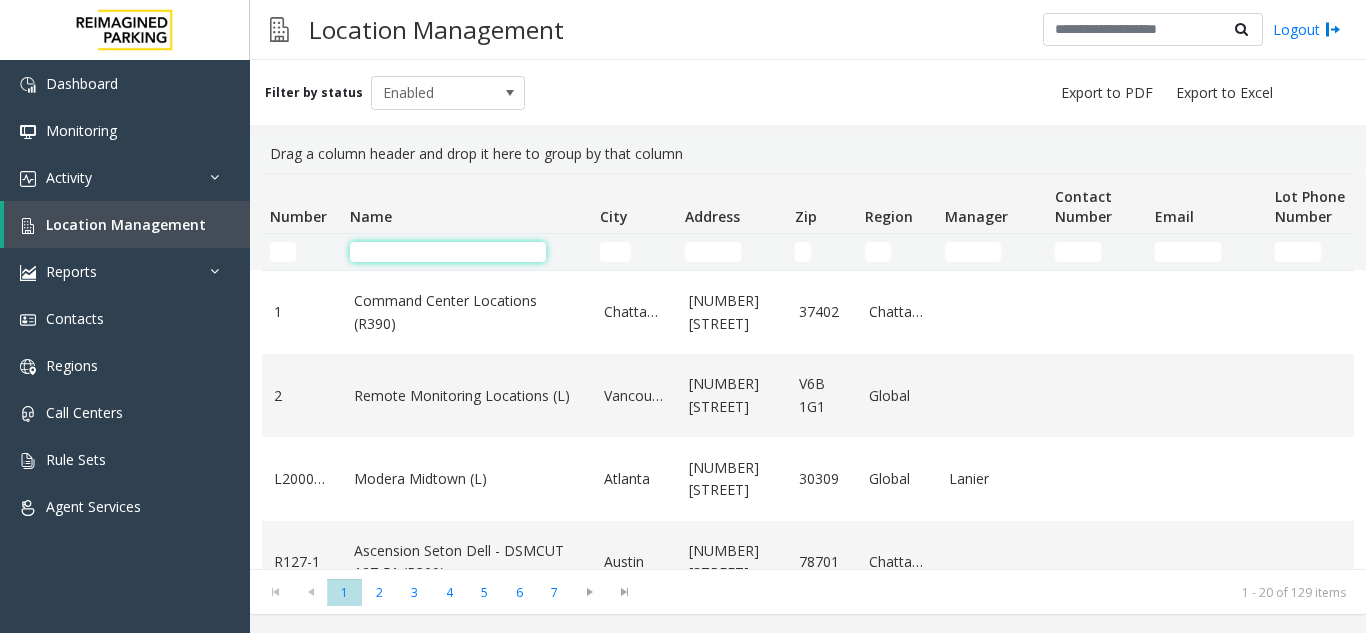 click 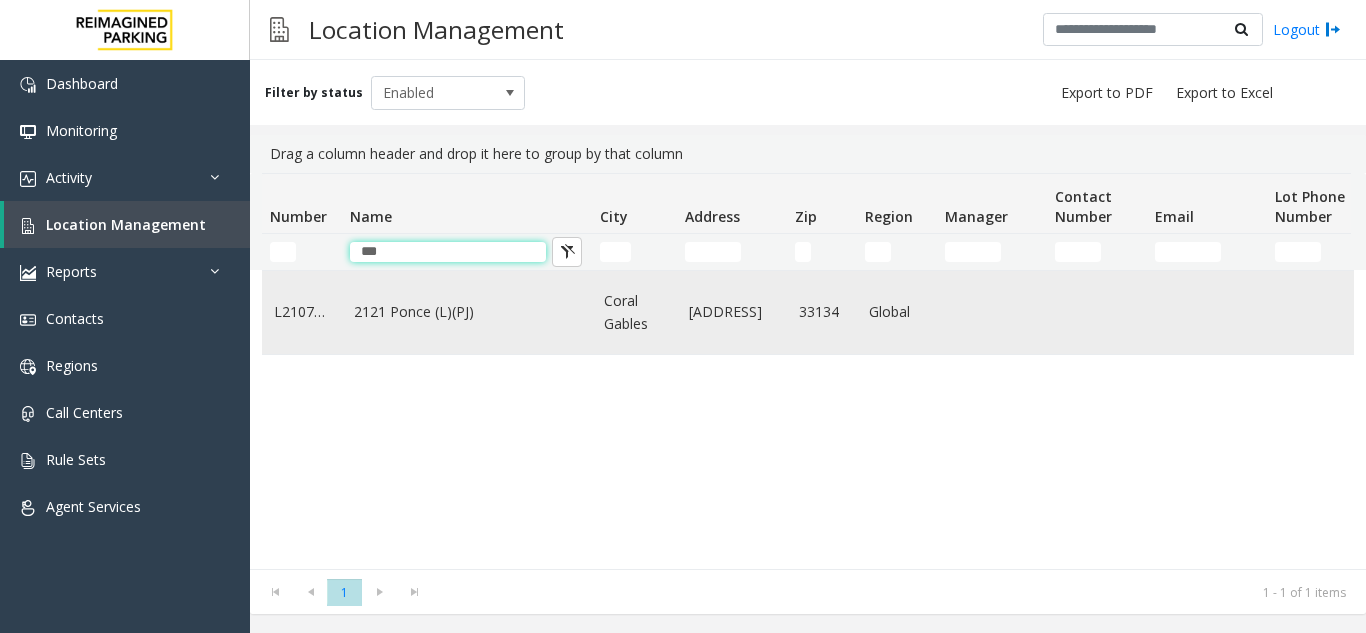 type on "***" 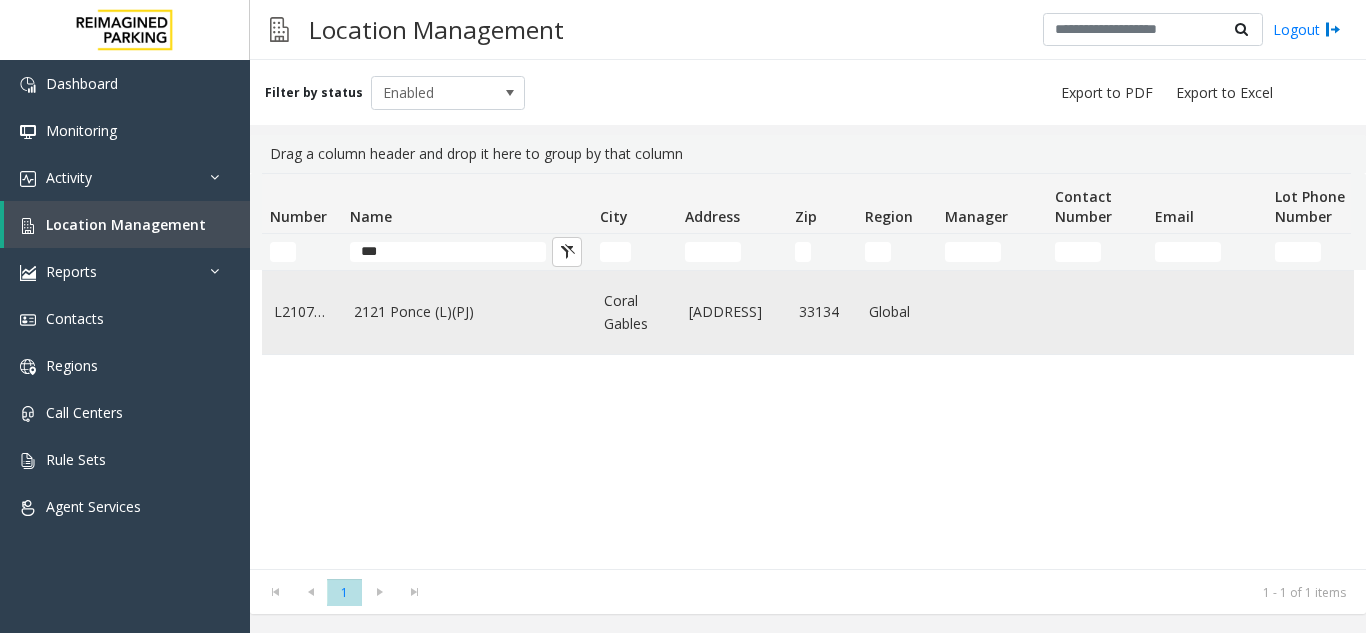 click on "2121 Ponce (L)(PJ)" 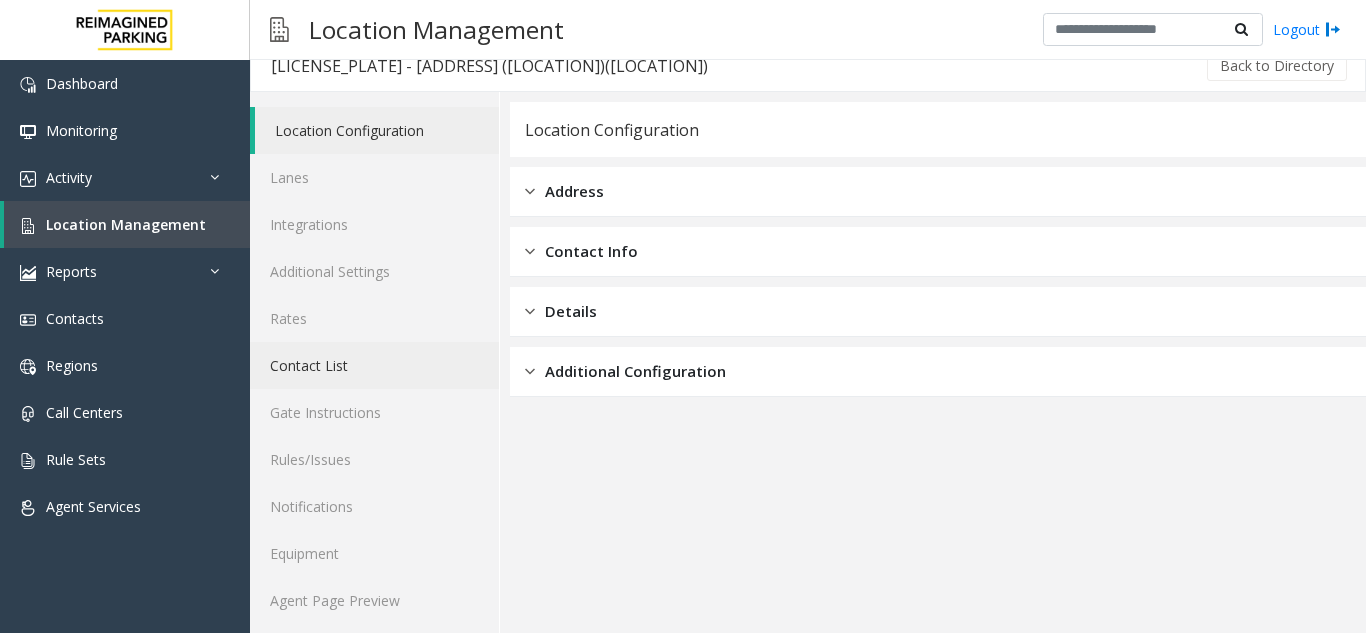 scroll, scrollTop: 26, scrollLeft: 0, axis: vertical 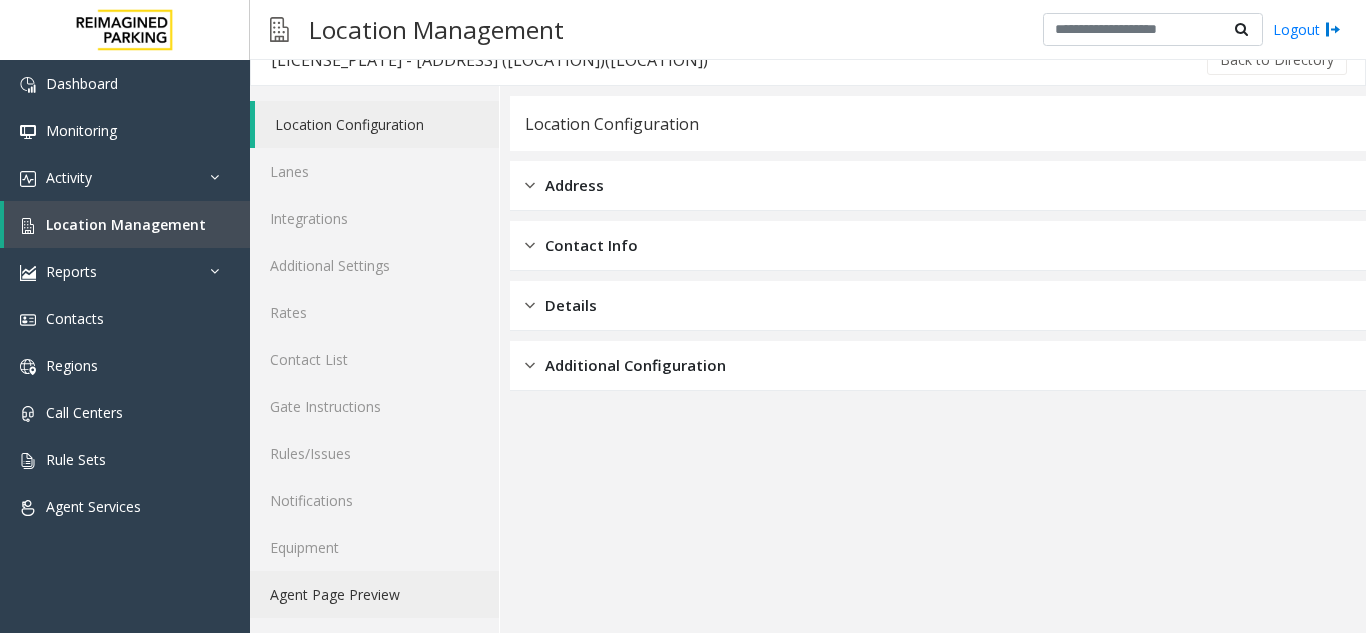 click on "Agent Page Preview" 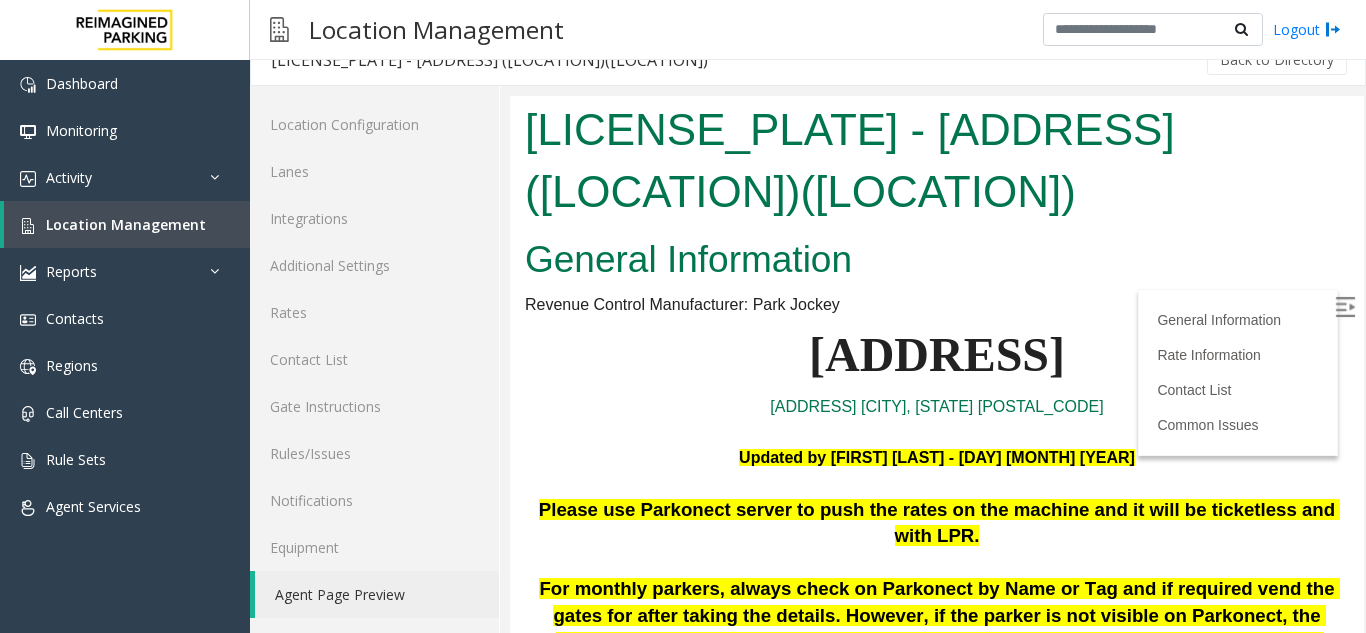 scroll, scrollTop: 0, scrollLeft: 0, axis: both 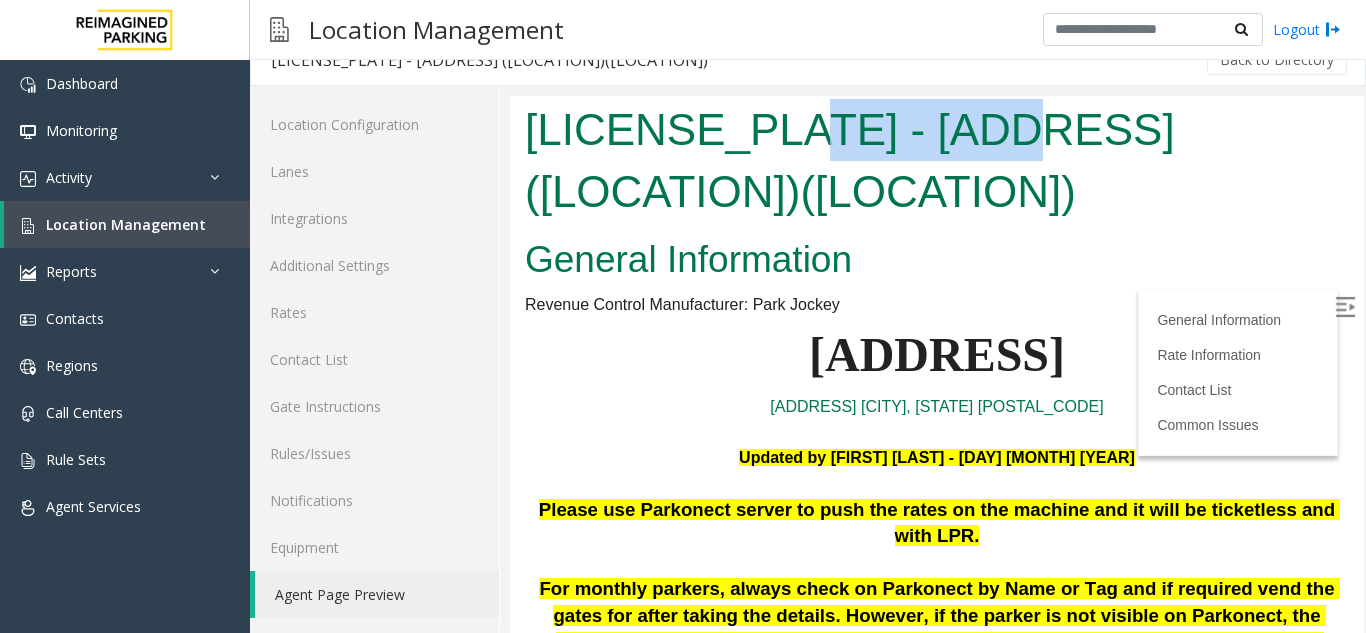 drag, startPoint x: 794, startPoint y: 122, endPoint x: 1014, endPoint y: 136, distance: 220.445 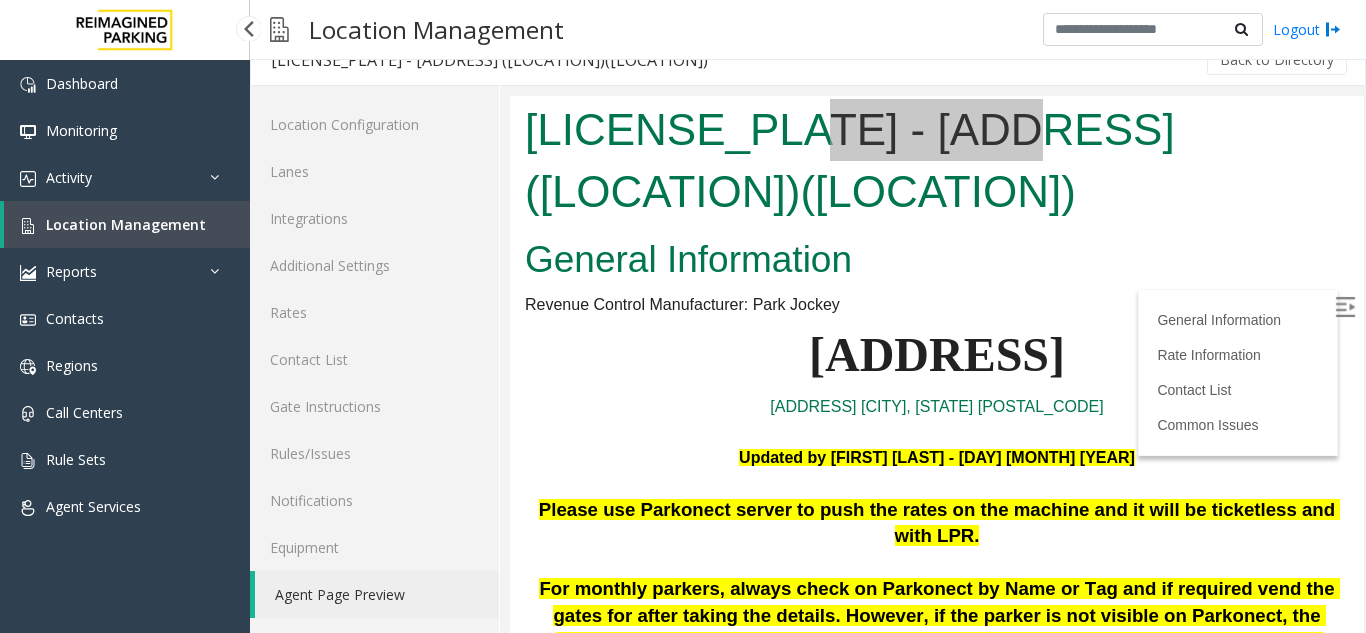 click on "Location Management" at bounding box center [126, 224] 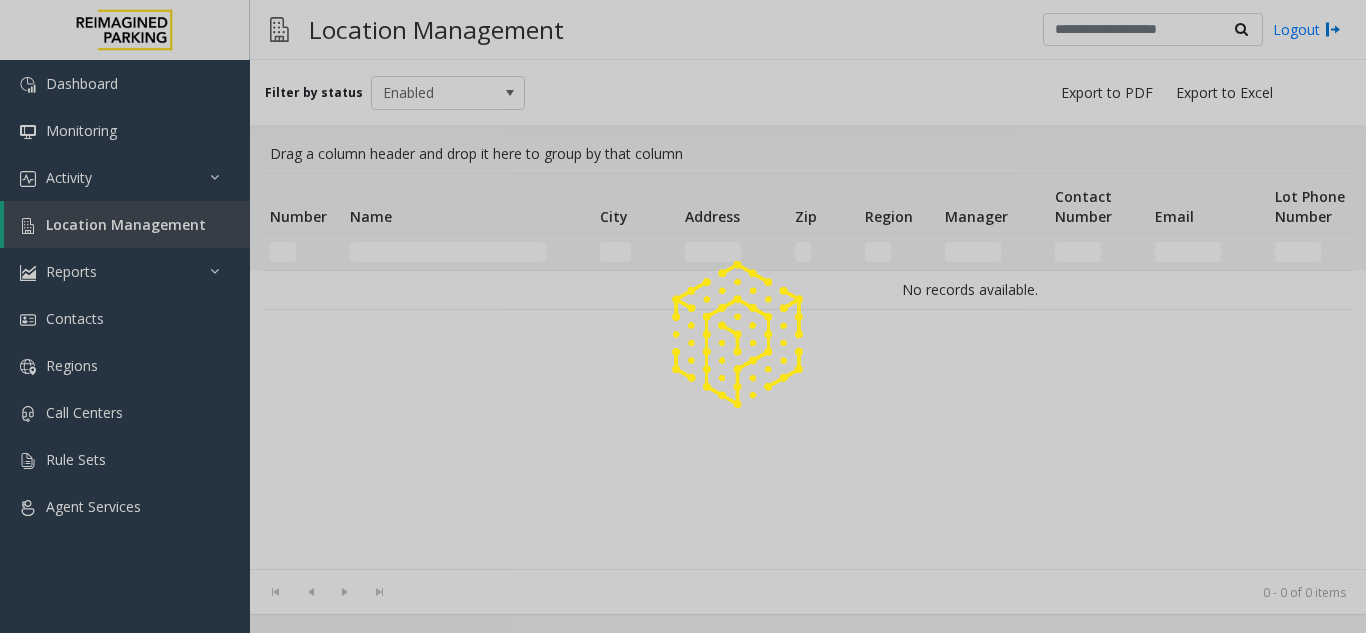 scroll, scrollTop: 0, scrollLeft: 0, axis: both 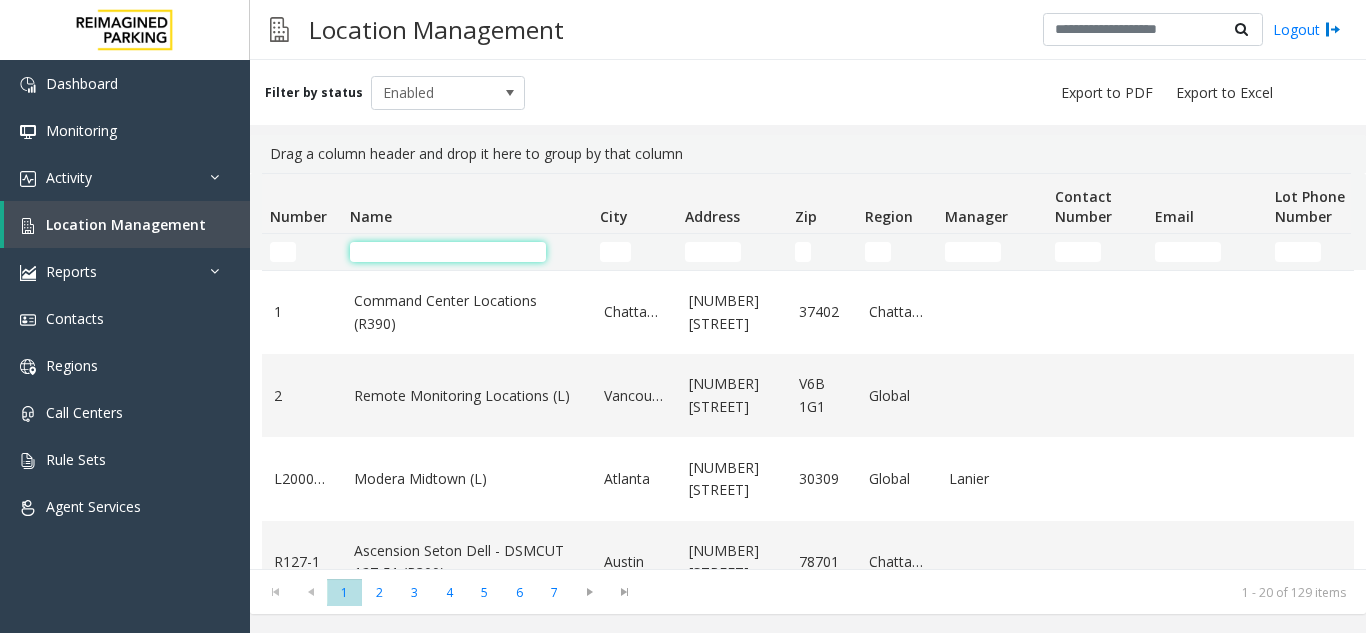 click 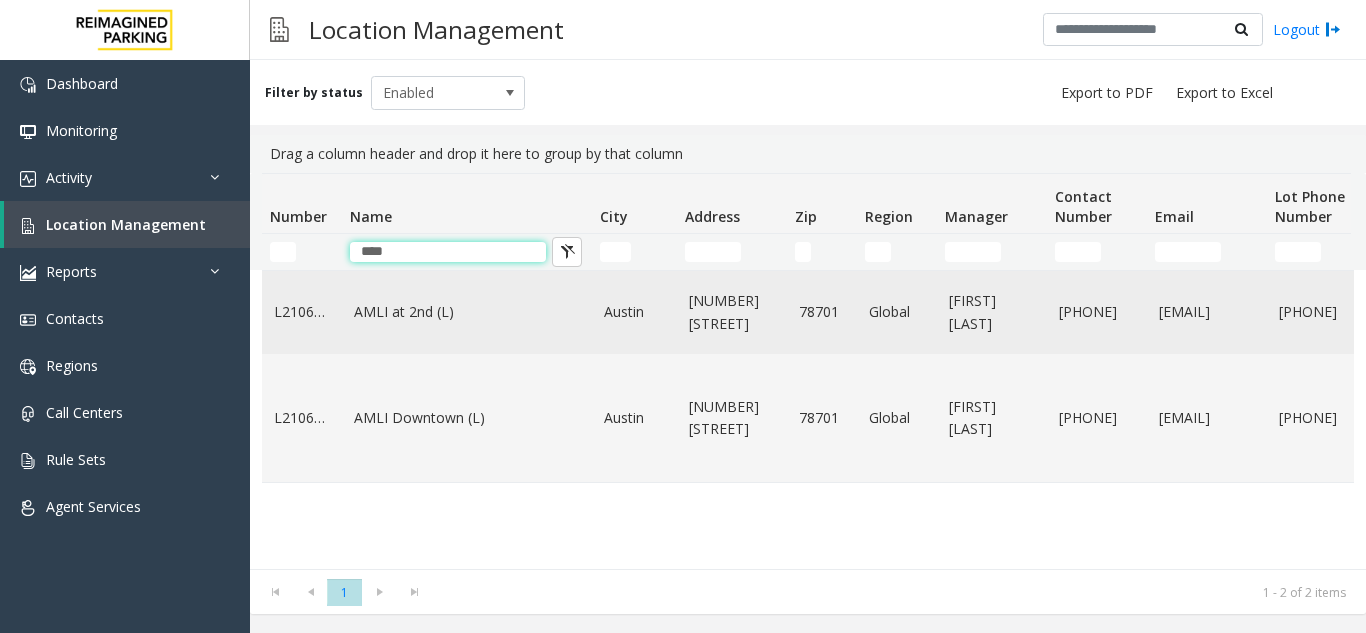 type on "****" 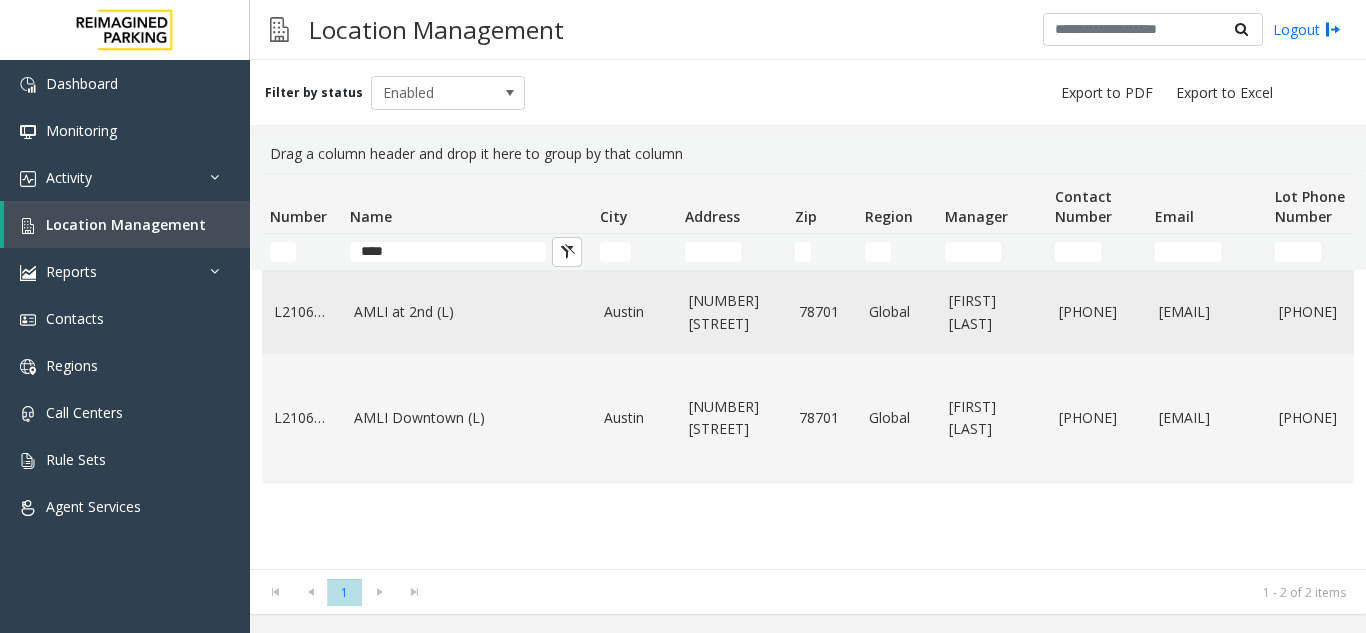 click on "AMLI at 2nd (L)" 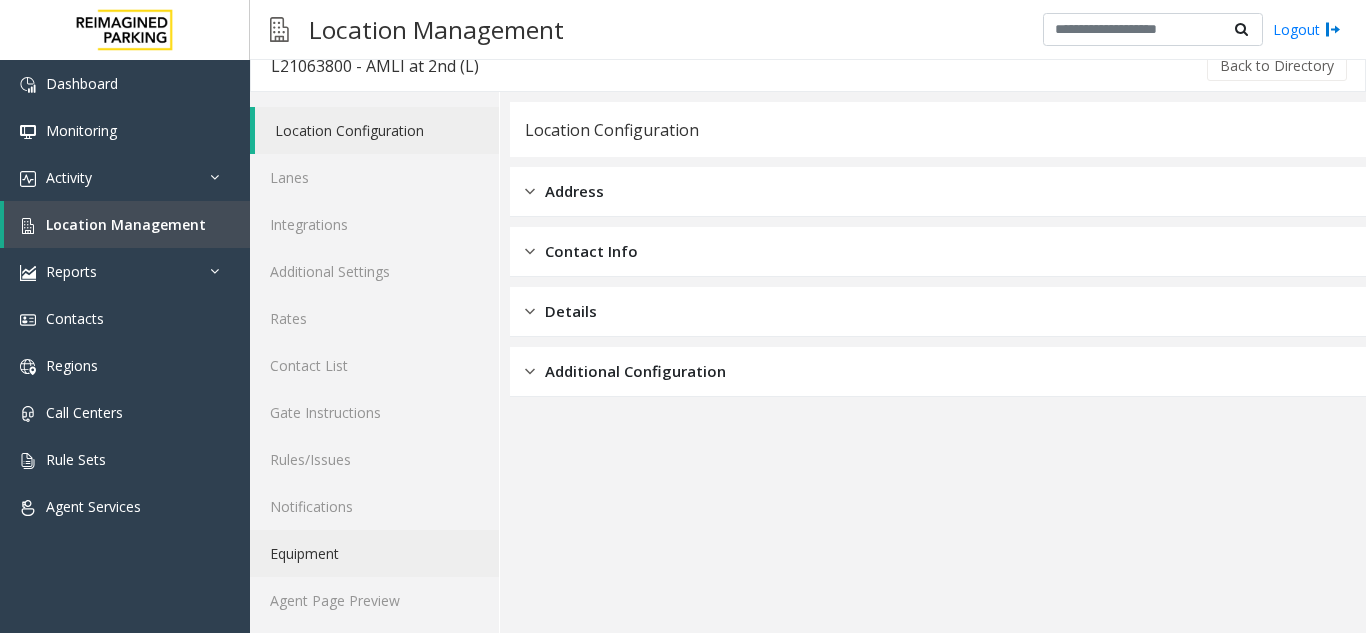 scroll, scrollTop: 26, scrollLeft: 0, axis: vertical 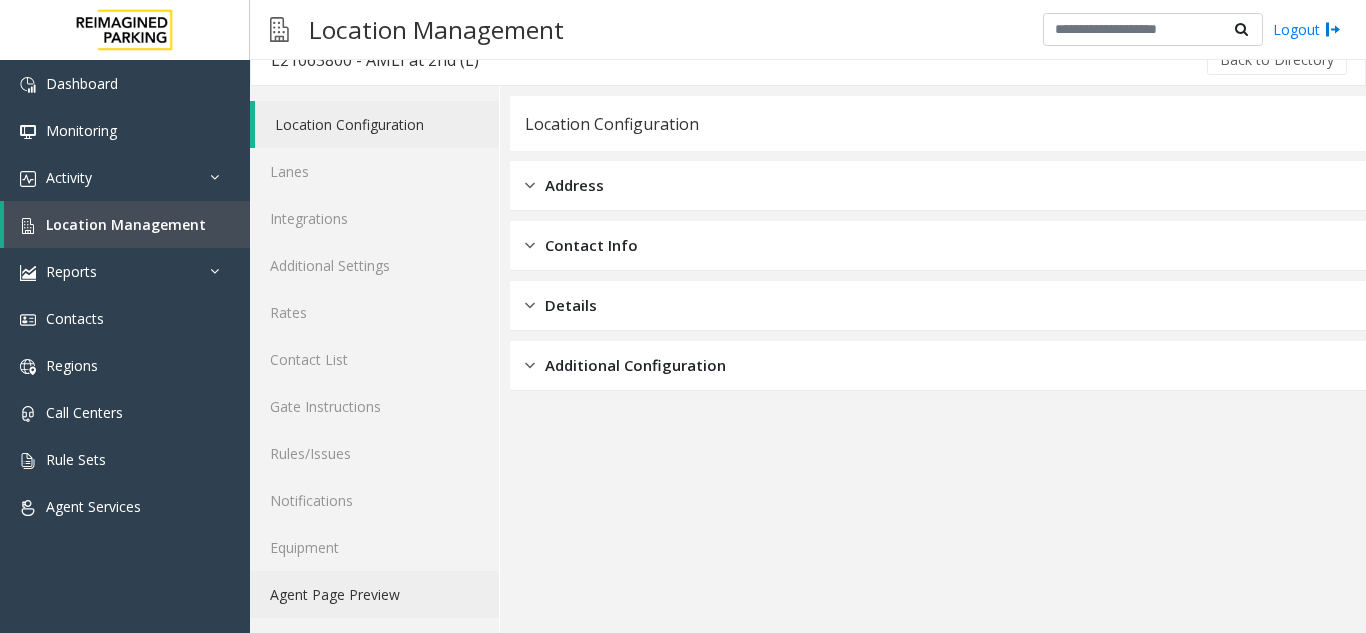 click on "Agent Page Preview" 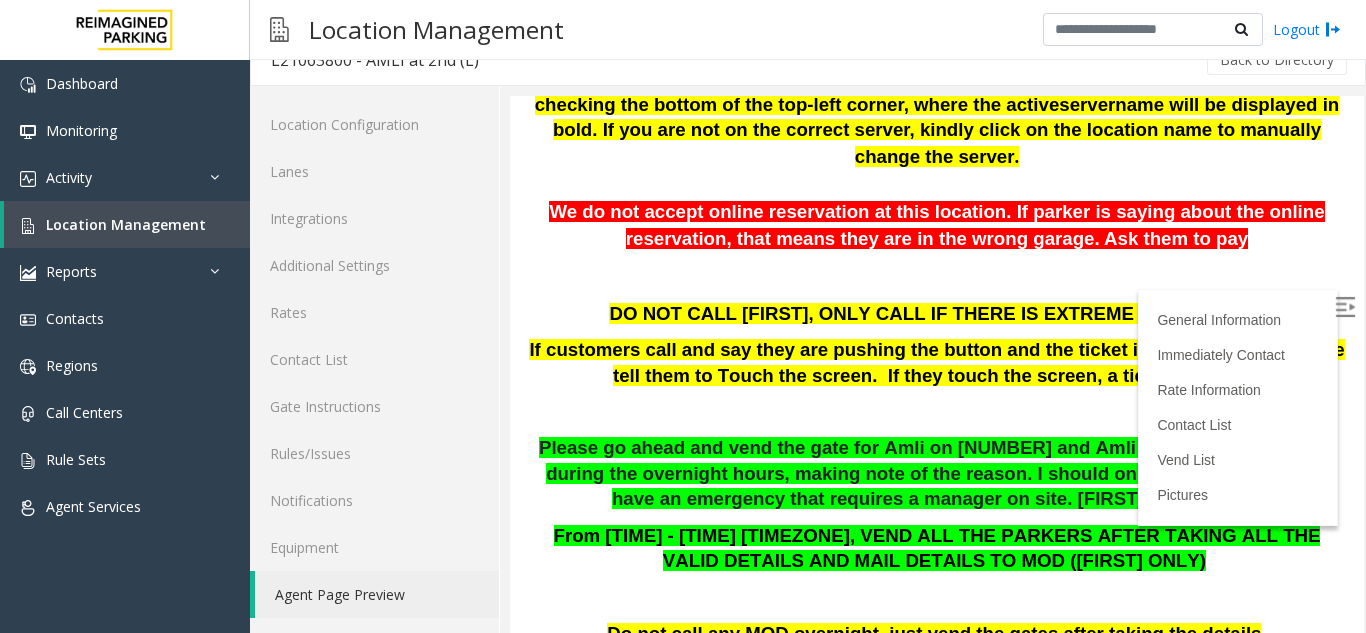 scroll, scrollTop: 300, scrollLeft: 0, axis: vertical 